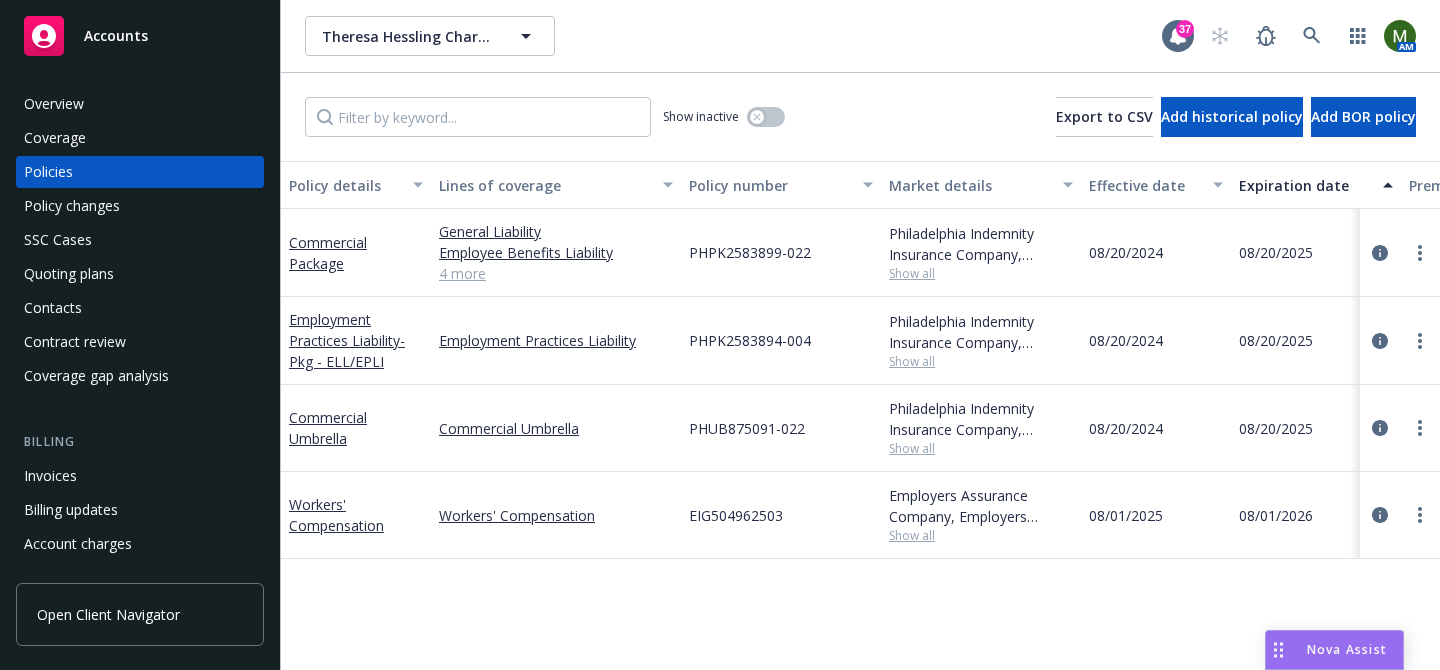 scroll, scrollTop: 0, scrollLeft: 0, axis: both 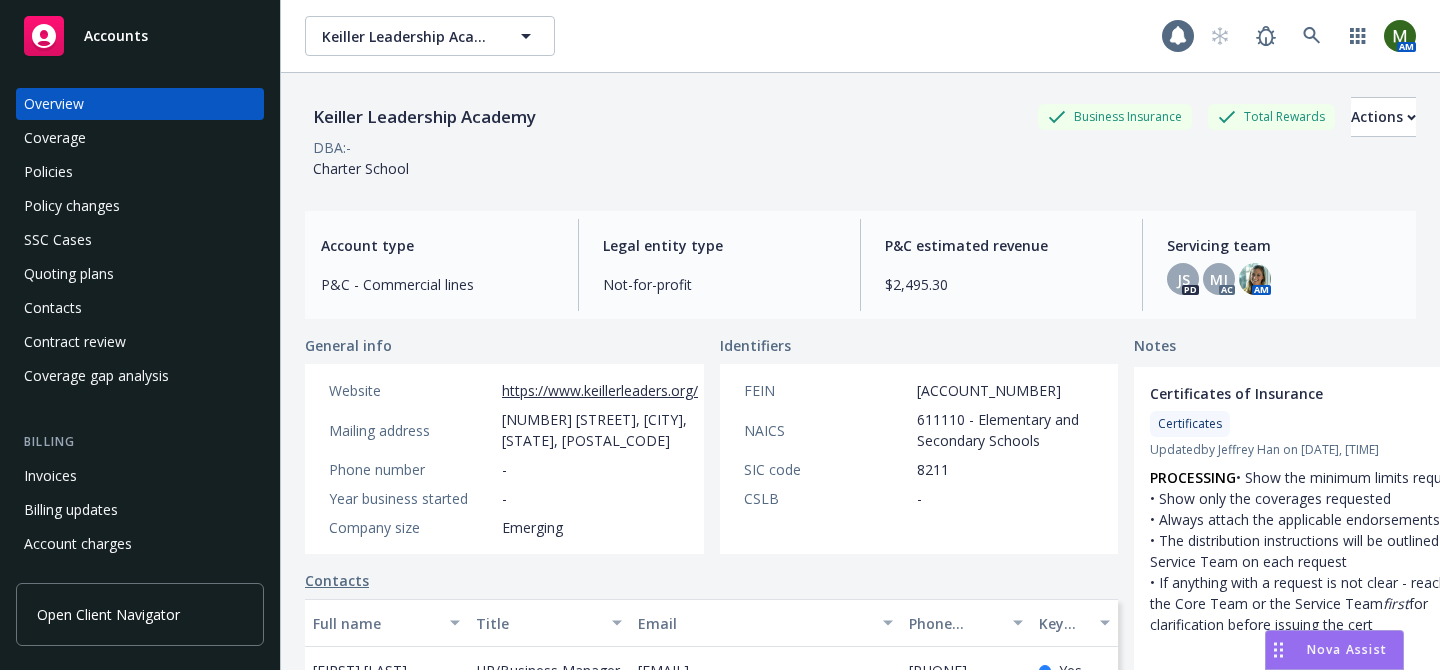 click on "Keiller Leadership Academy" at bounding box center [424, 117] 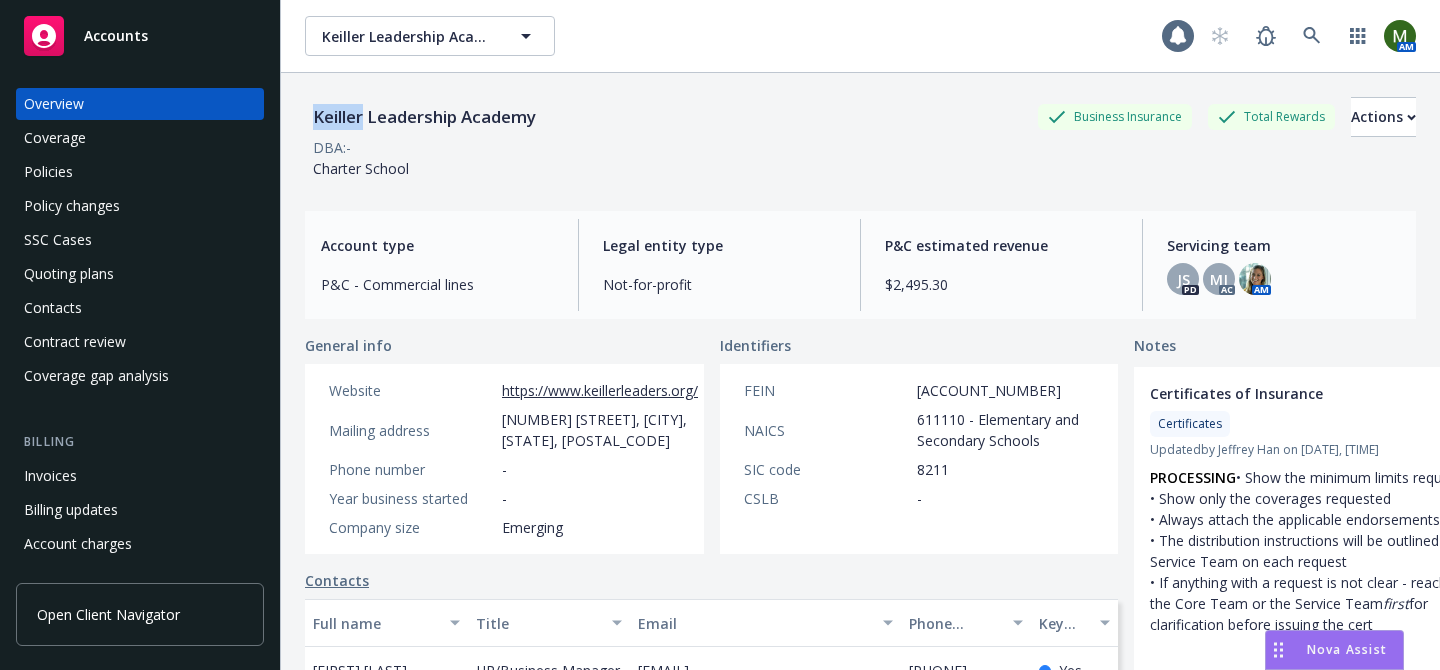 click on "Keiller Leadership Academy" at bounding box center [424, 117] 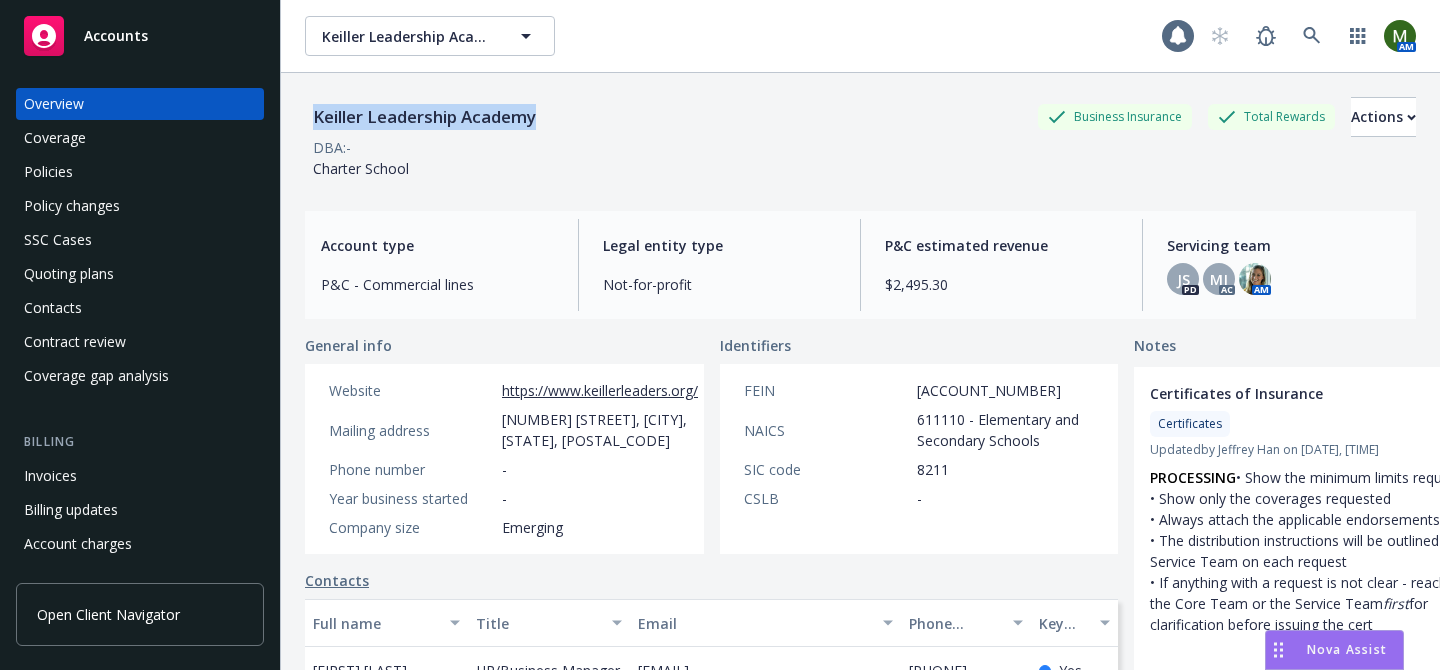 click on "Keiller Leadership Academy" at bounding box center [424, 117] 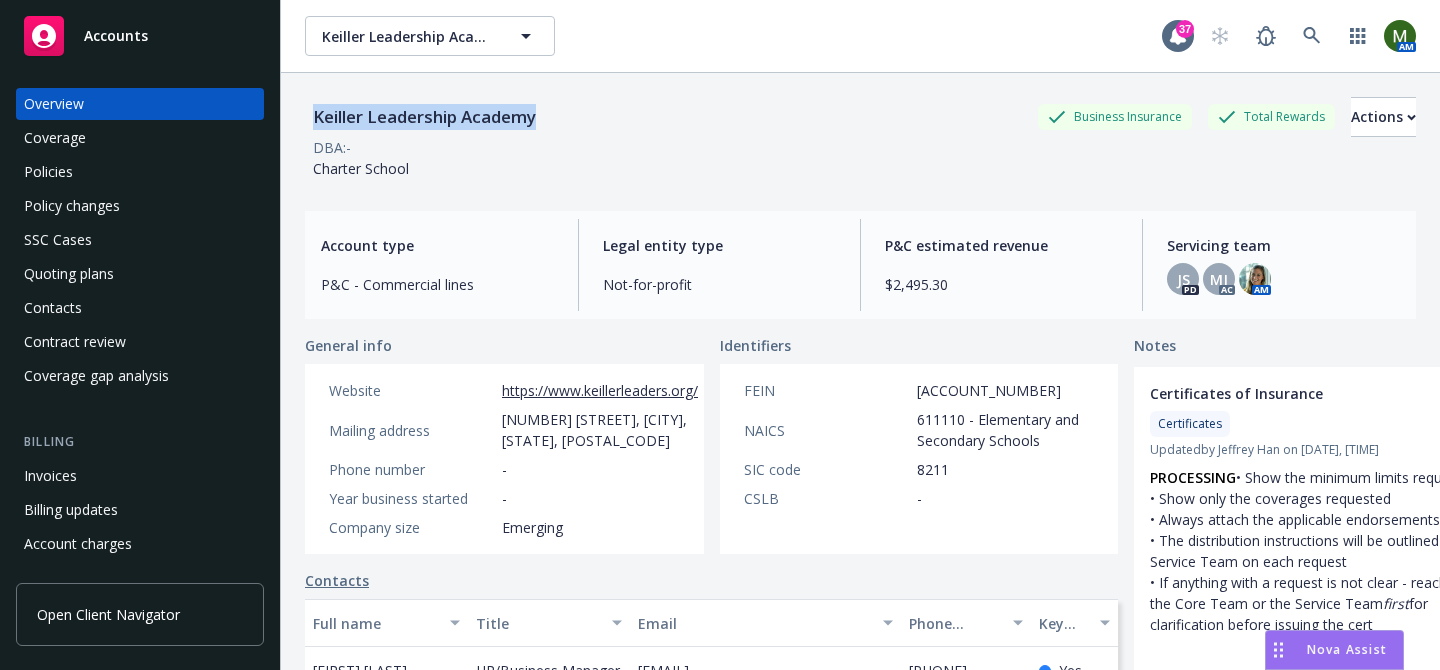 copy on "Keiller Leadership Academy" 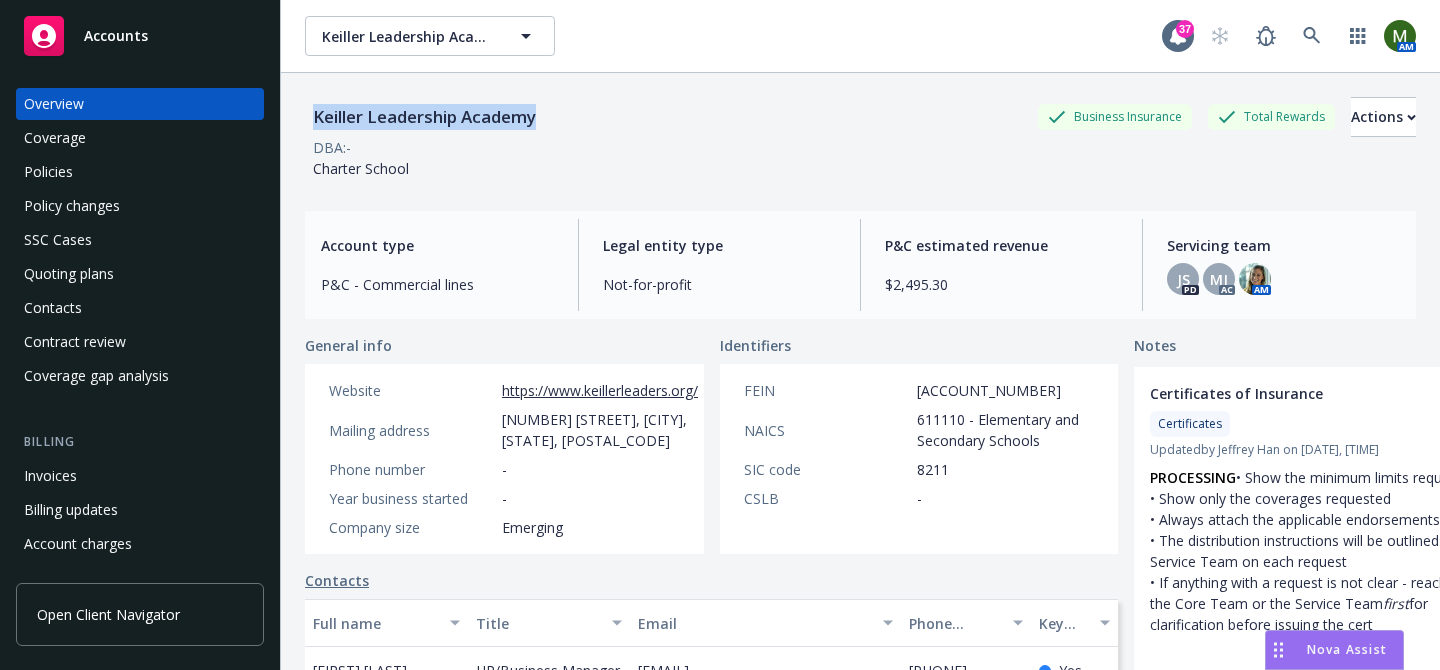 click on "Policies" at bounding box center (140, 172) 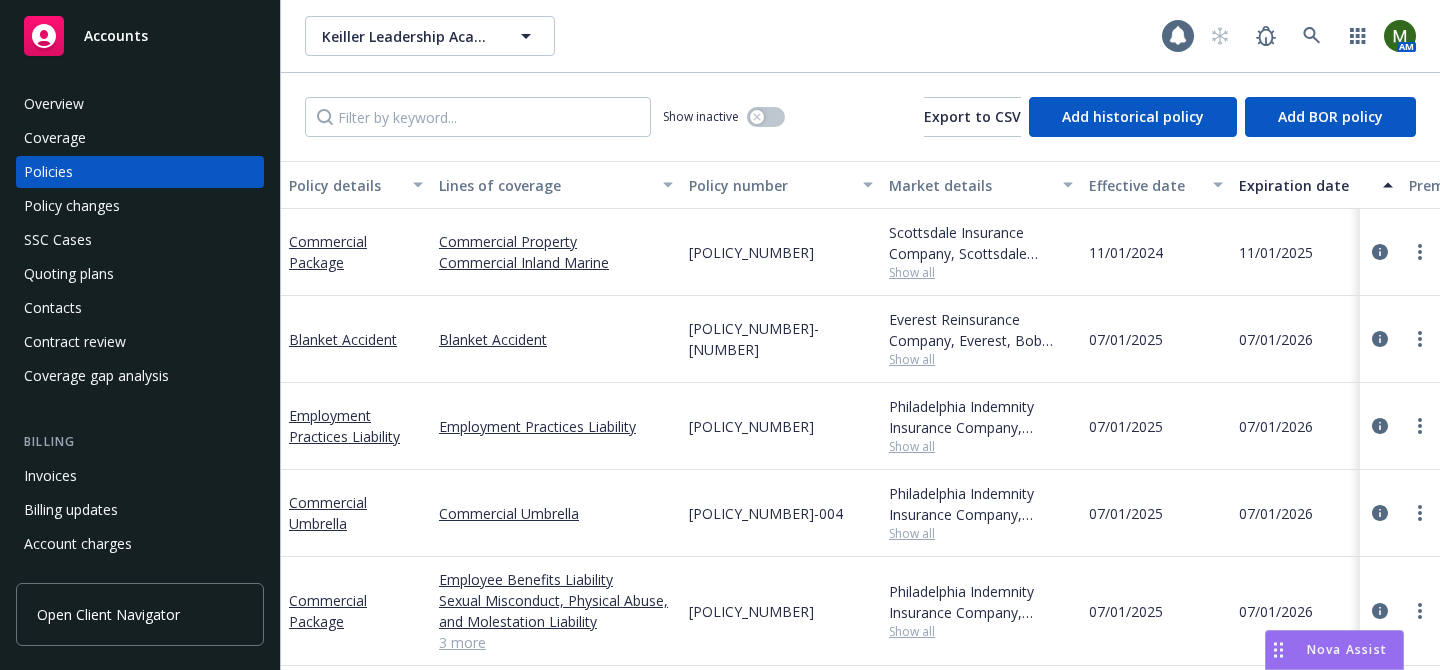 scroll, scrollTop: 83, scrollLeft: 0, axis: vertical 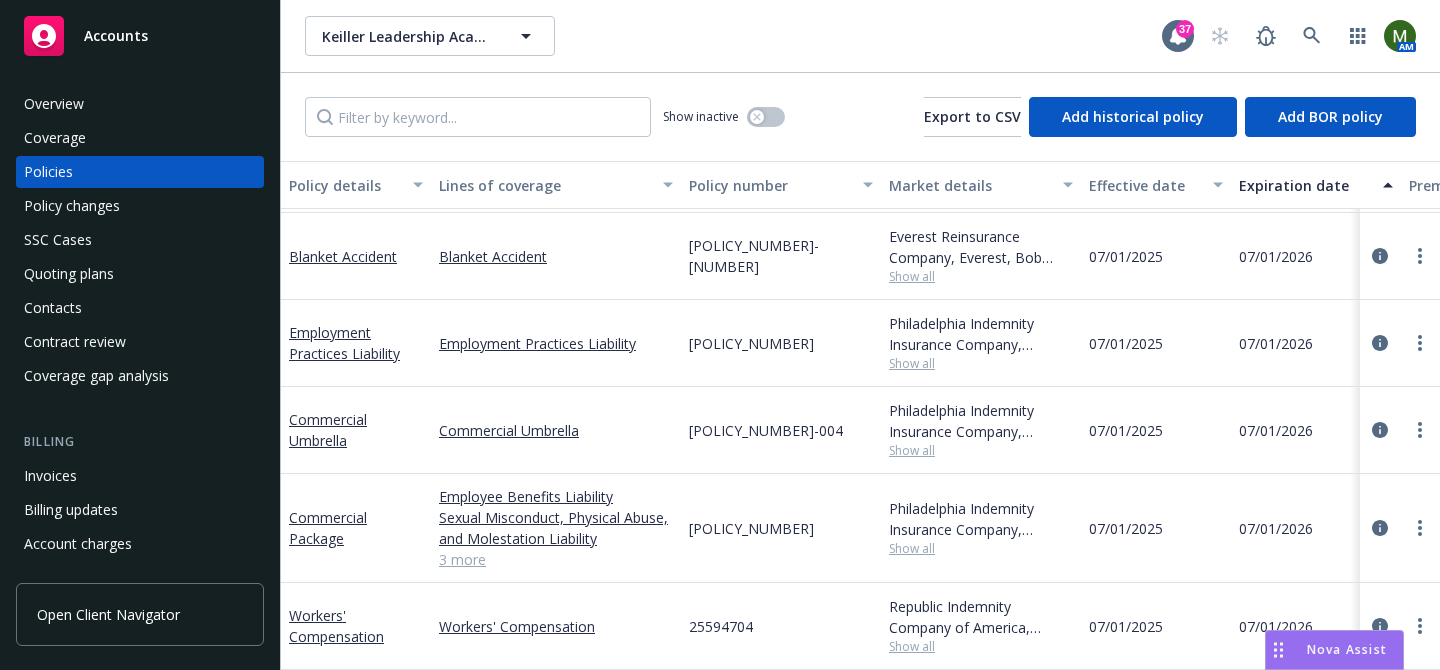 click on "Show inactive" at bounding box center (724, 117) 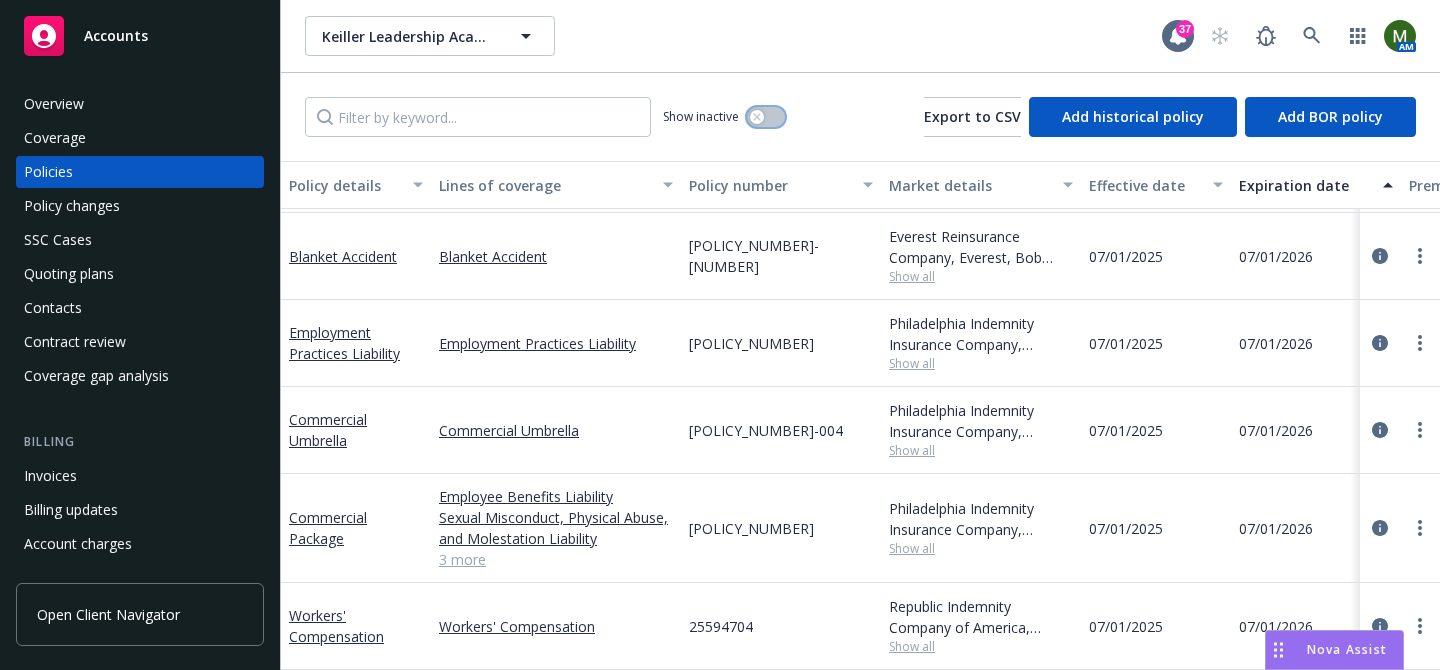 click at bounding box center (766, 117) 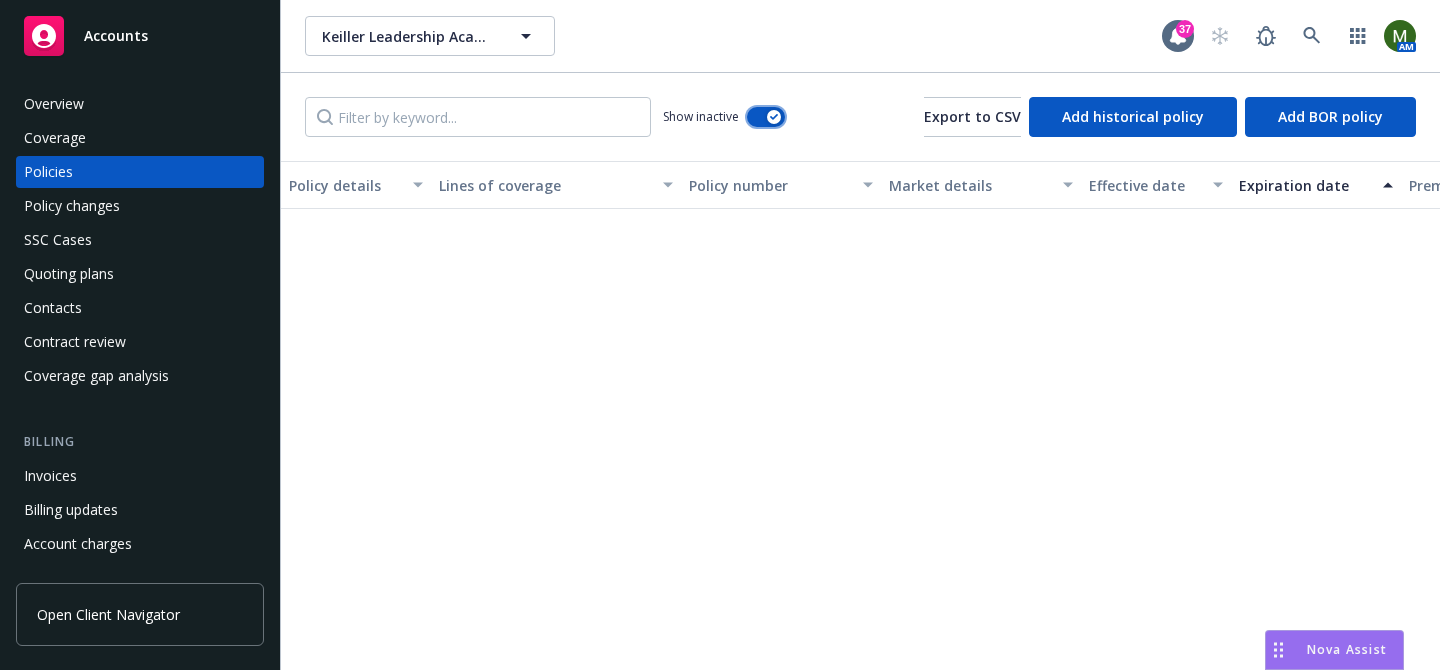 scroll, scrollTop: 1603, scrollLeft: 0, axis: vertical 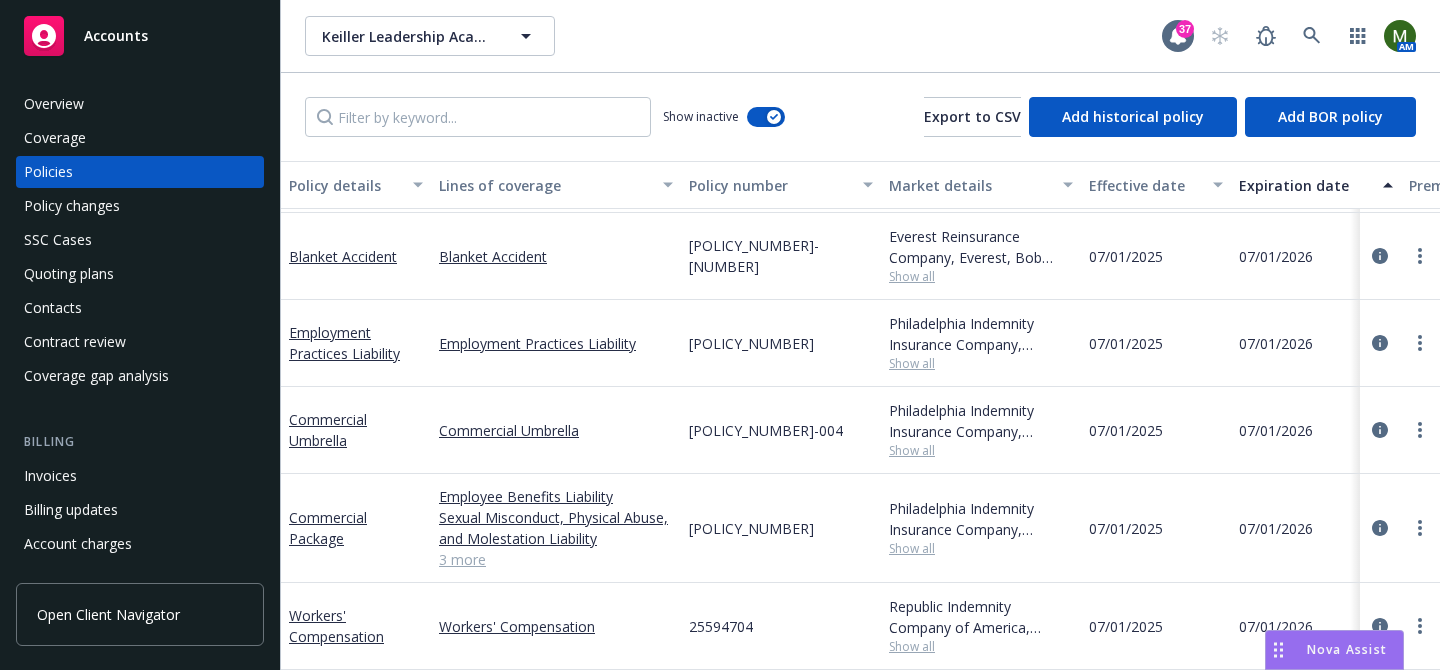 click on "PHPK2575564" at bounding box center (751, 528) 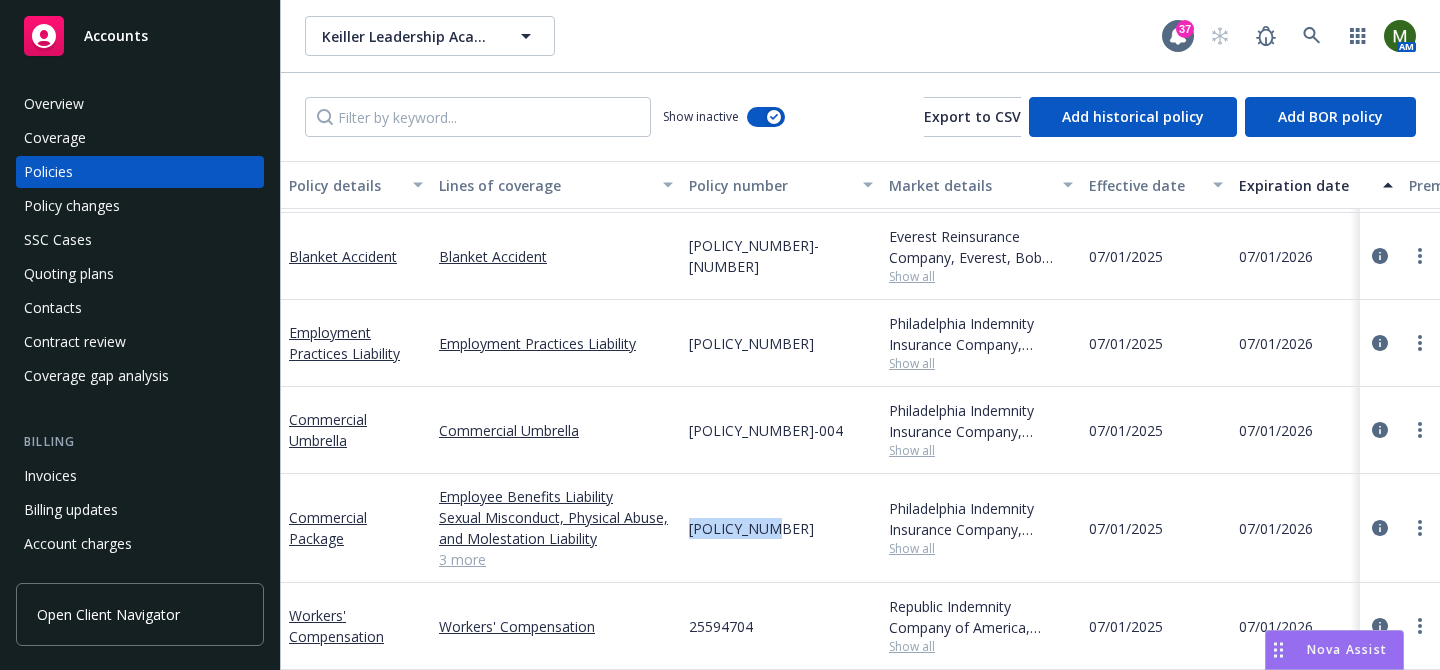 click on "PHPK2575564" at bounding box center (751, 528) 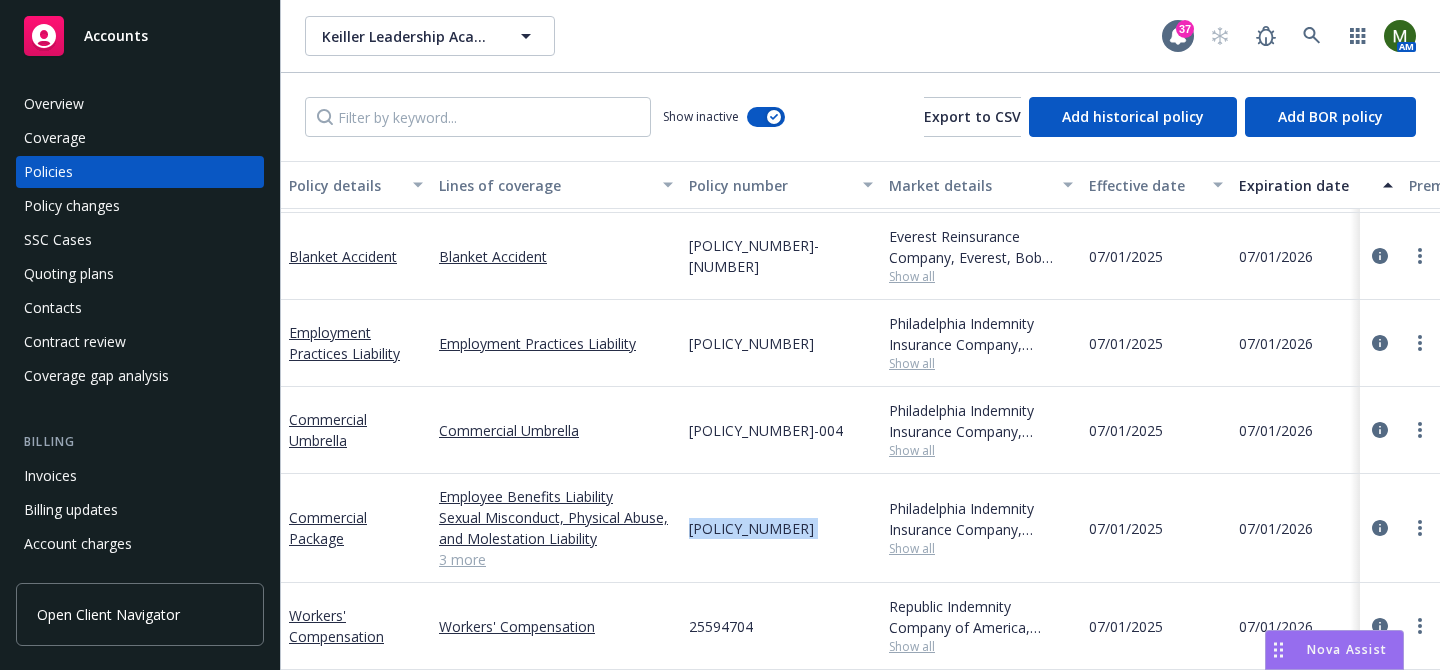 click on "PHPK2575564" at bounding box center (751, 528) 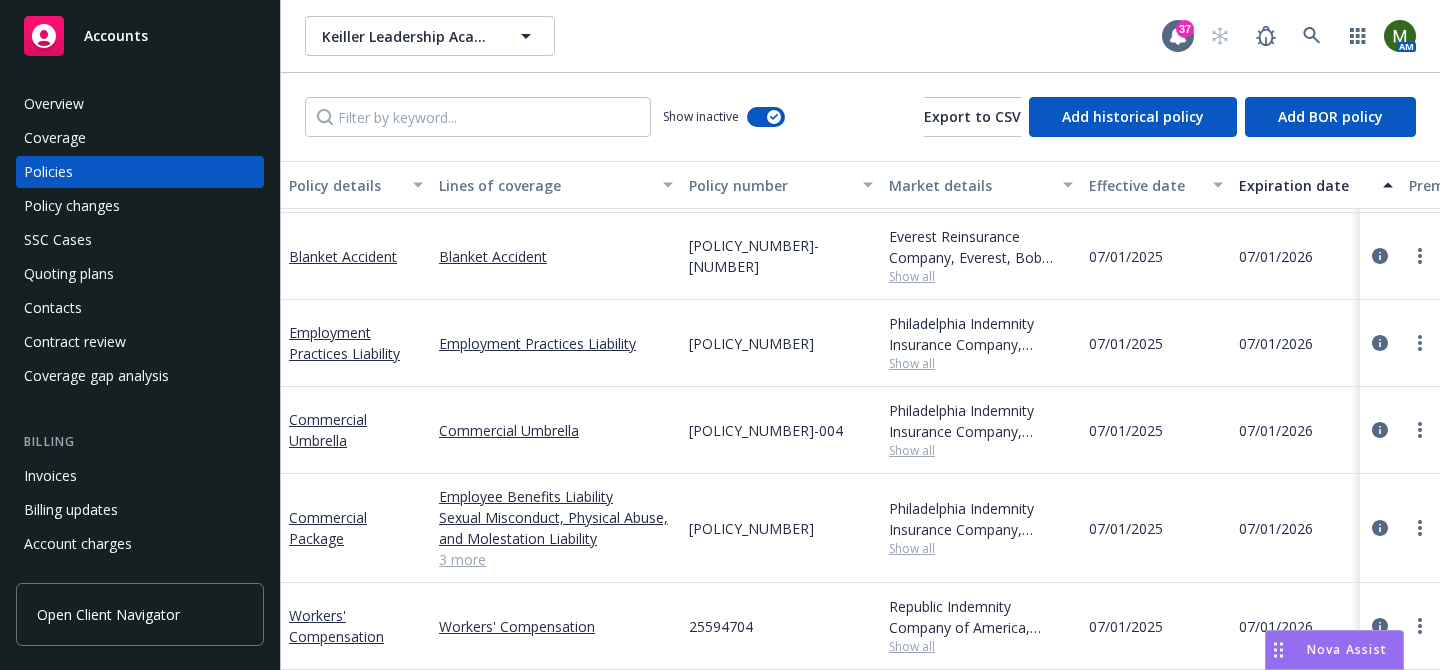 click on "PHUB872341-004" at bounding box center [766, 430] 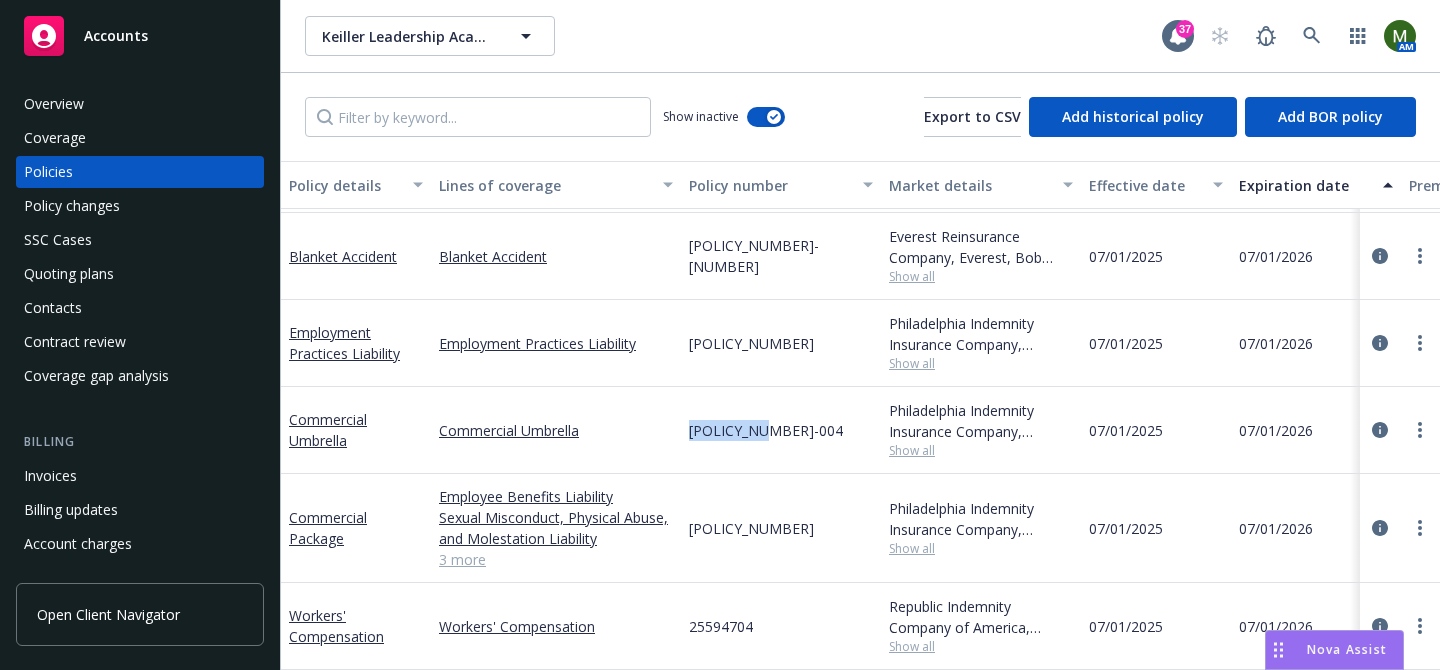click on "PHUB872341-004" at bounding box center [766, 430] 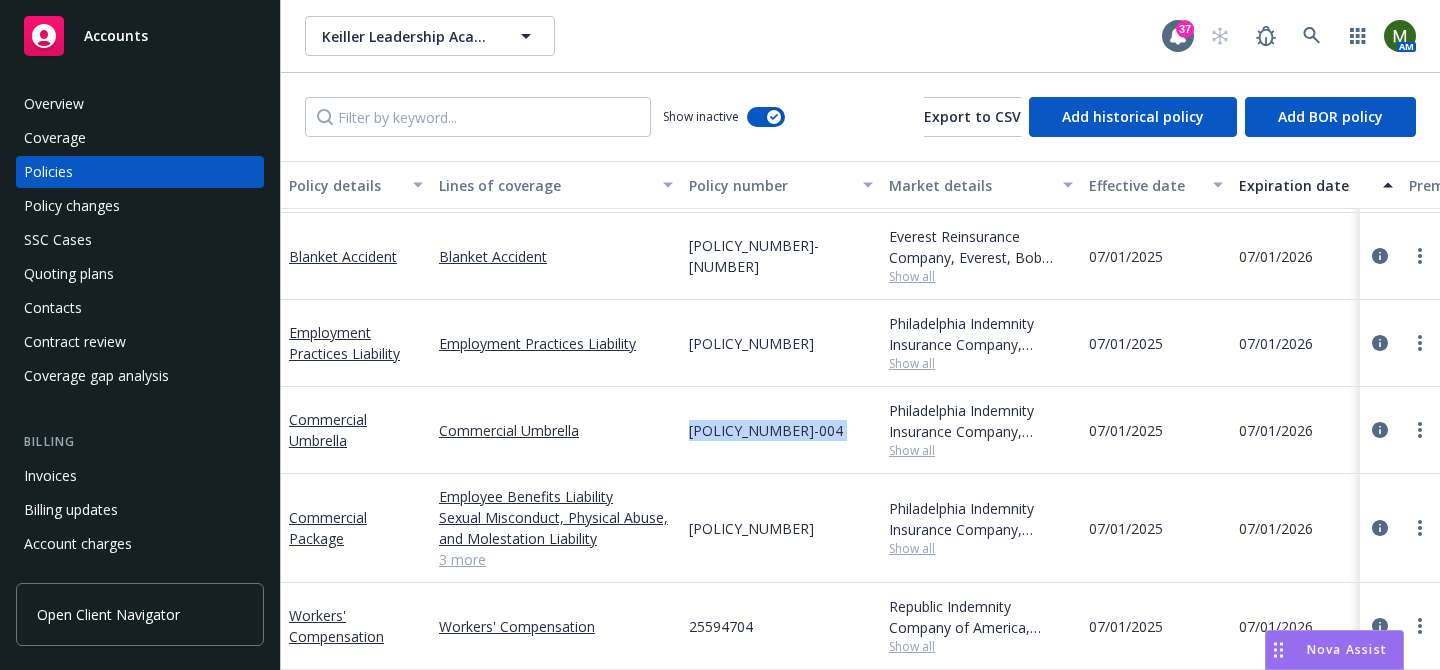 click on "PHUB872341-004" at bounding box center [766, 430] 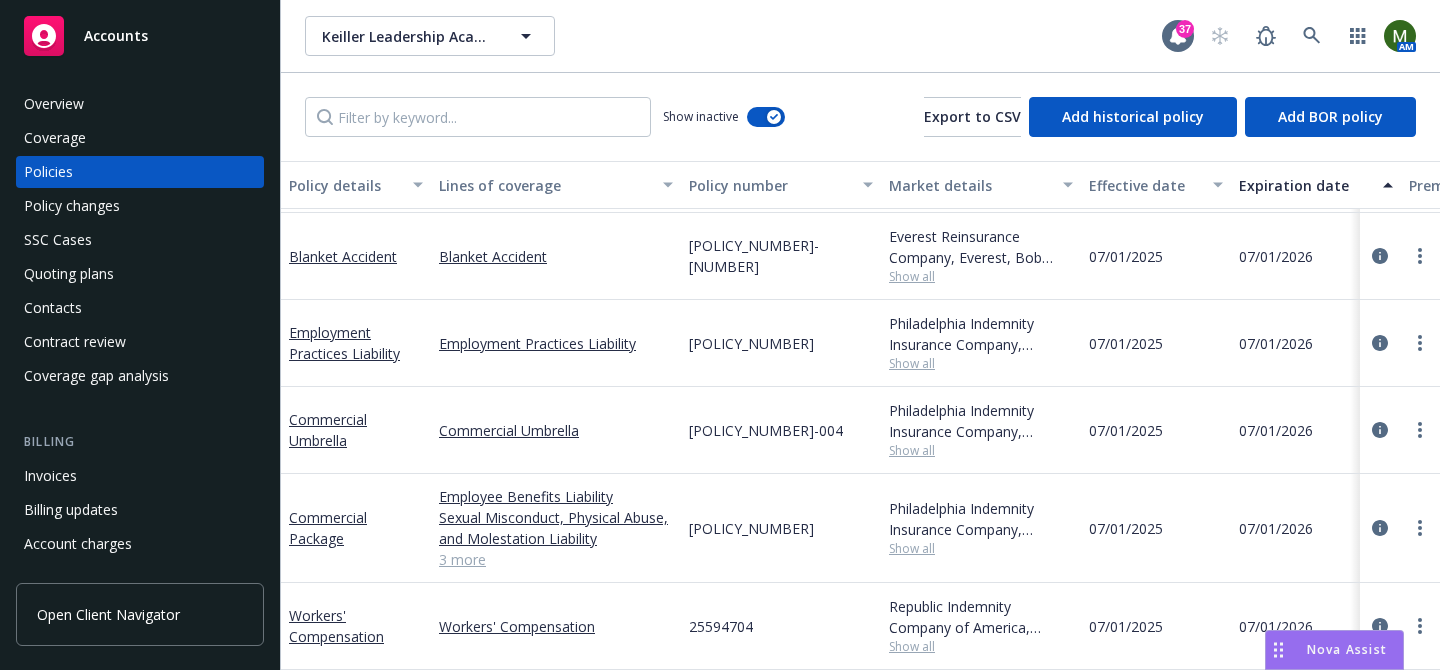 click on "PHPK2575566" at bounding box center (751, 343) 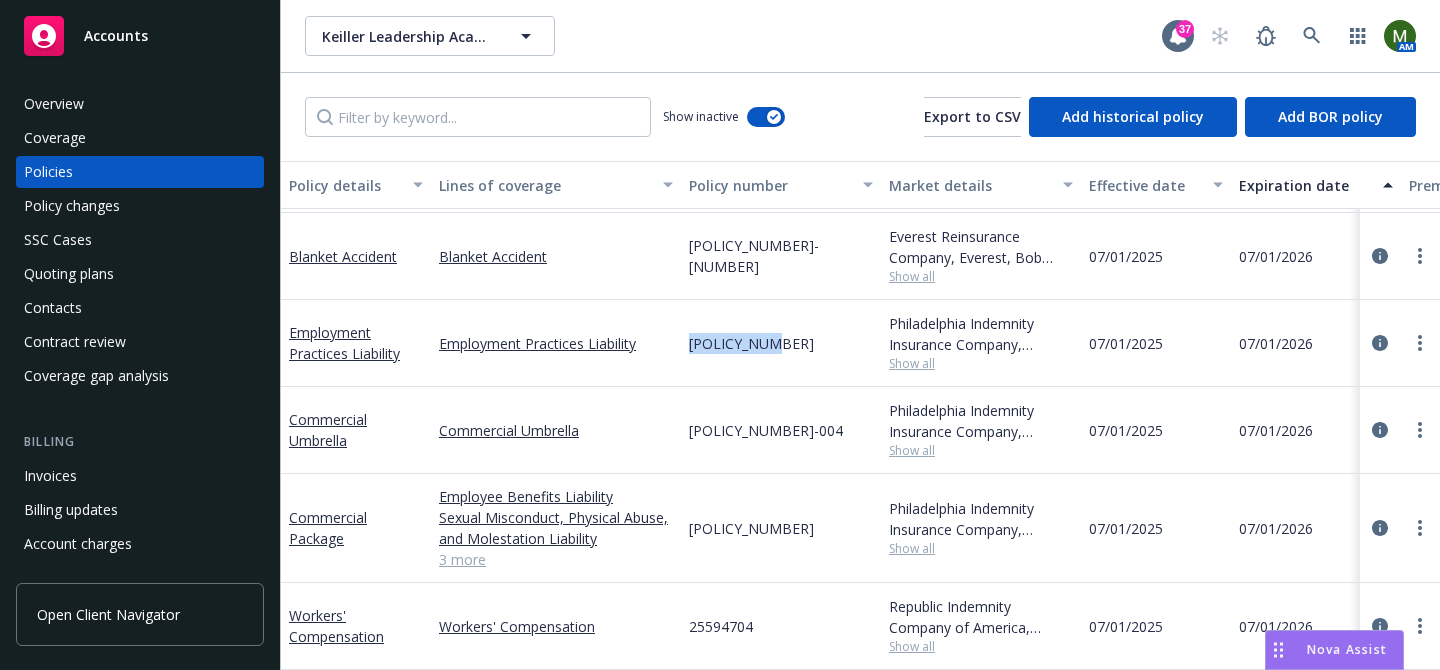 click on "PHPK2575566" at bounding box center [751, 343] 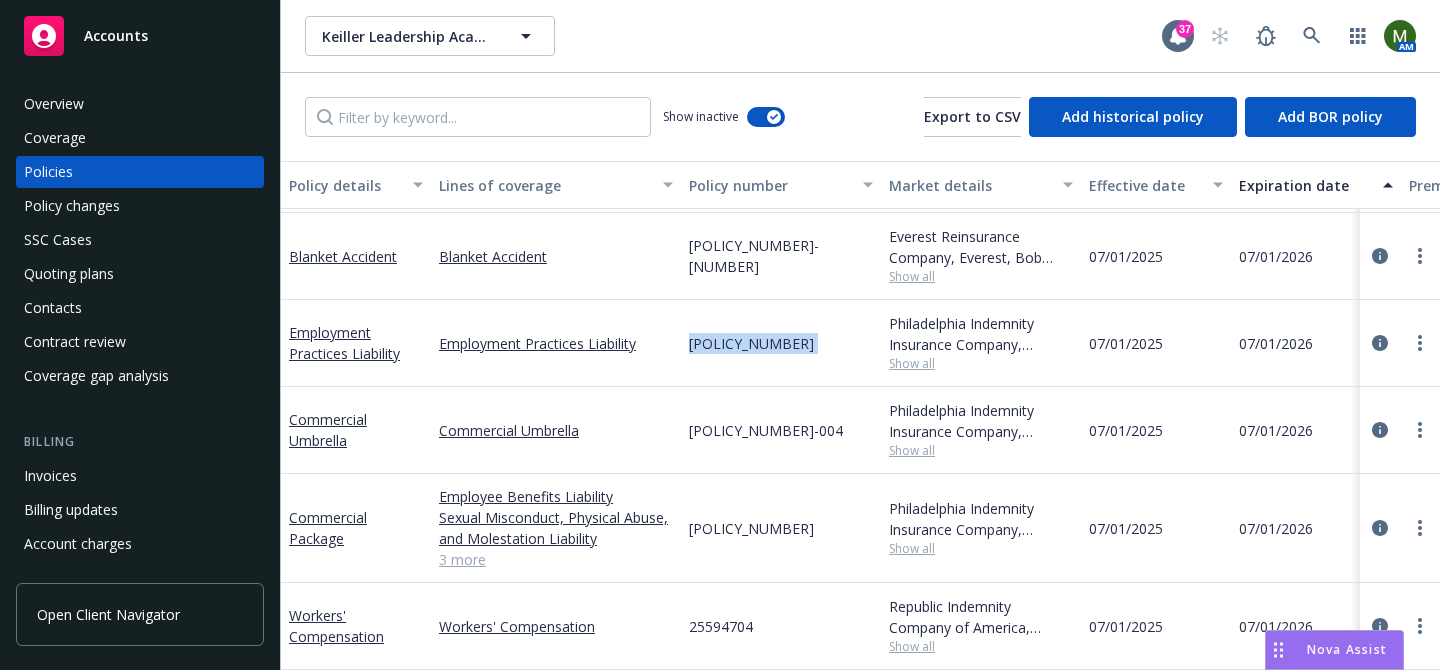 click on "PHPK2575566" at bounding box center [751, 343] 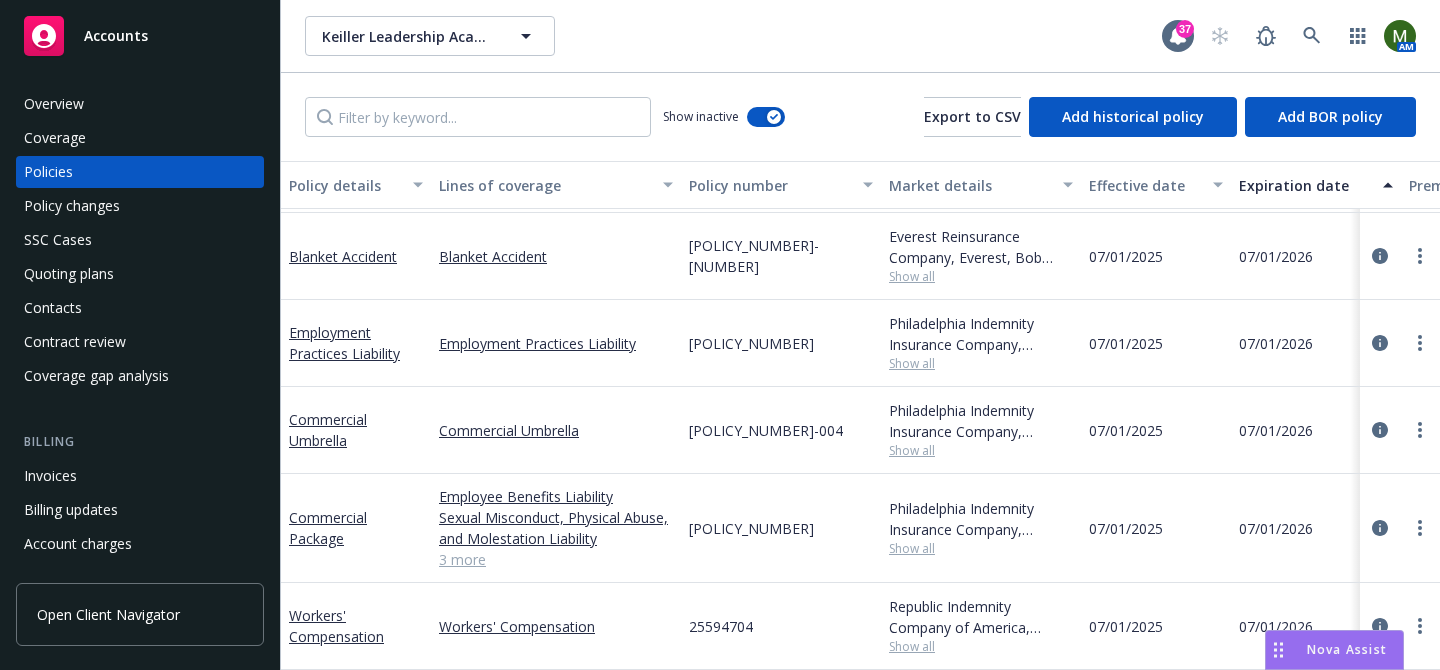 click on "3 more" at bounding box center (556, 559) 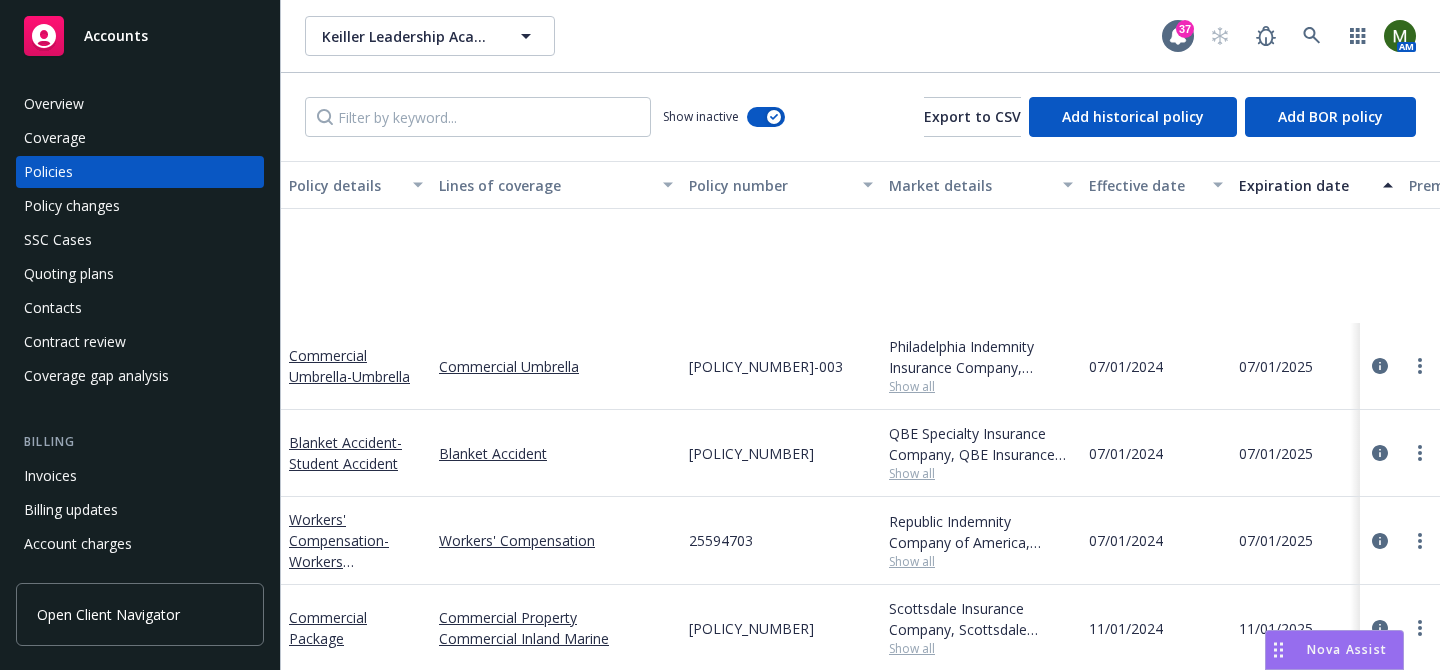 scroll, scrollTop: 1603, scrollLeft: 0, axis: vertical 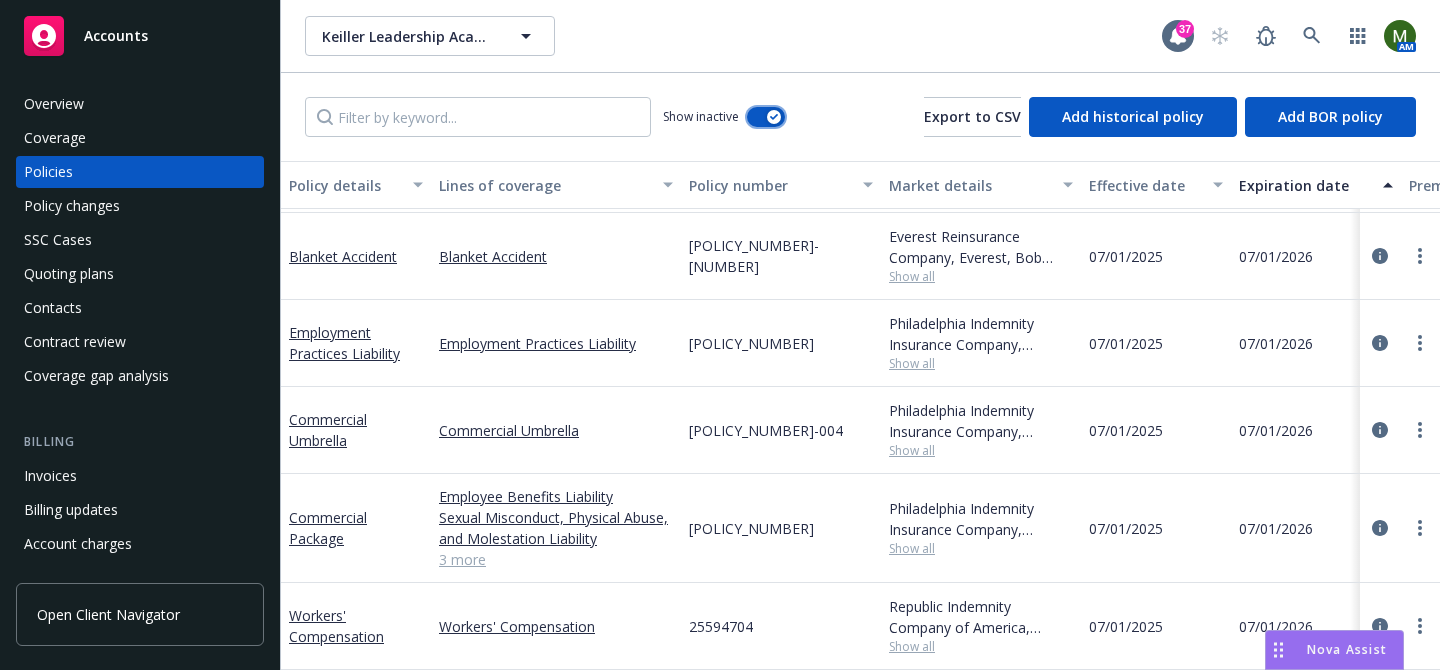 click at bounding box center (766, 117) 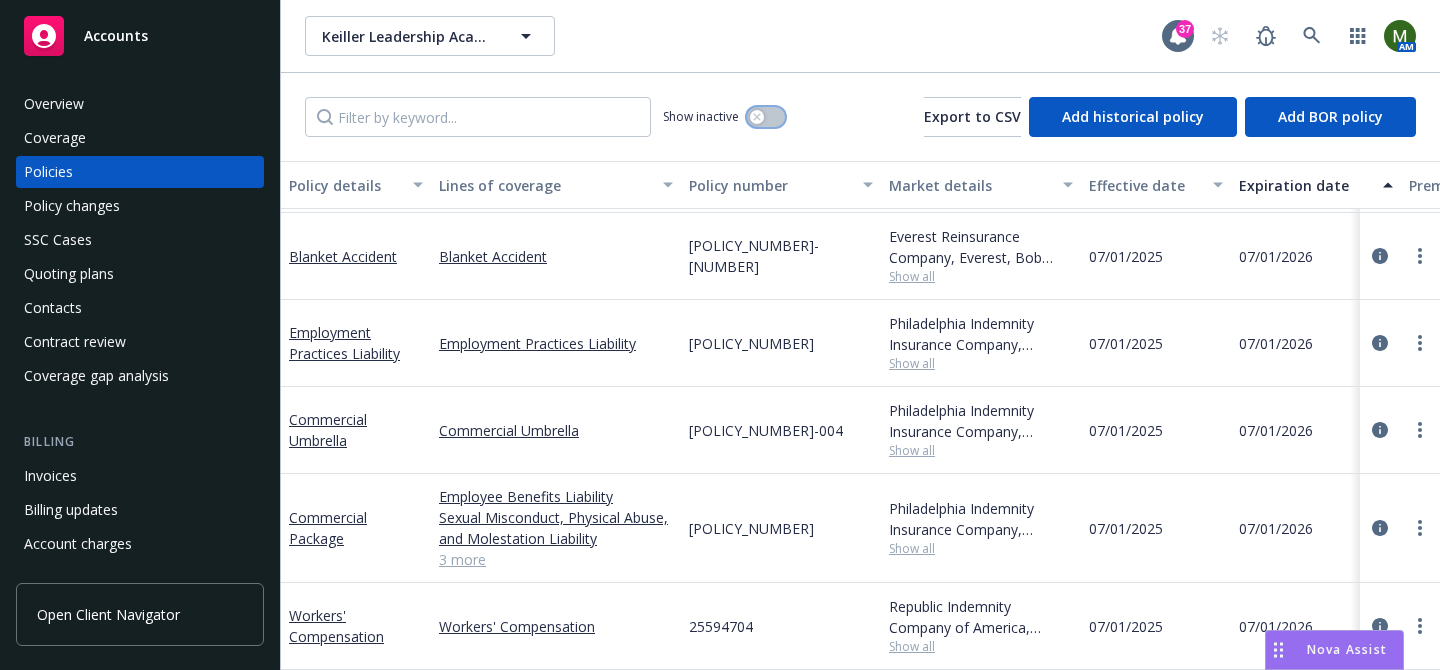 scroll, scrollTop: 0, scrollLeft: 0, axis: both 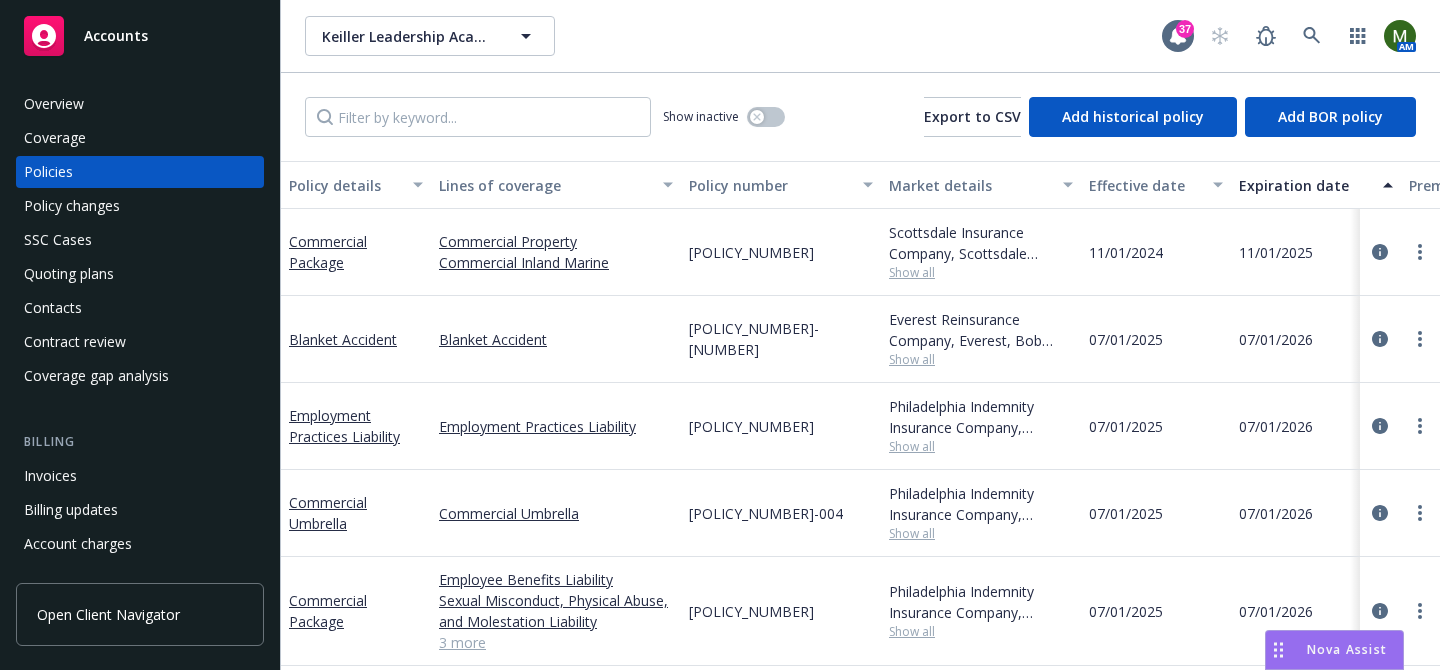 click on "Overview" at bounding box center (140, 104) 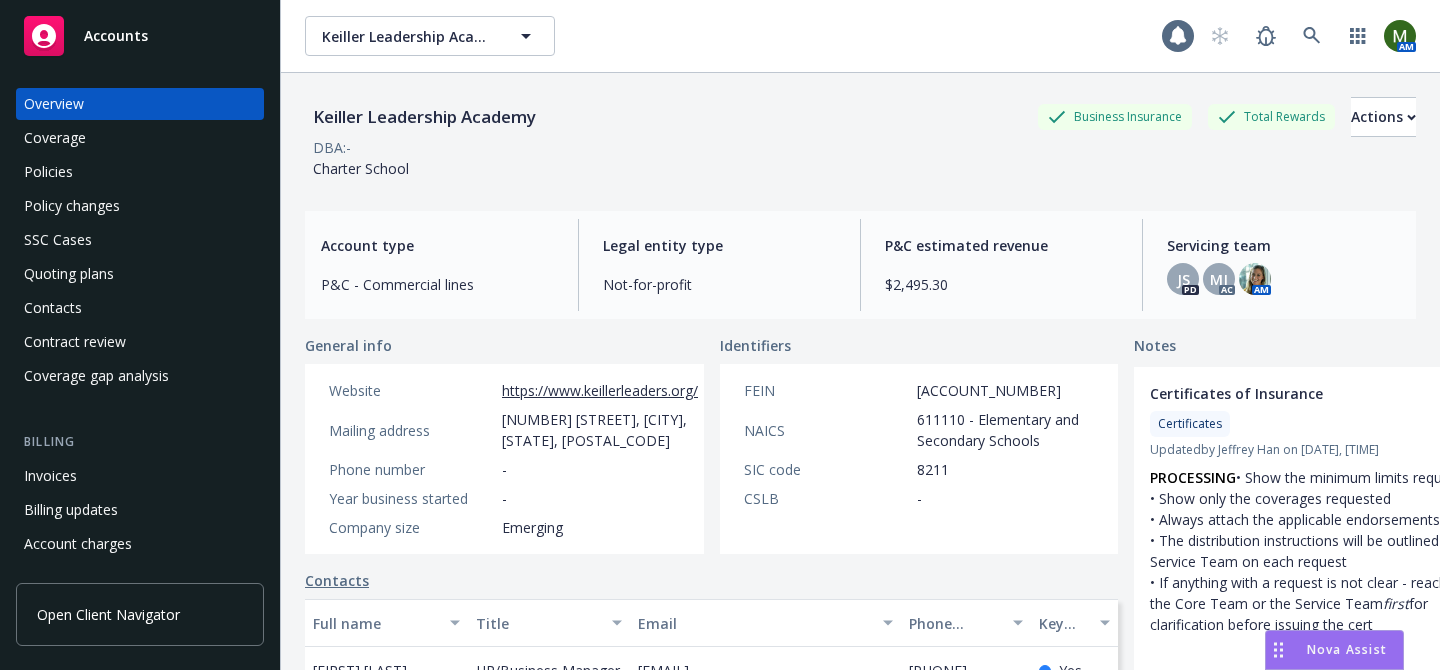 click on "Keiller Leadership Academy" at bounding box center [424, 117] 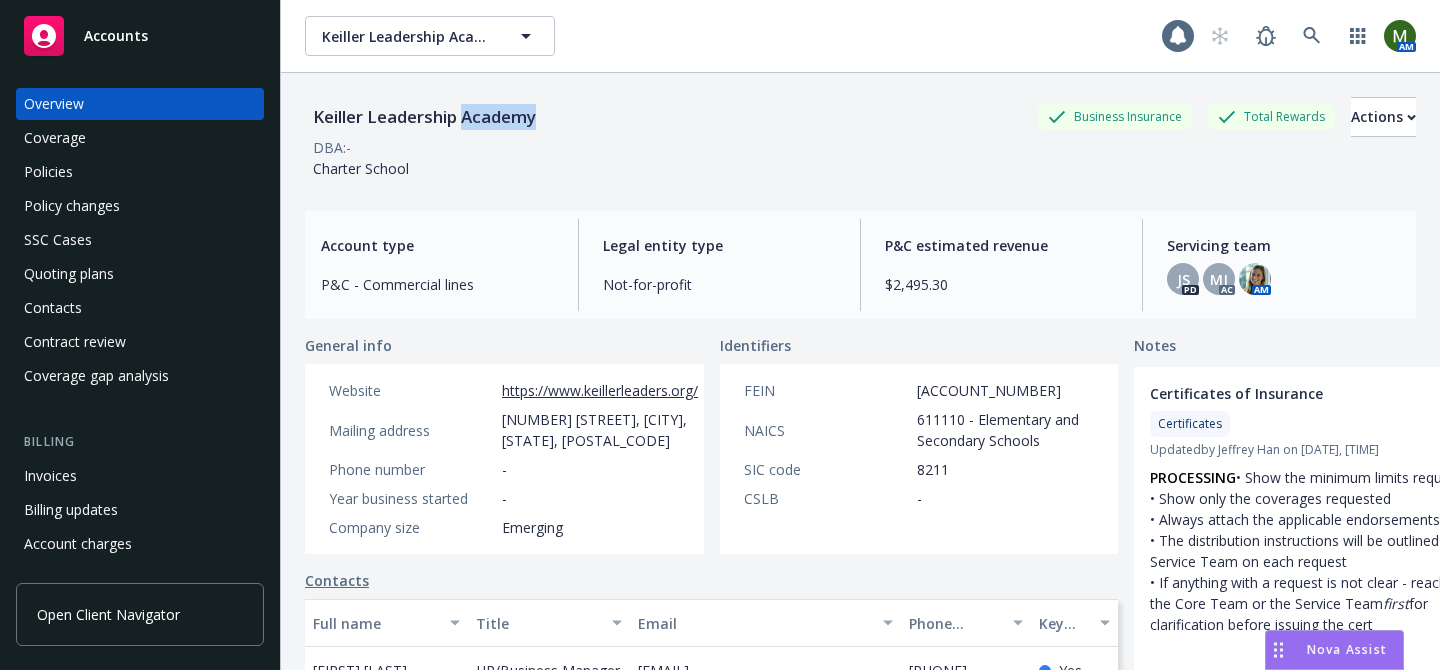 click on "Keiller Leadership Academy" at bounding box center [424, 117] 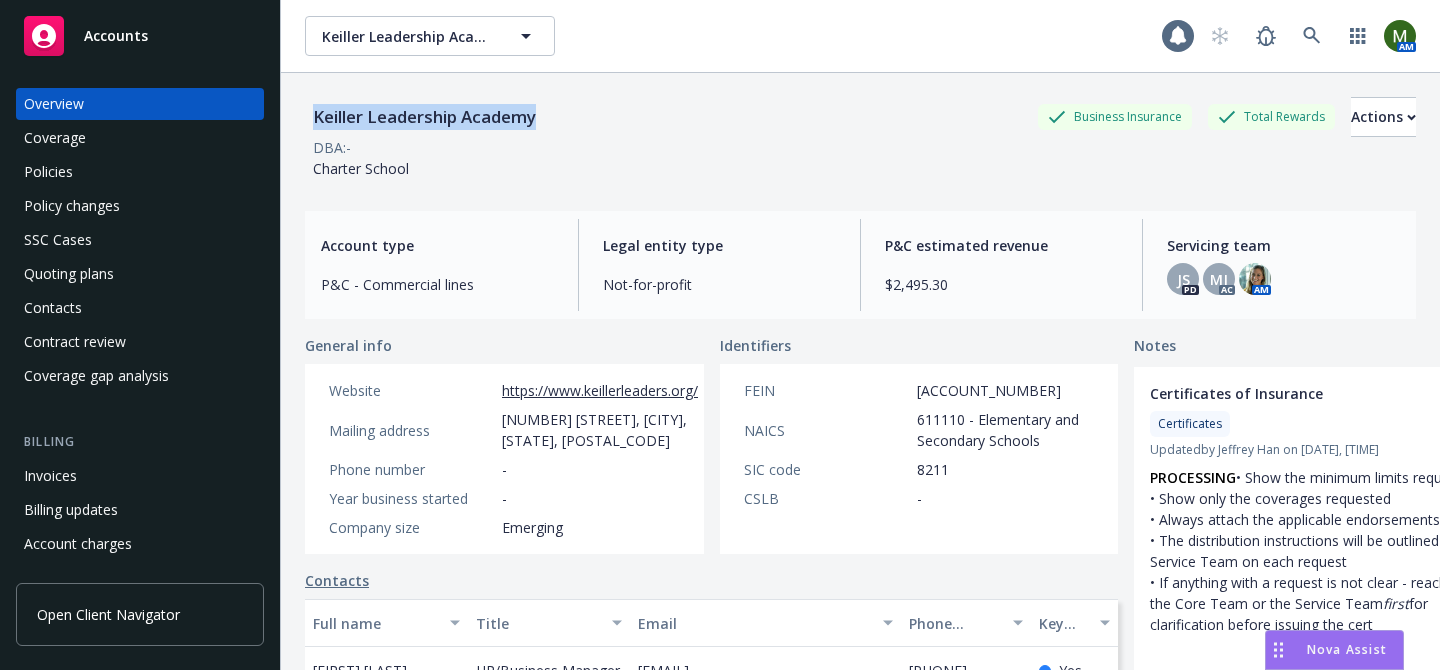 click on "Keiller Leadership Academy" at bounding box center (424, 117) 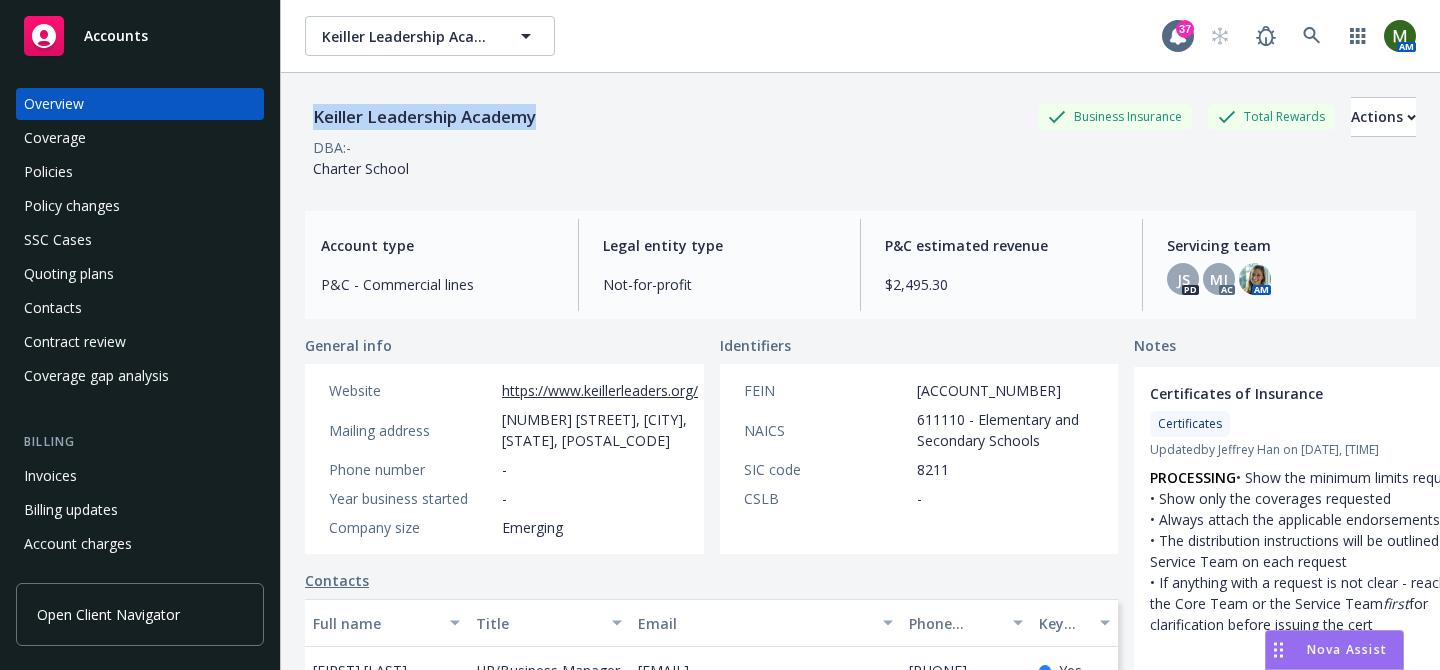 click on "Policies" at bounding box center [140, 172] 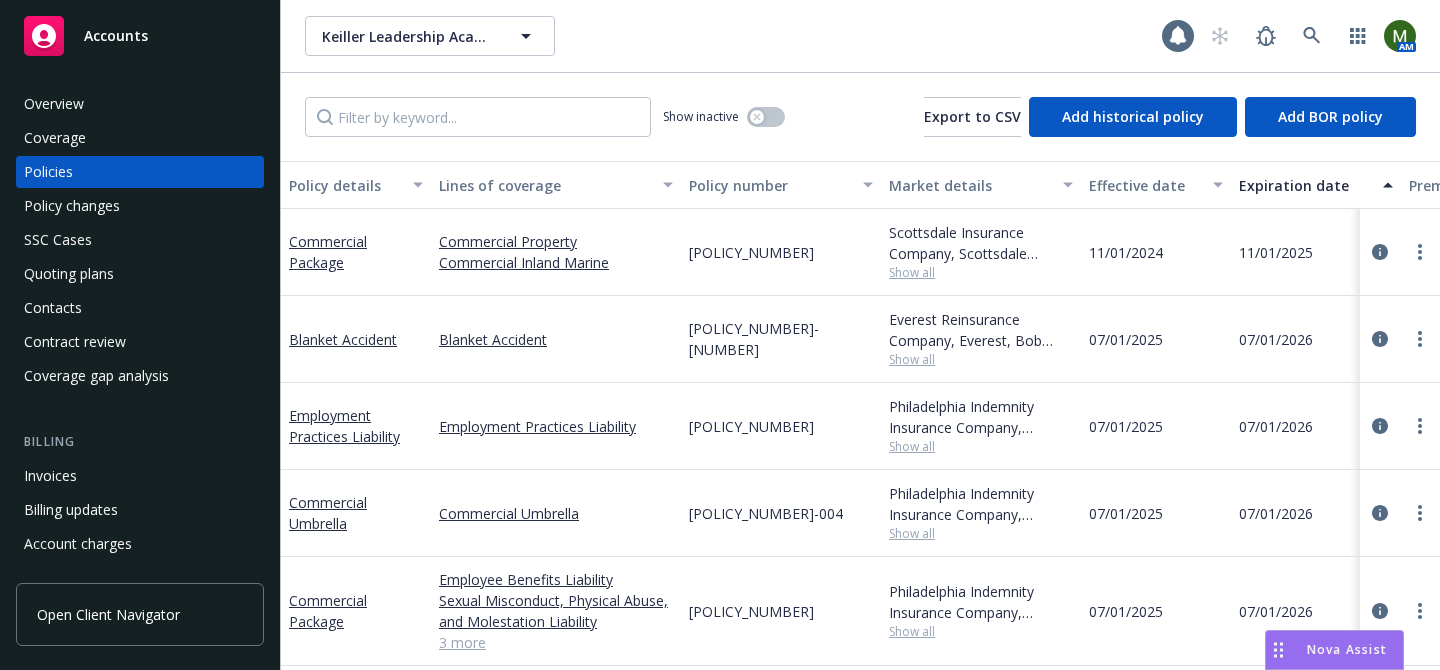 click on "CPS8098486" at bounding box center [751, 252] 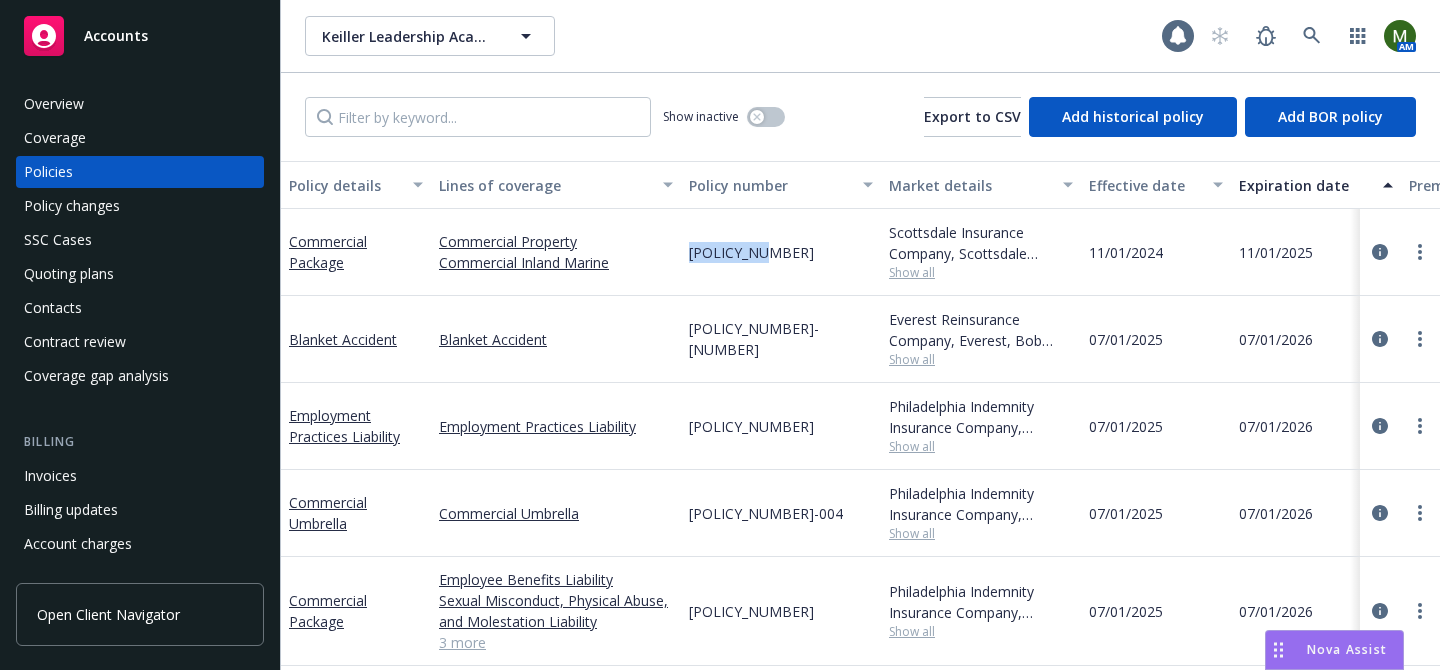 click on "CPS8098486" at bounding box center (751, 252) 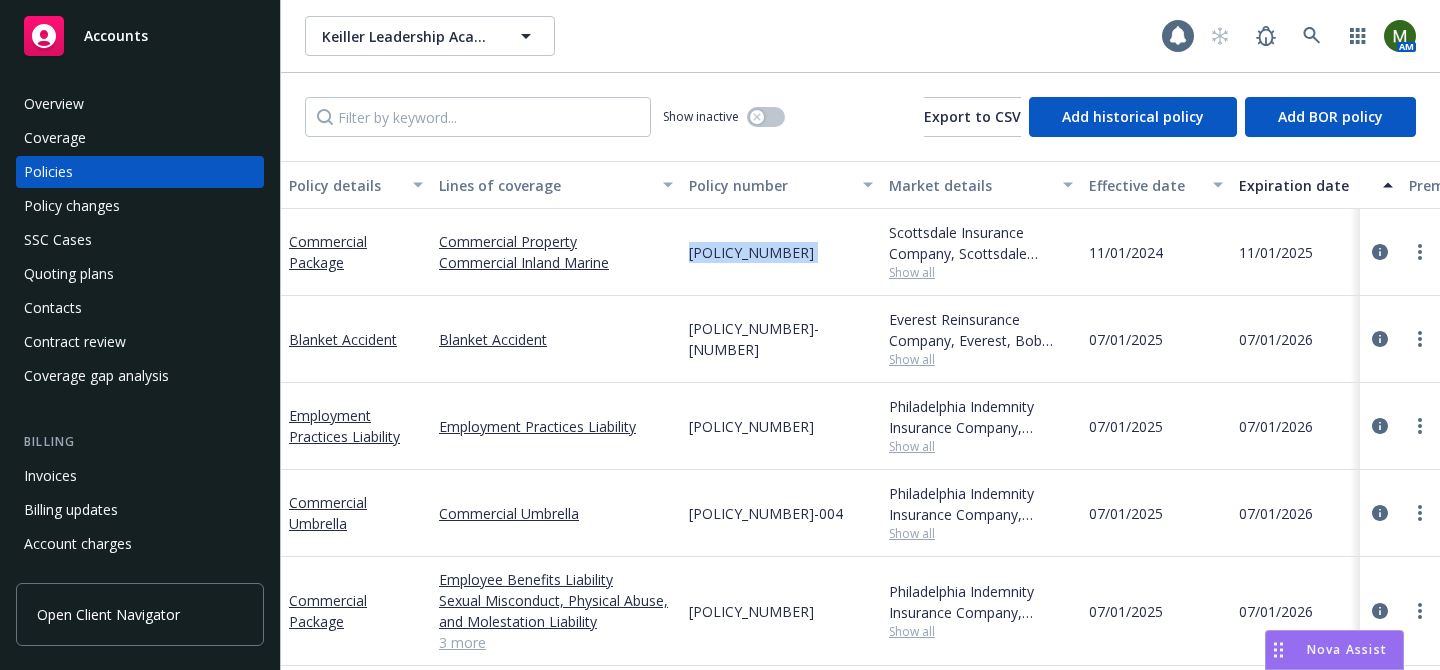 click on "CPS8098486" at bounding box center [751, 252] 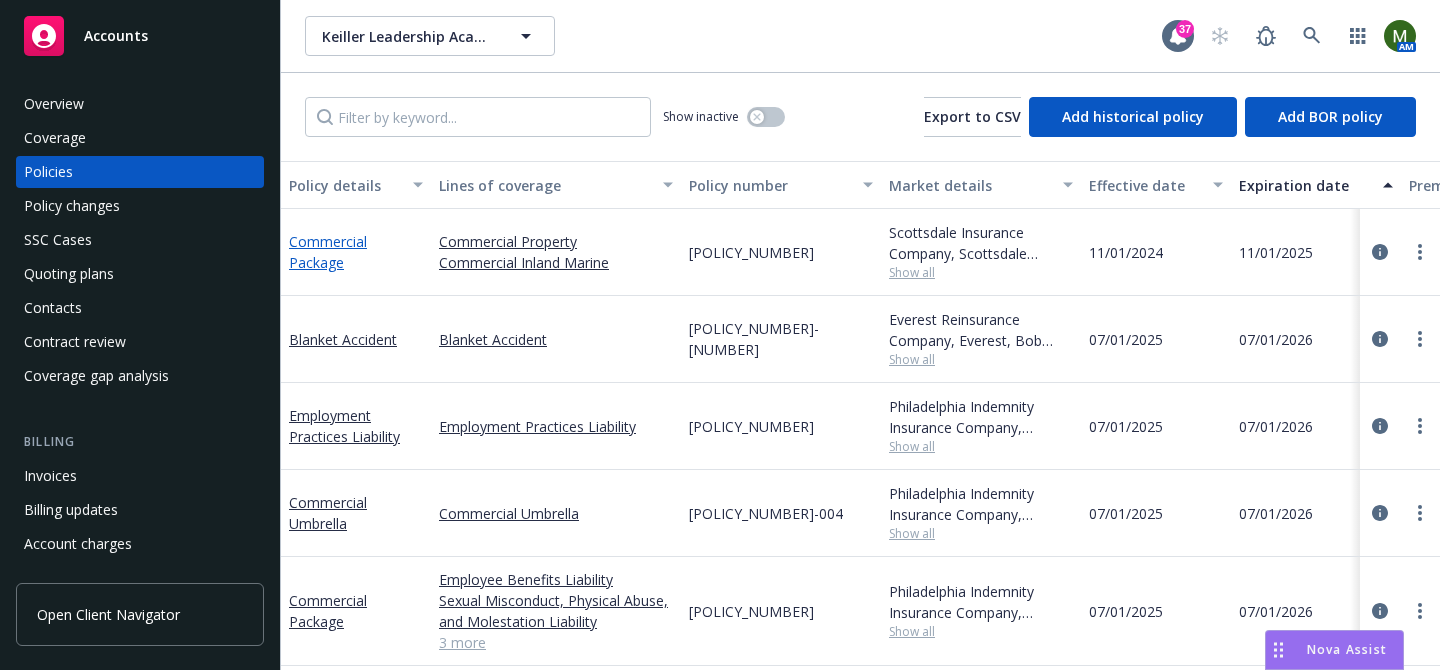 click on "Commercial Package" at bounding box center [328, 252] 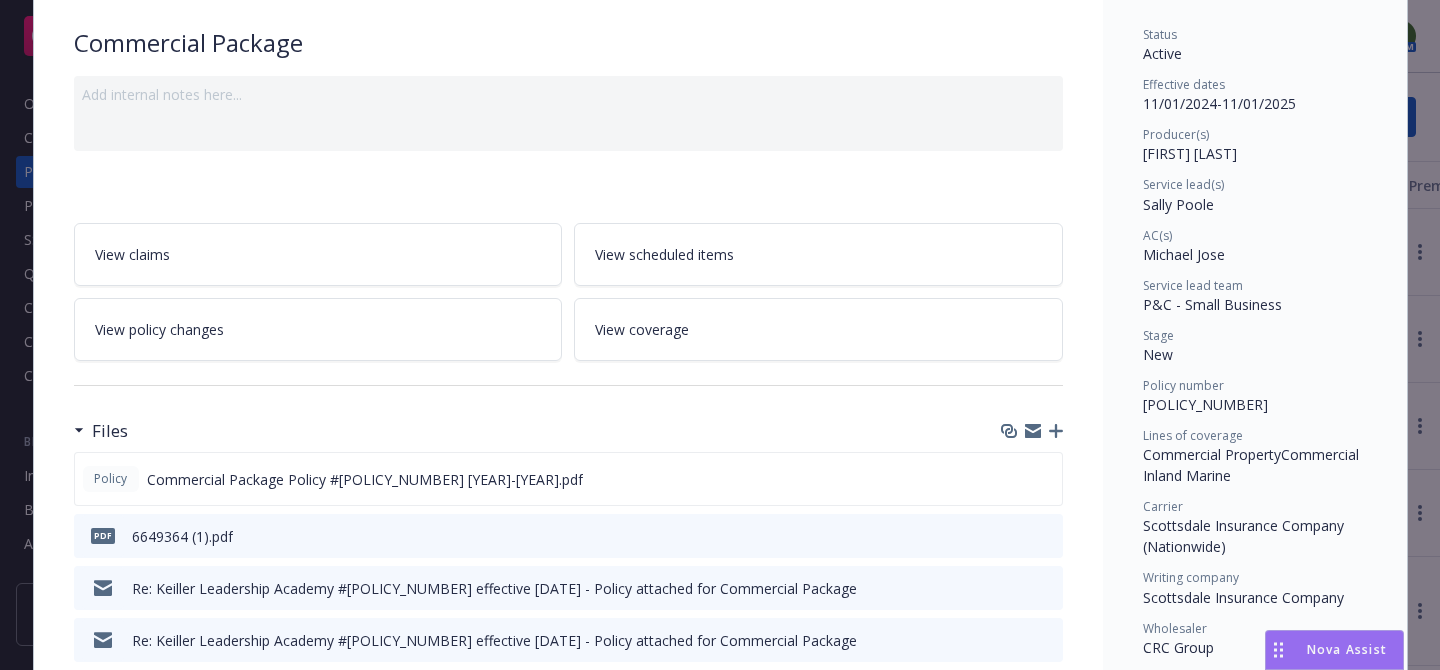 scroll, scrollTop: 232, scrollLeft: 0, axis: vertical 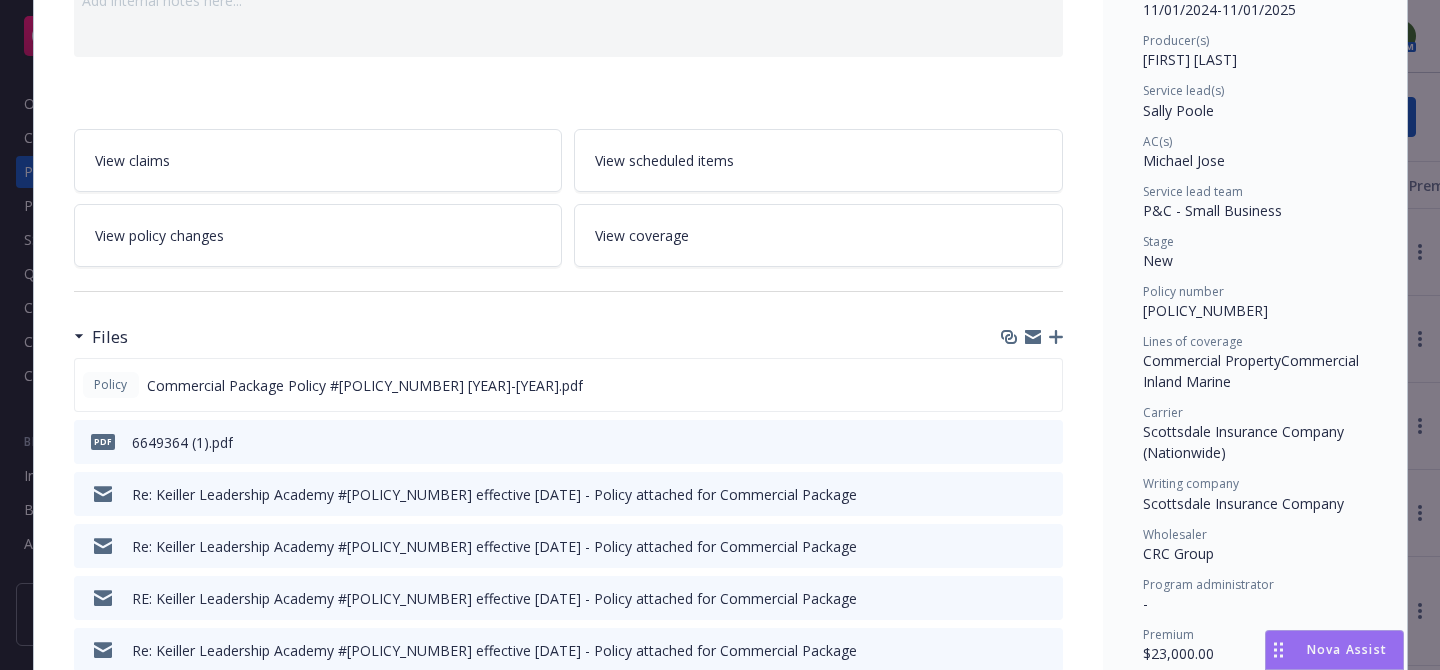click 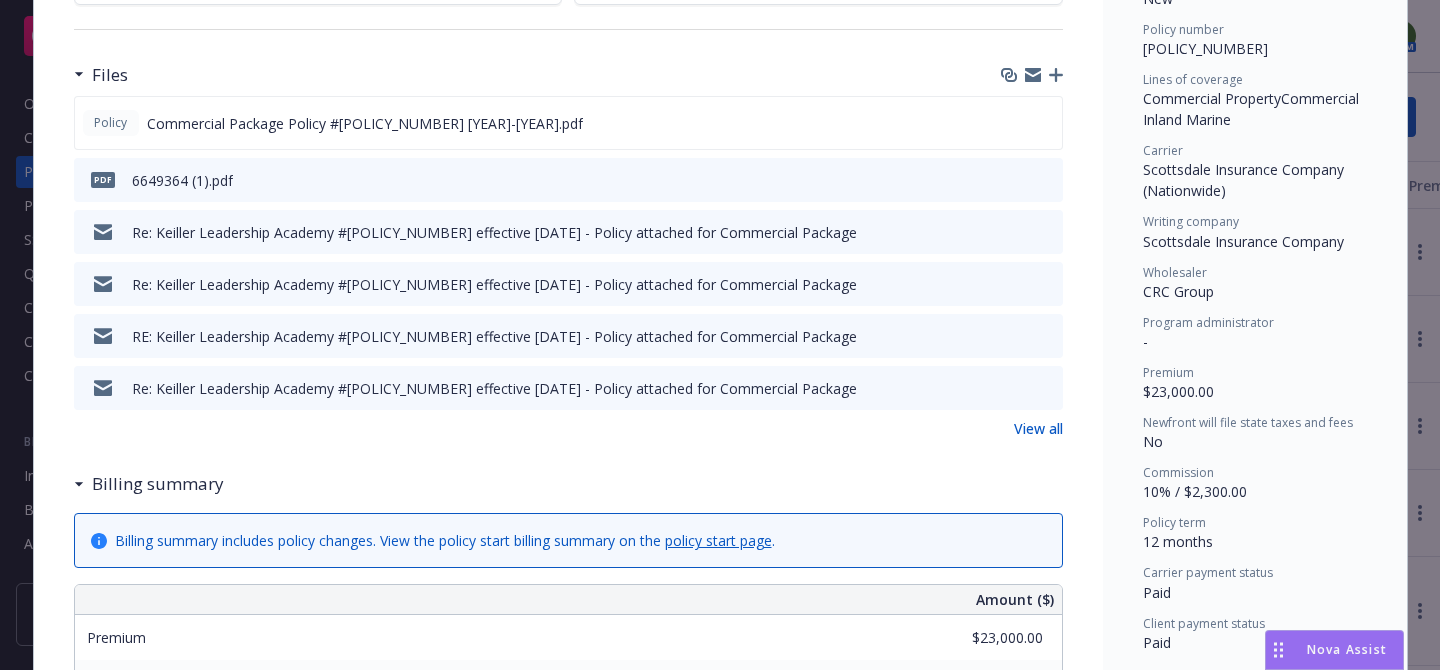 scroll, scrollTop: 498, scrollLeft: 0, axis: vertical 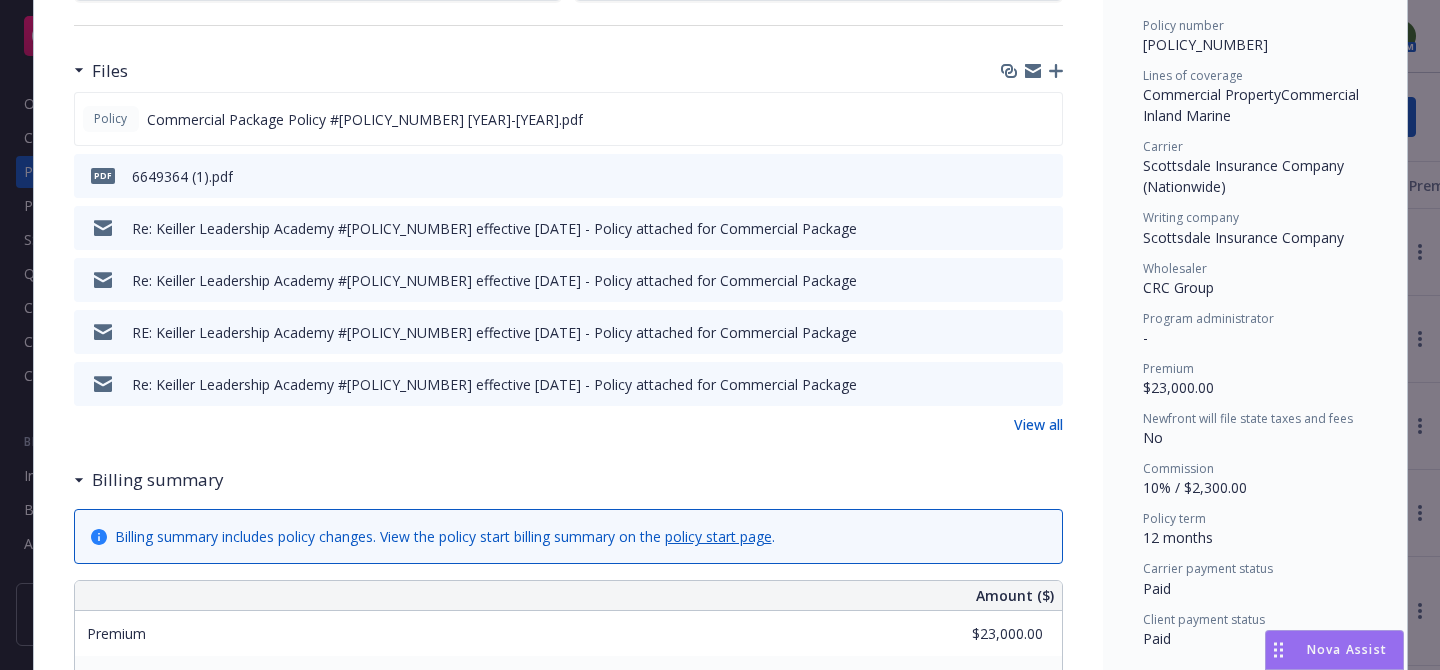 click on "View all" at bounding box center (1038, 424) 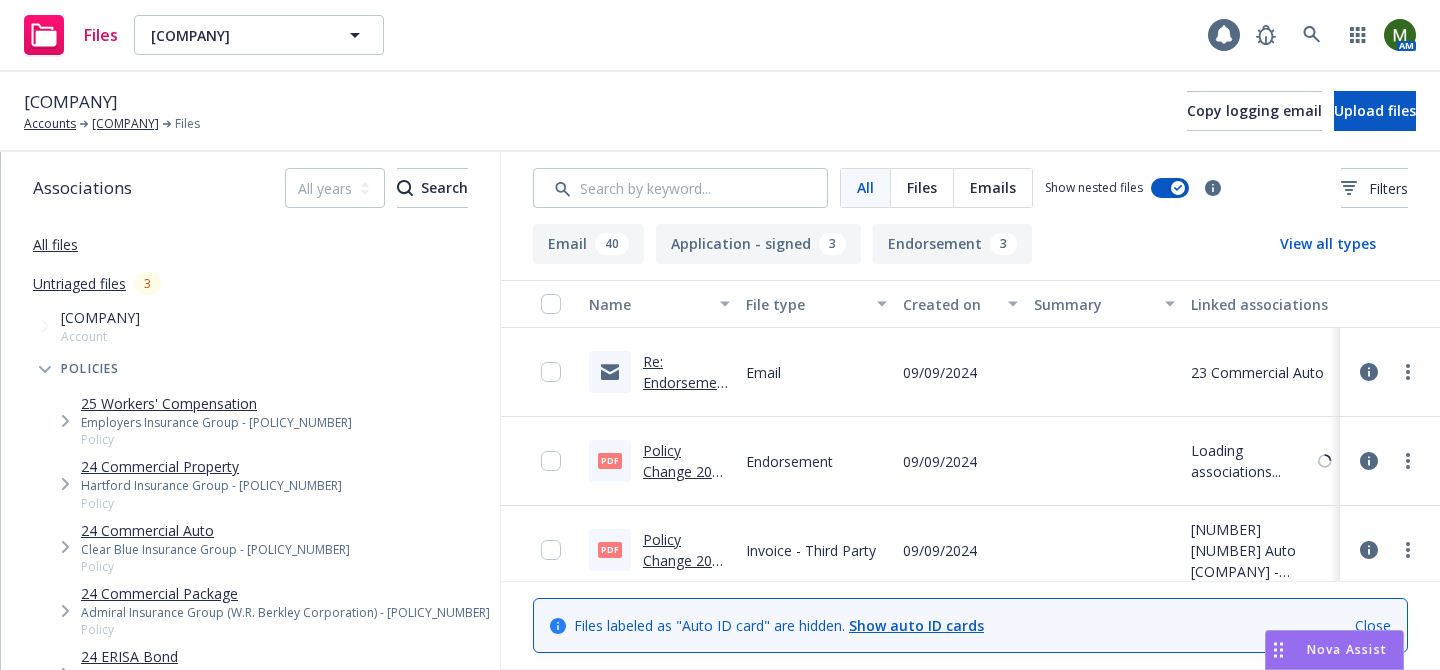 scroll, scrollTop: 0, scrollLeft: 0, axis: both 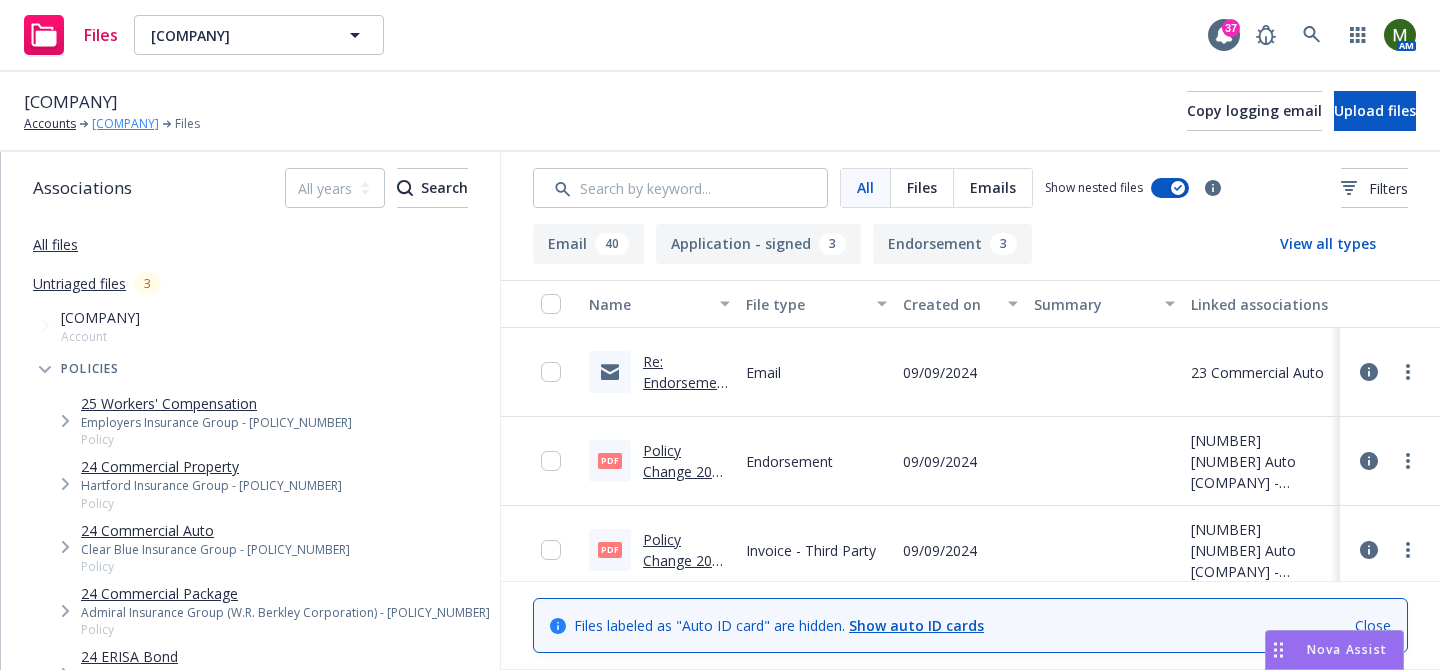 click on "SECURIFY.US INC" at bounding box center [125, 124] 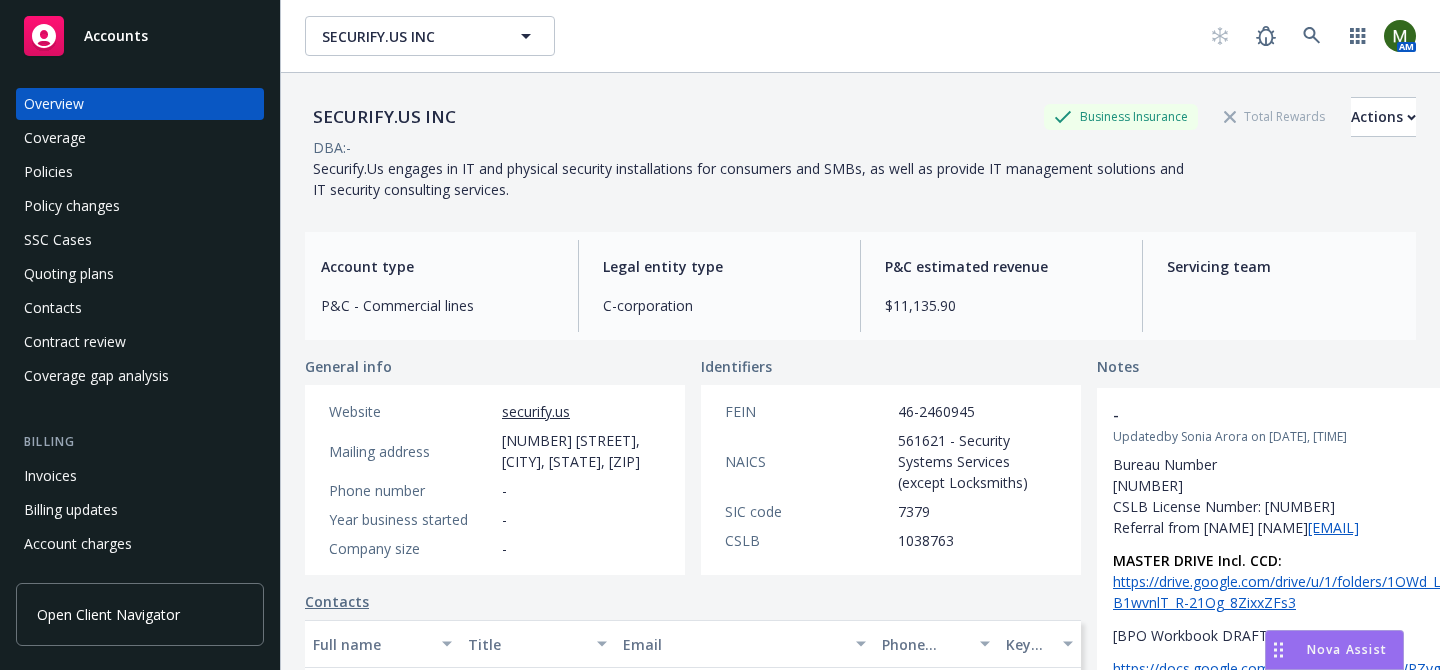 scroll, scrollTop: 0, scrollLeft: 0, axis: both 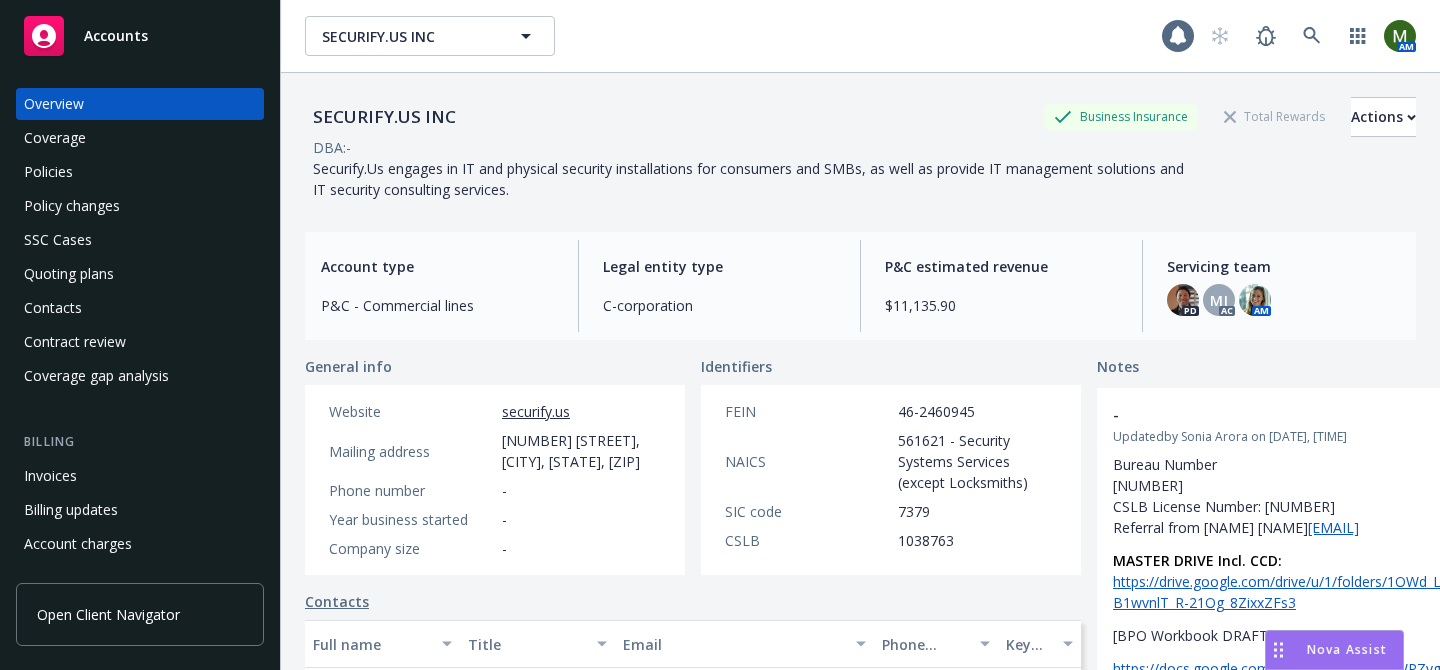 click on "Policies" at bounding box center (140, 172) 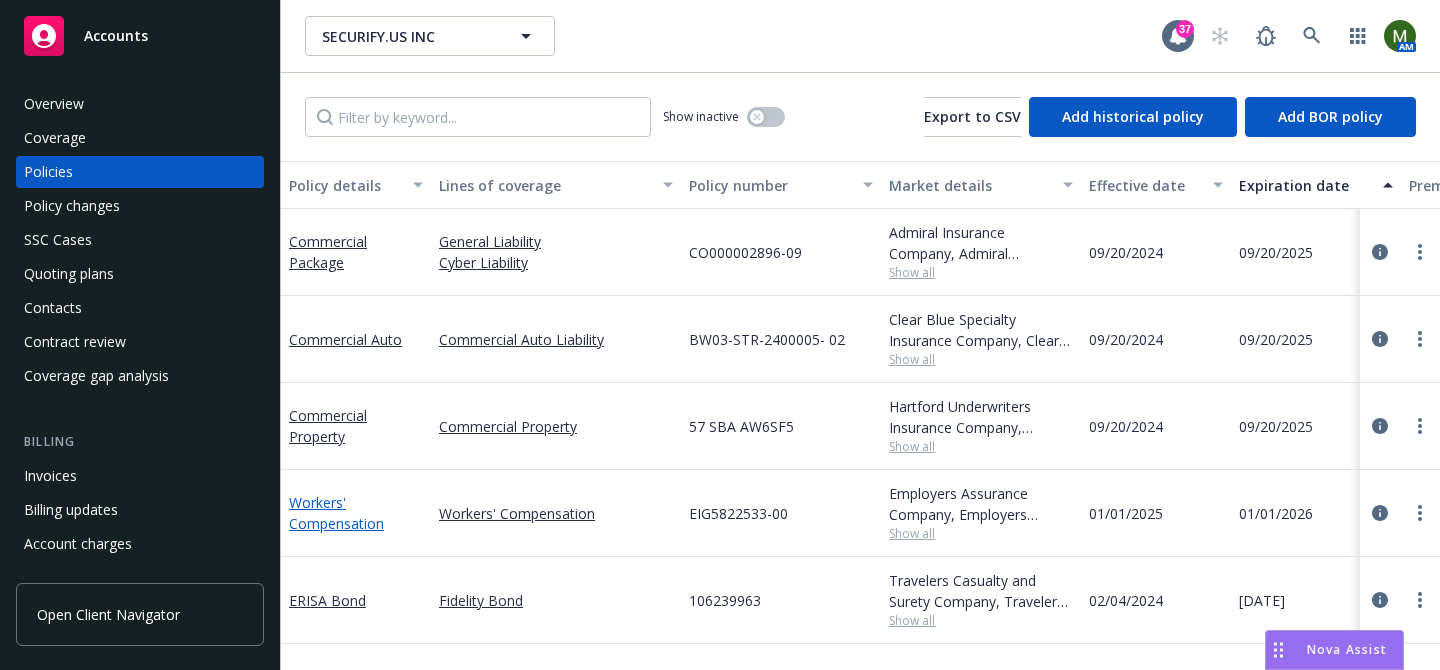 click on "Workers' Compensation" at bounding box center [336, 513] 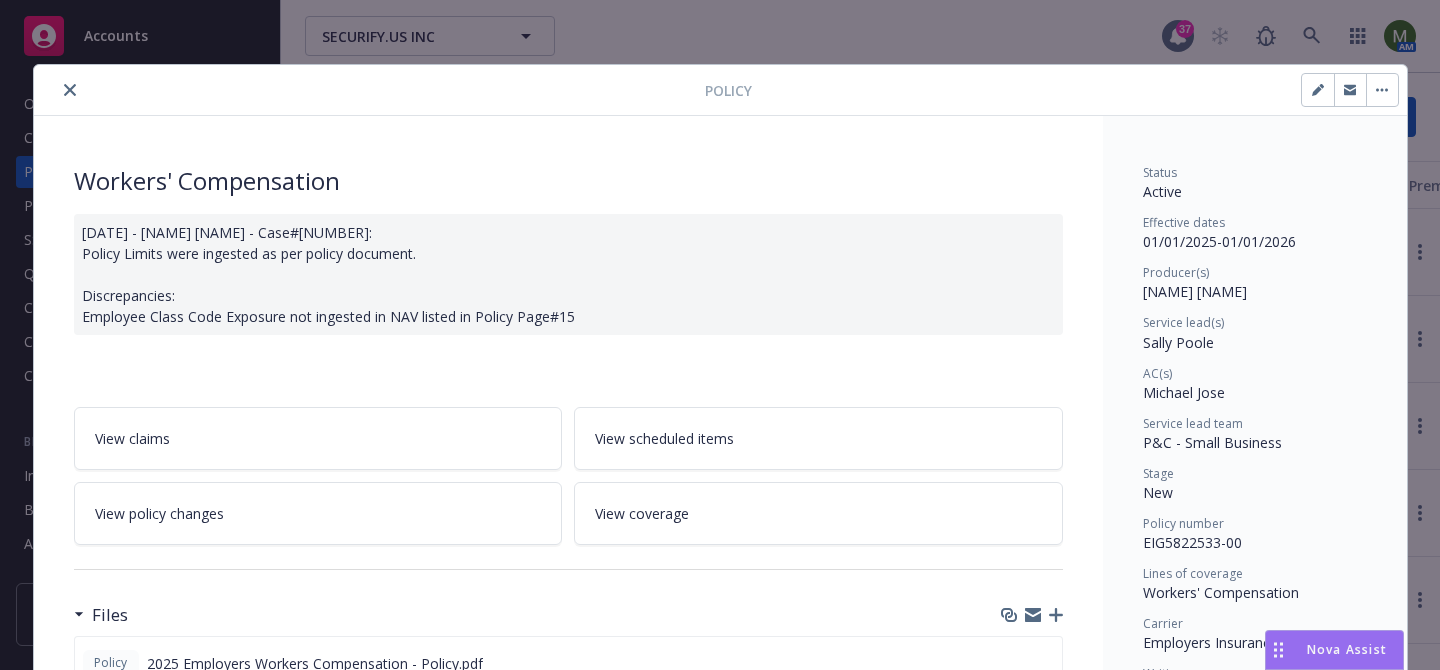 click 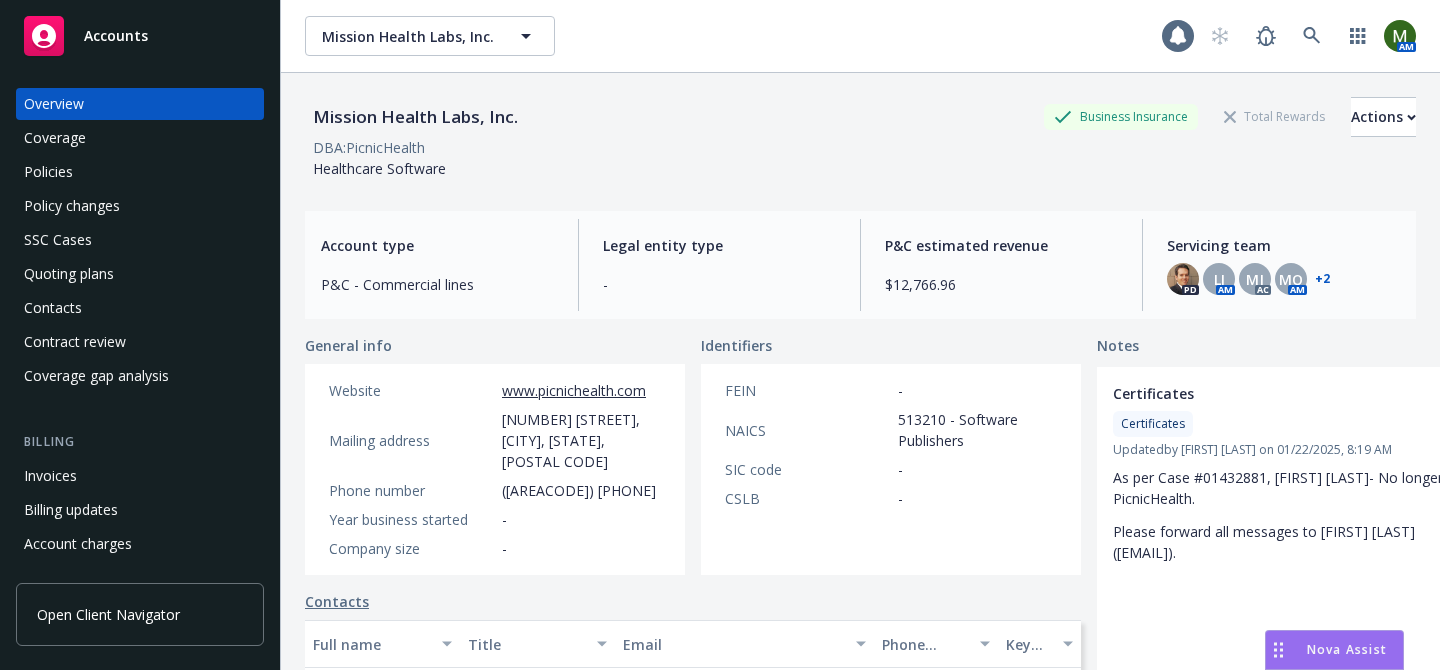 scroll, scrollTop: 0, scrollLeft: 0, axis: both 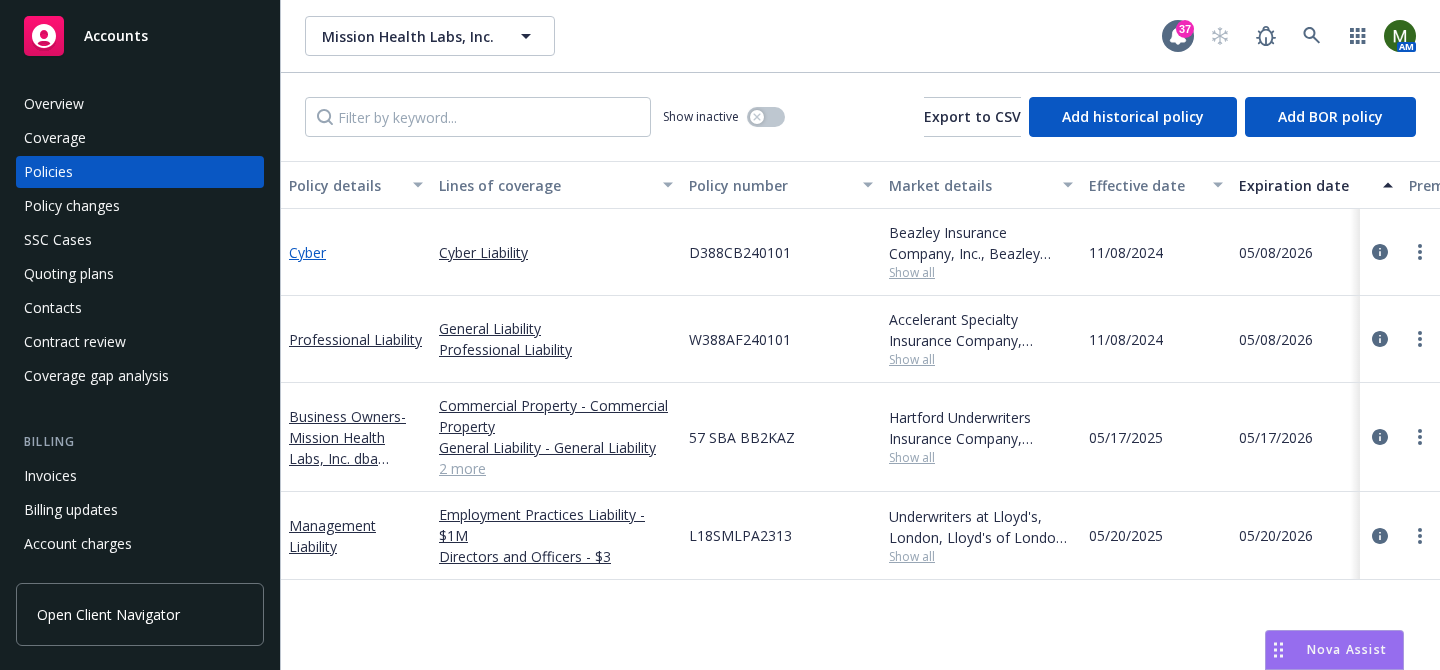 click on "Cyber" at bounding box center (307, 252) 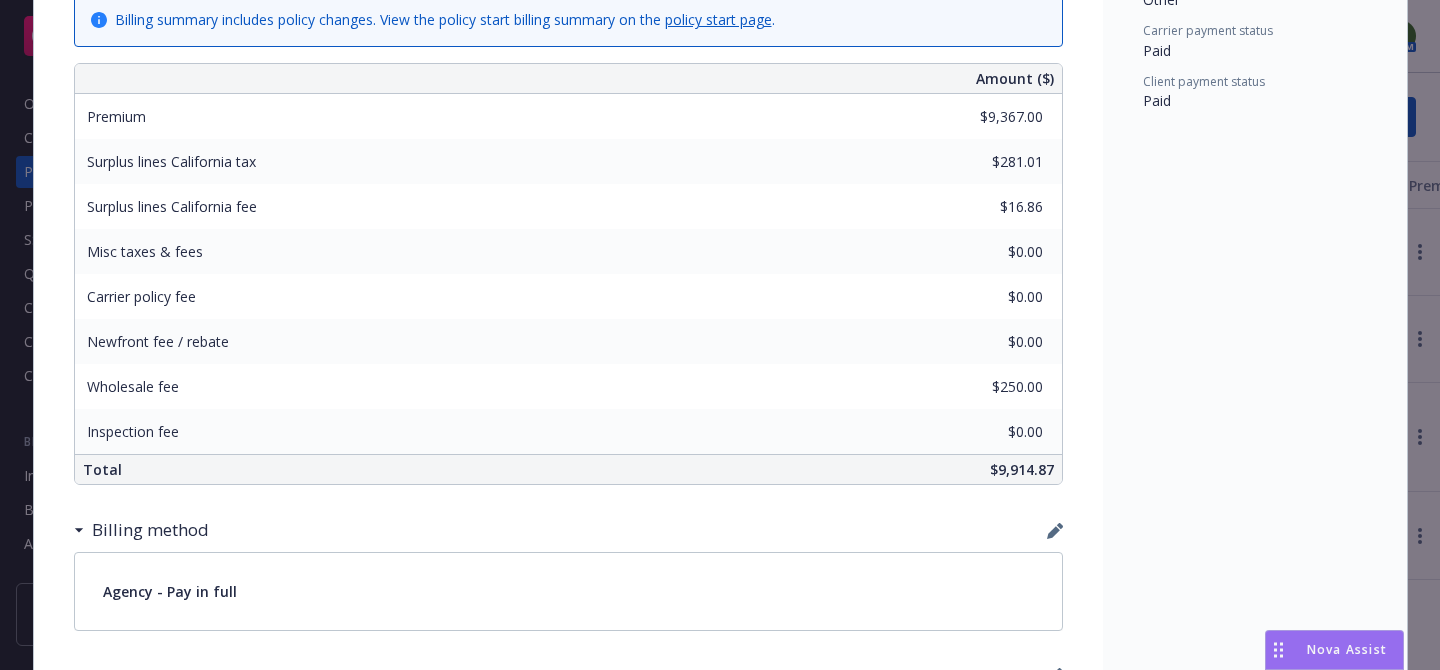 scroll, scrollTop: 1016, scrollLeft: 0, axis: vertical 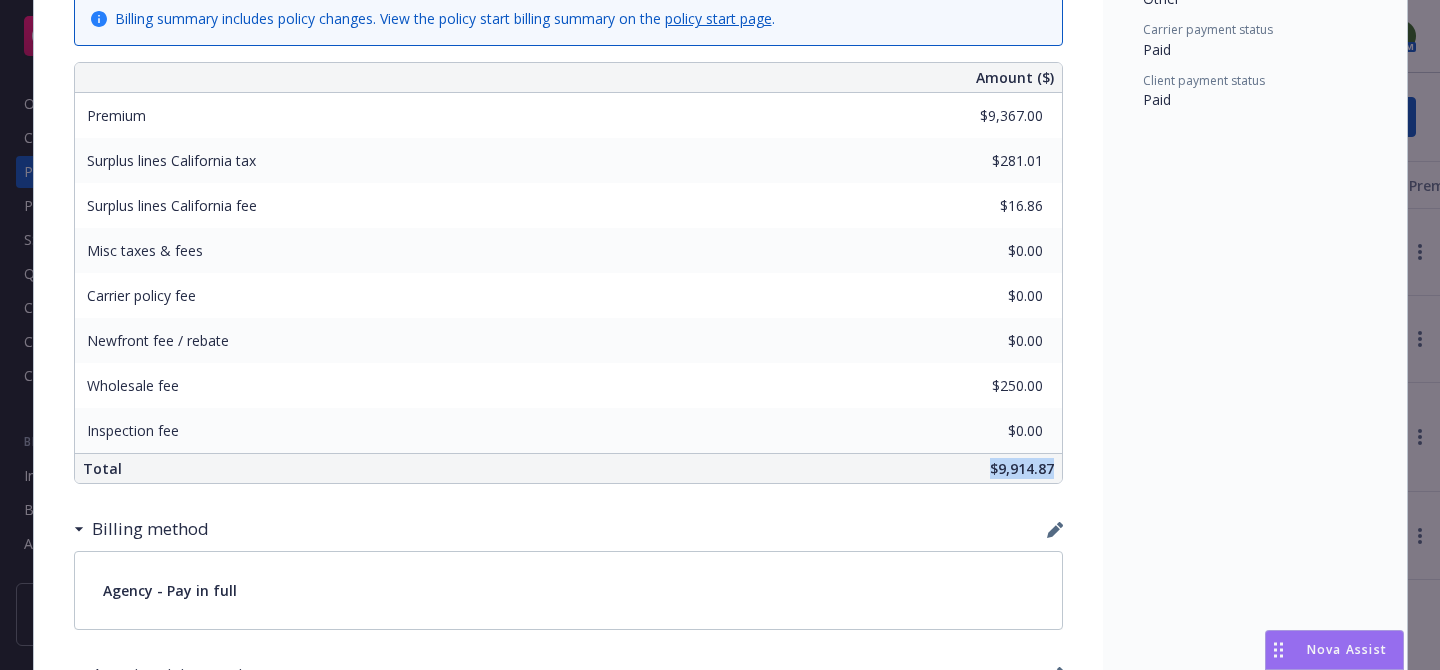drag, startPoint x: 992, startPoint y: 470, endPoint x: 1053, endPoint y: 469, distance: 61.008198 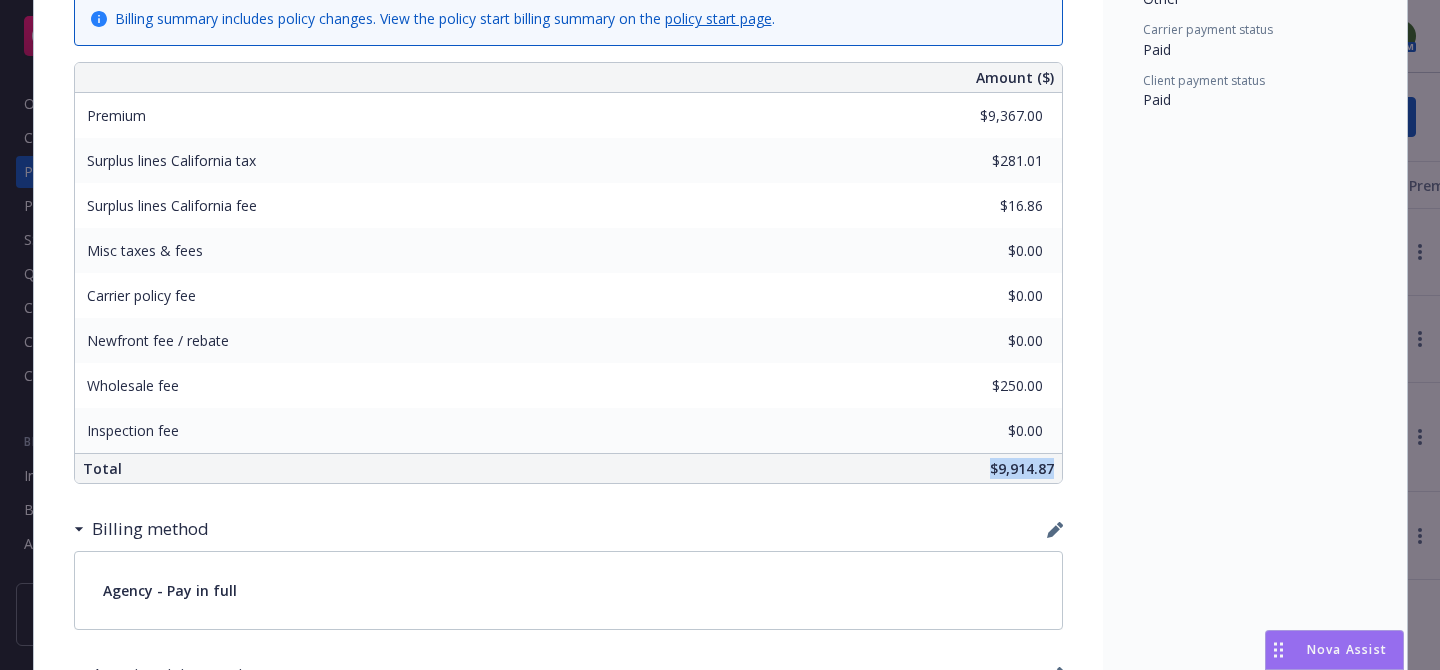 scroll, scrollTop: 45, scrollLeft: 0, axis: vertical 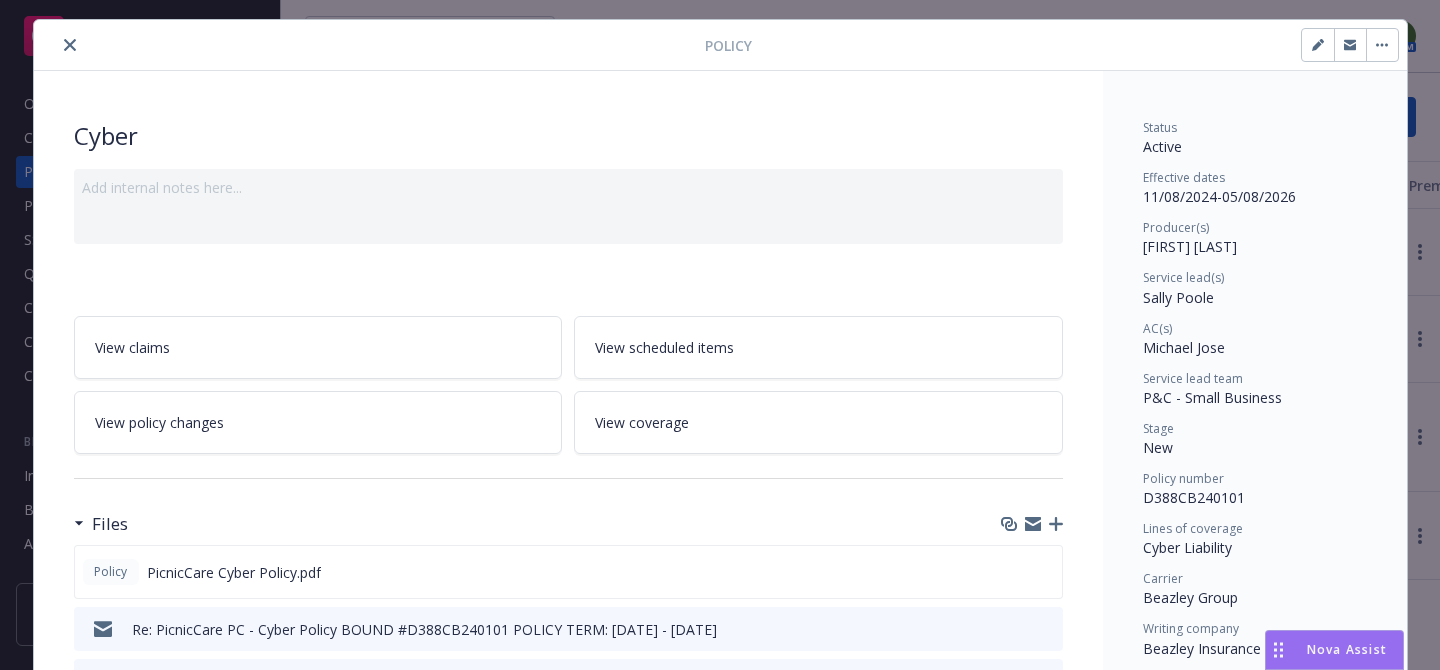 click at bounding box center (70, 45) 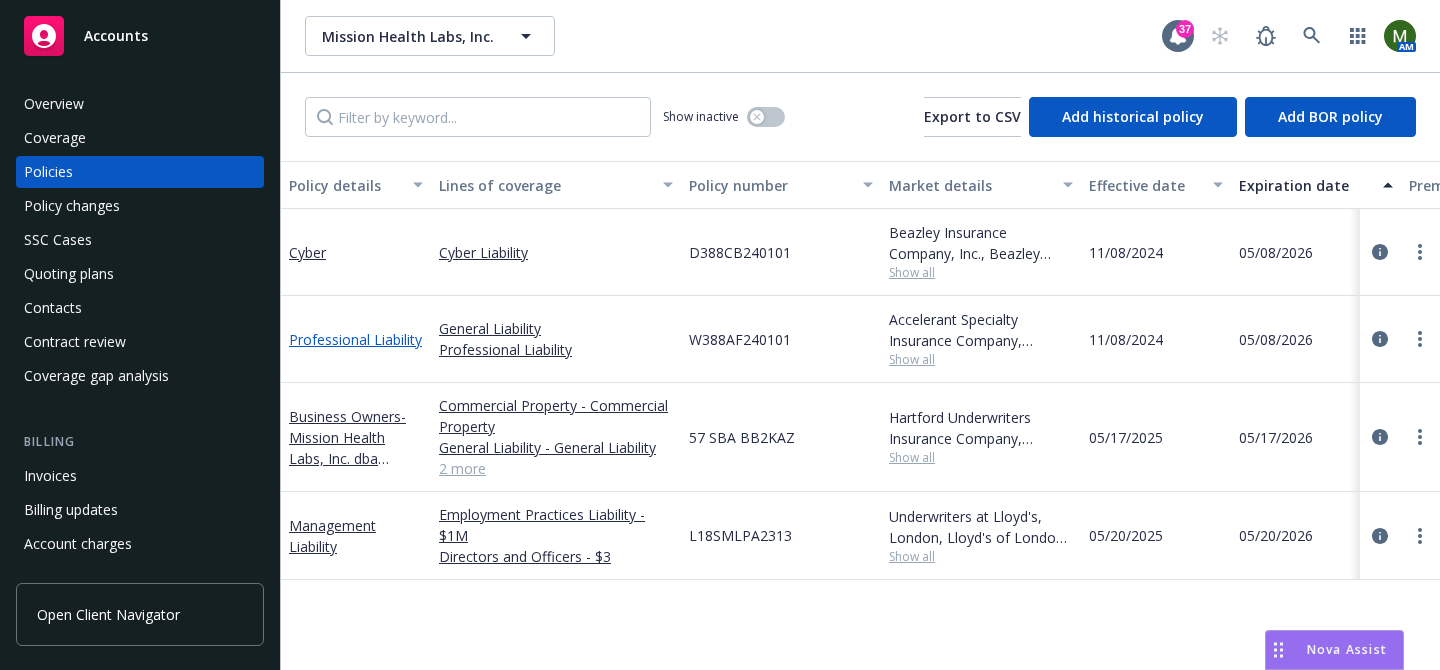 click on "Professional Liability" at bounding box center (355, 339) 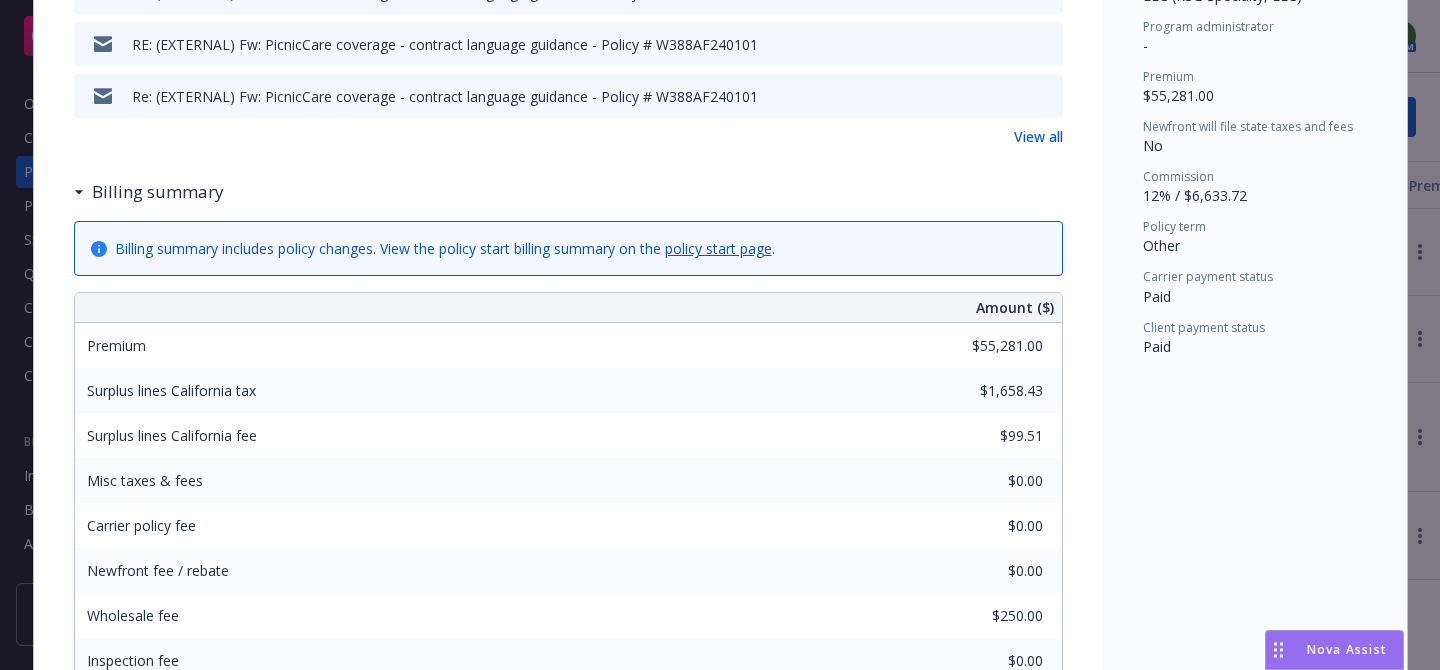 scroll, scrollTop: 981, scrollLeft: 0, axis: vertical 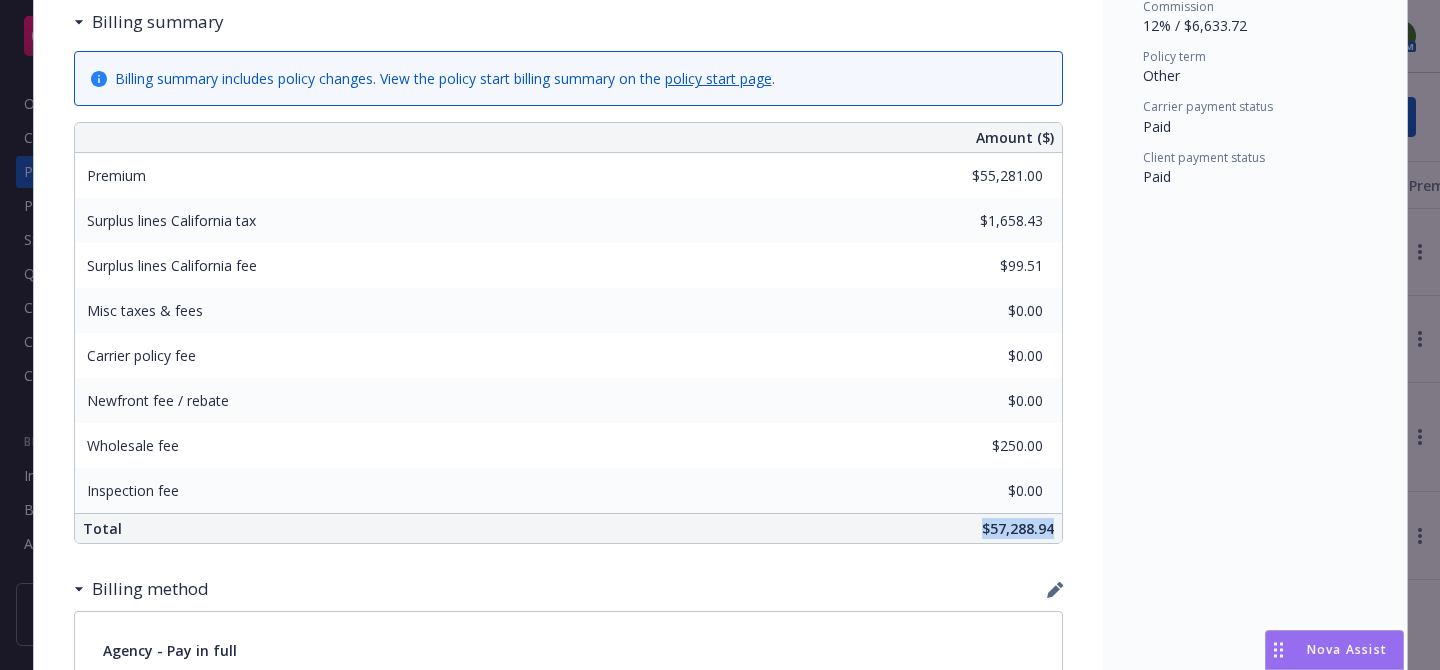 drag, startPoint x: 982, startPoint y: 533, endPoint x: 1054, endPoint y: 533, distance: 72 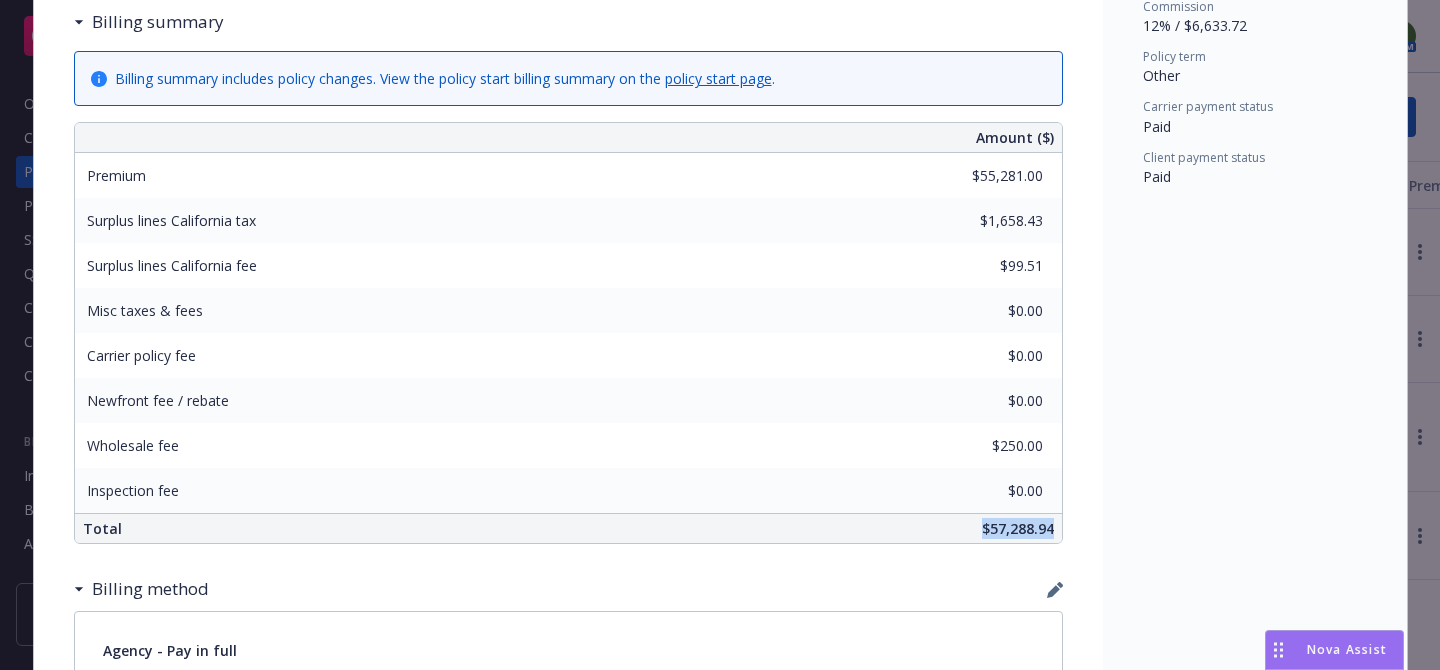 scroll, scrollTop: 0, scrollLeft: 0, axis: both 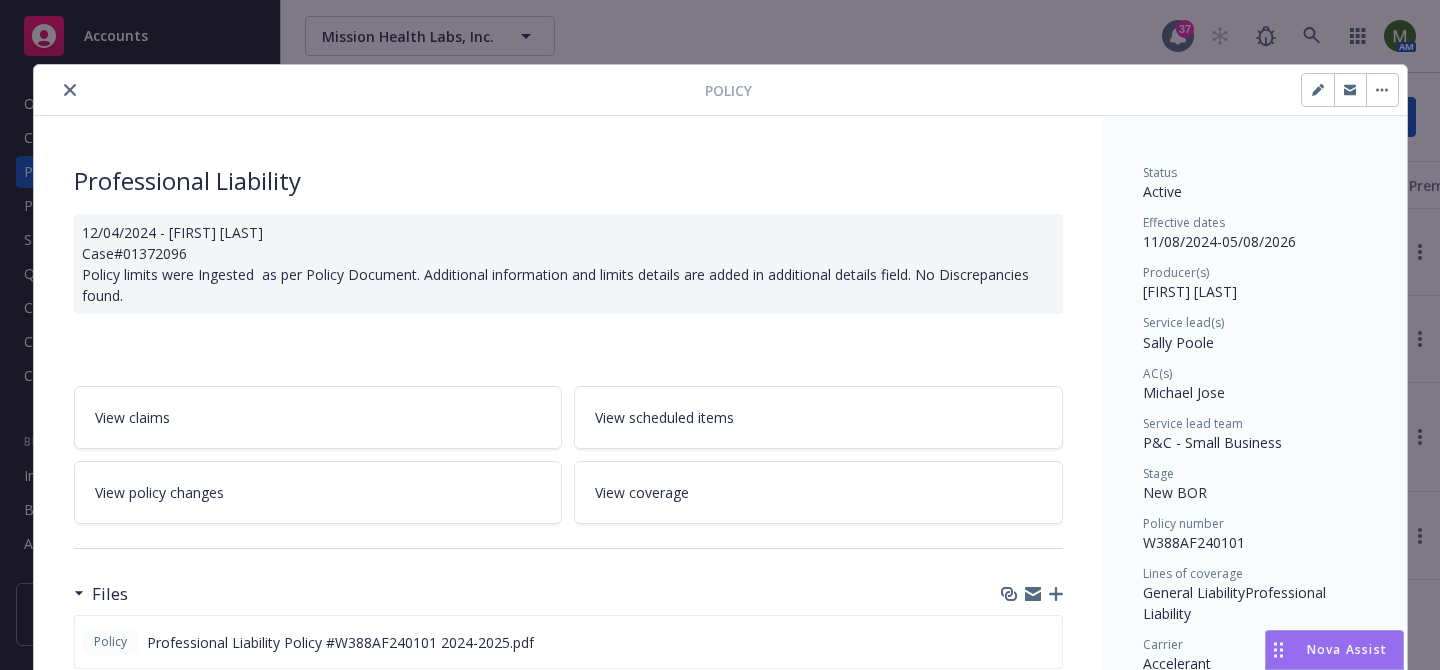 click 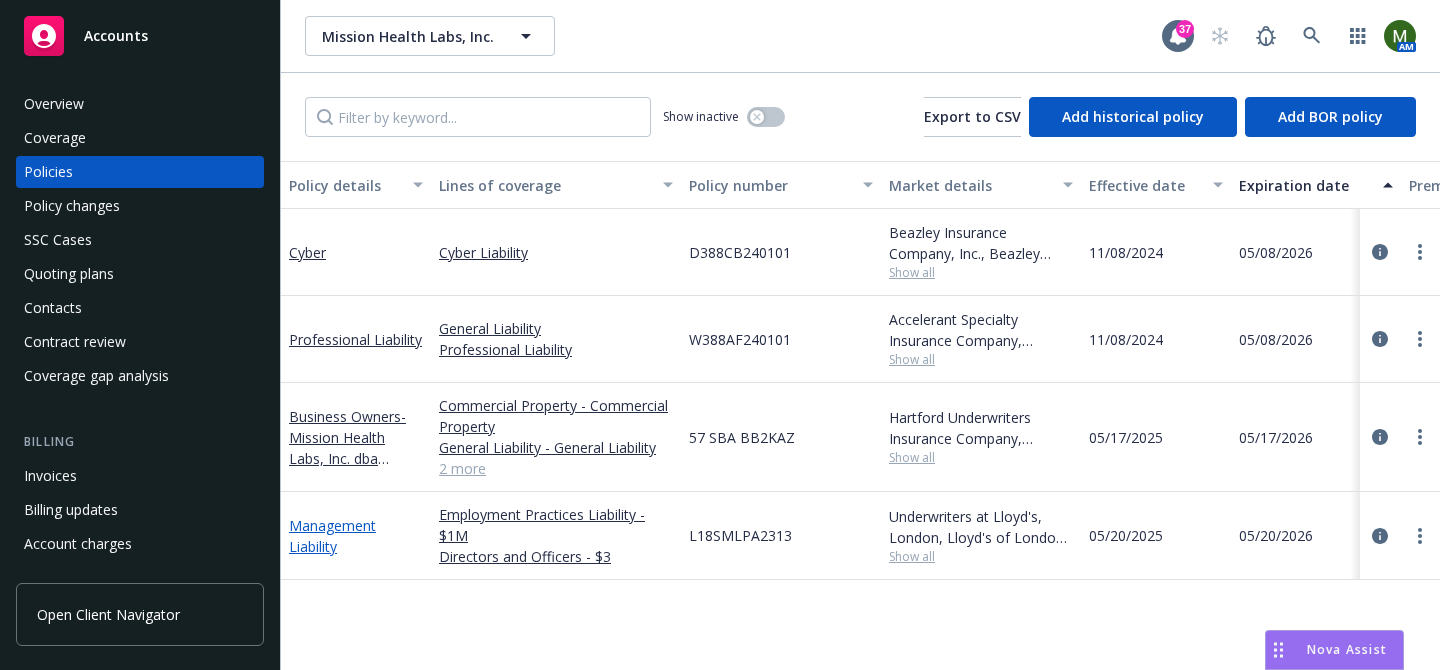 click on "Management Liability" at bounding box center (332, 536) 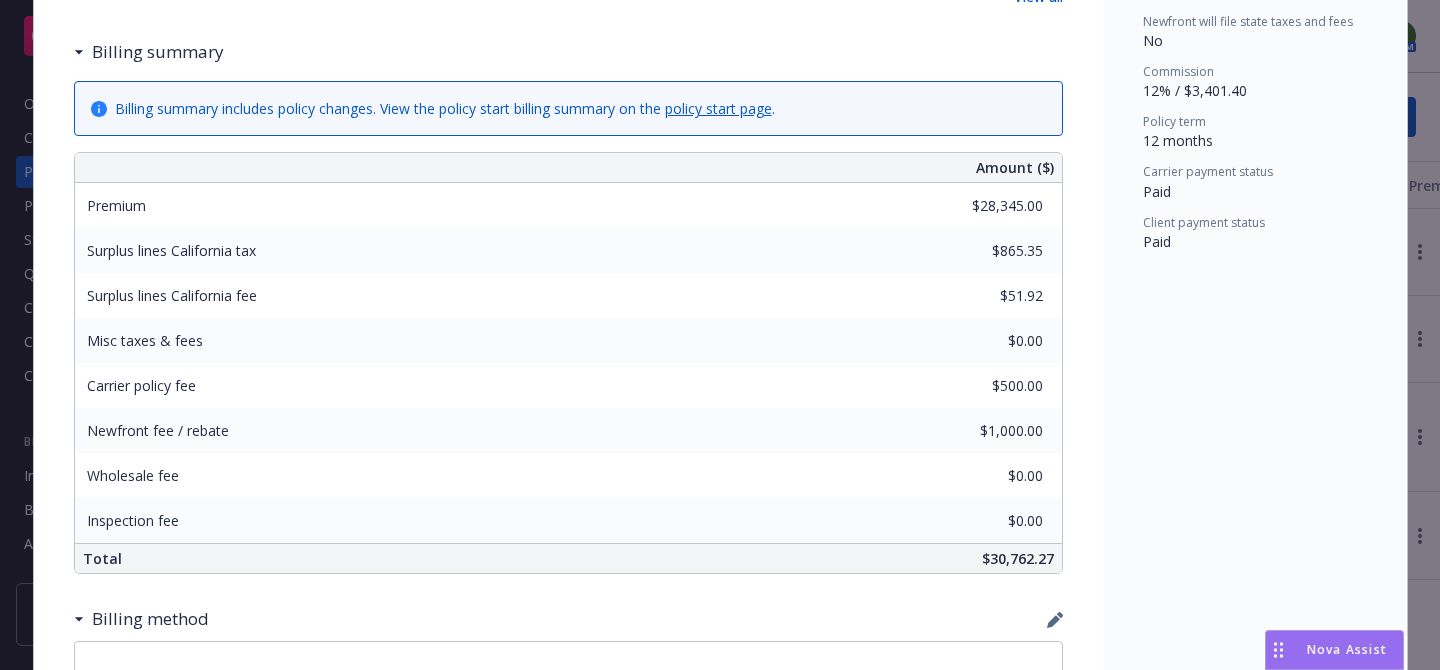 scroll, scrollTop: 889, scrollLeft: 0, axis: vertical 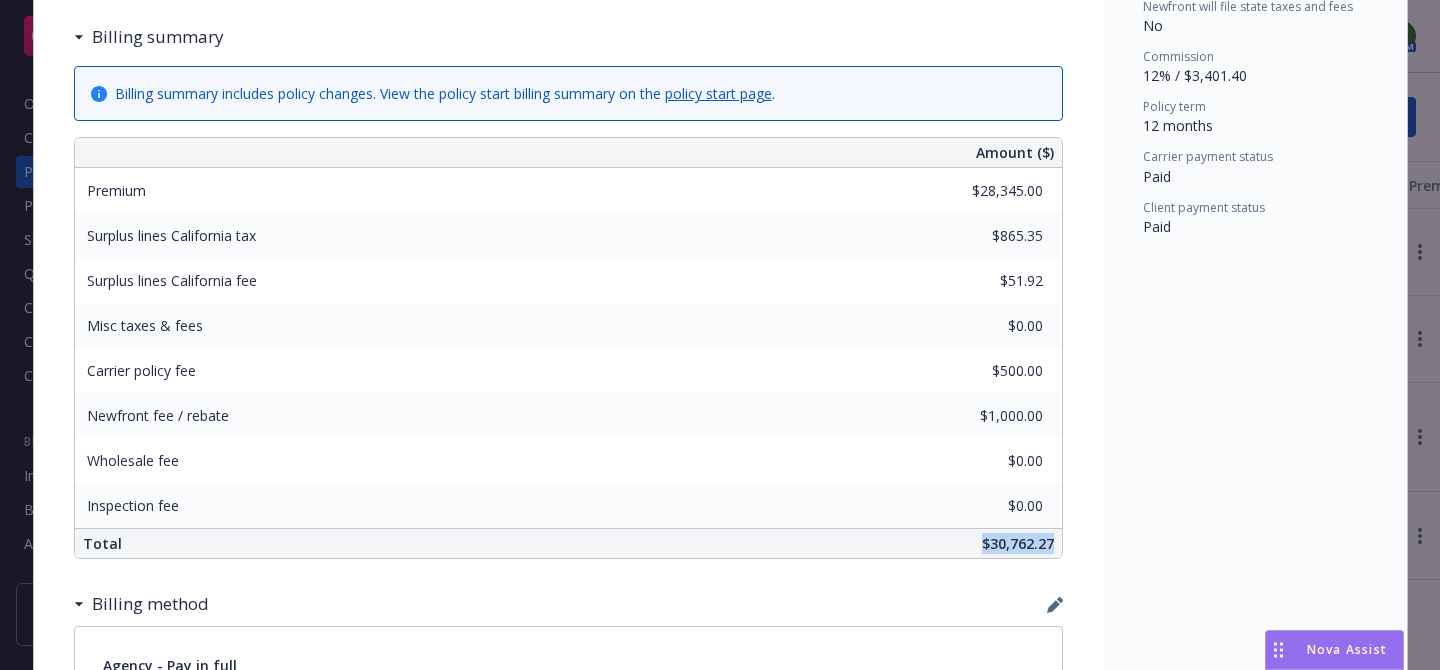drag, startPoint x: 981, startPoint y: 541, endPoint x: 1057, endPoint y: 544, distance: 76.05919 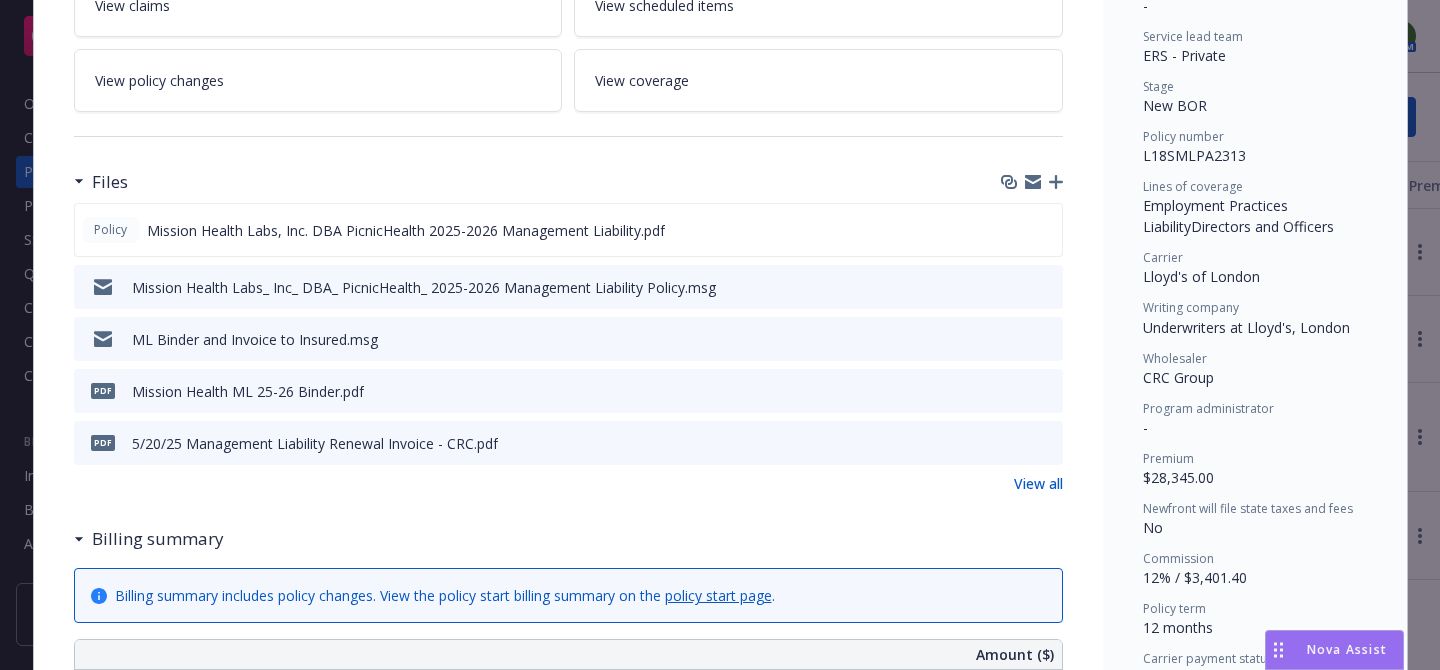 scroll, scrollTop: 33, scrollLeft: 0, axis: vertical 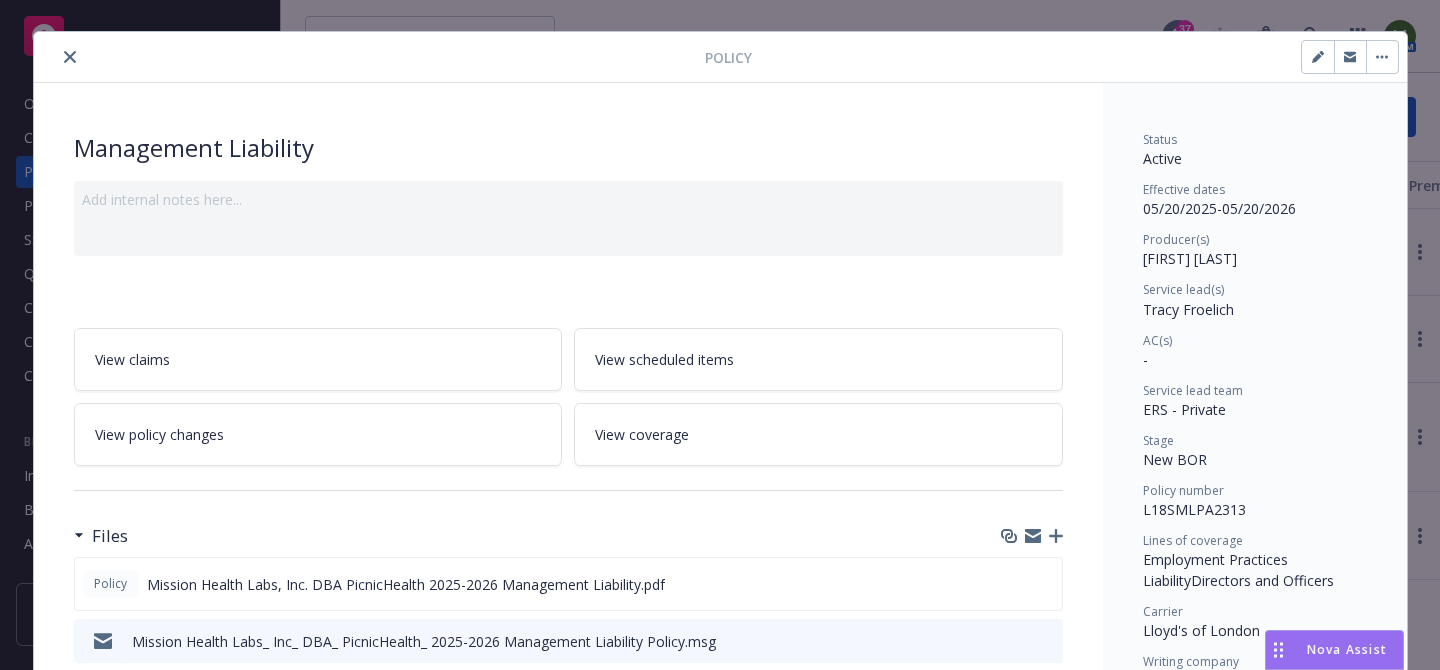 click at bounding box center [70, 57] 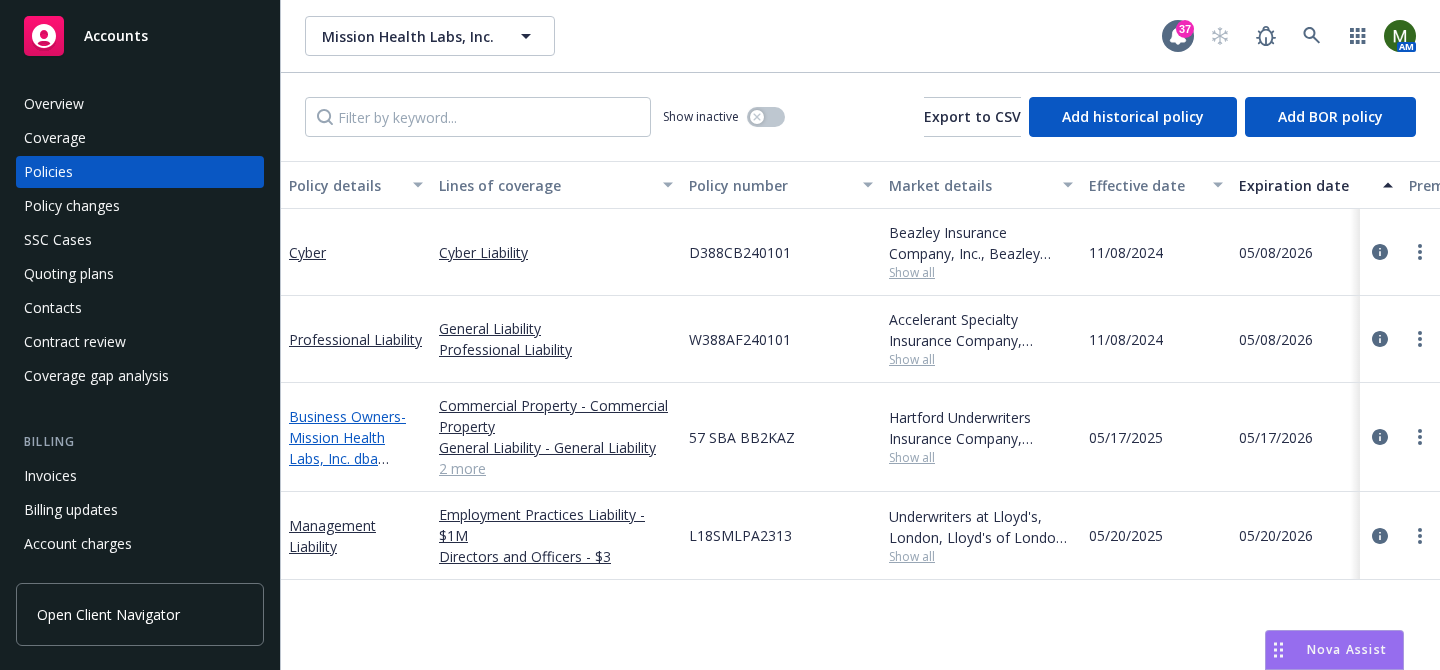 click on "Business Owners  -  Mission Health Labs, Inc. dba PicnicHealth - Hartford (Business Owners -  10 SBA BB2KAZ)" at bounding box center [349, 479] 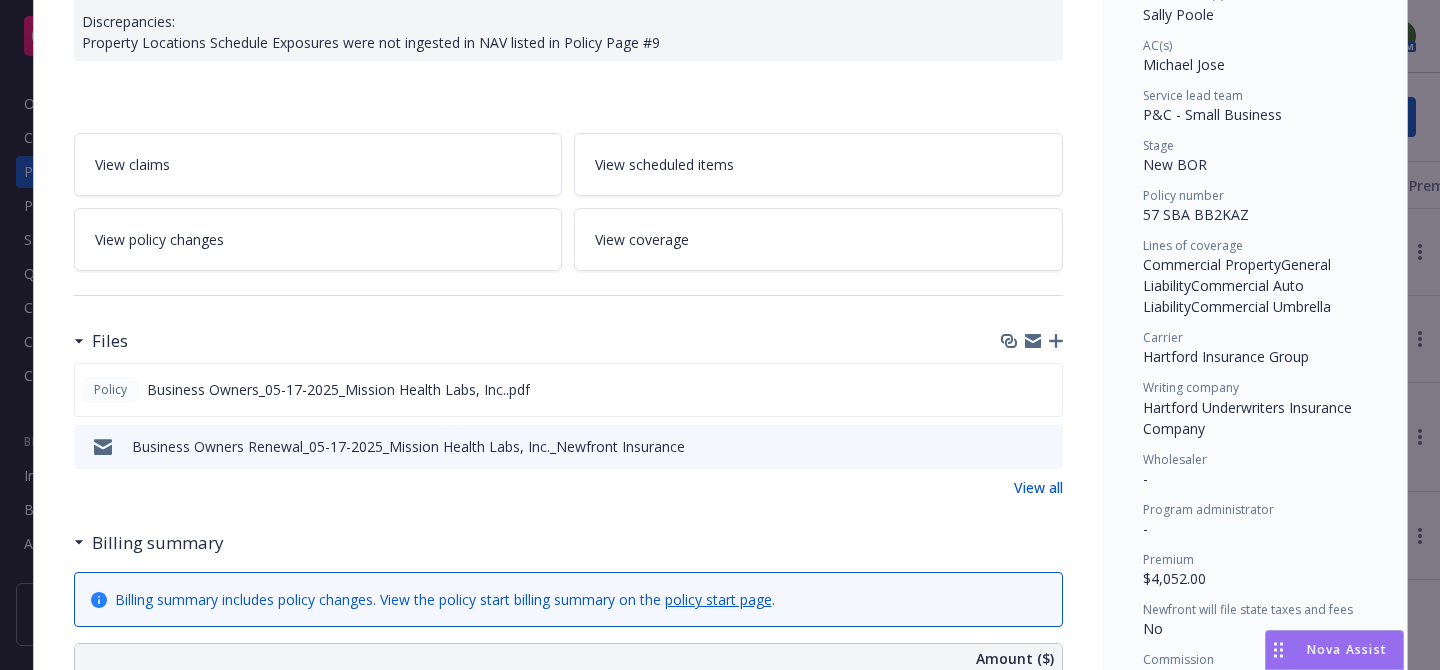 scroll, scrollTop: 352, scrollLeft: 0, axis: vertical 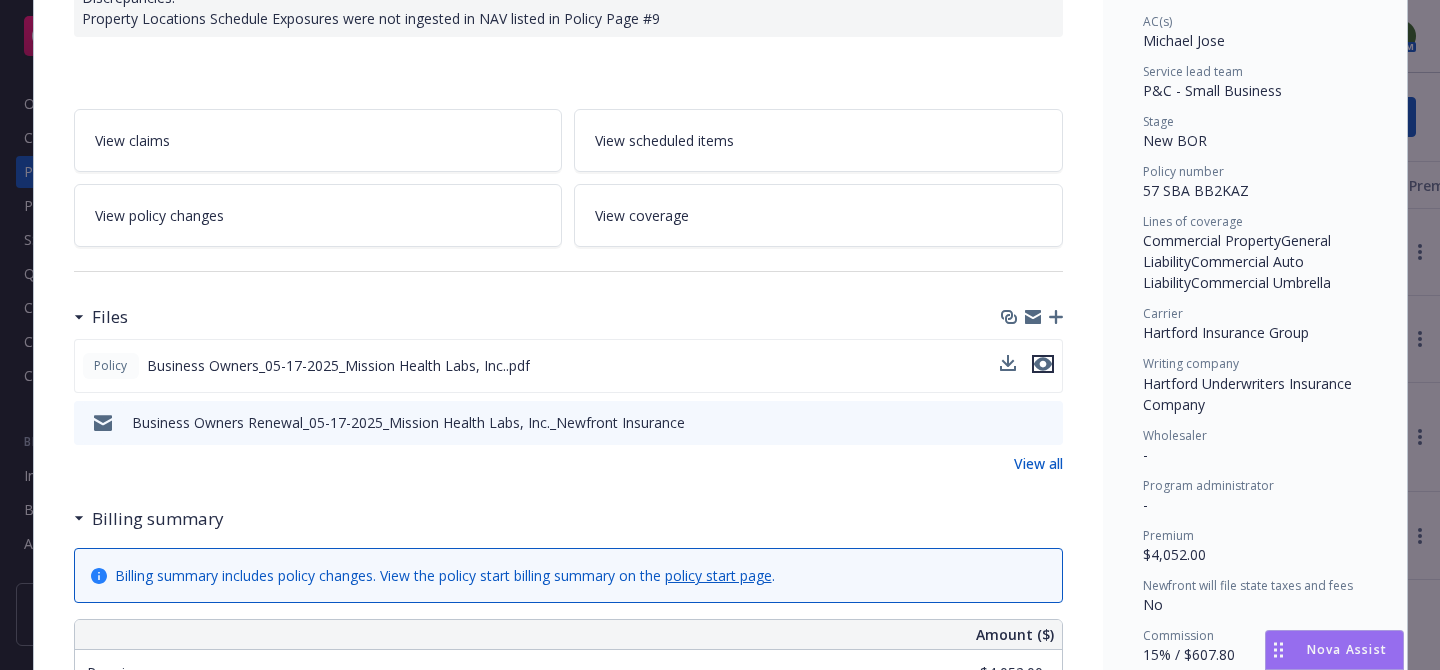 click 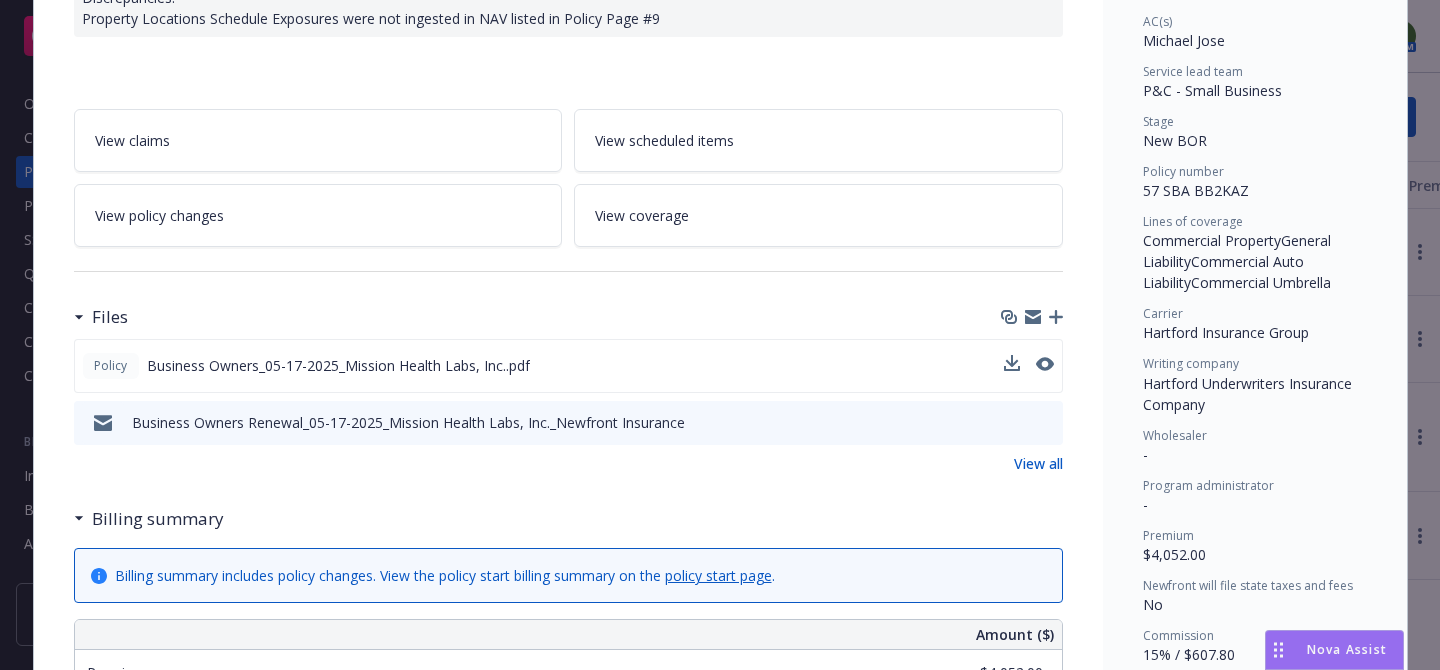 scroll, scrollTop: 1645, scrollLeft: 0, axis: vertical 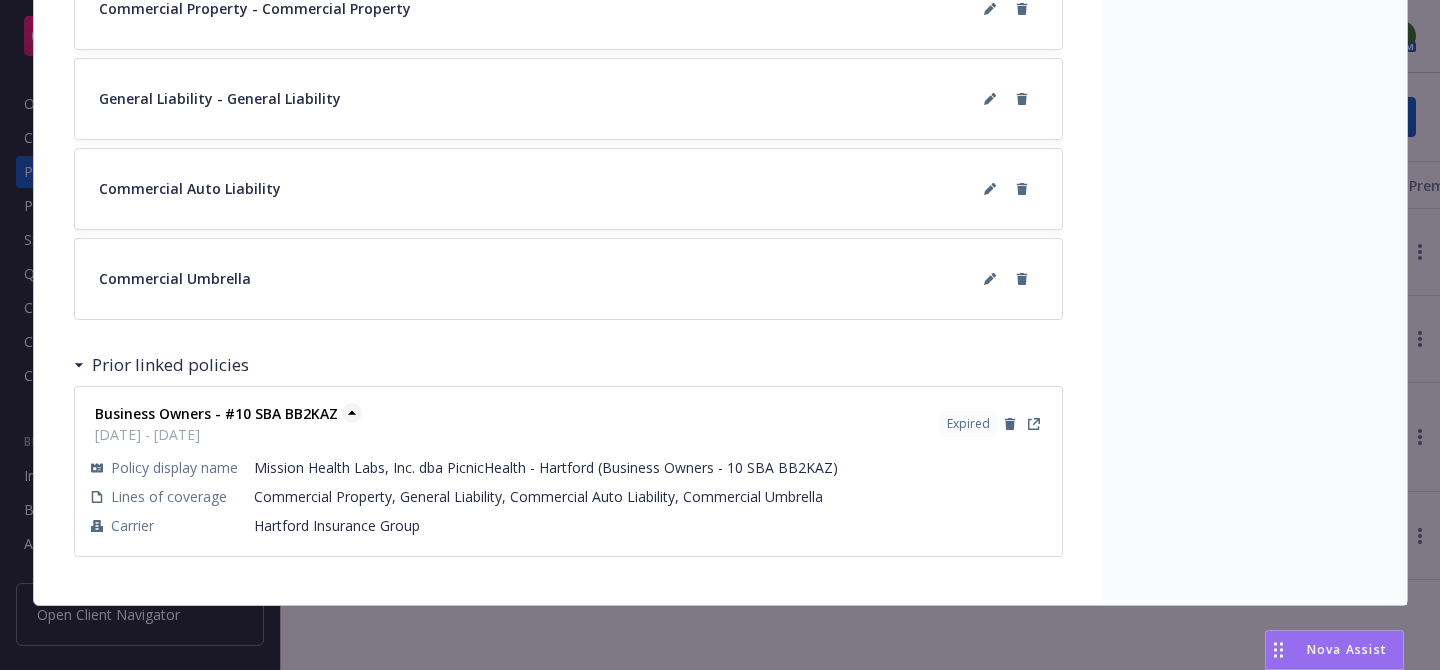 click on "Business Owners - #10 SBA BB2KAZ" at bounding box center (216, 413) 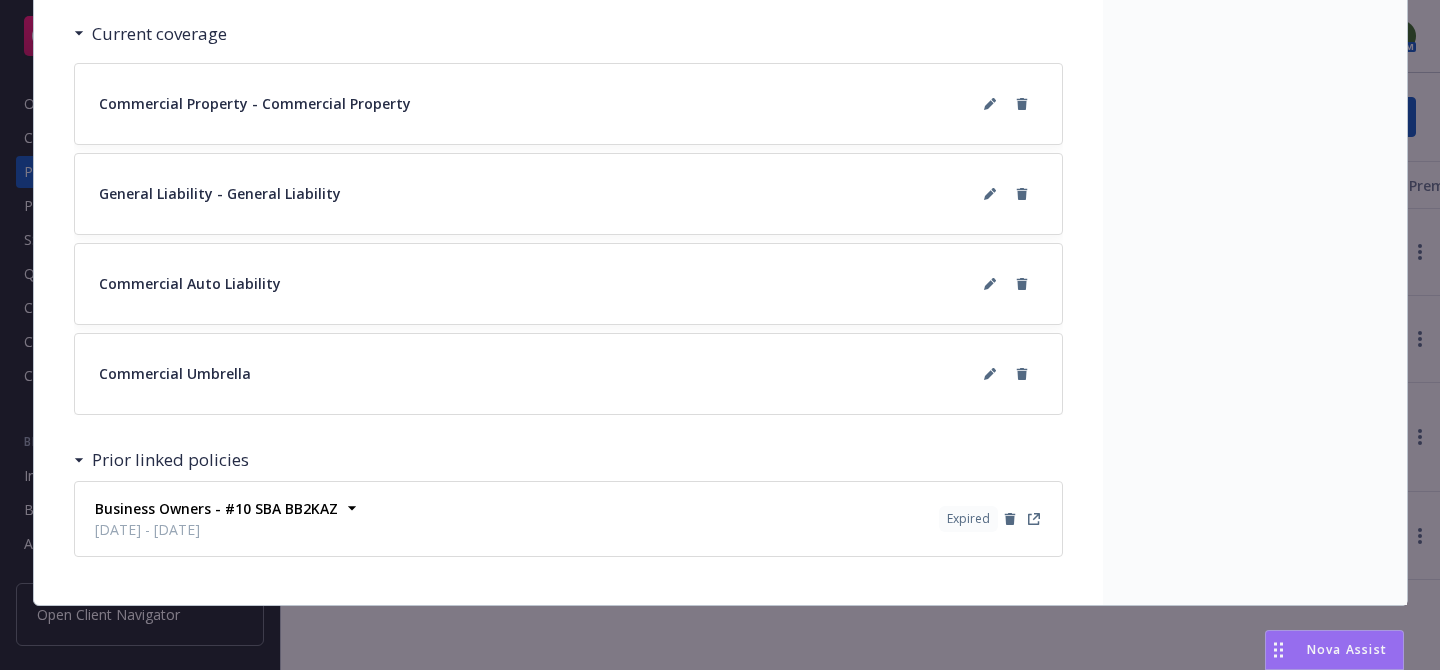 scroll, scrollTop: 1550, scrollLeft: 0, axis: vertical 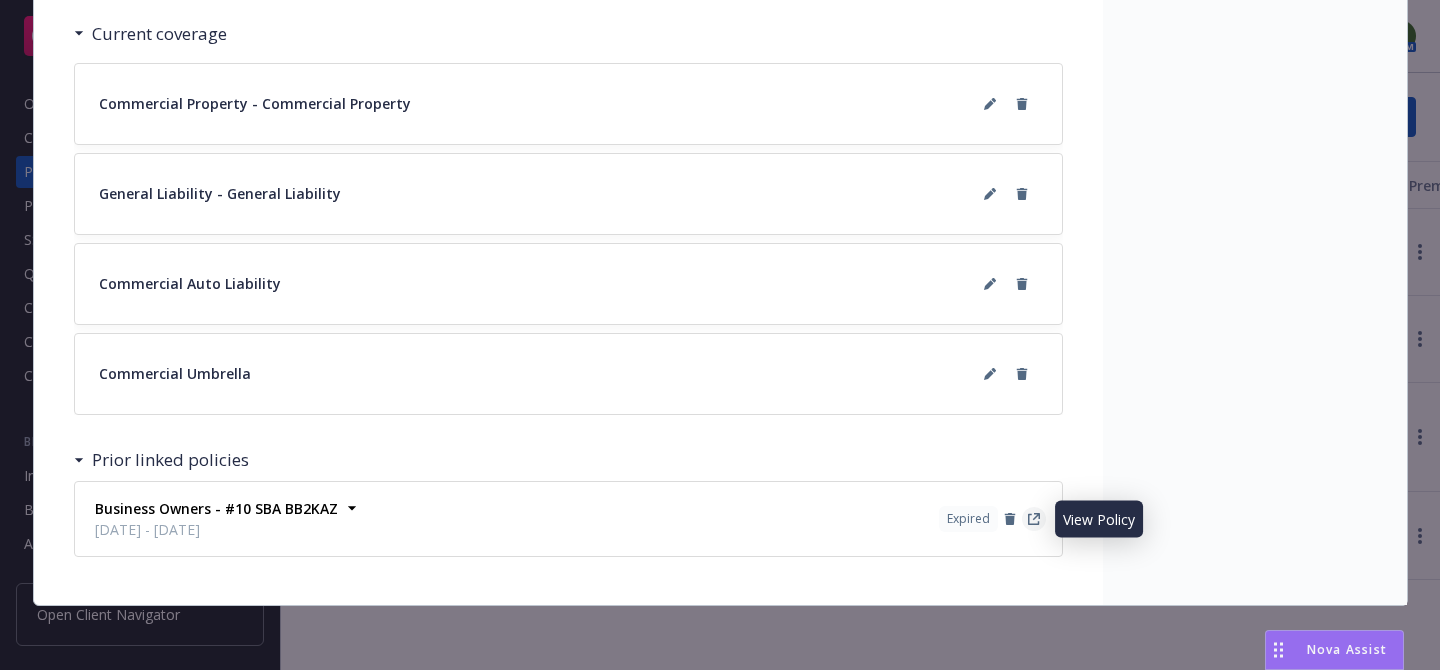 click 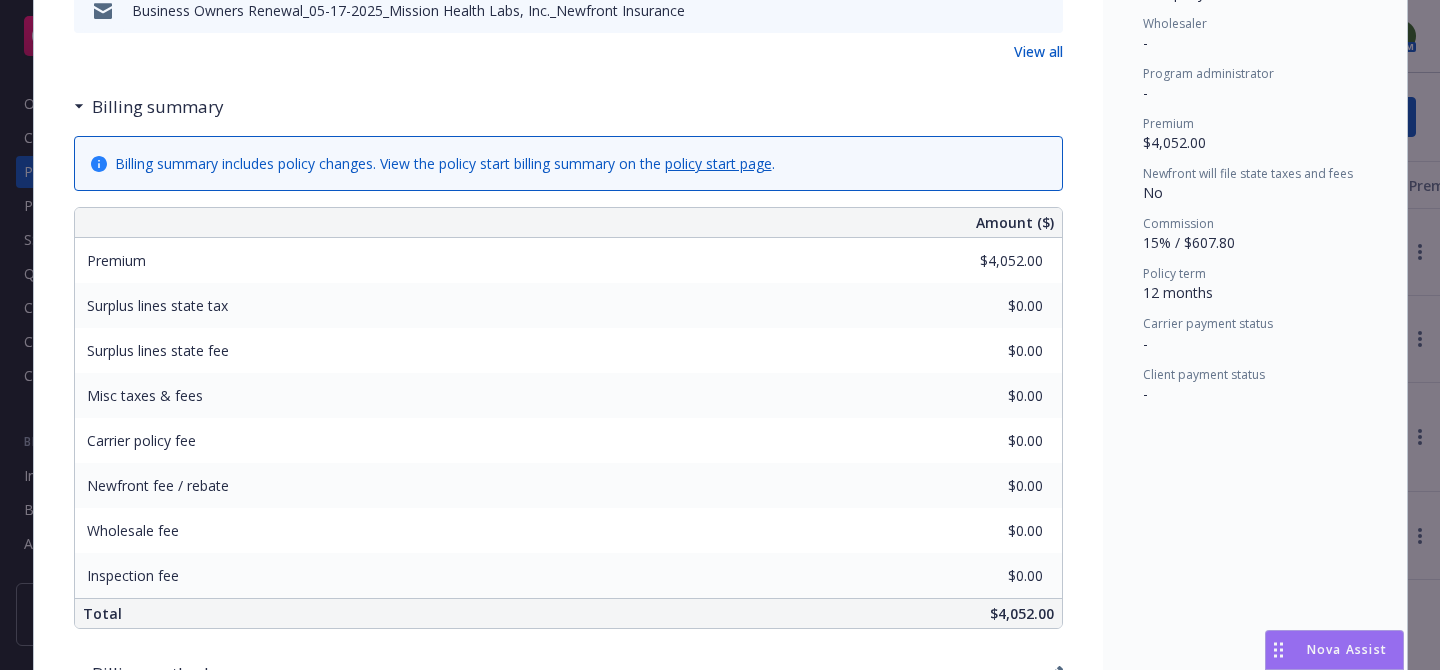 scroll, scrollTop: 0, scrollLeft: 0, axis: both 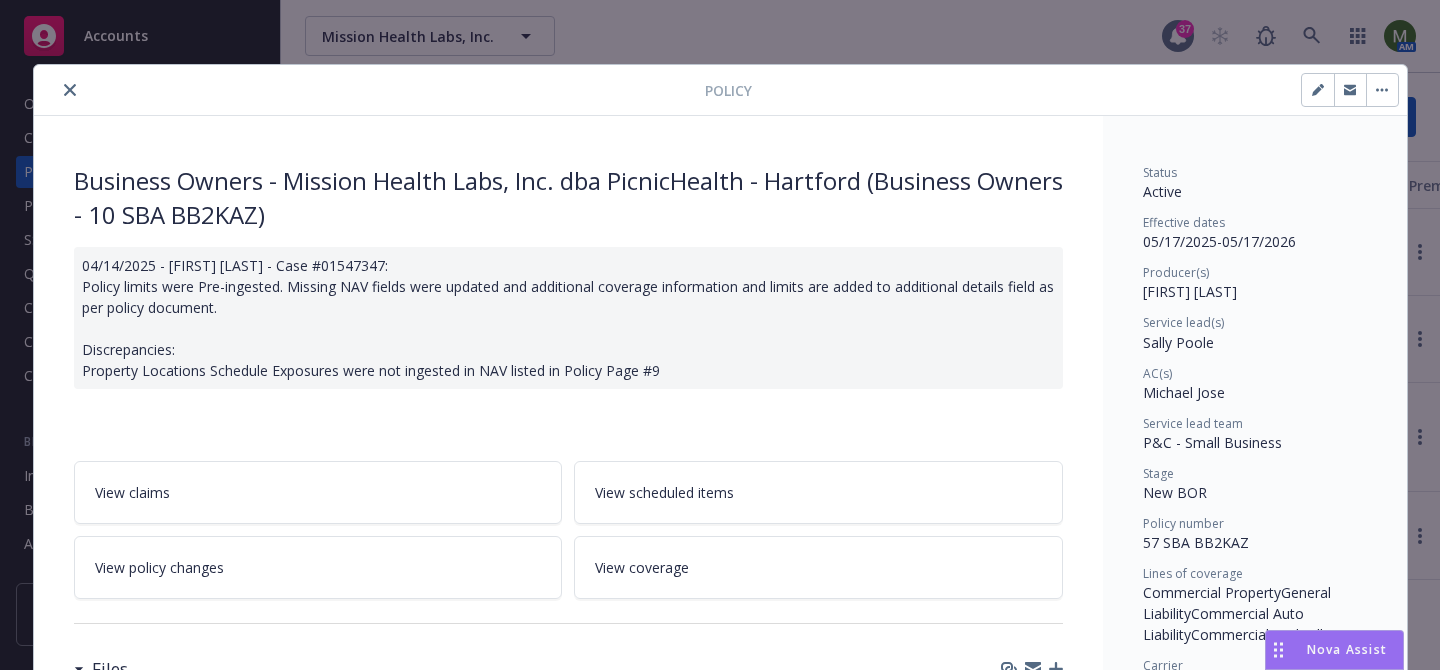 click 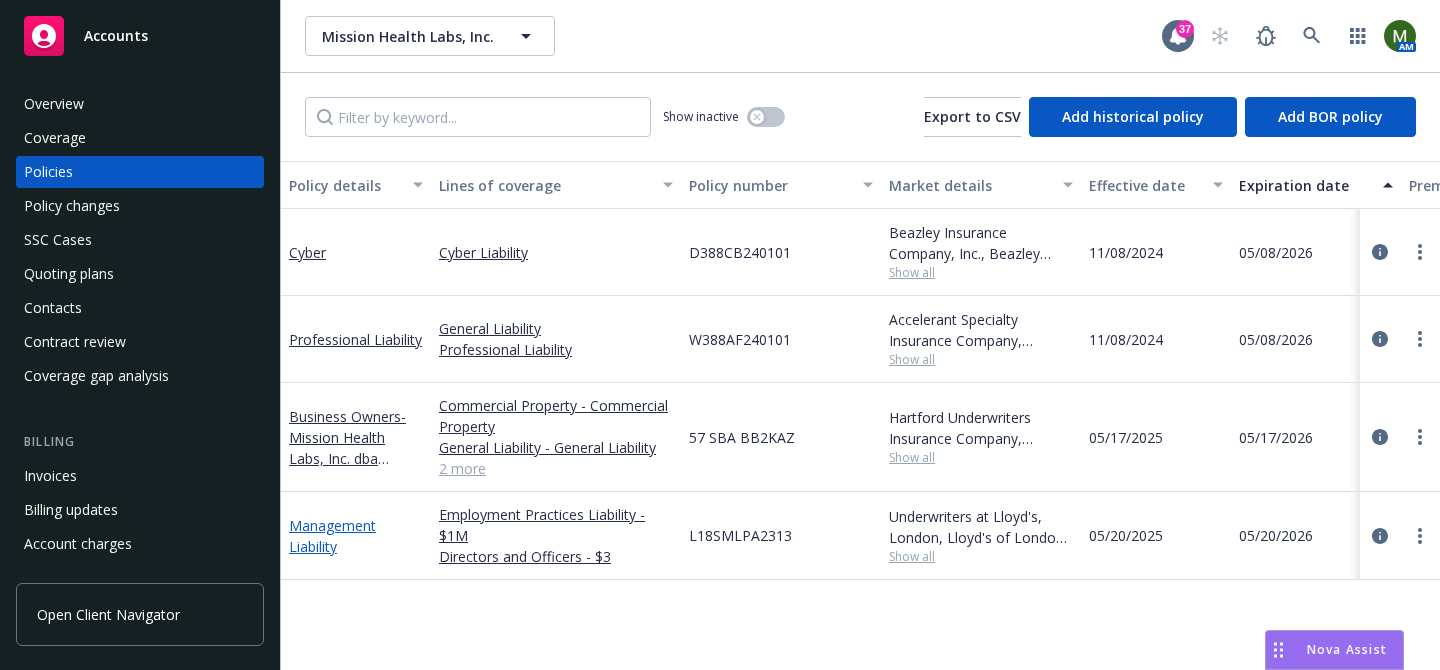 click on "Management Liability" at bounding box center (332, 536) 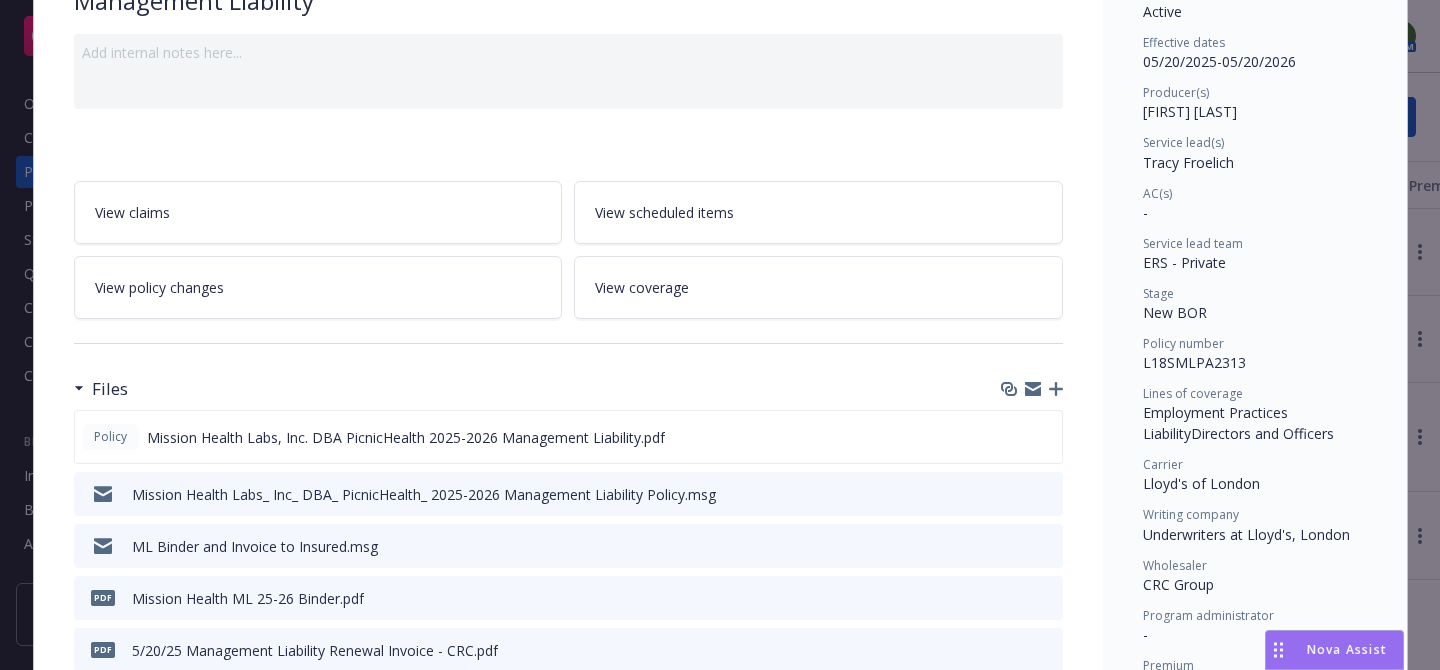 scroll, scrollTop: 184, scrollLeft: 0, axis: vertical 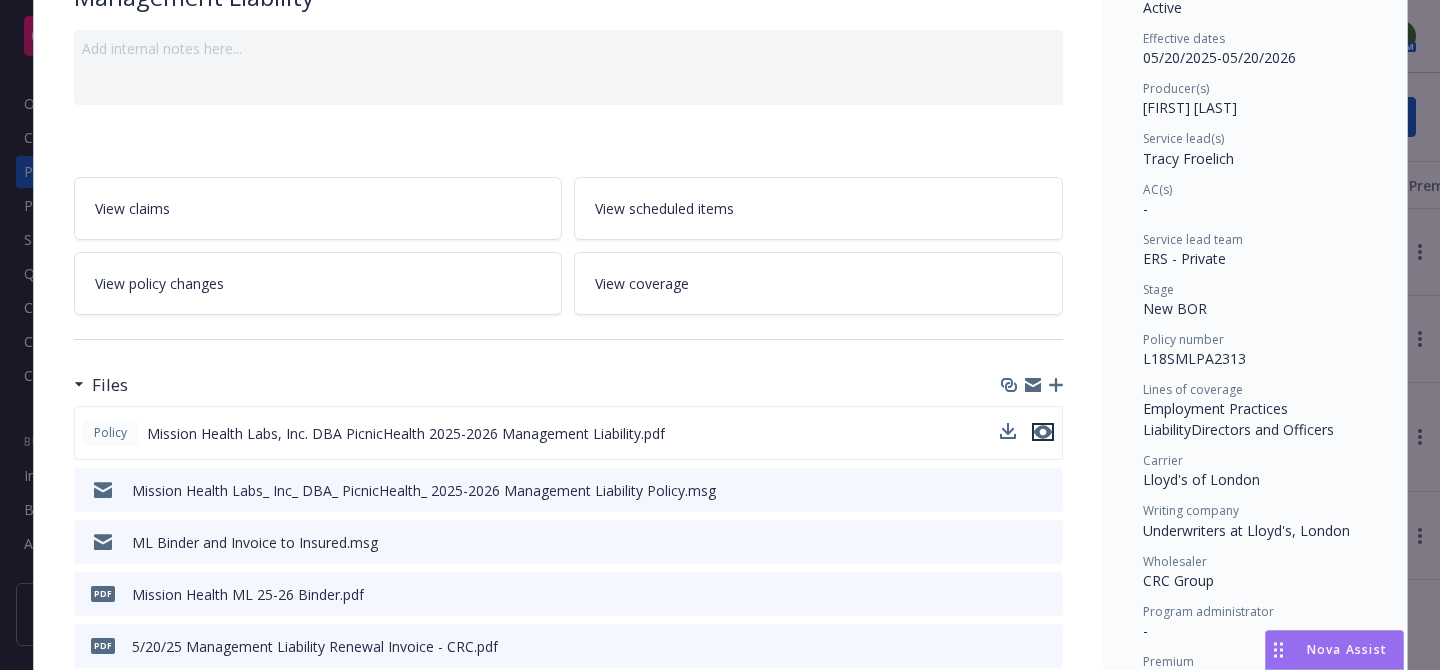click 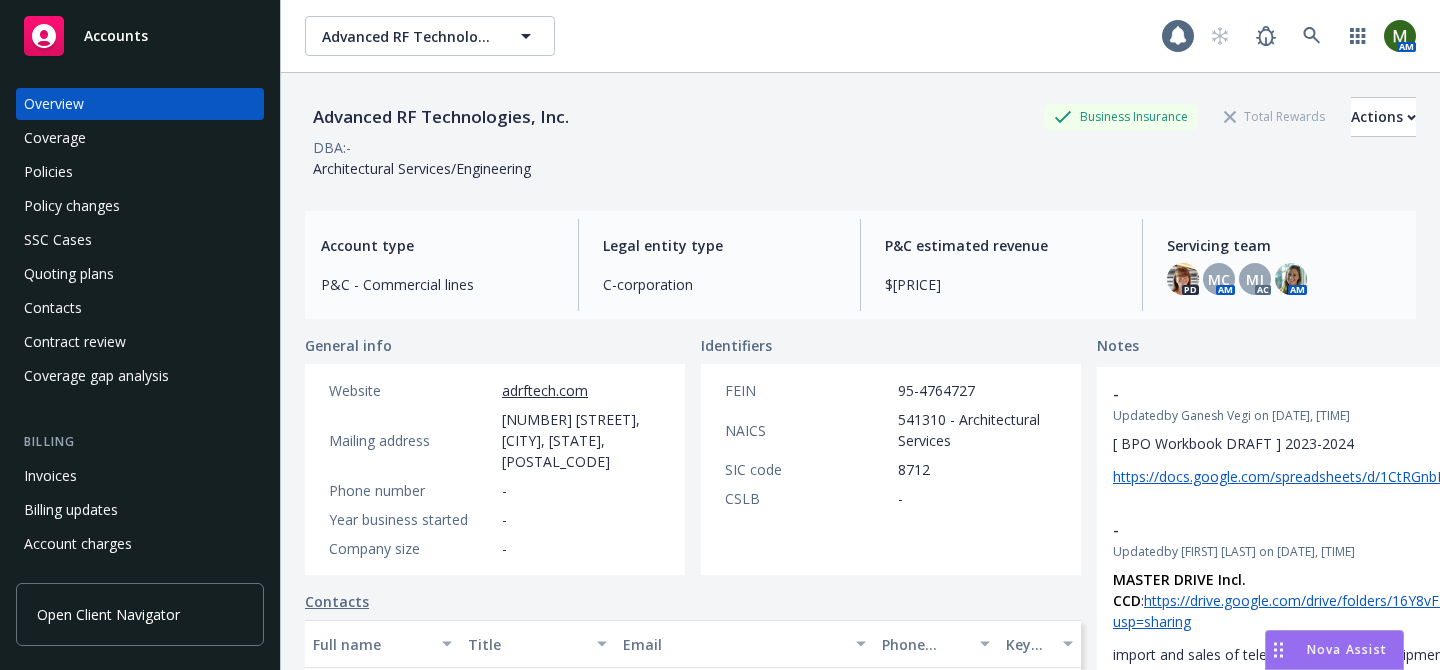 click on "Policies" at bounding box center (140, 172) 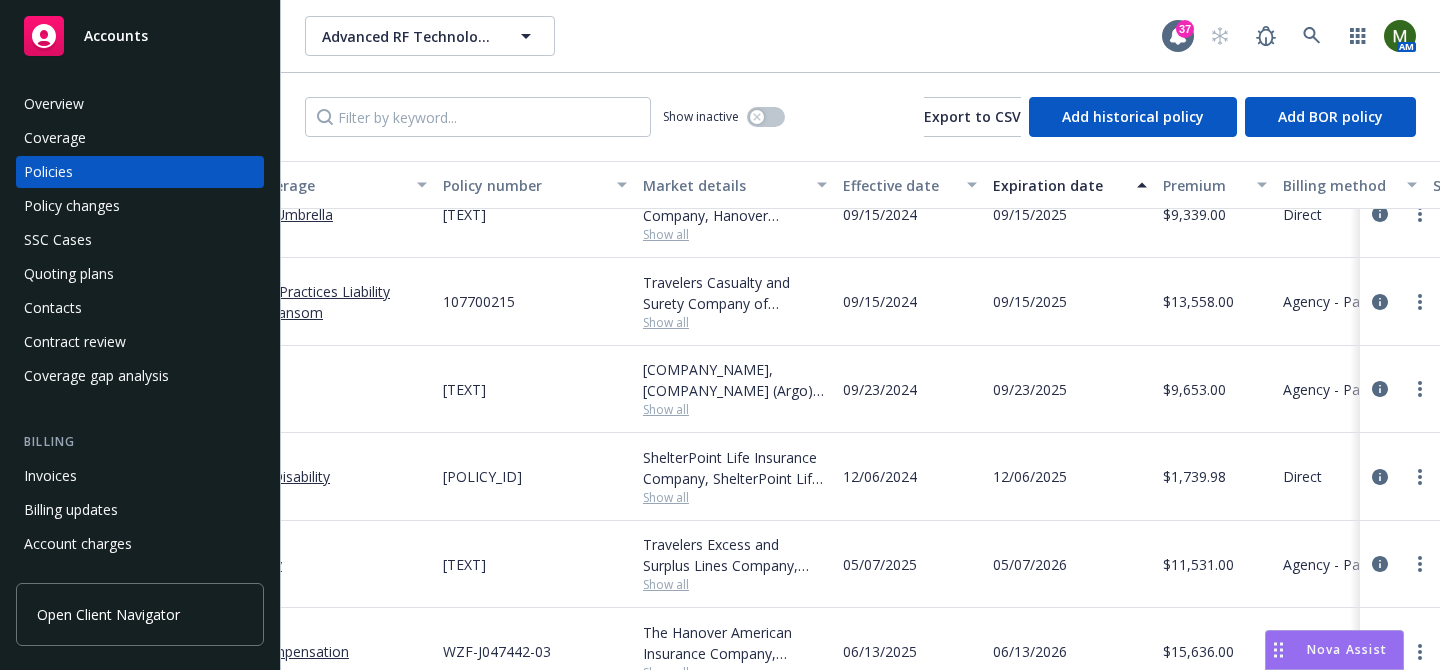 scroll, scrollTop: 365, scrollLeft: 0, axis: vertical 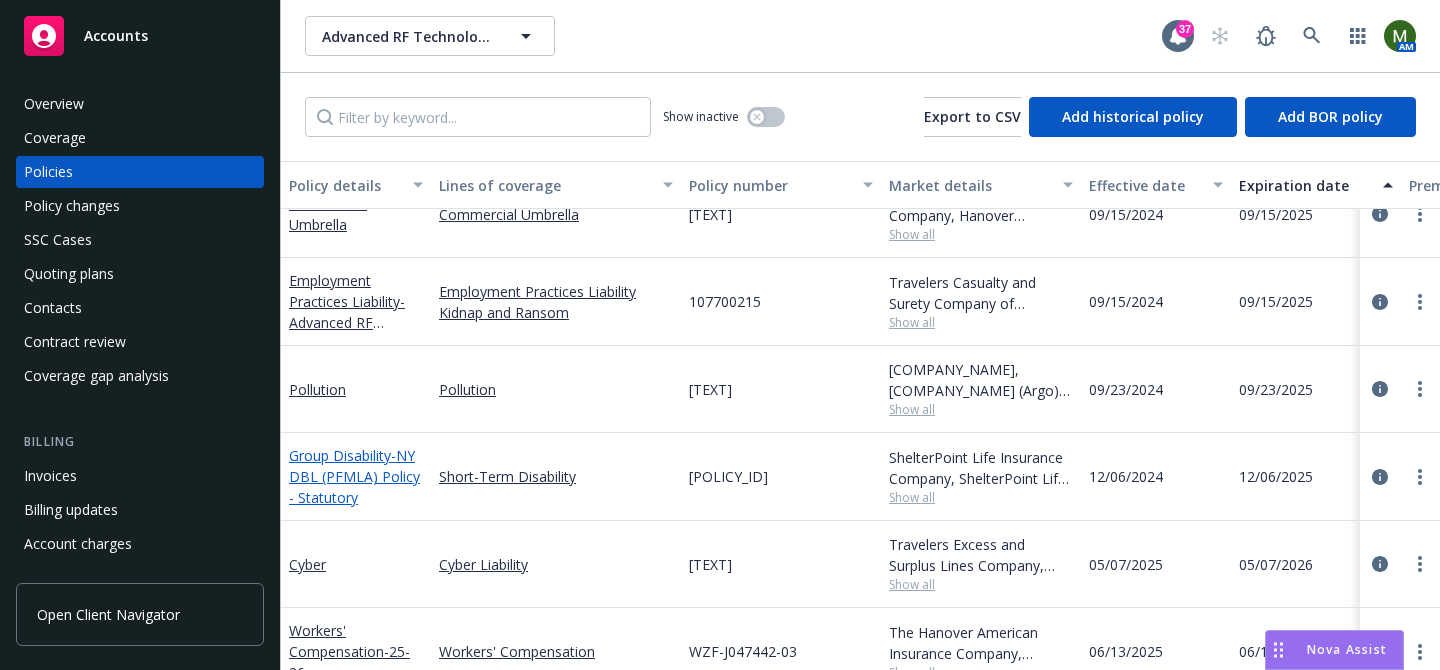 click on "Group Disability  -  NY DBL (PFMLA) Policy - Statutory" at bounding box center [354, 476] 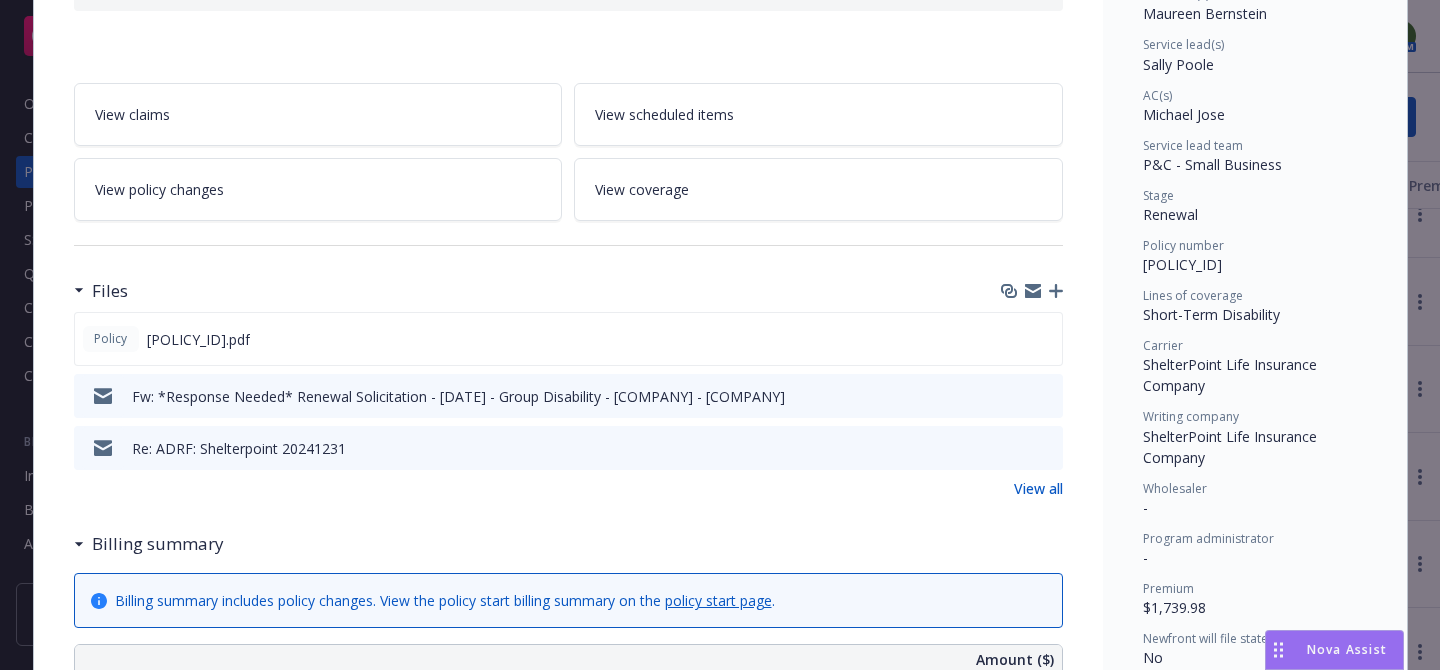scroll, scrollTop: 282, scrollLeft: 0, axis: vertical 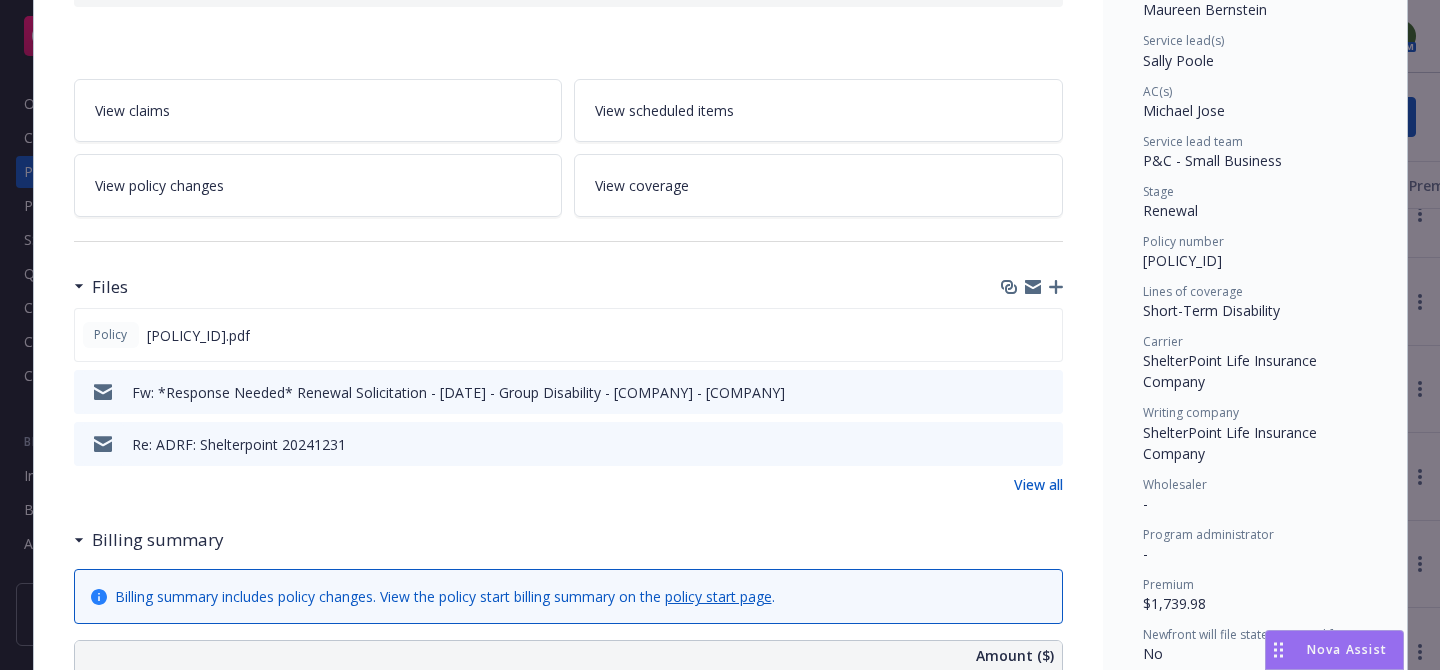 click 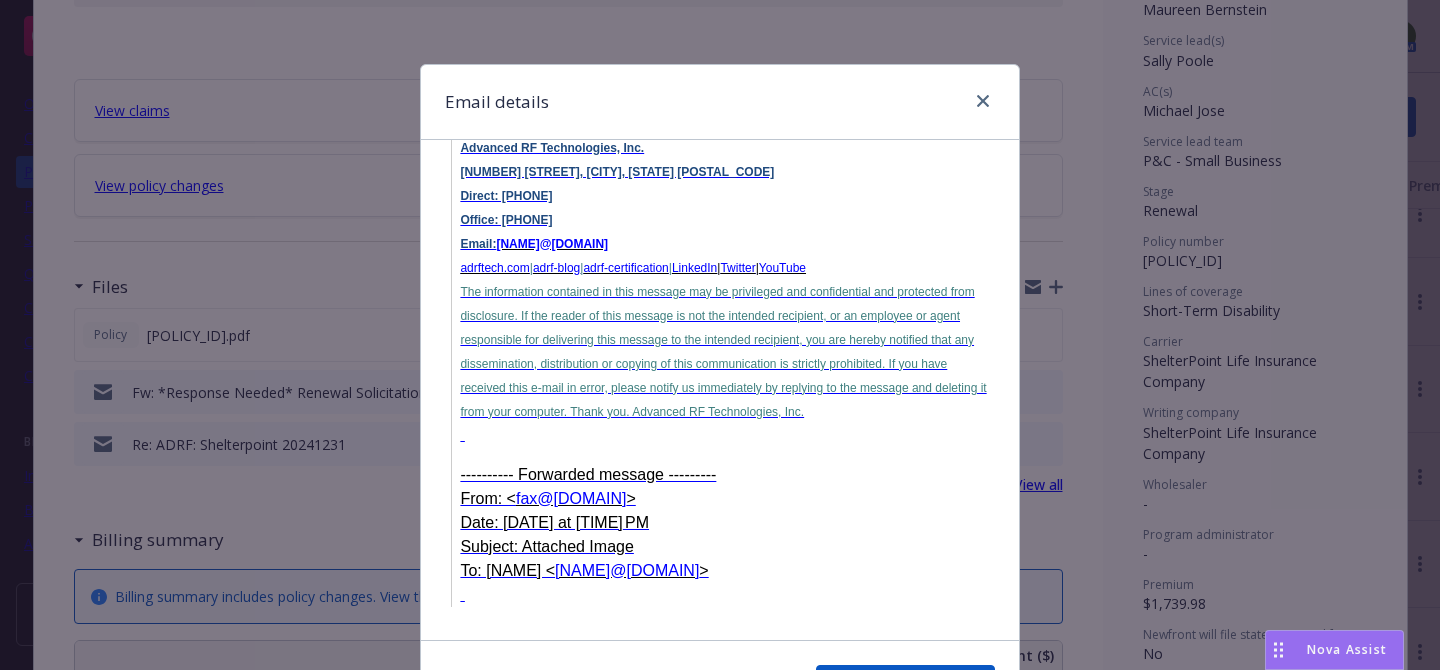 scroll, scrollTop: 3238, scrollLeft: 0, axis: vertical 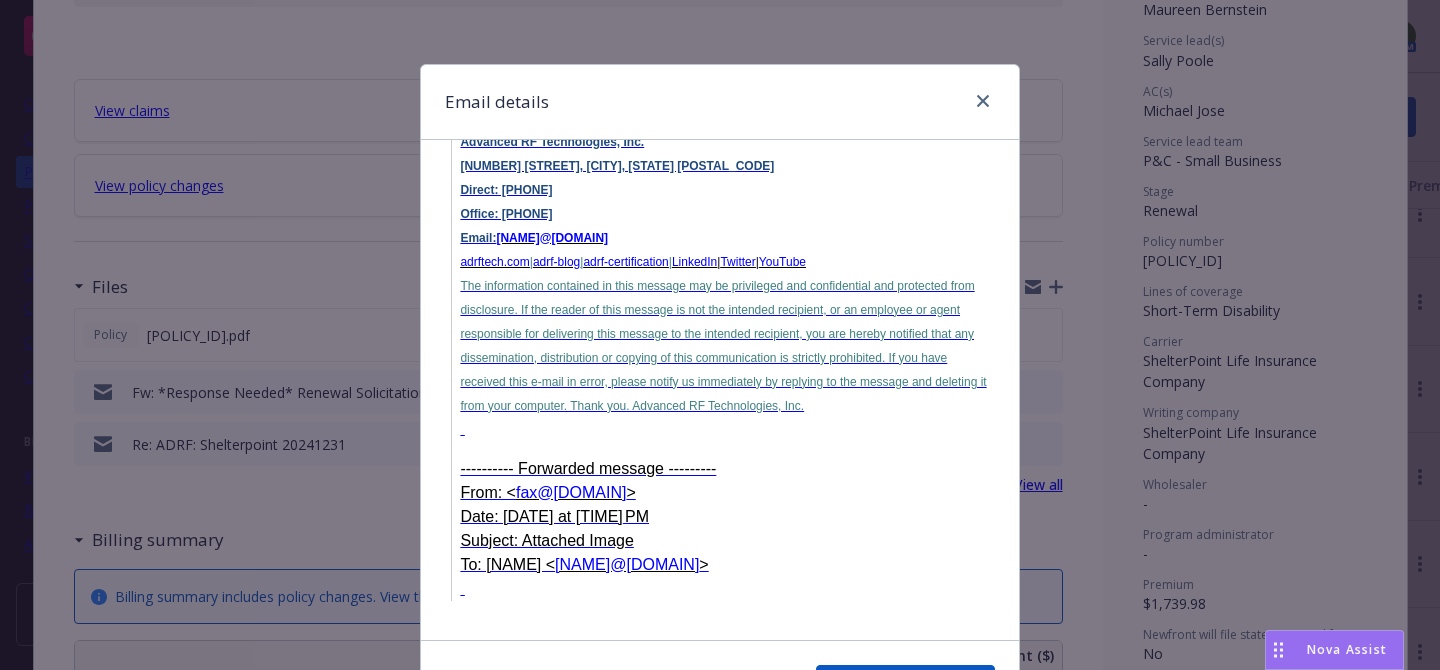 click on "Email details" at bounding box center [720, 102] 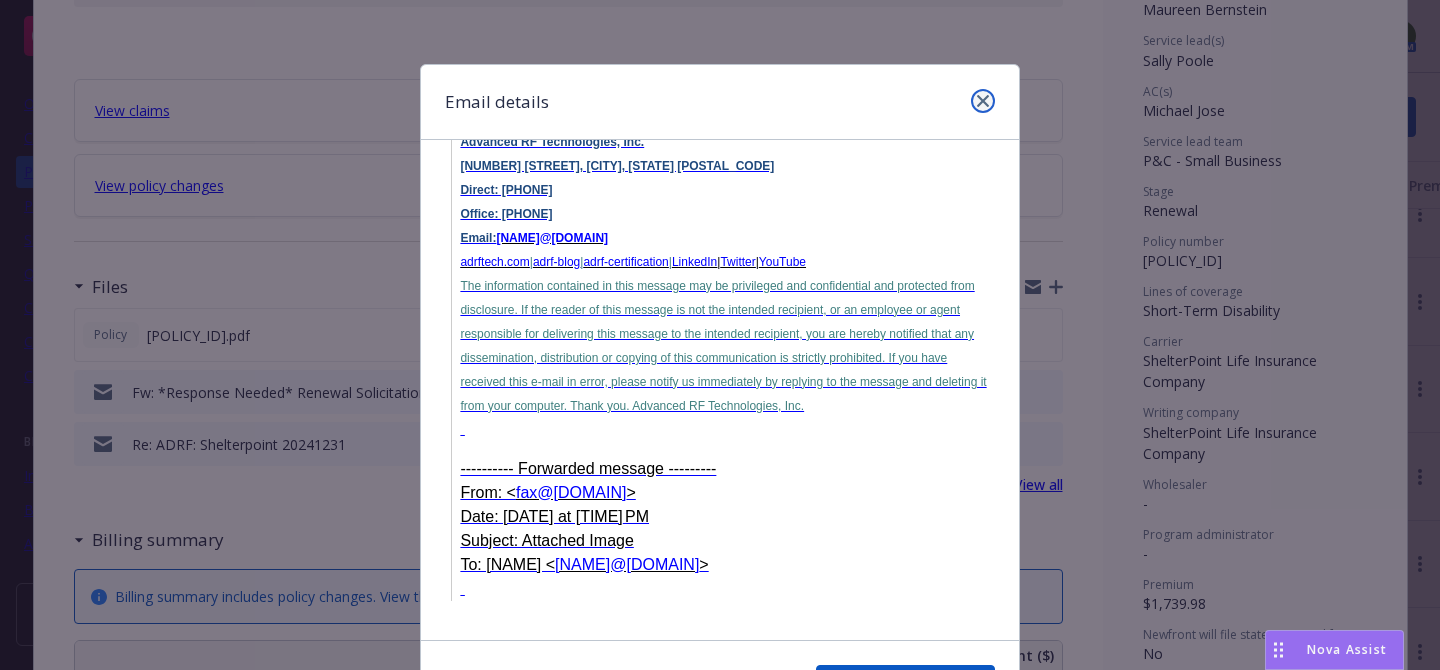 click 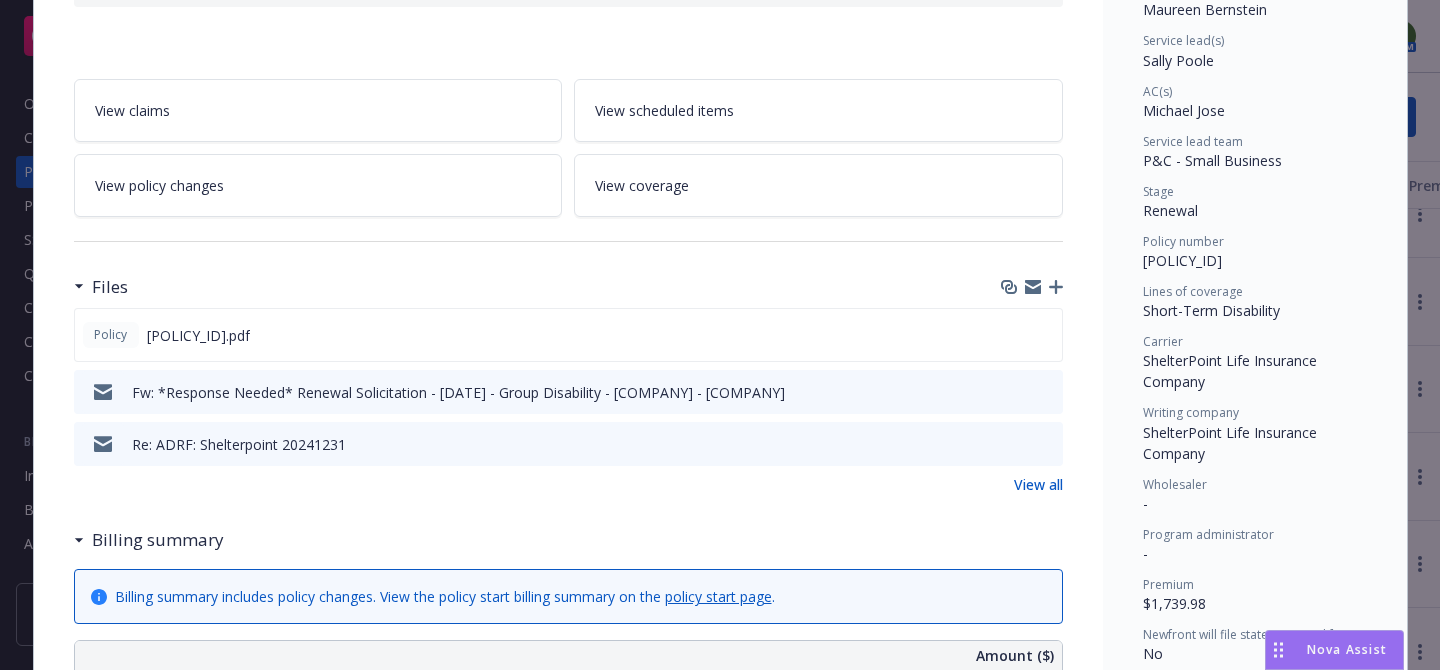 click 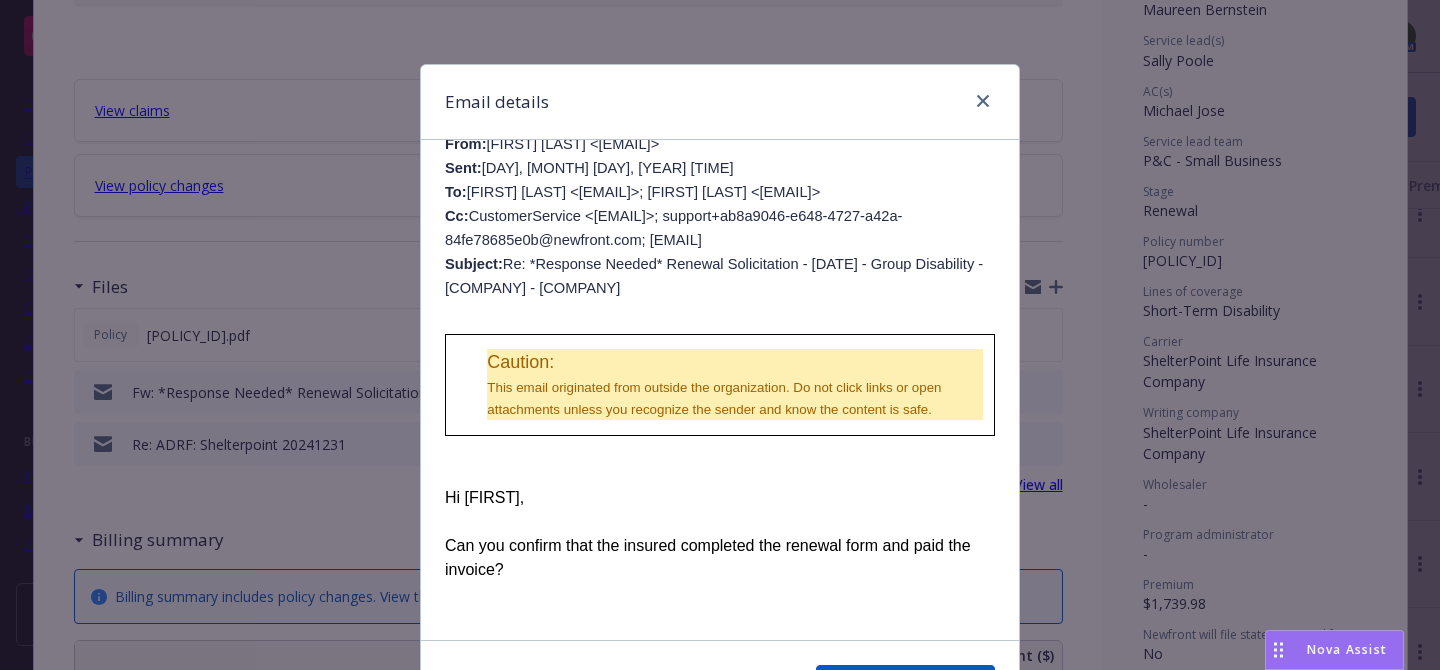 scroll, scrollTop: 1510, scrollLeft: 0, axis: vertical 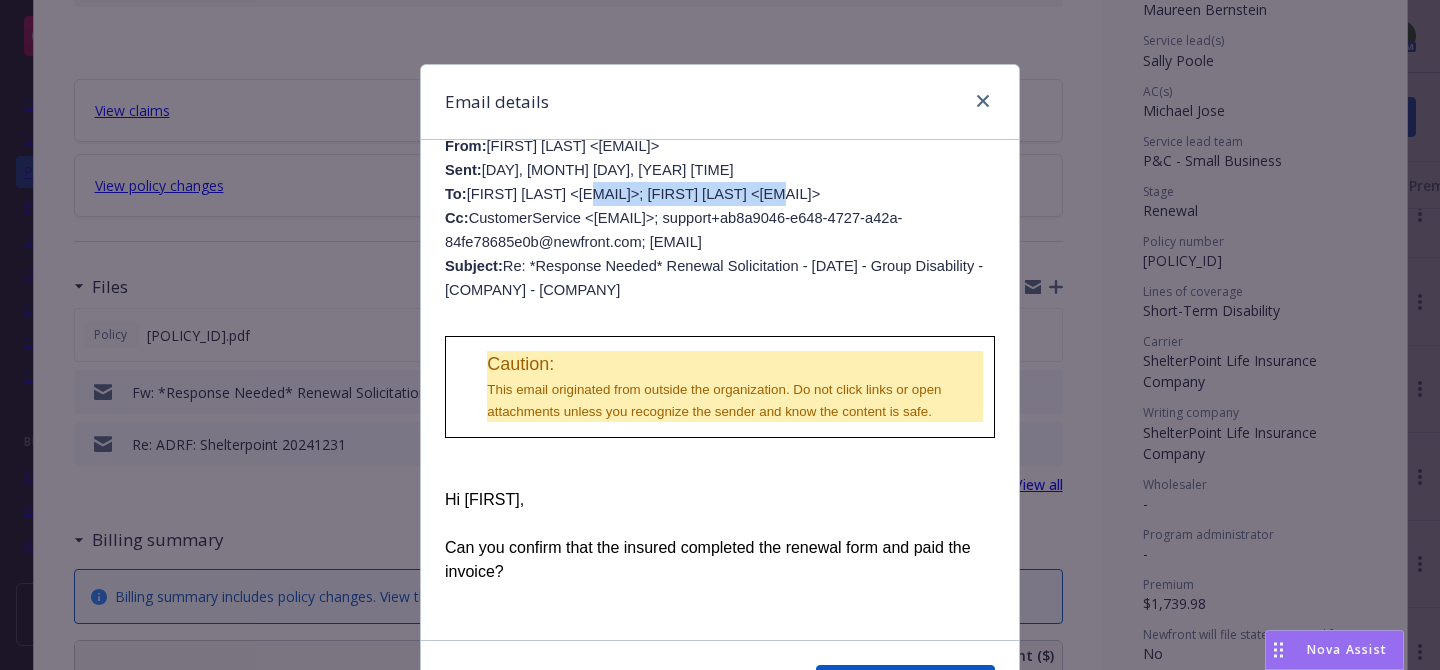 drag, startPoint x: 785, startPoint y: 228, endPoint x: 589, endPoint y: 222, distance: 196.09181 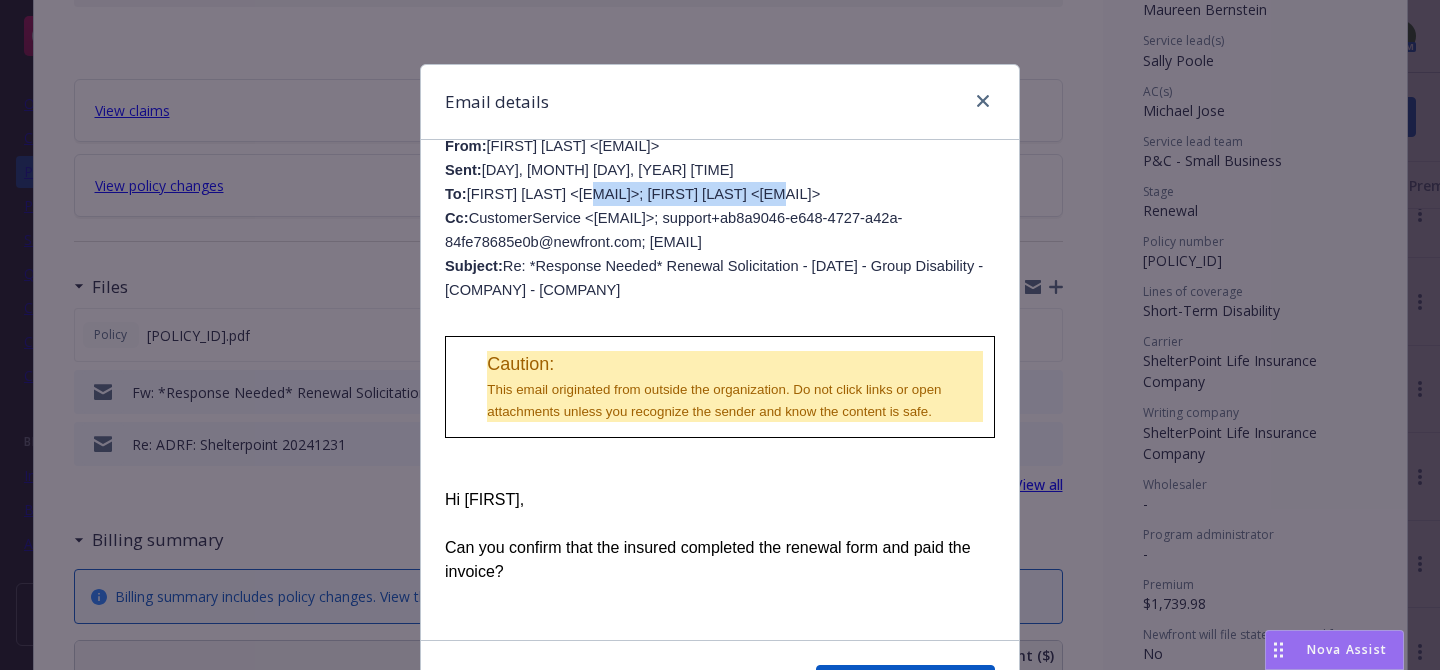 click on "Nina Teu <nina.teu@newfront.com>
Sent:  Tuesday, January 21, 2025 6:12 PM
To:  Kelly Rodrigues <KRodrigues@shelterpoint.com>; Michael Chapman <michael.chapman@newfront.com>
Cc:  CustomerService <CustomerService@shelterpoint.com>; support+ab8a9046-e648-4727-a42a-84fe78685e0b@newfront.com
Subject:  Re: *Response Needed* Renewal Solicitation - 12/06/24 - Group Disability - Advanced RF Technologies, Inc. - Newfront Insurance" at bounding box center (714, 218) 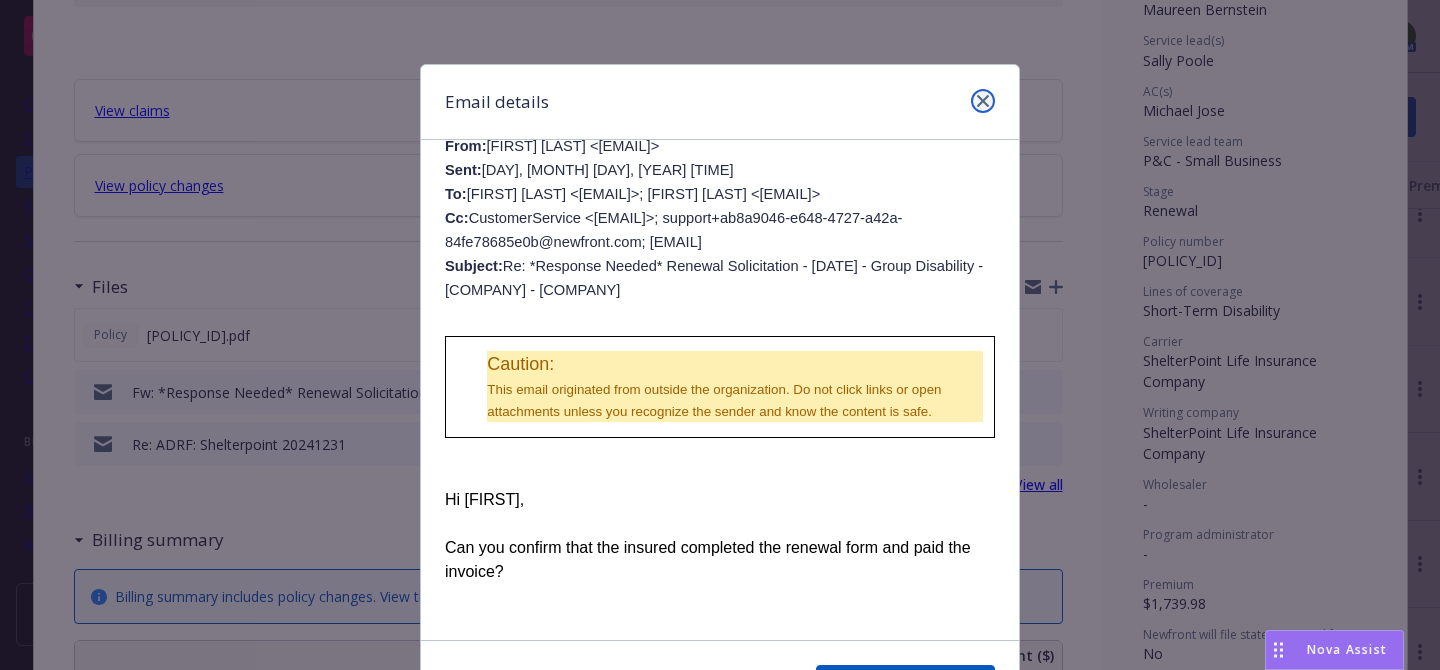 click at bounding box center (983, 101) 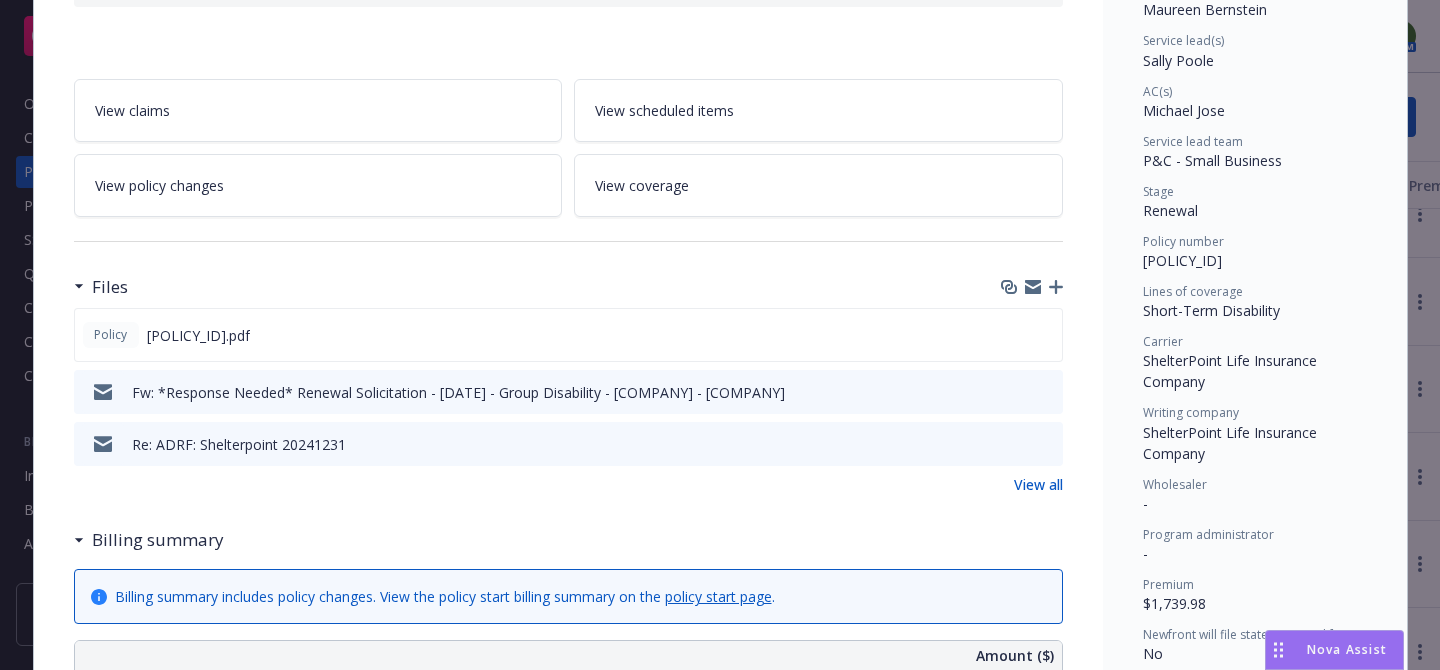 click on "D498232" at bounding box center (1182, 260) 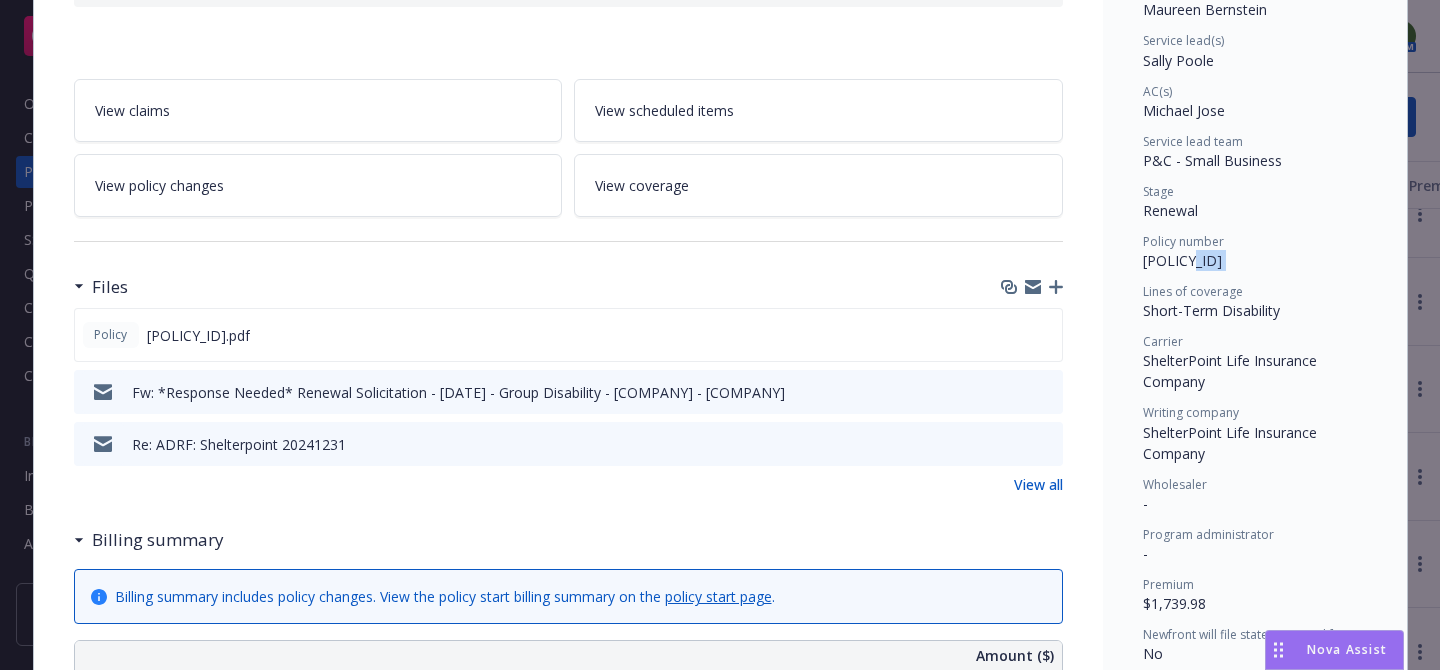 click on "D498232" at bounding box center (1182, 260) 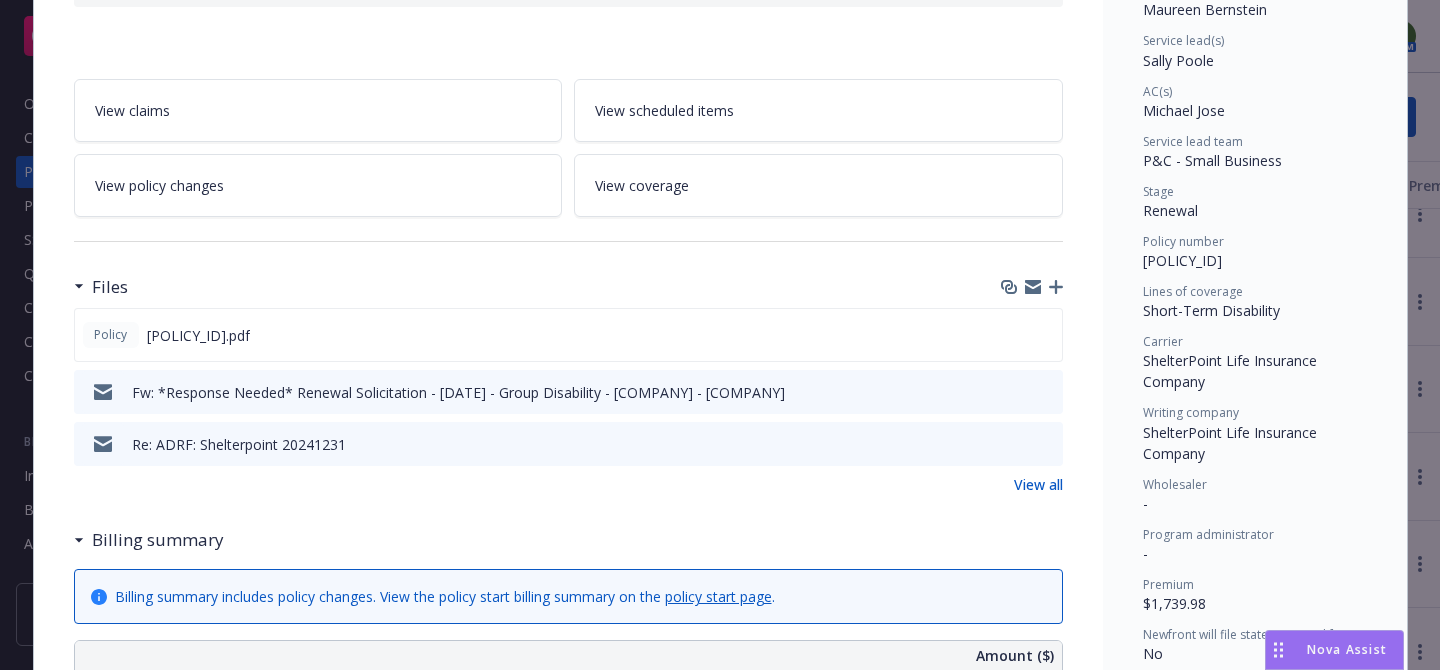 click on "D498232" at bounding box center [1182, 260] 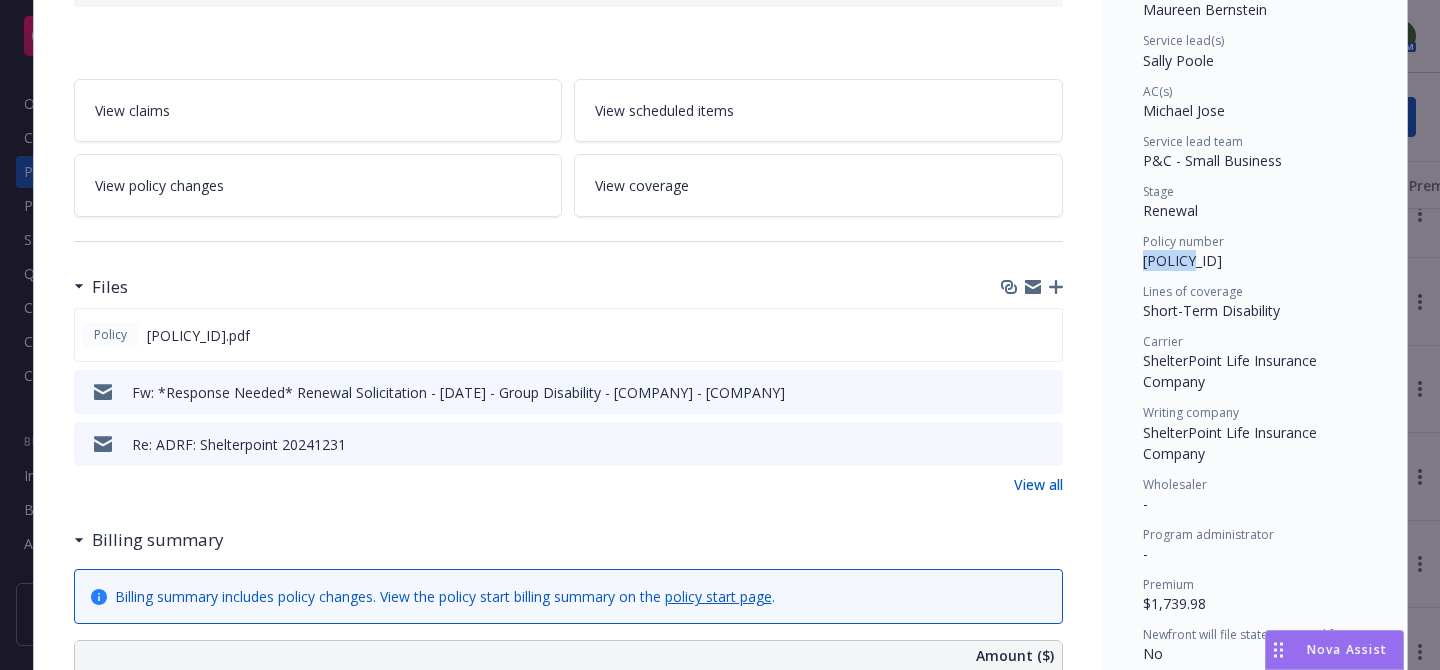 click on "D498232" at bounding box center [1182, 260] 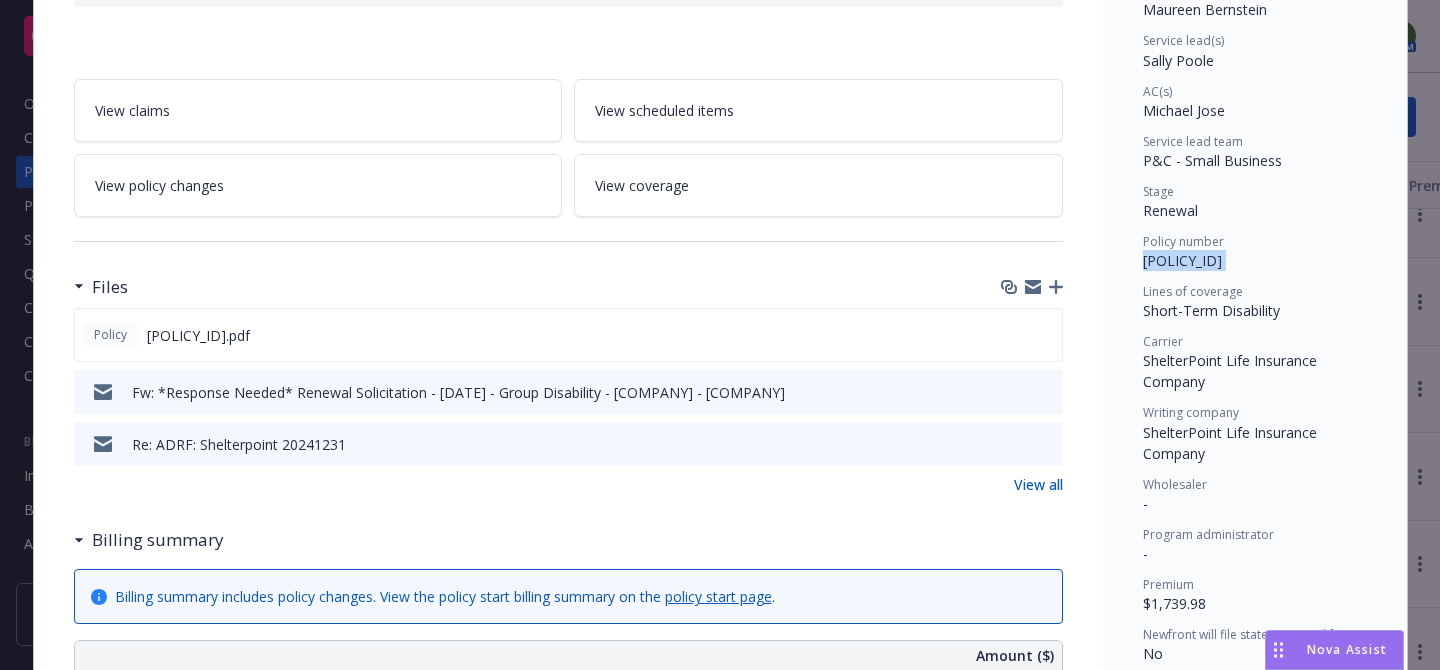 click on "D498232" at bounding box center [1182, 260] 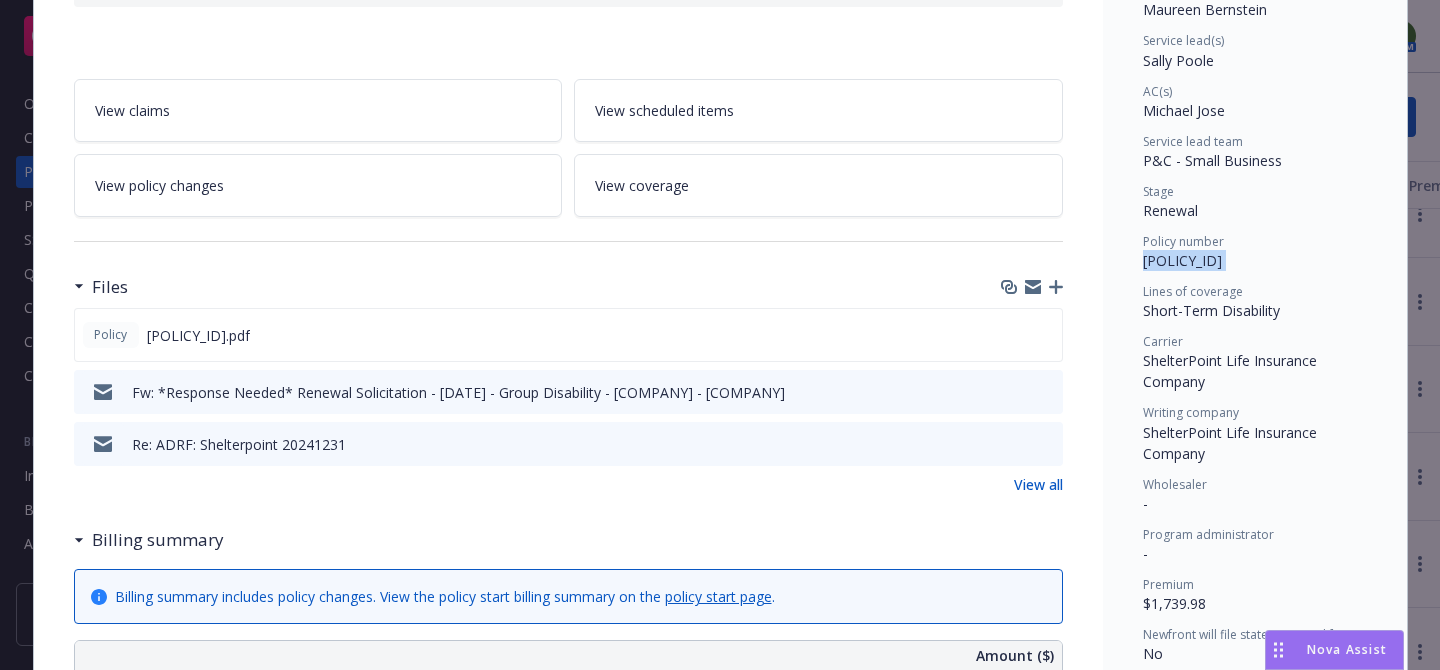 click 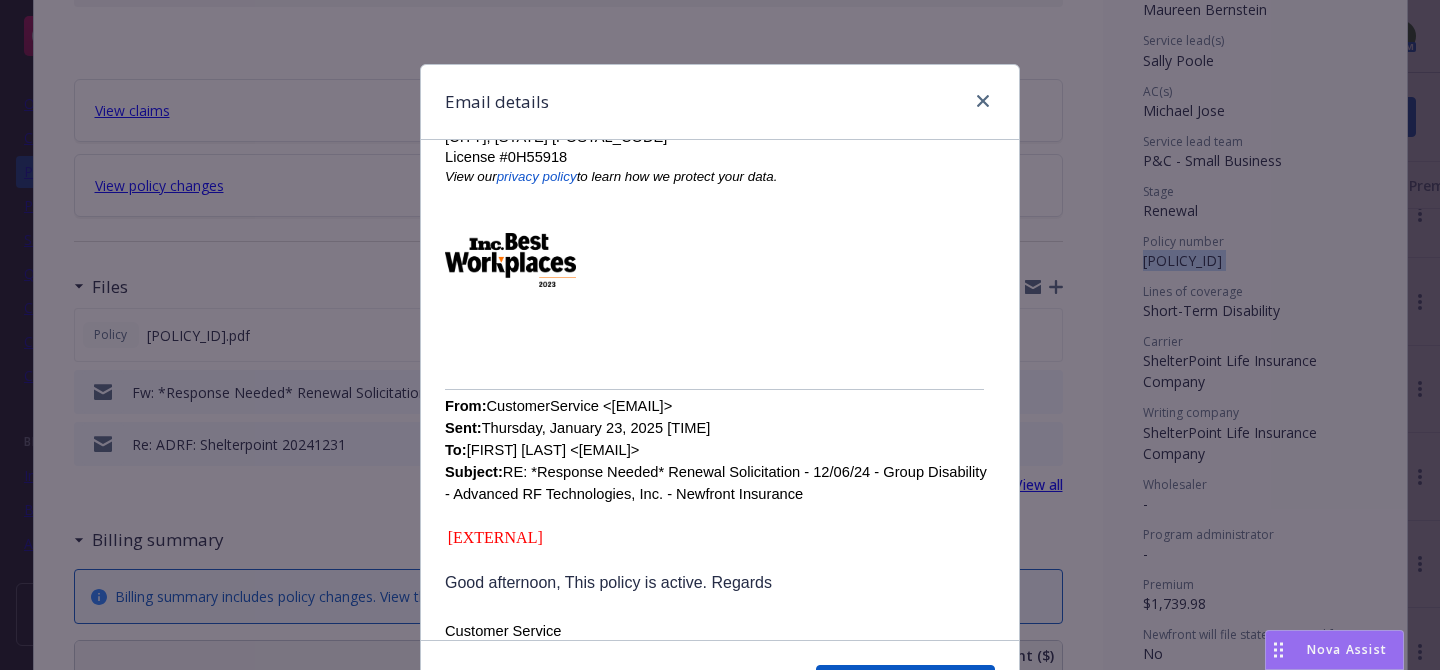 scroll, scrollTop: 560, scrollLeft: 0, axis: vertical 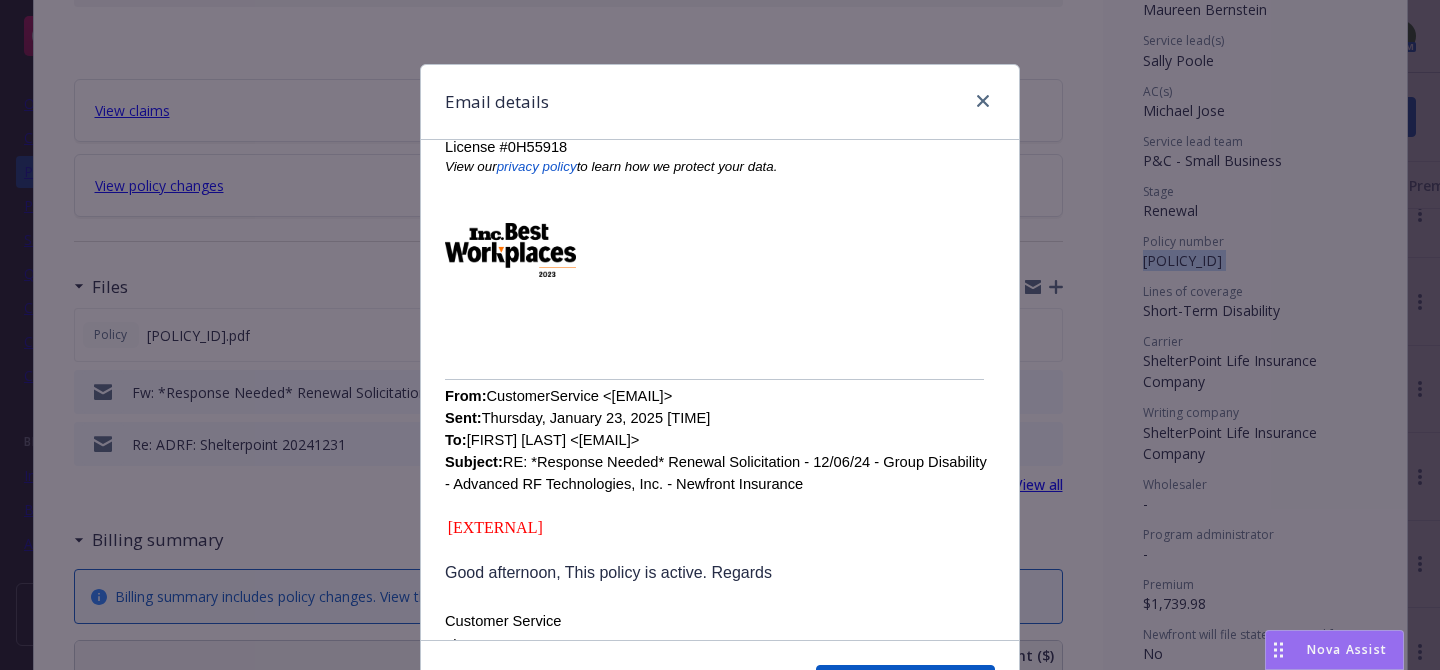drag, startPoint x: 853, startPoint y: 430, endPoint x: 619, endPoint y: 423, distance: 234.10468 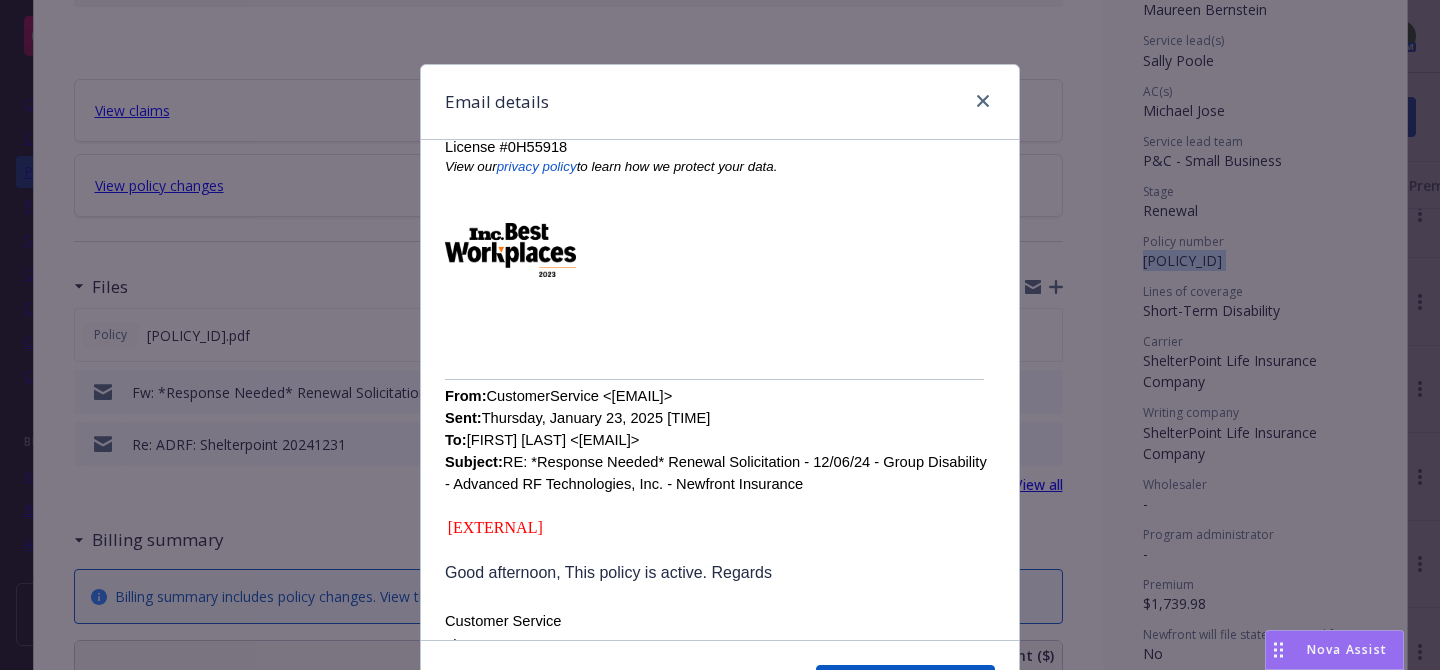 click on "From:  CustomerService <CustomerService@shelterpoint.com>
Sent:  Thursday, January 23, 2025 12:04 PM
To:  Nina Teu <nina.teu@newfront.com>
Subject:  RE: *Response Needed* Renewal Solicitation - 12/06/24 - Group Disability - Advanced RF Technologies, Inc. - Newfront Insurance" at bounding box center [716, 440] 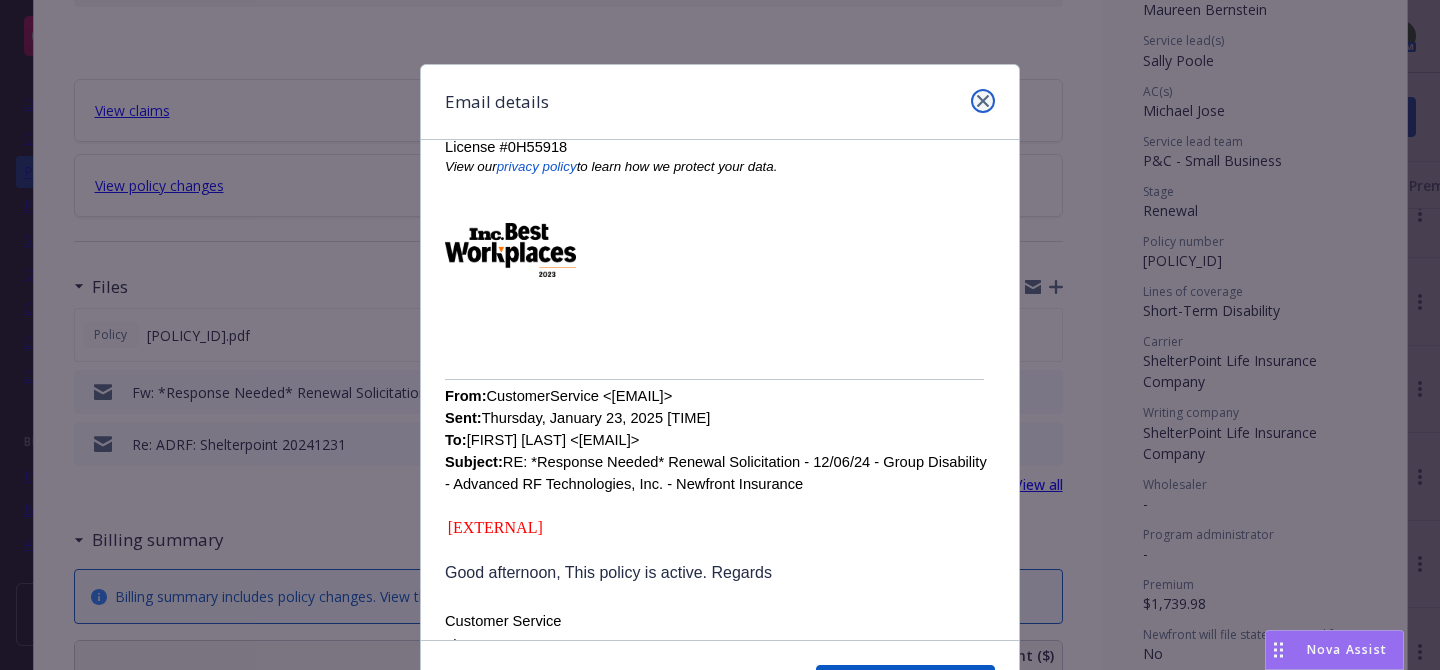 click at bounding box center [983, 101] 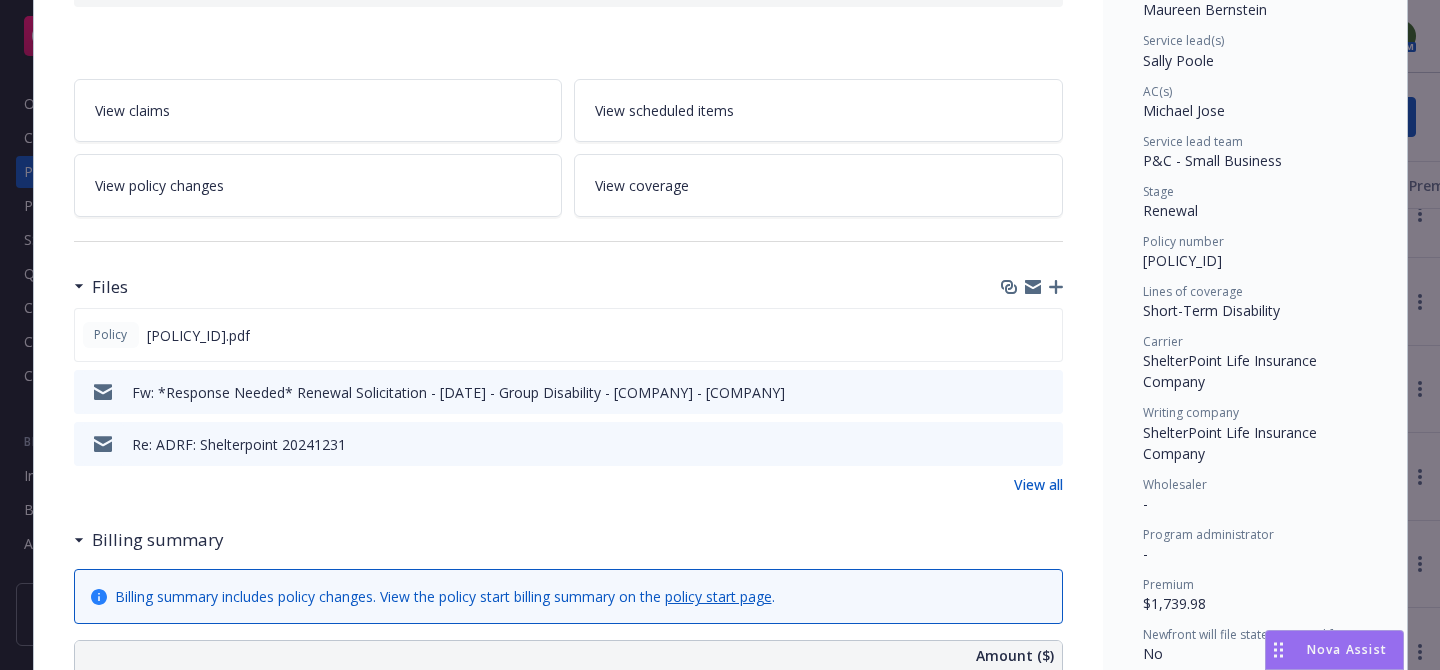 scroll, scrollTop: 0, scrollLeft: 0, axis: both 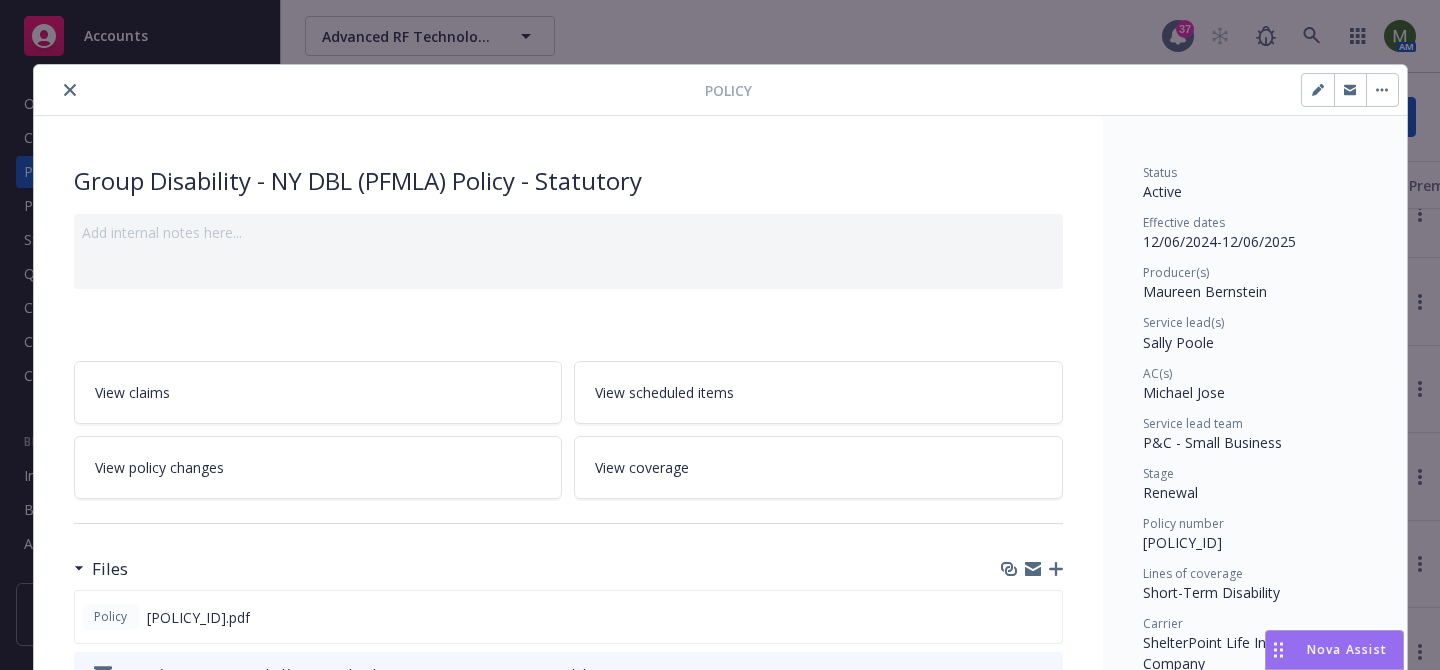 click at bounding box center [373, 90] 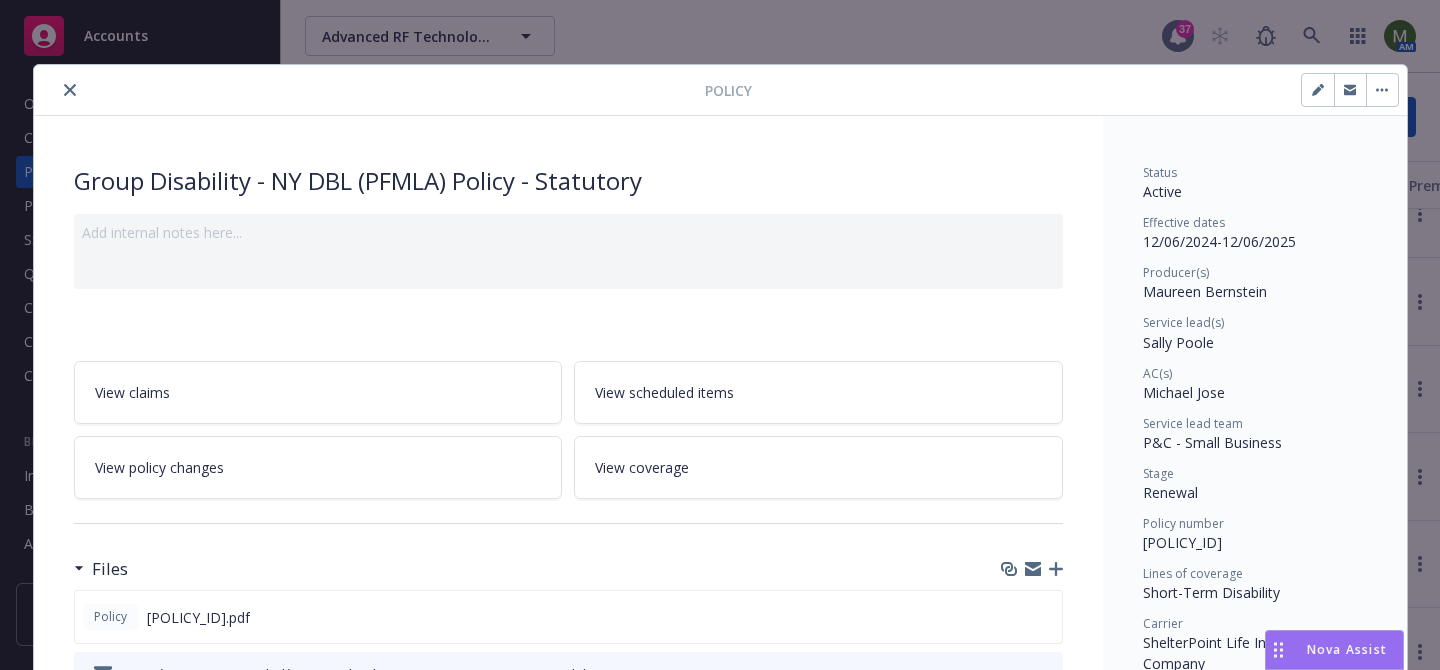 click 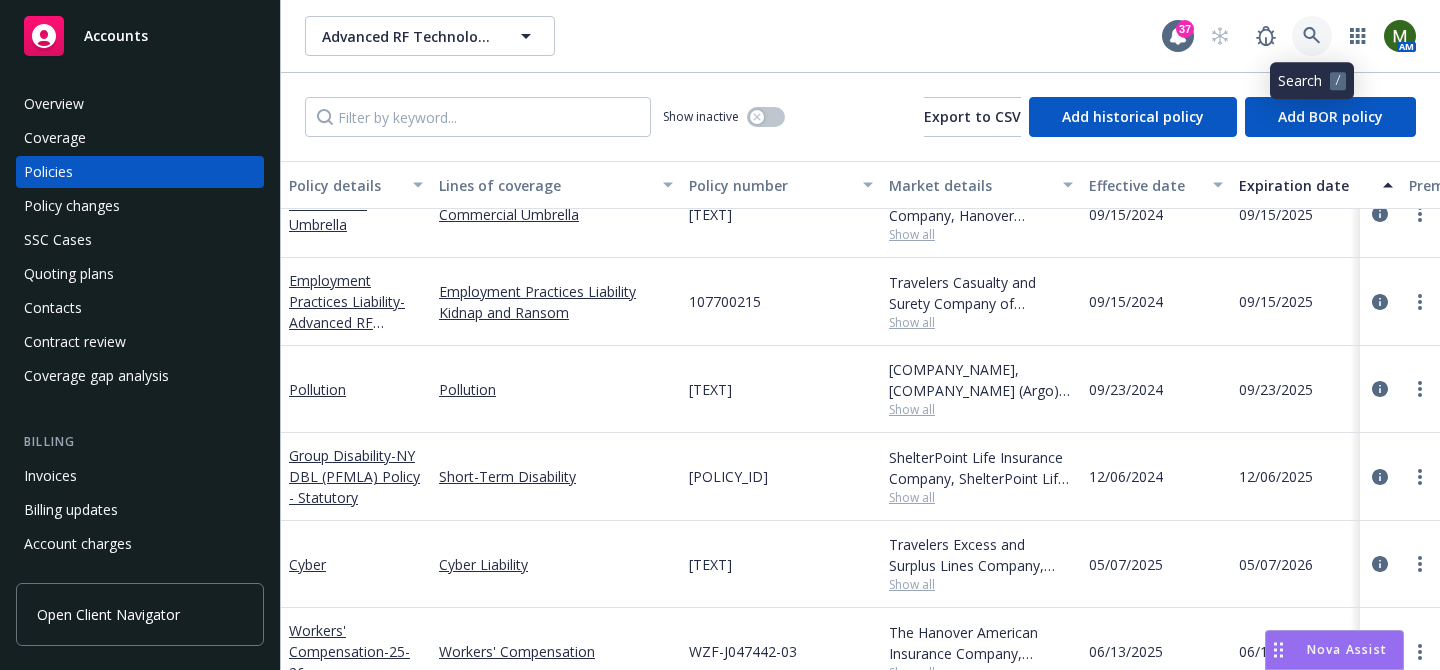 click 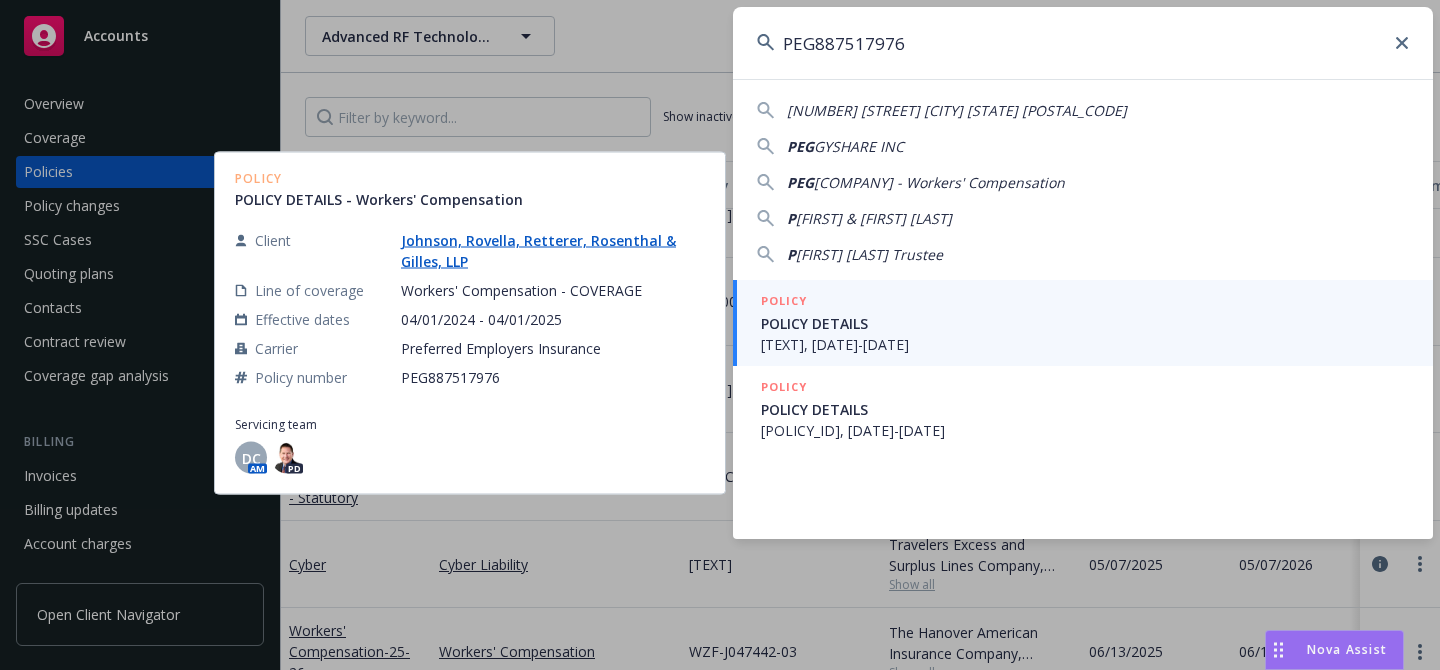 type on "PEG887517976" 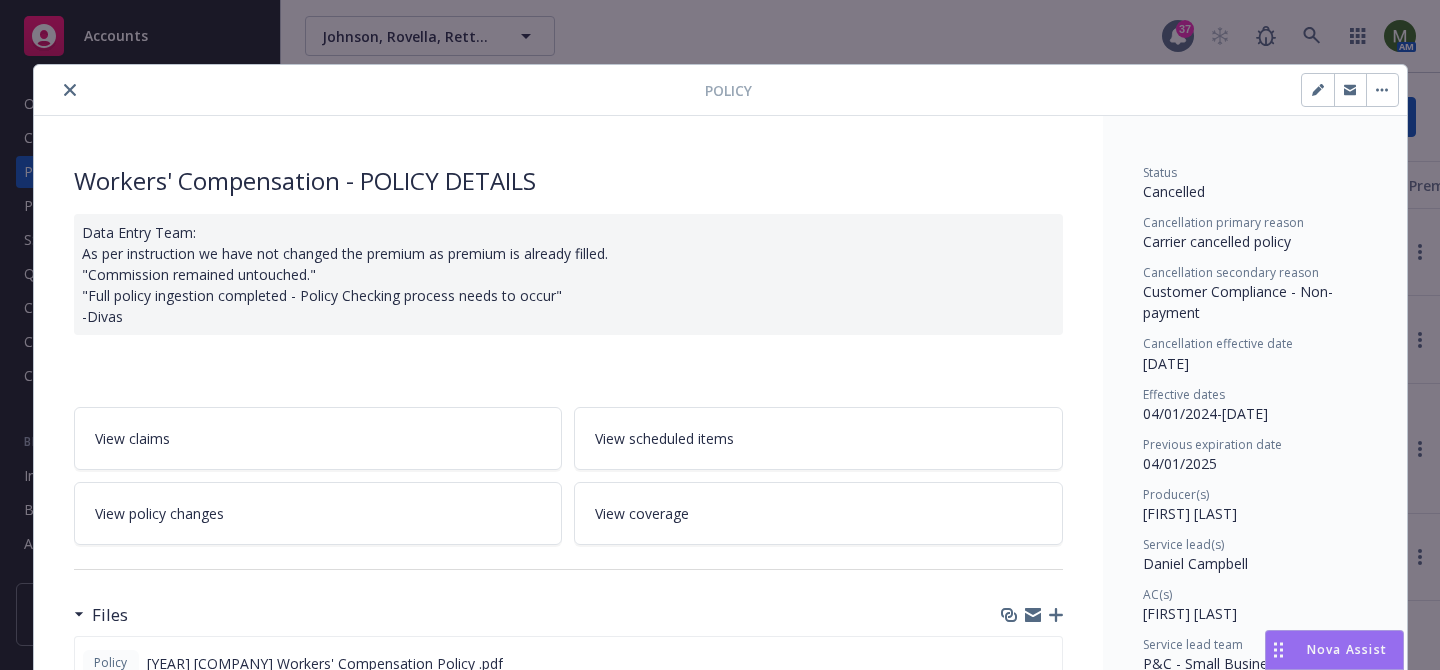 click at bounding box center (70, 90) 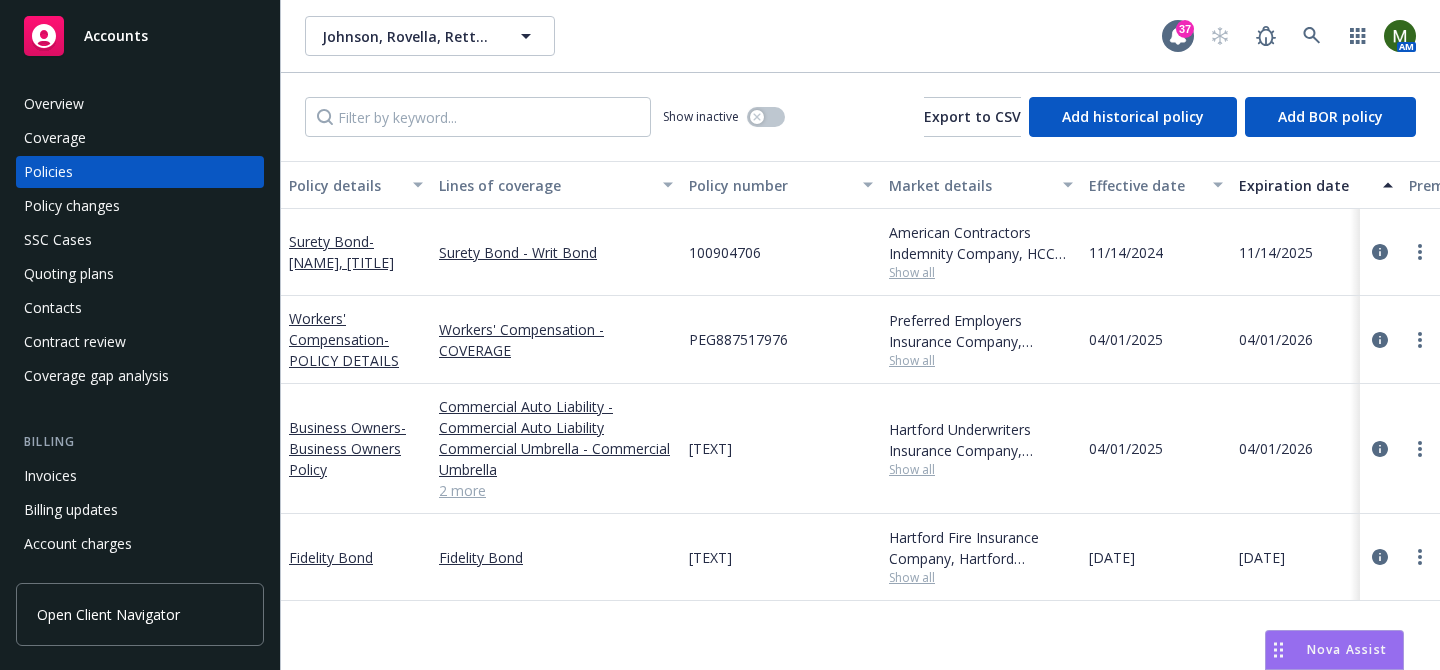 click on "Overview" at bounding box center (54, 104) 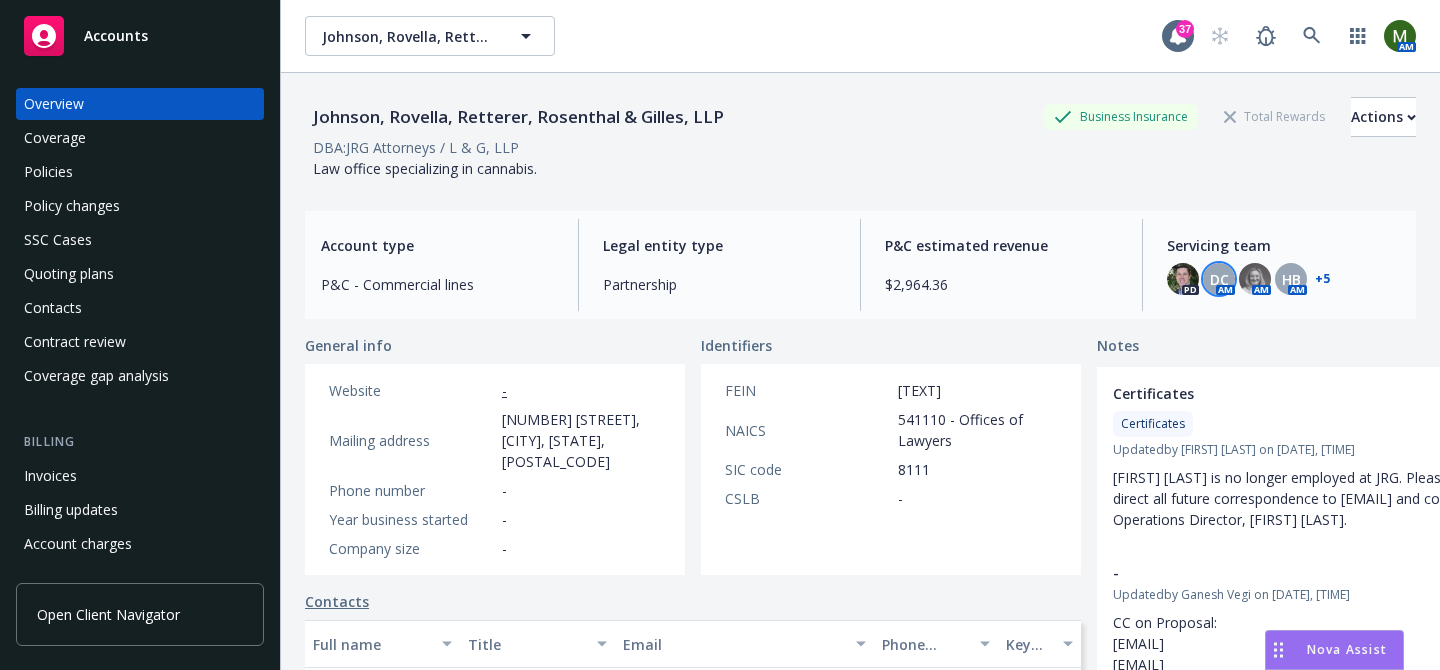 click on "DC" at bounding box center [1219, 279] 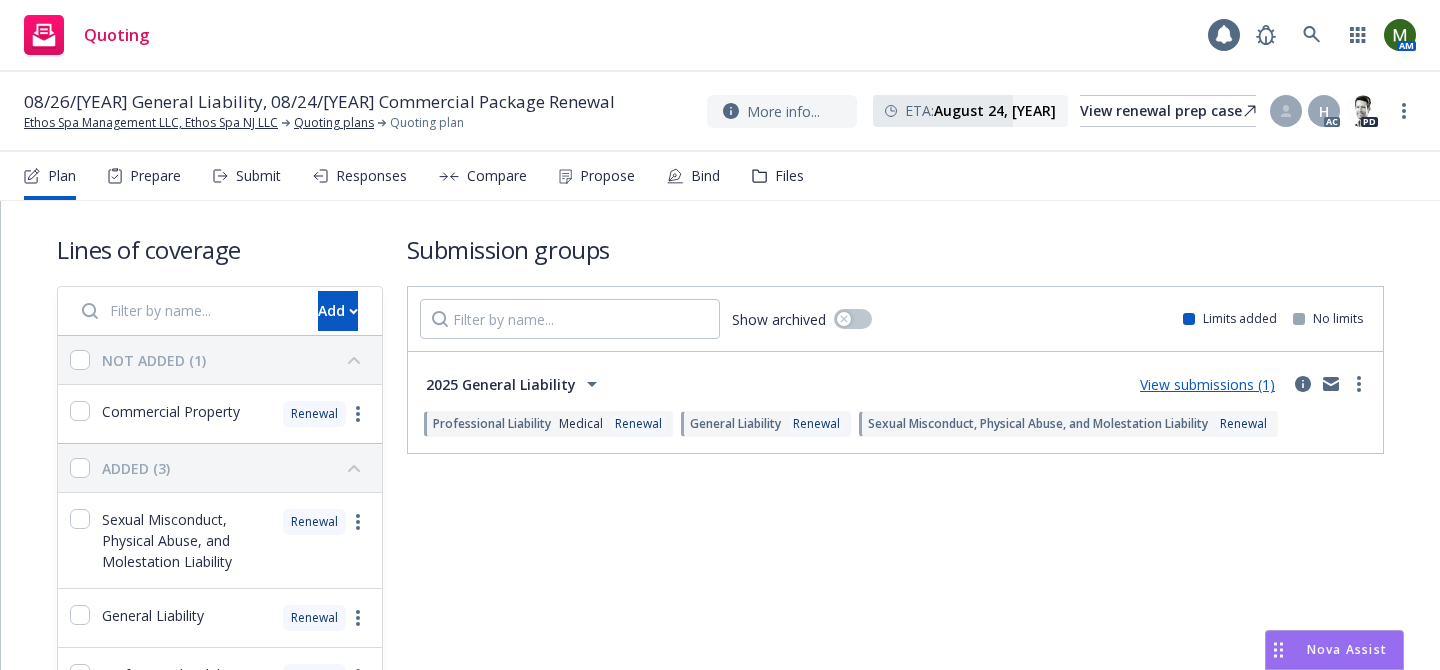 scroll, scrollTop: 0, scrollLeft: 0, axis: both 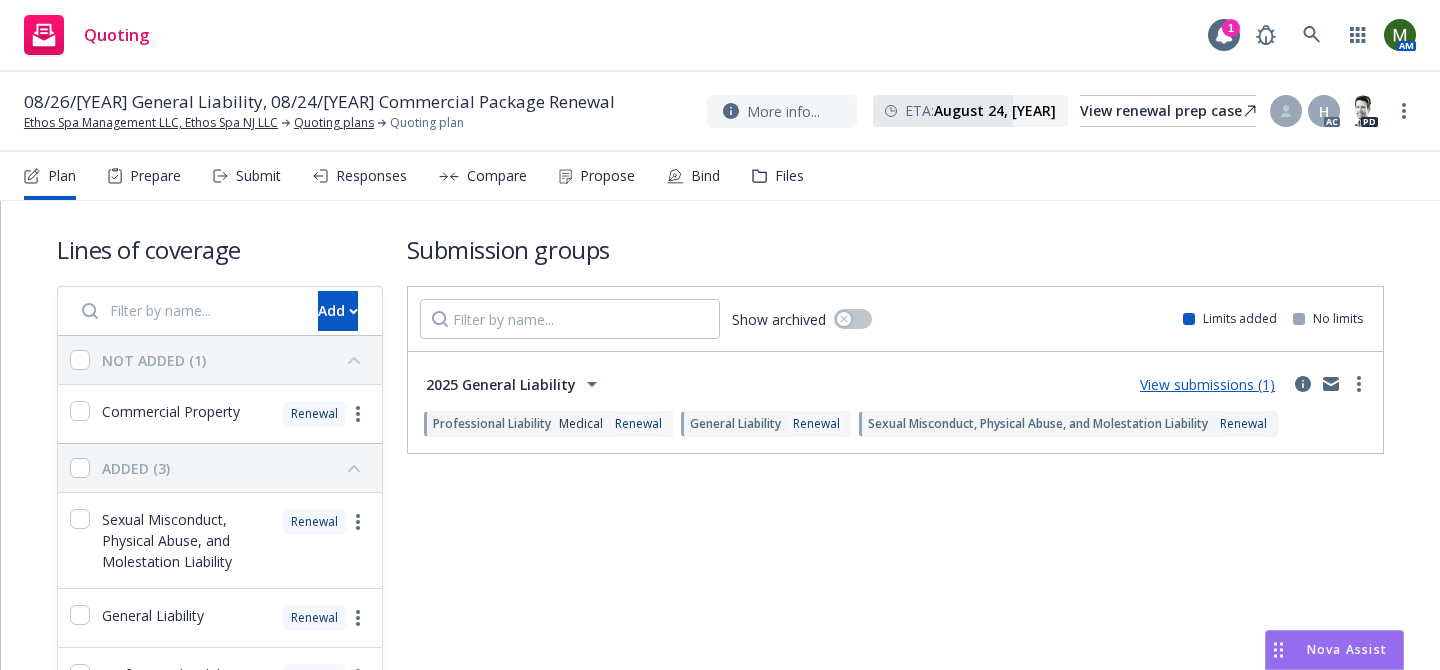 click on "Responses" at bounding box center (371, 176) 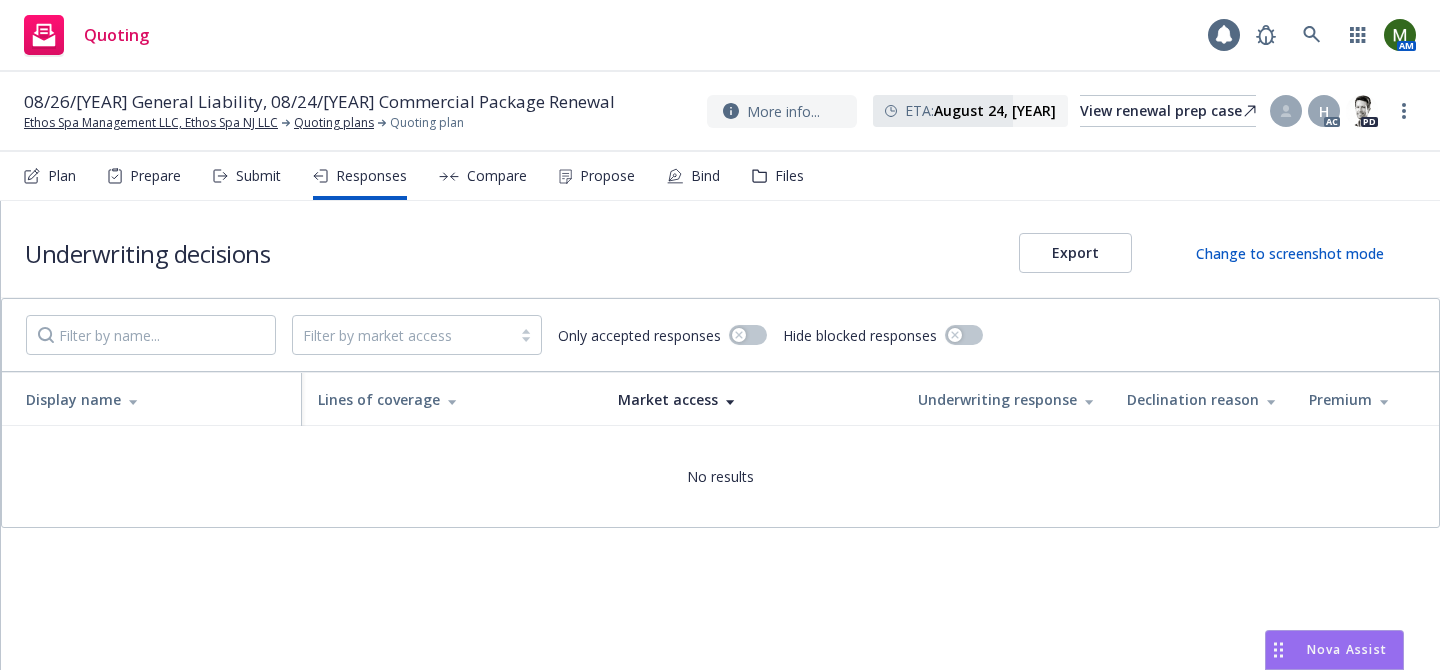 click on "Compare" at bounding box center (483, 176) 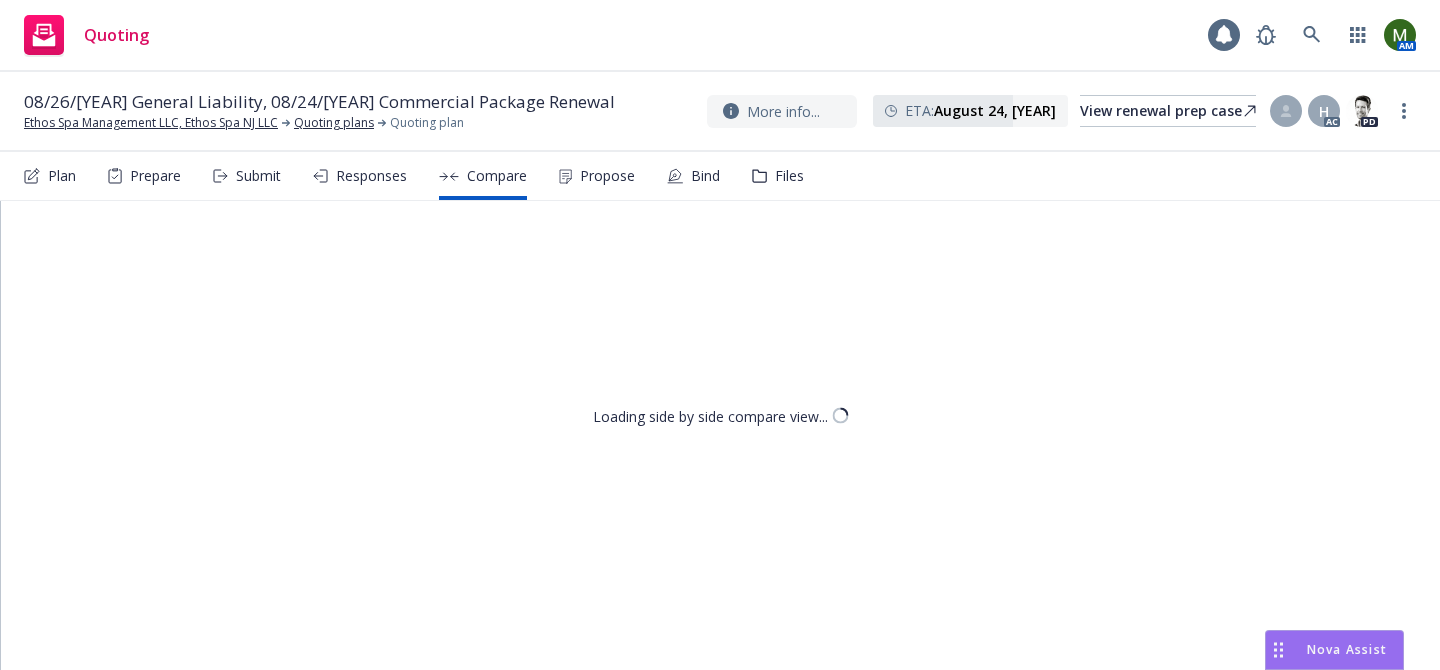 click on "Responses" at bounding box center (360, 176) 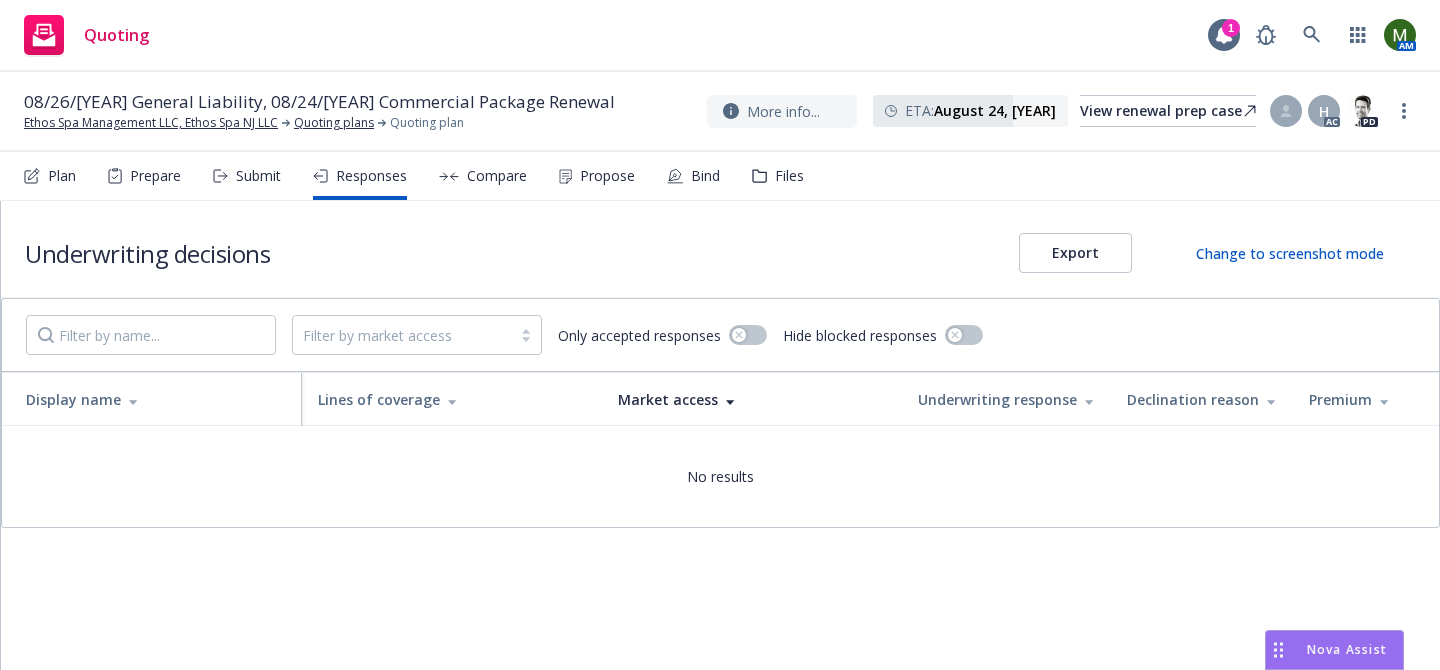 click on "Submit" at bounding box center [258, 176] 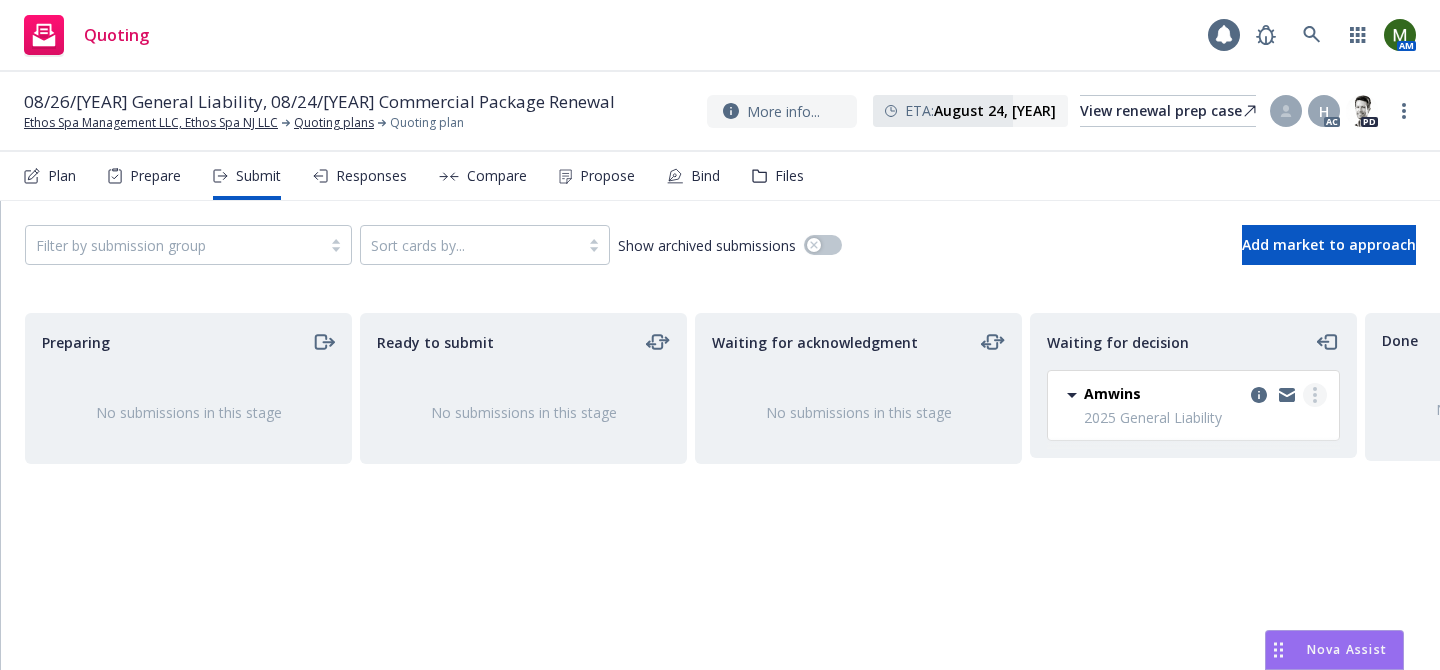 click 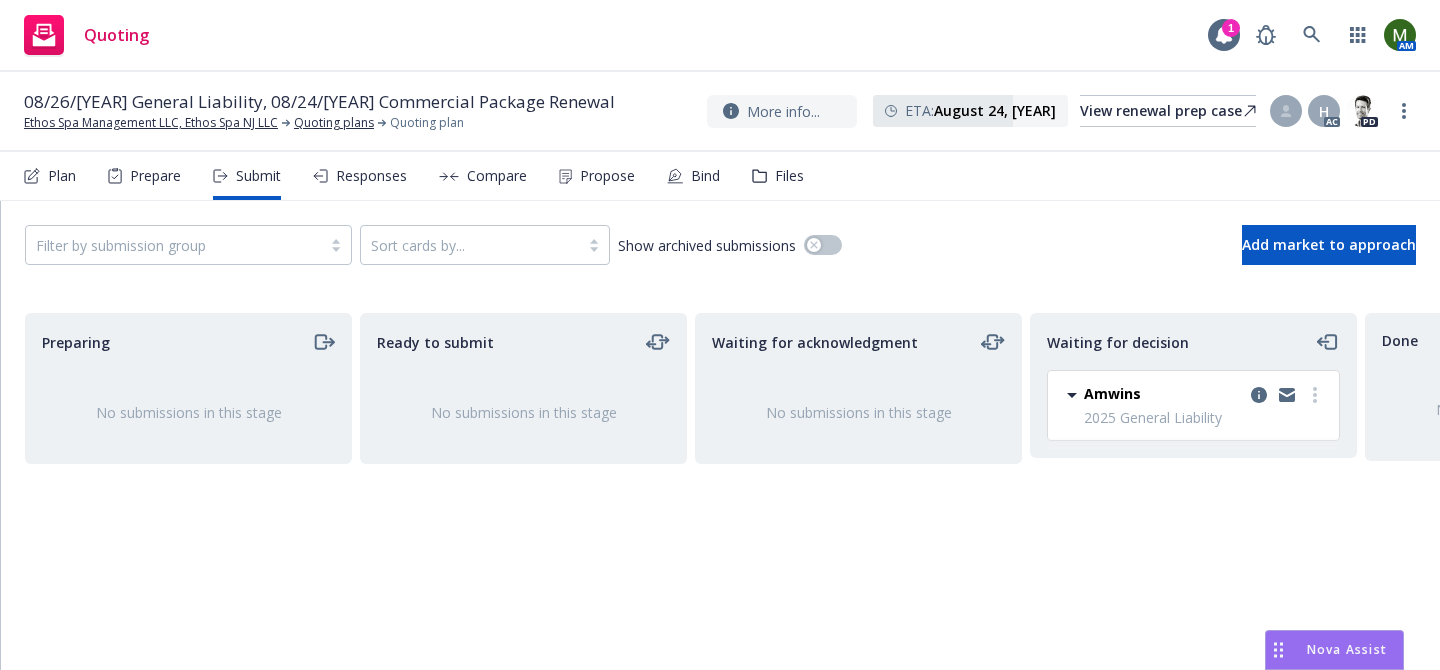 click on "Add accepted decision" at bounding box center [1229, 515] 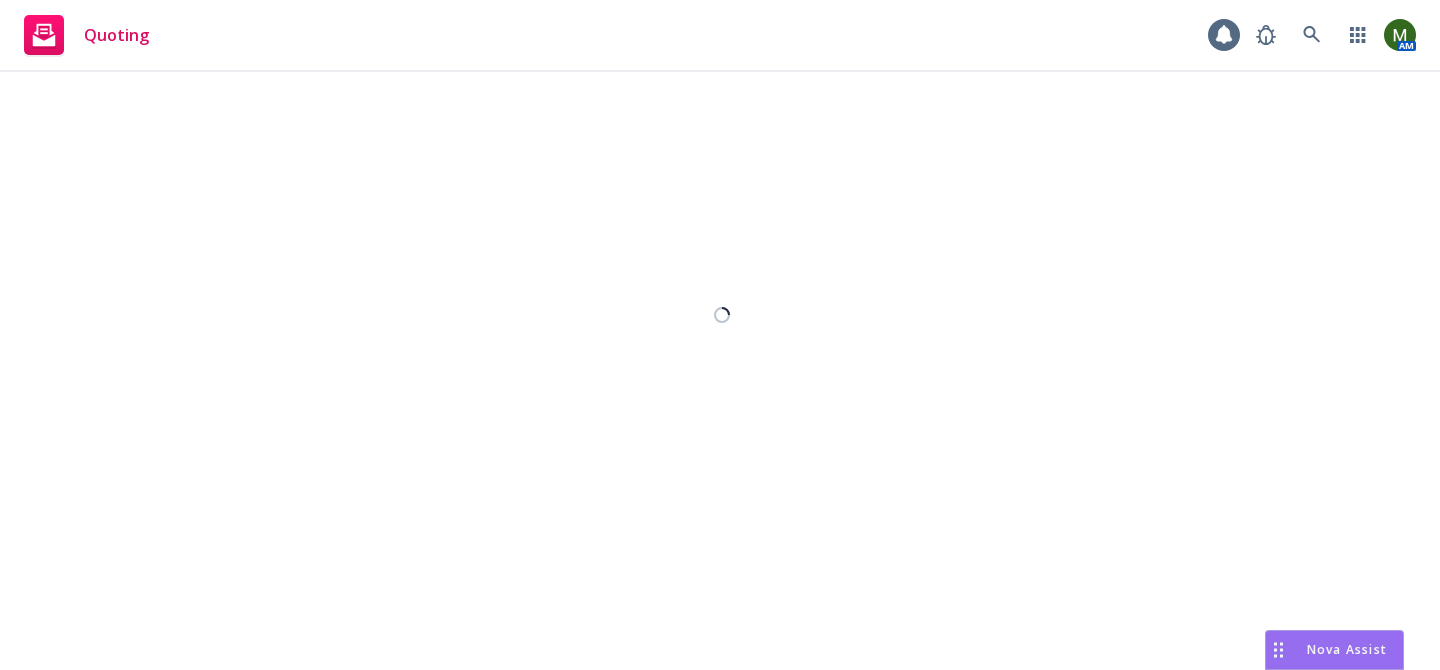 select on "12" 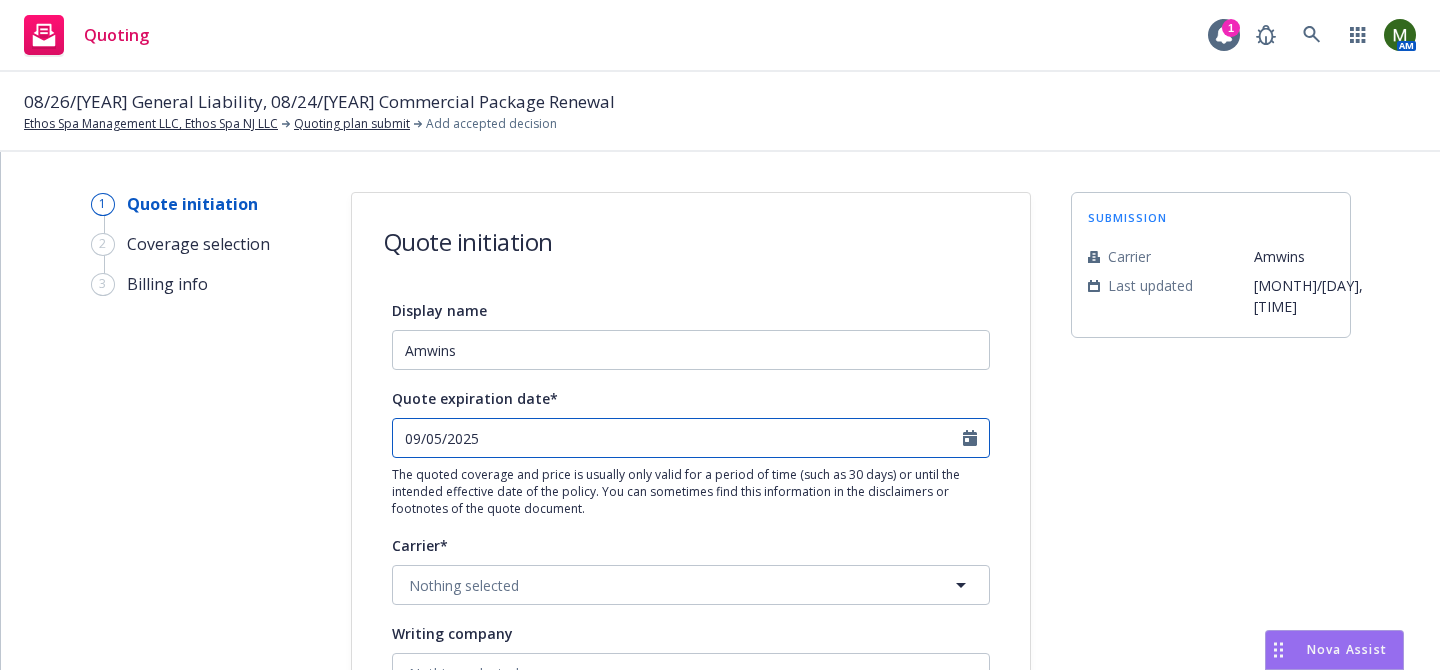 click on "09/05/2025" at bounding box center [678, 438] 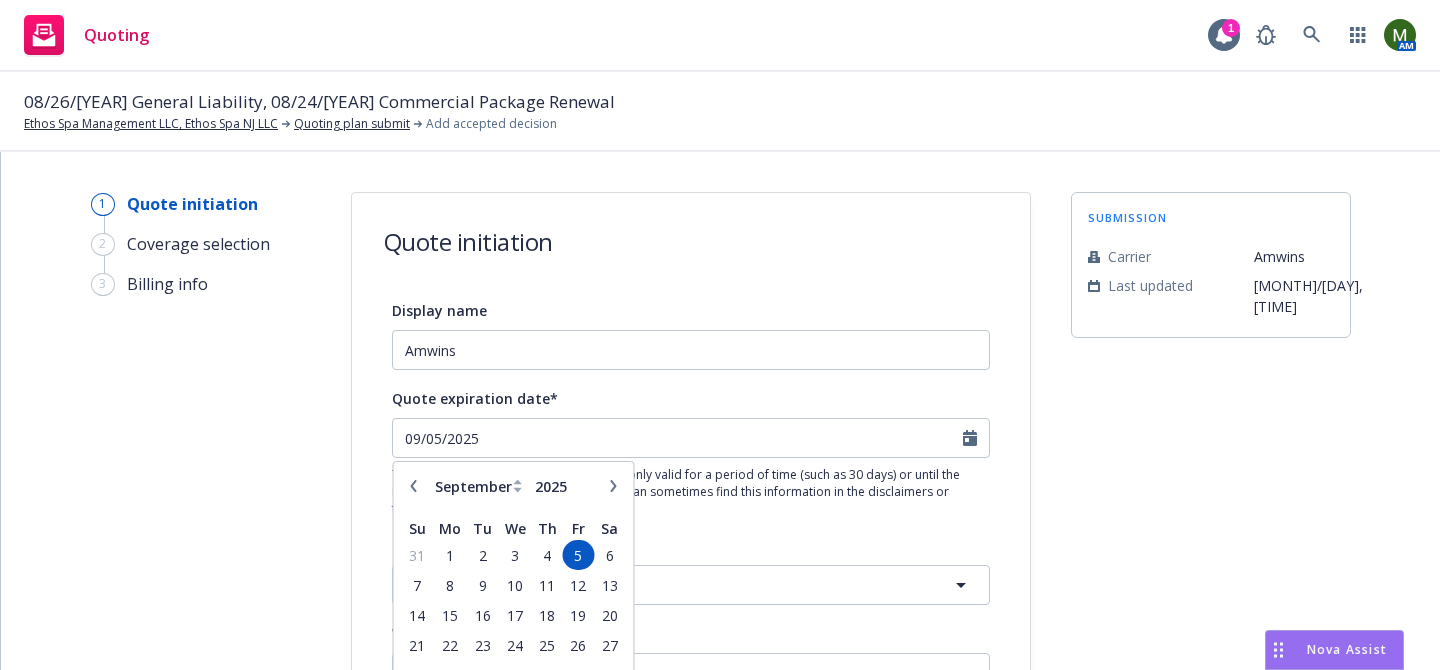 click 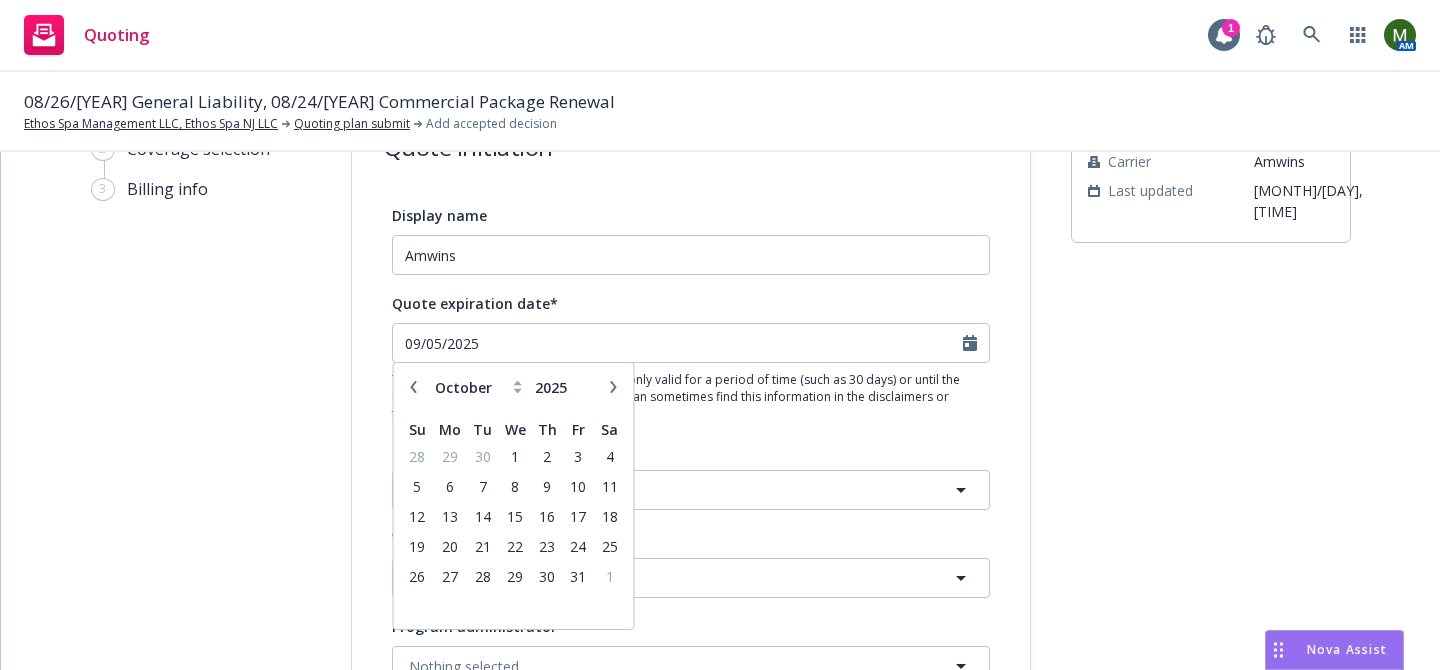scroll, scrollTop: 142, scrollLeft: 0, axis: vertical 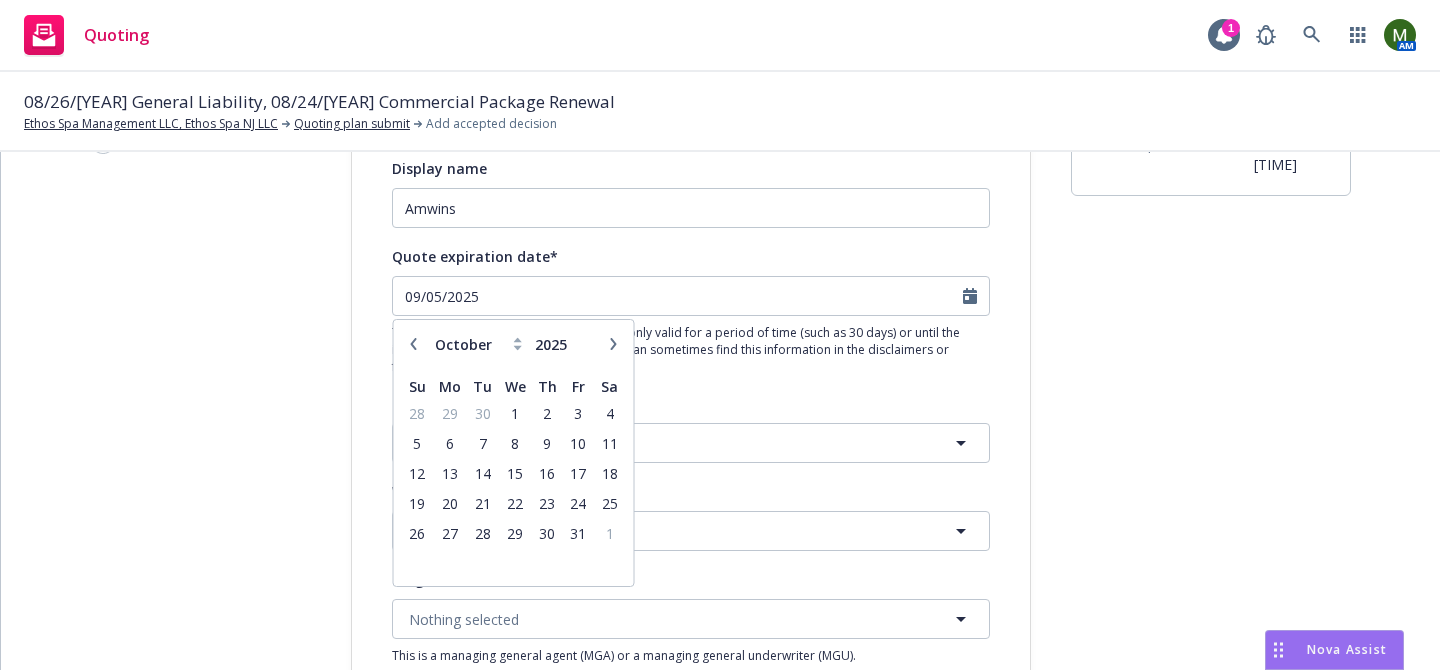 click 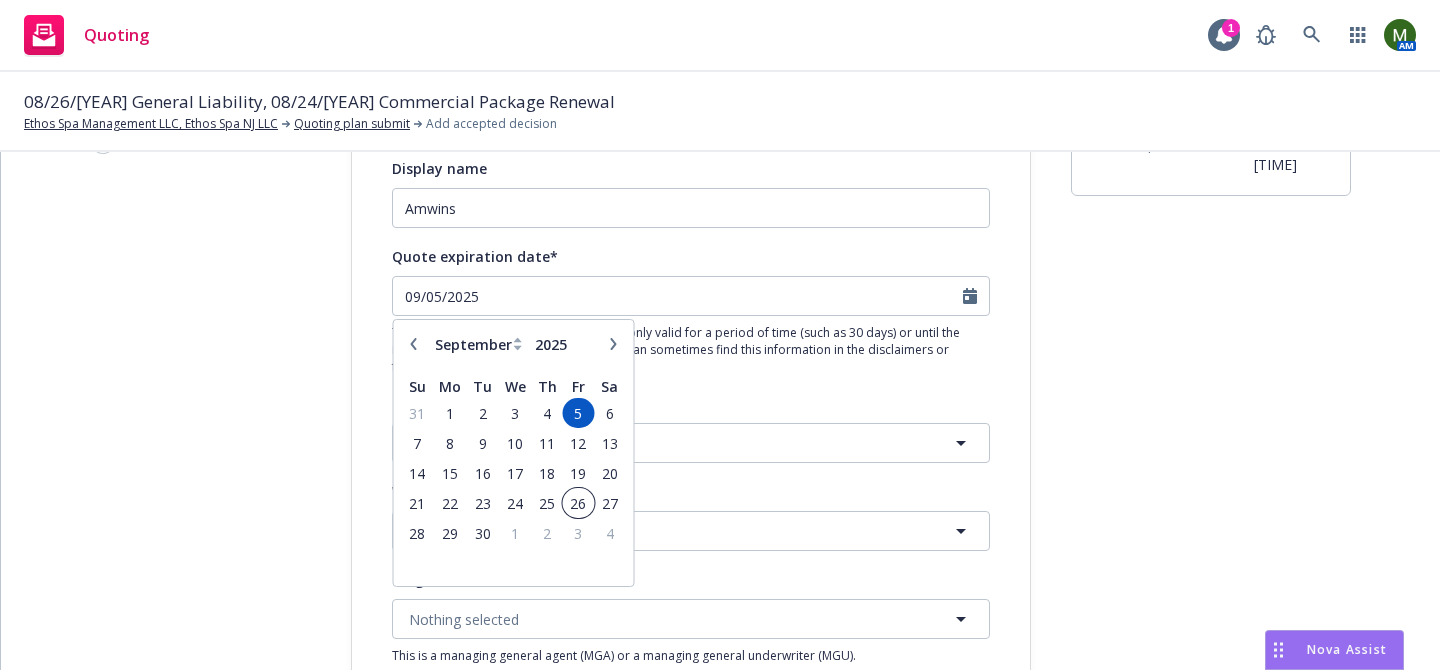click on "26" at bounding box center [578, 503] 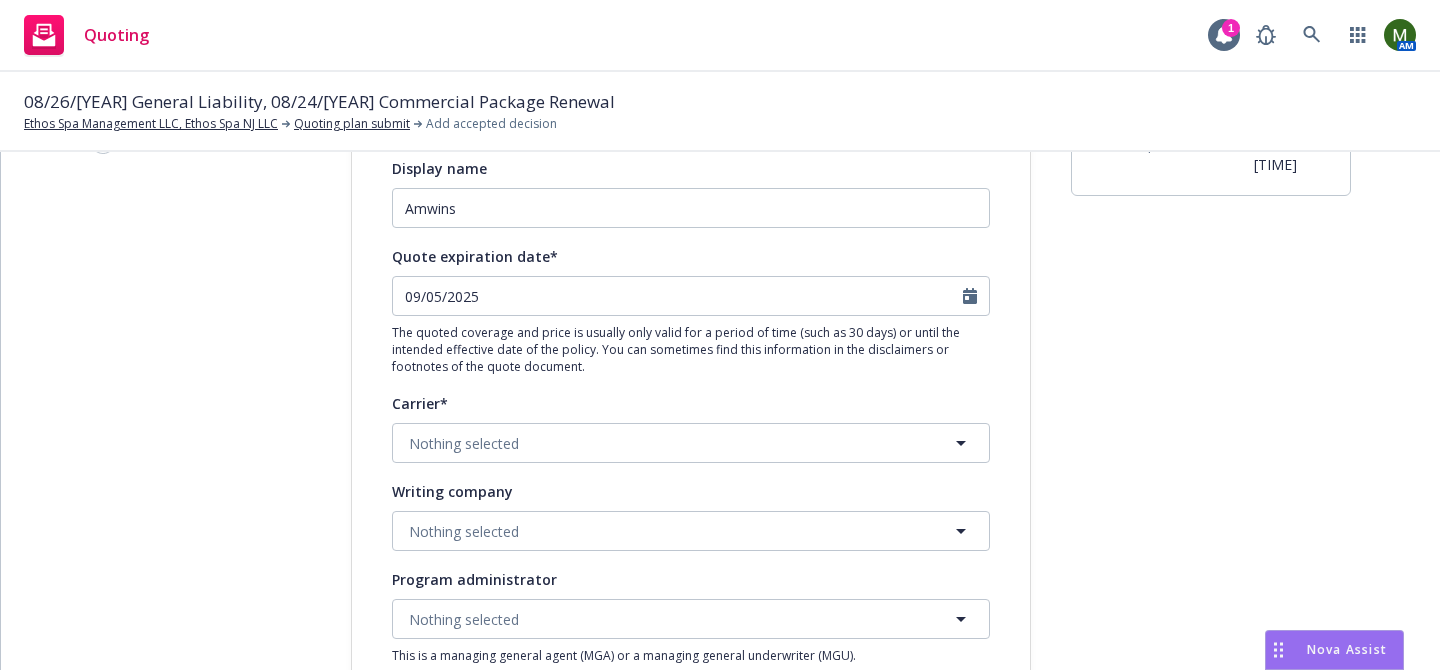 type on "09/26/2025" 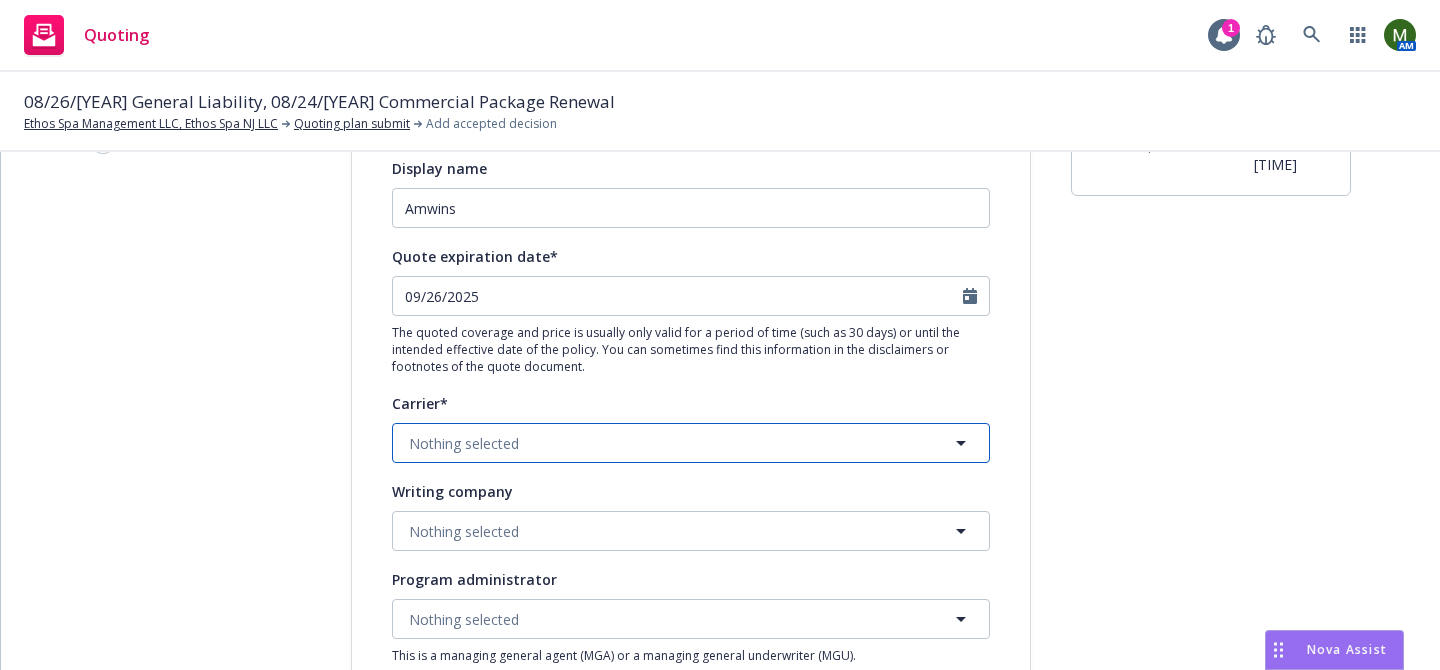 click on "Nothing selected" at bounding box center [691, 443] 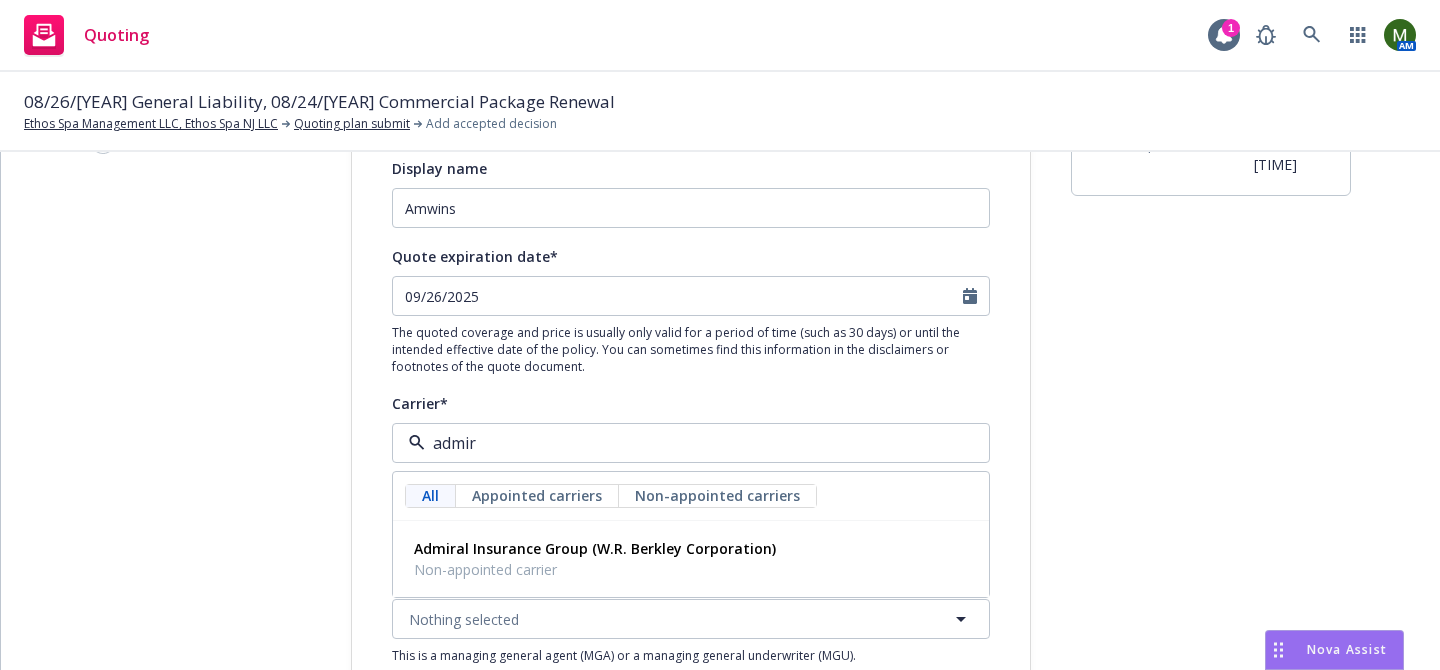 type on "admira" 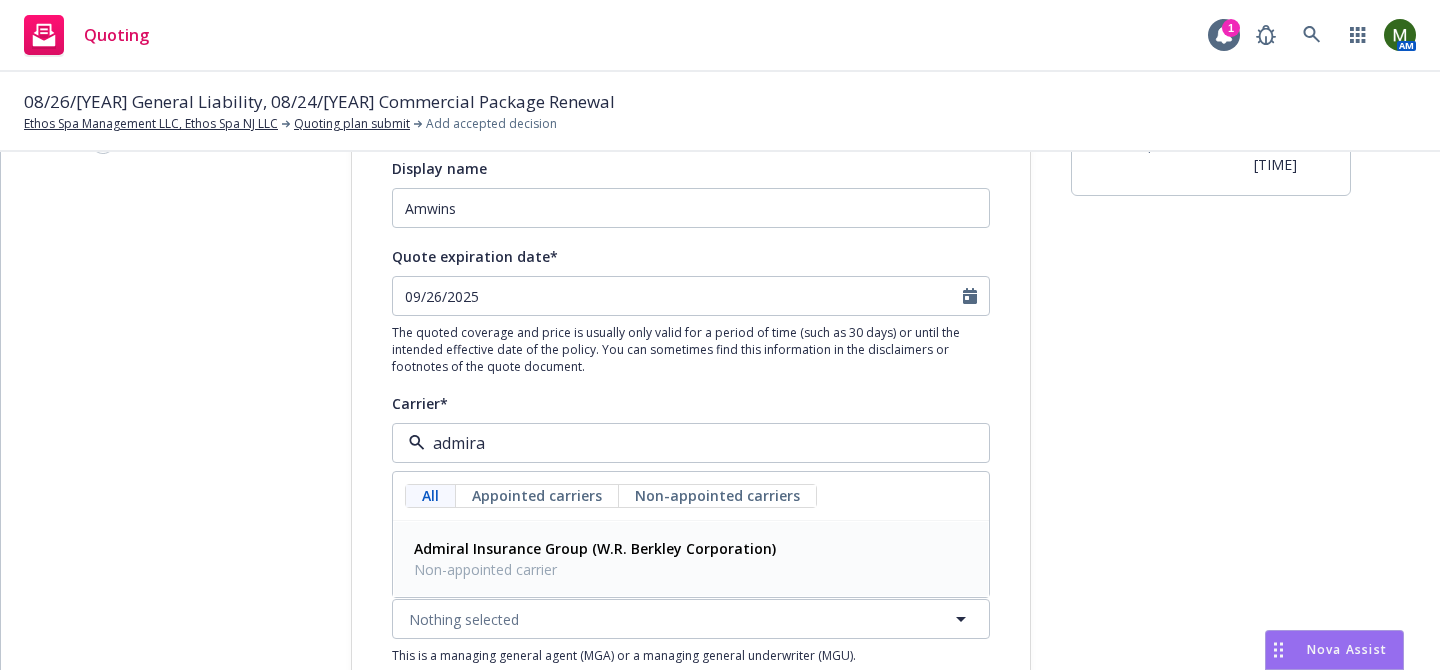 click on "Admiral Insurance Group (W.R. Berkley Corporation)" at bounding box center (595, 548) 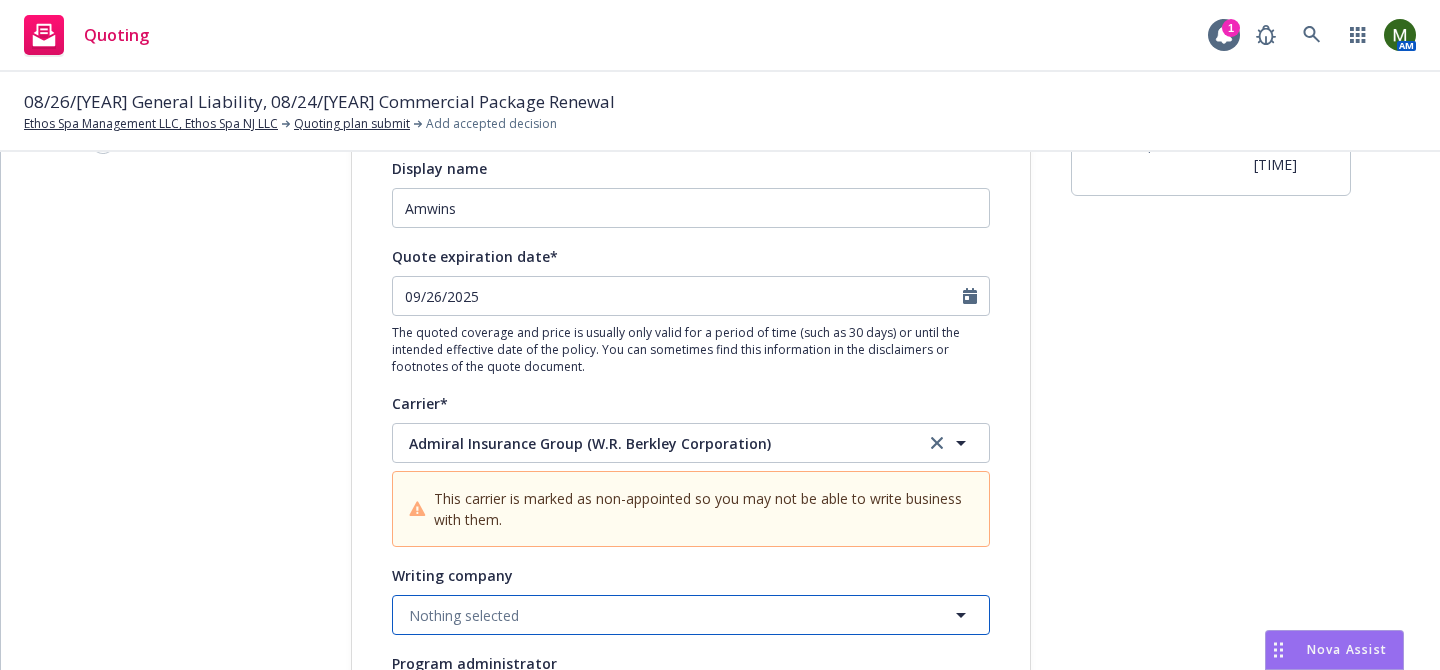click on "Nothing selected" at bounding box center (691, 615) 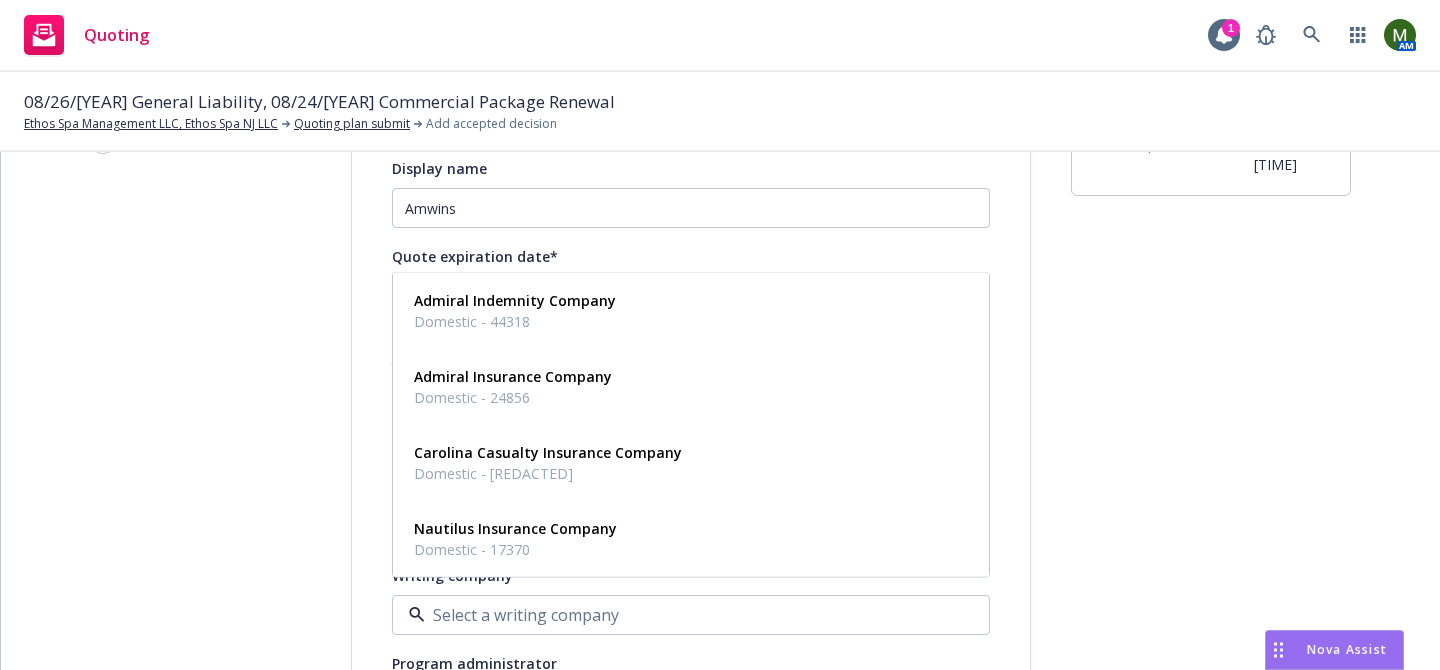 type on "a" 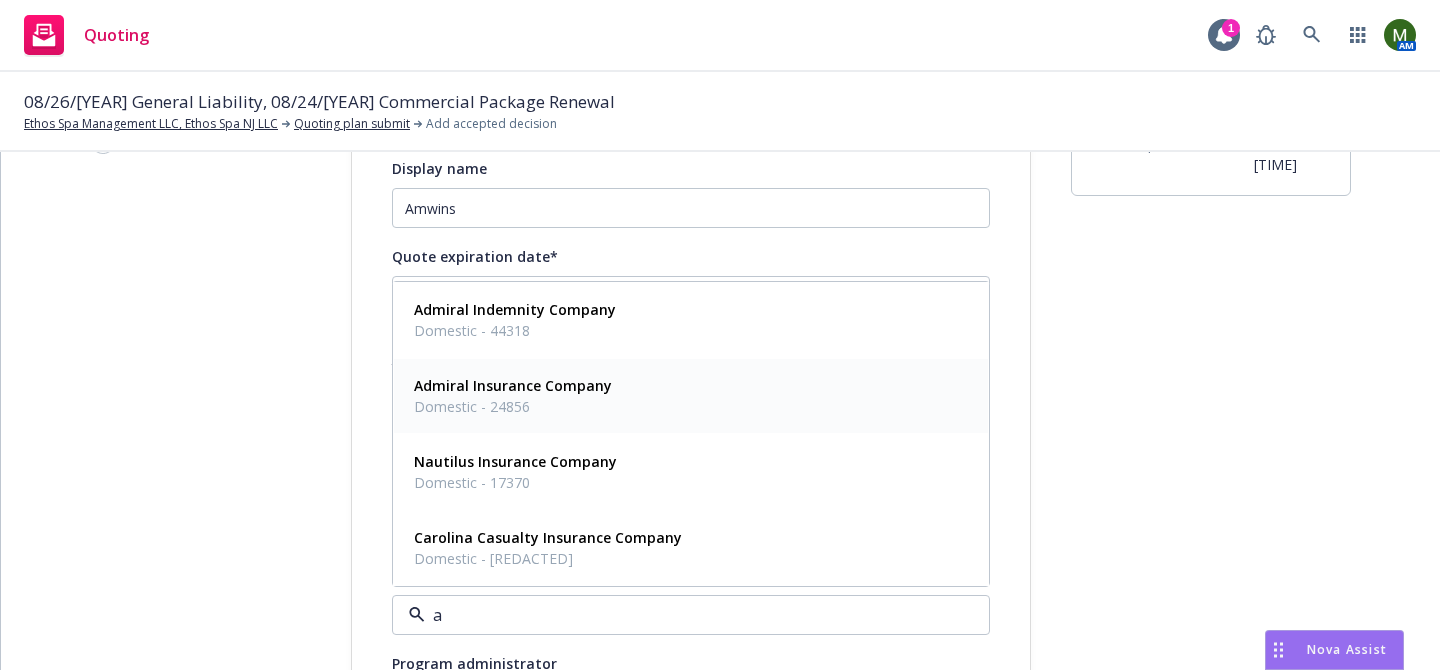 click on "Domestic - 24856" at bounding box center (513, 406) 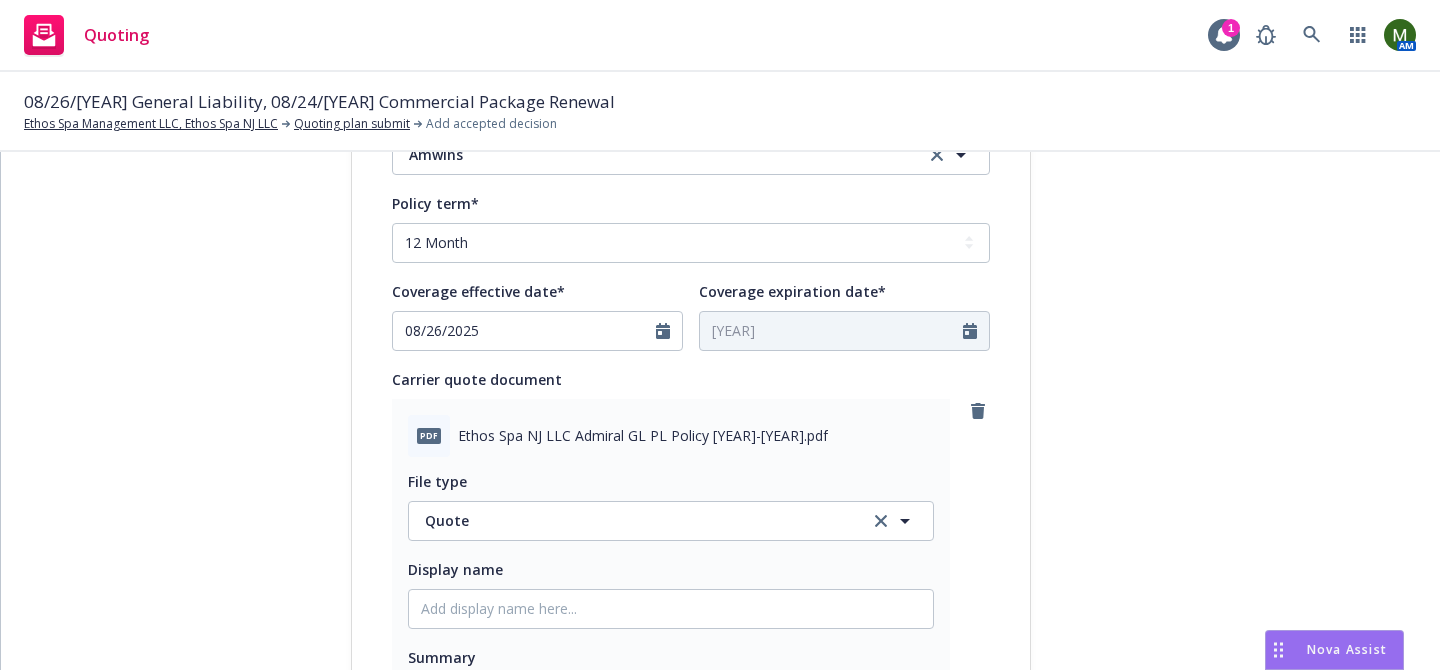scroll, scrollTop: 1277, scrollLeft: 0, axis: vertical 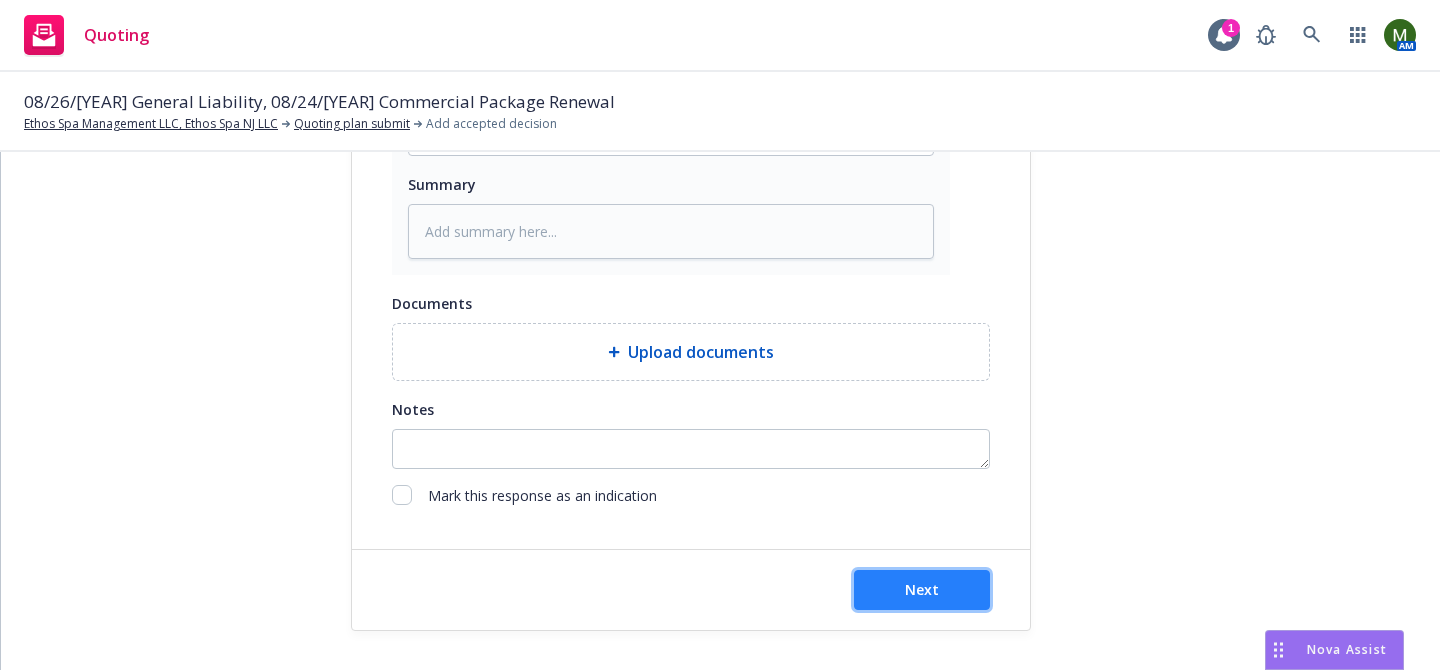 click on "Next" at bounding box center [922, 589] 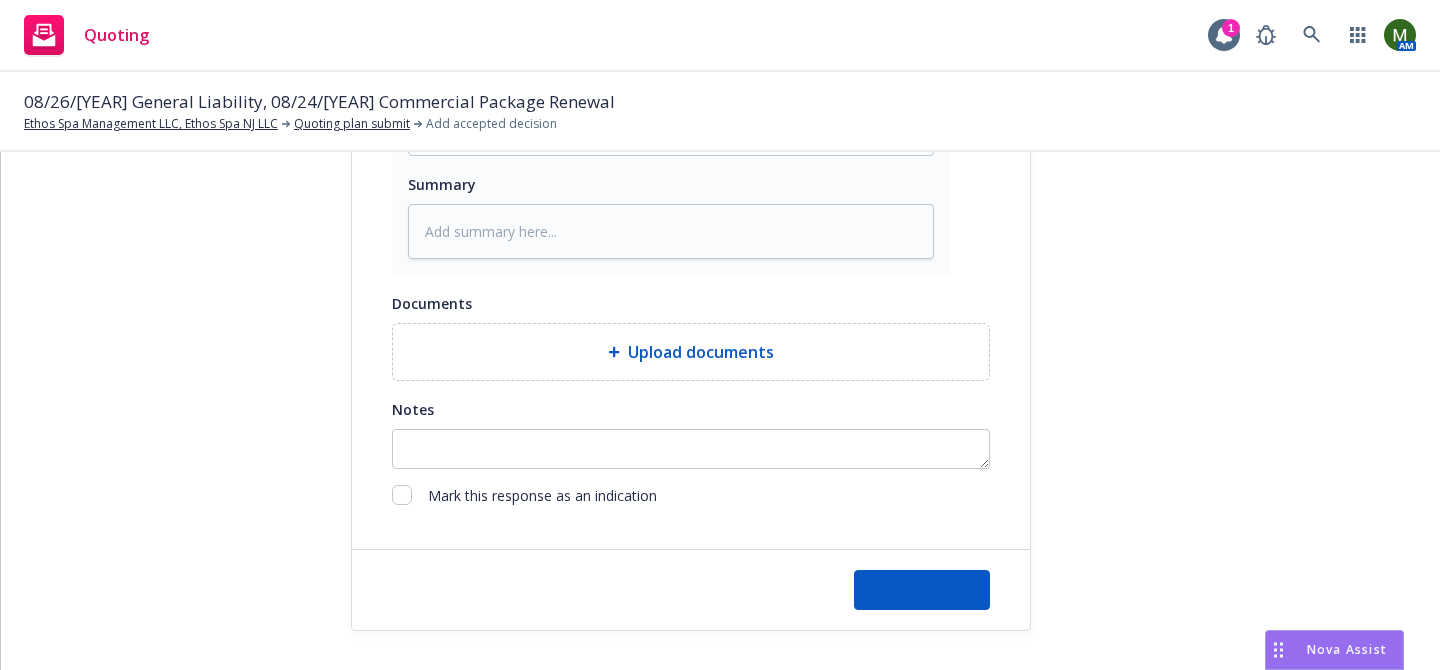 type on "x" 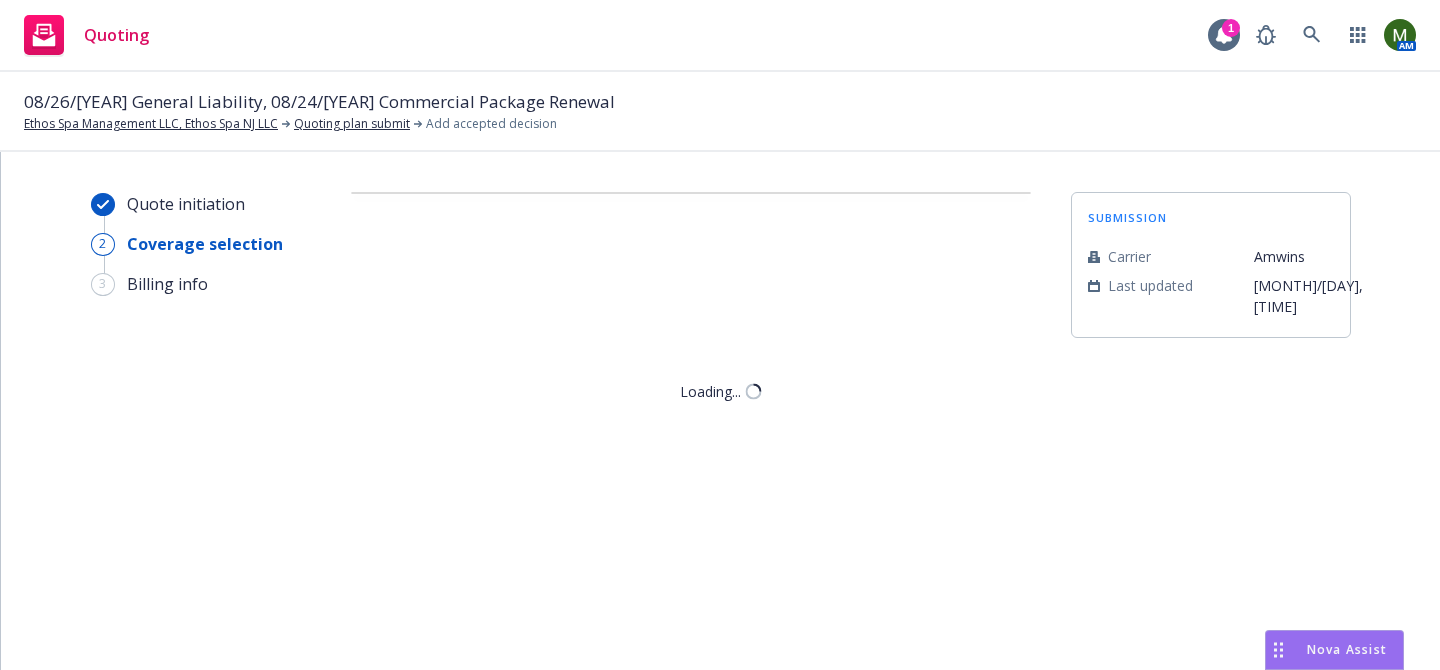 scroll, scrollTop: 0, scrollLeft: 0, axis: both 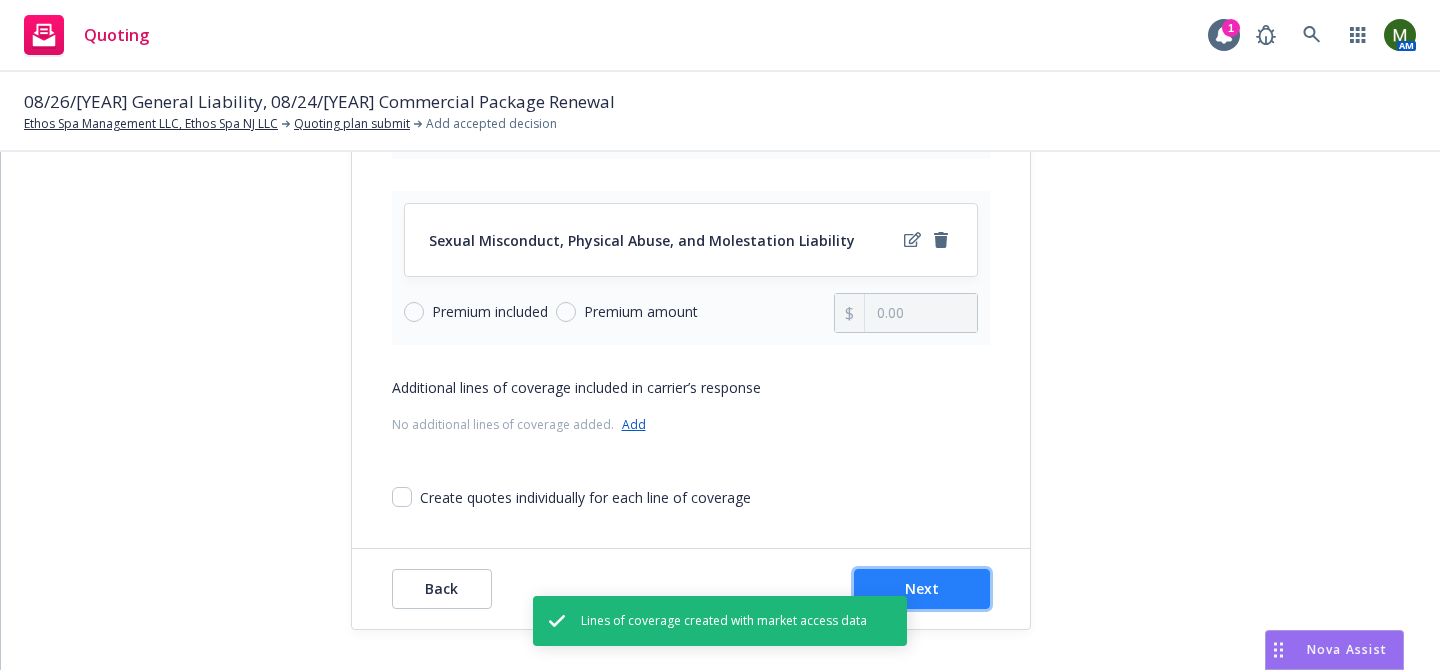 click on "Next" at bounding box center [922, 589] 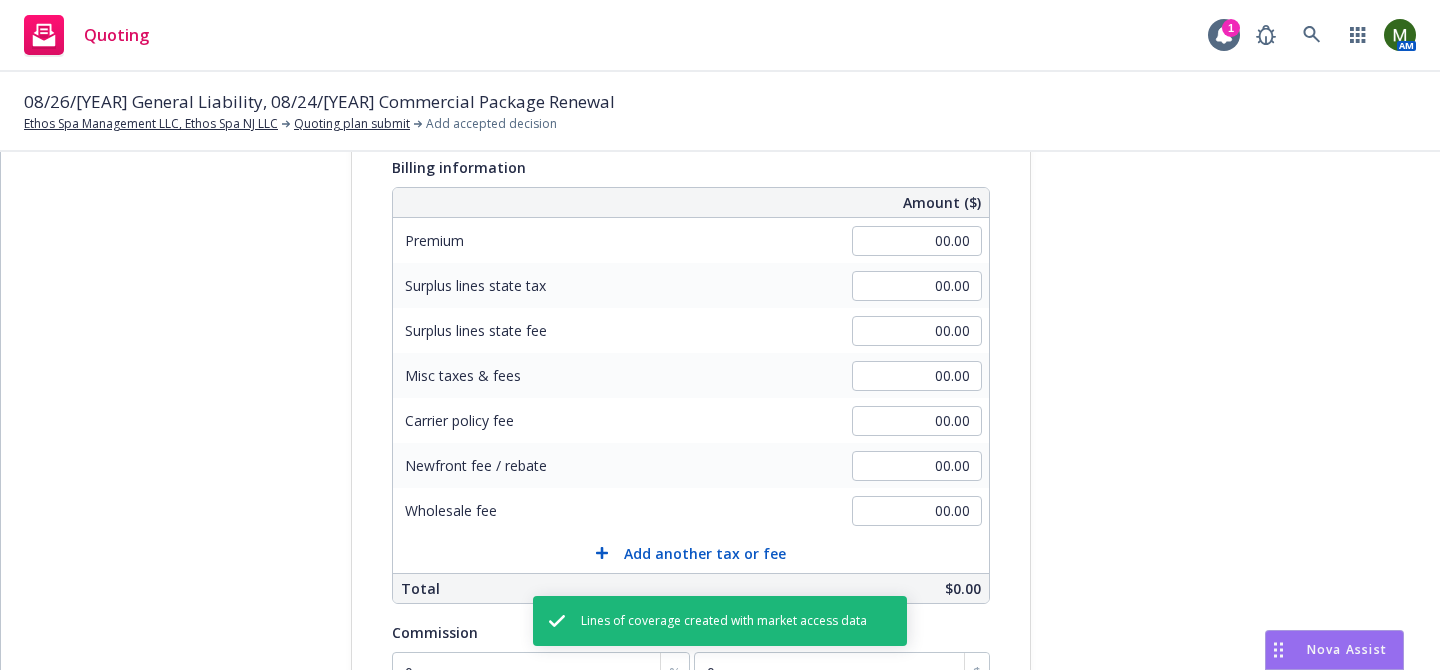 scroll, scrollTop: 0, scrollLeft: 0, axis: both 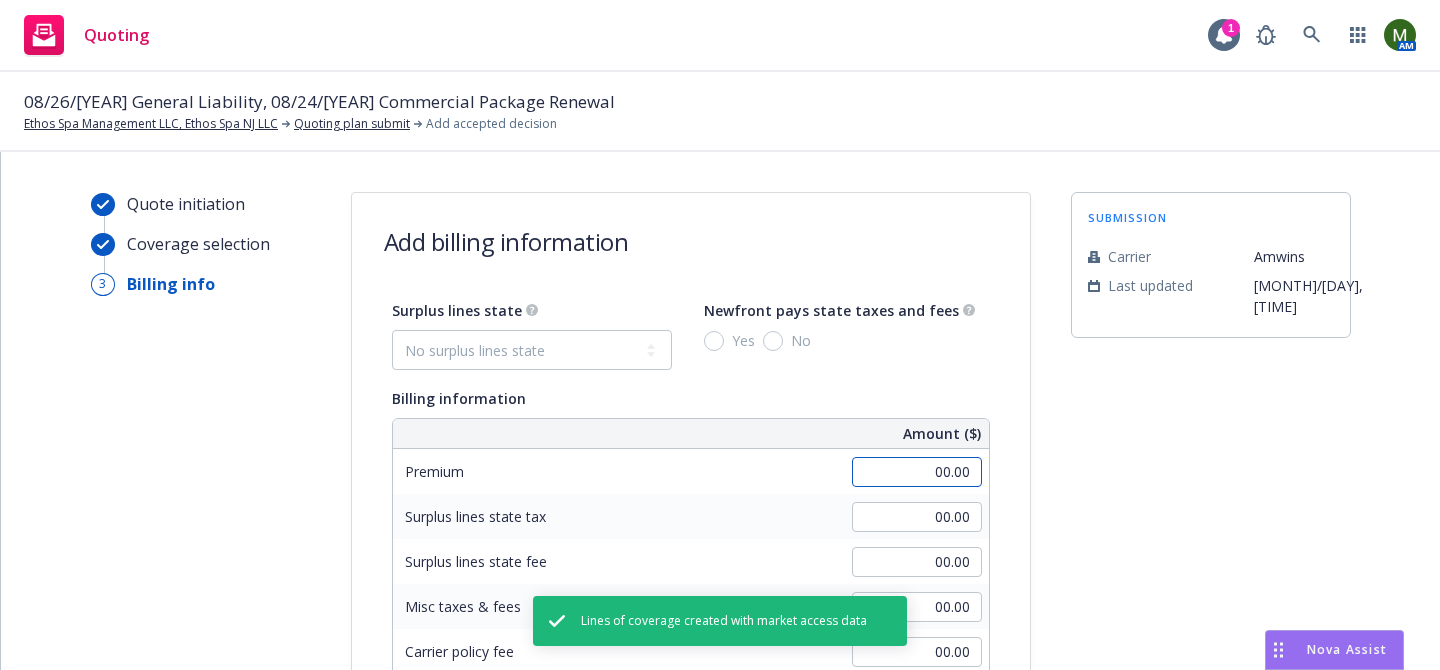 click on "00.00" at bounding box center [917, 472] 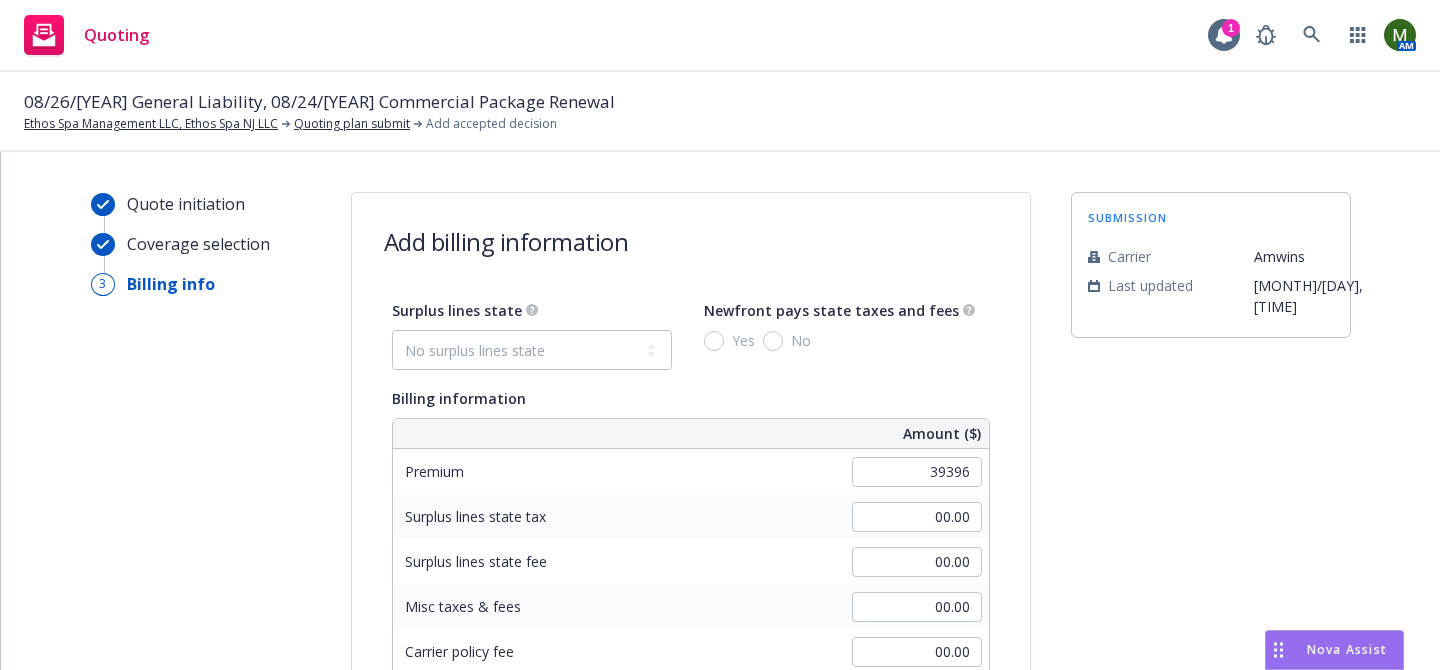 type on "39,396.00" 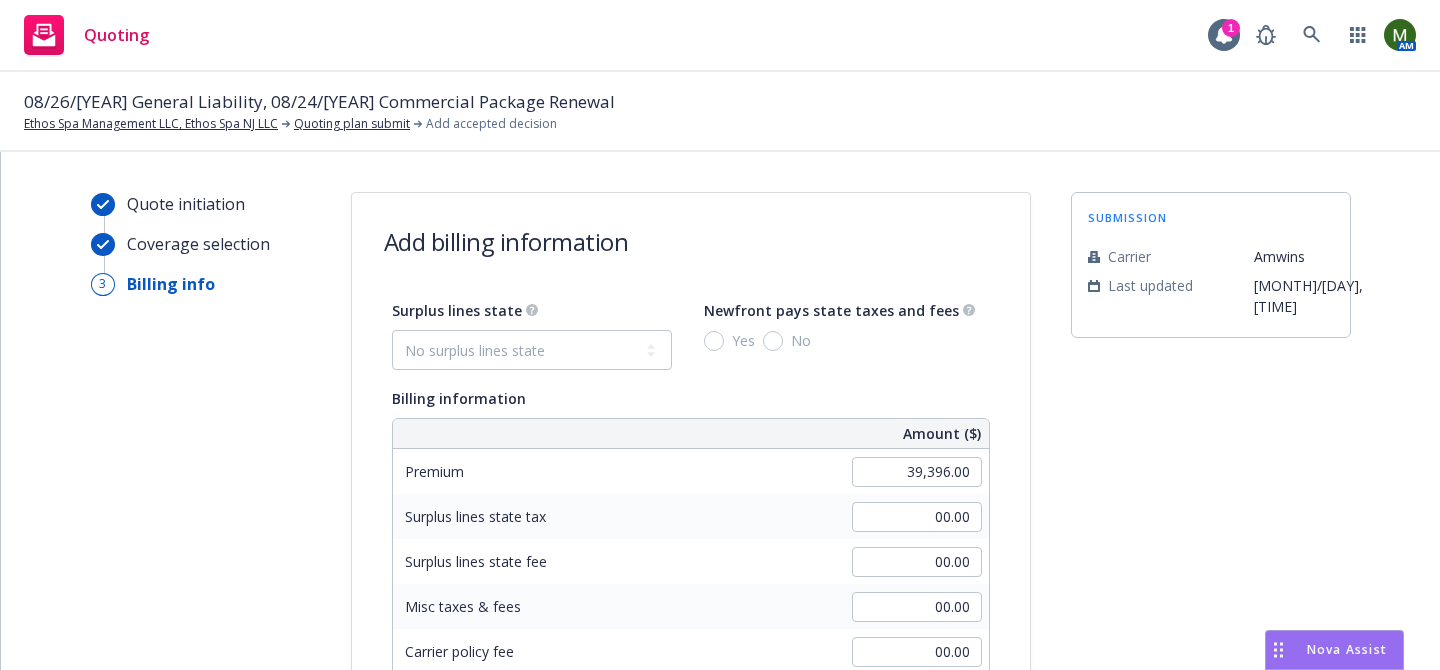 click on "submission Carrier Amwins Last updated 5/29, 2:47 AM" at bounding box center [1211, 703] 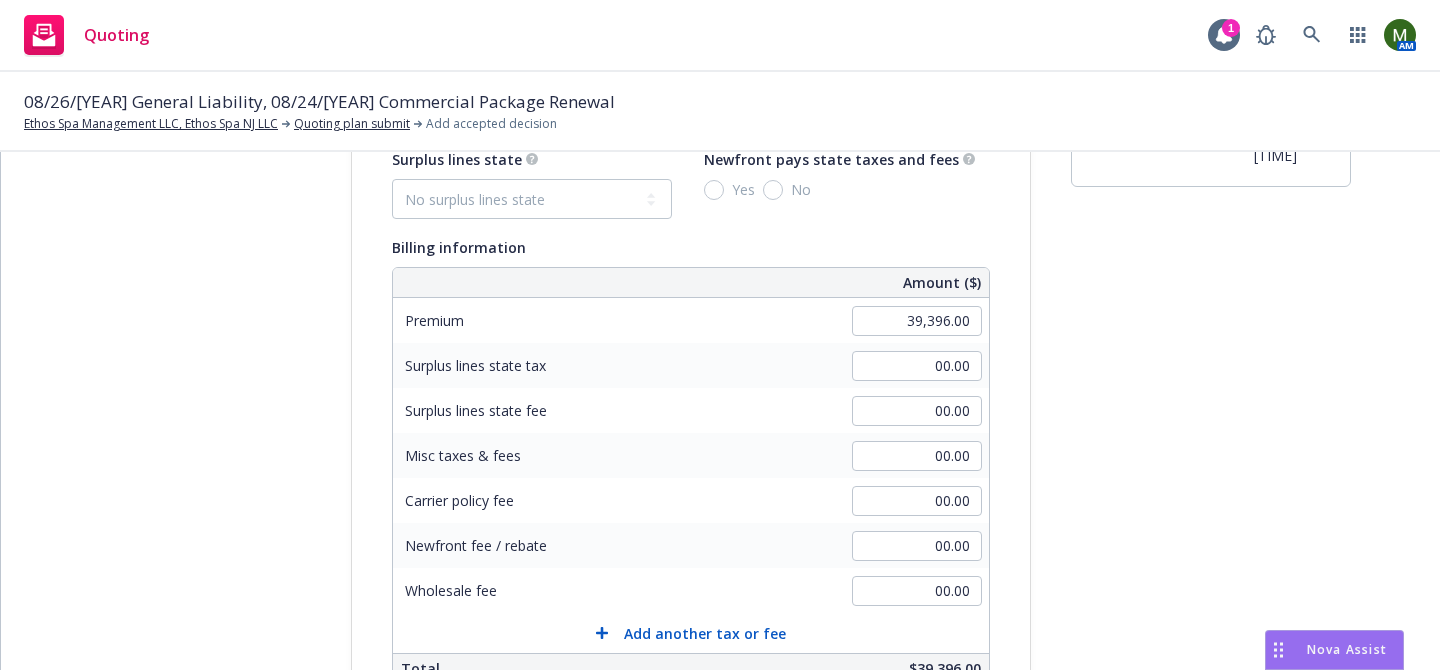 scroll, scrollTop: 175, scrollLeft: 0, axis: vertical 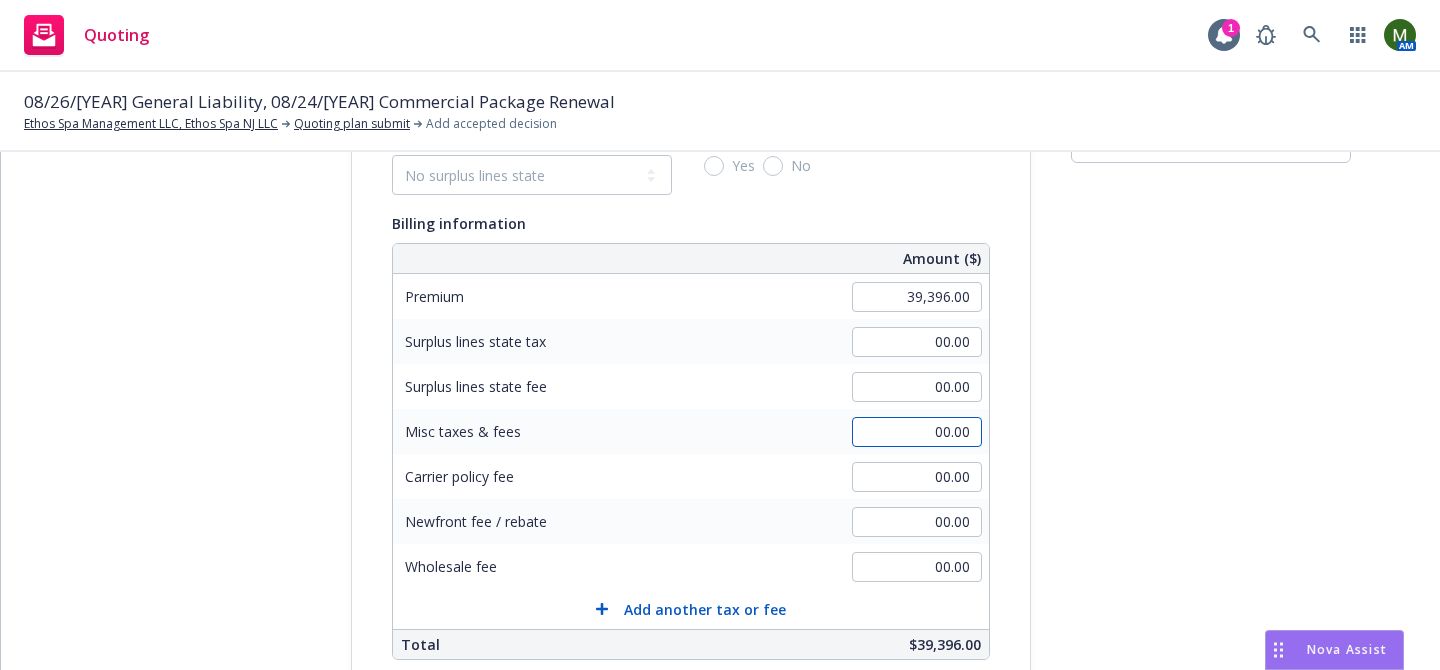 click on "00.00" at bounding box center (917, 432) 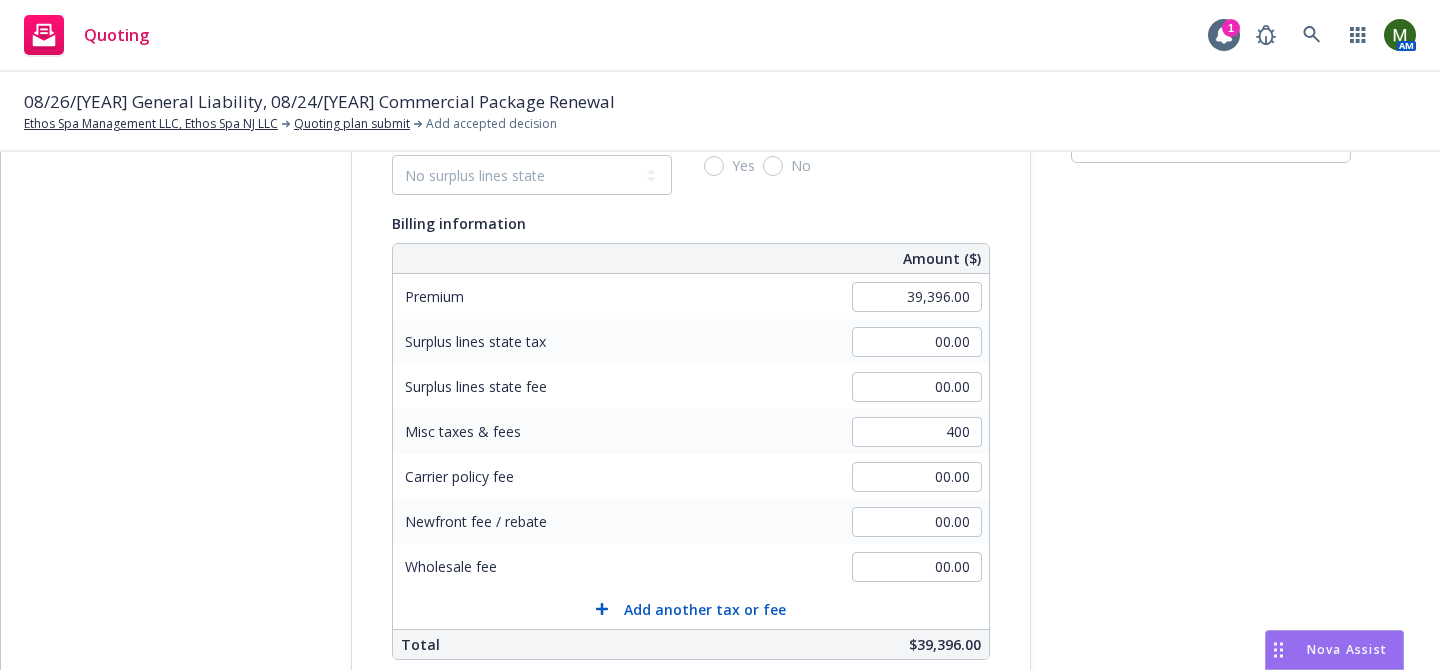 type on "400.00" 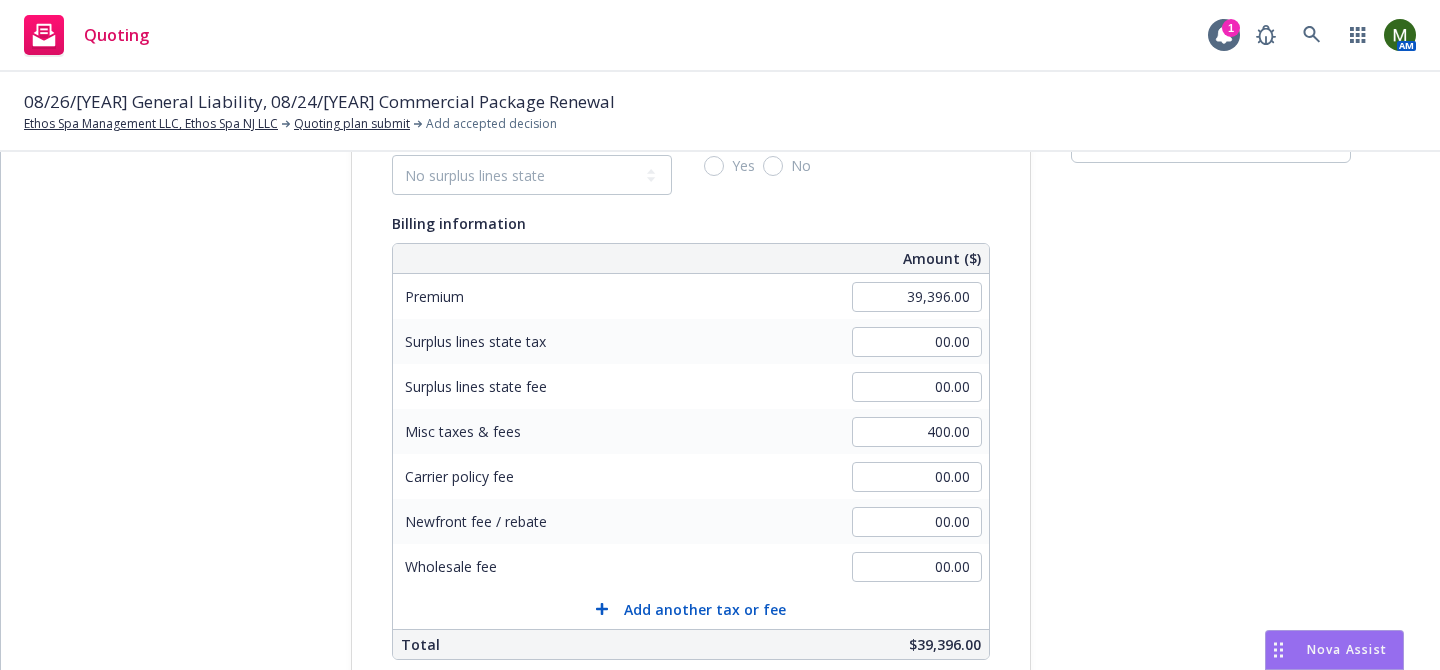 click on "submission Carrier Amwins Last updated 5/29, 2:47 AM" at bounding box center [1211, 528] 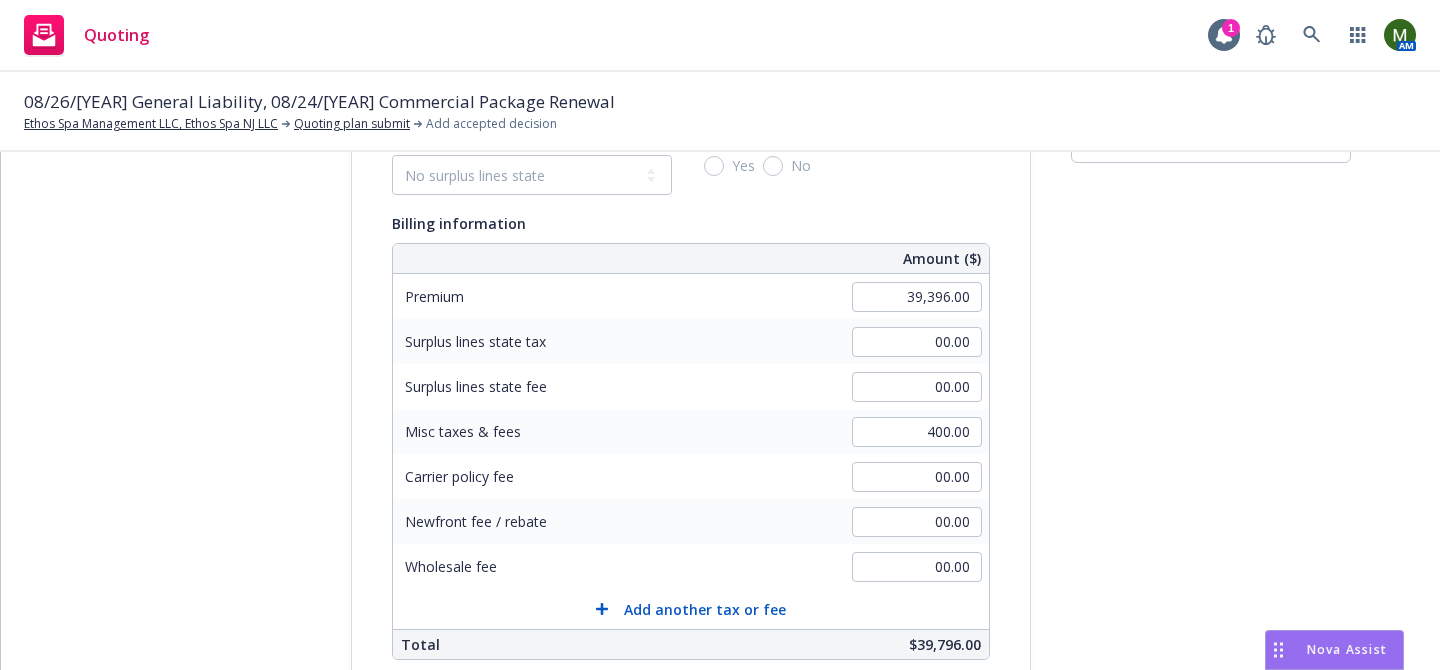scroll, scrollTop: 160, scrollLeft: 0, axis: vertical 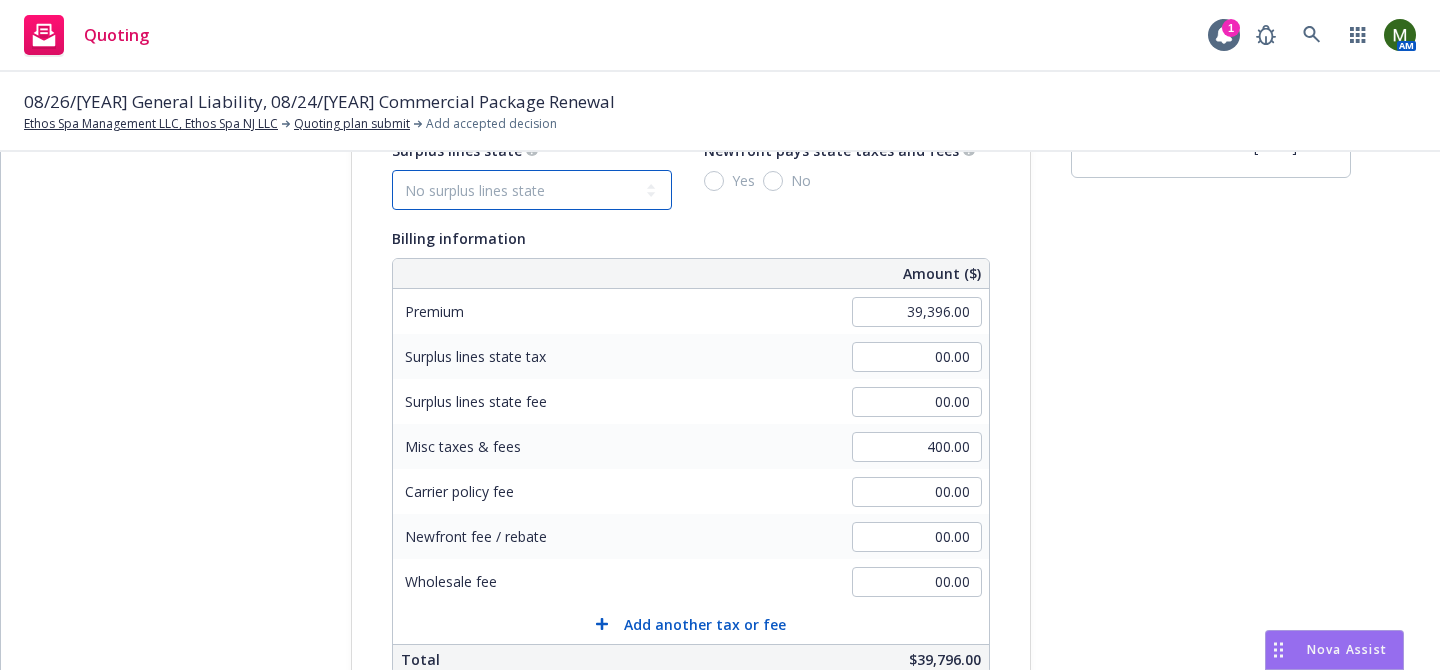 click on "No surplus lines state Alaska Alabama Arkansas Arizona California Colorado Connecticut District Of Columbia Delaware Florida Georgia Hawaii Iowa Idaho Illinois Indiana Kansas Kentucky Louisiana Massachusetts Maryland Maine Michigan Minnesota Missouri Mississippi Montana North Carolina North Dakota Nebraska New Hampshire New Jersey New Mexico Nevada New York Ohio Oklahoma Oregon Pennsylvania Puerto Rico Rhode Island South Carolina South Dakota Tennessee Texas Utah Virginia Virgin Islands Vermont Washington Wisconsin West Virginia Wyoming" at bounding box center [532, 190] 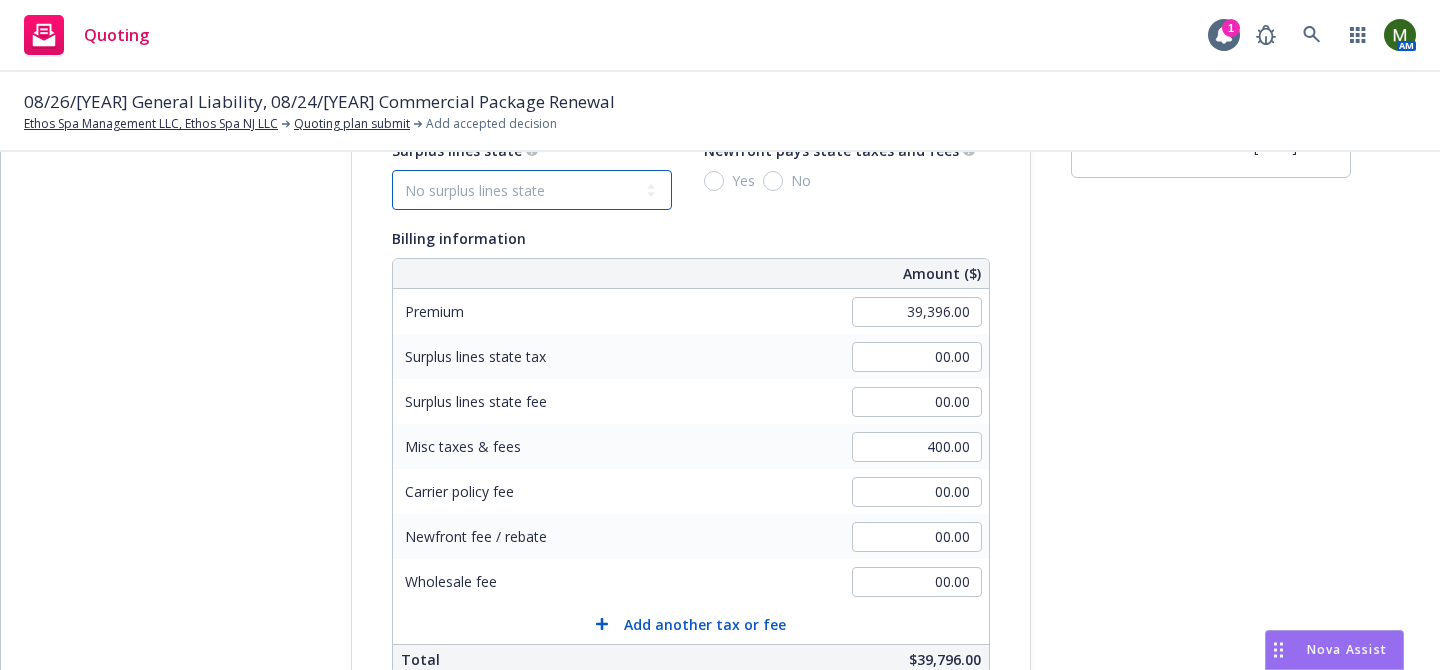 select on "NJ" 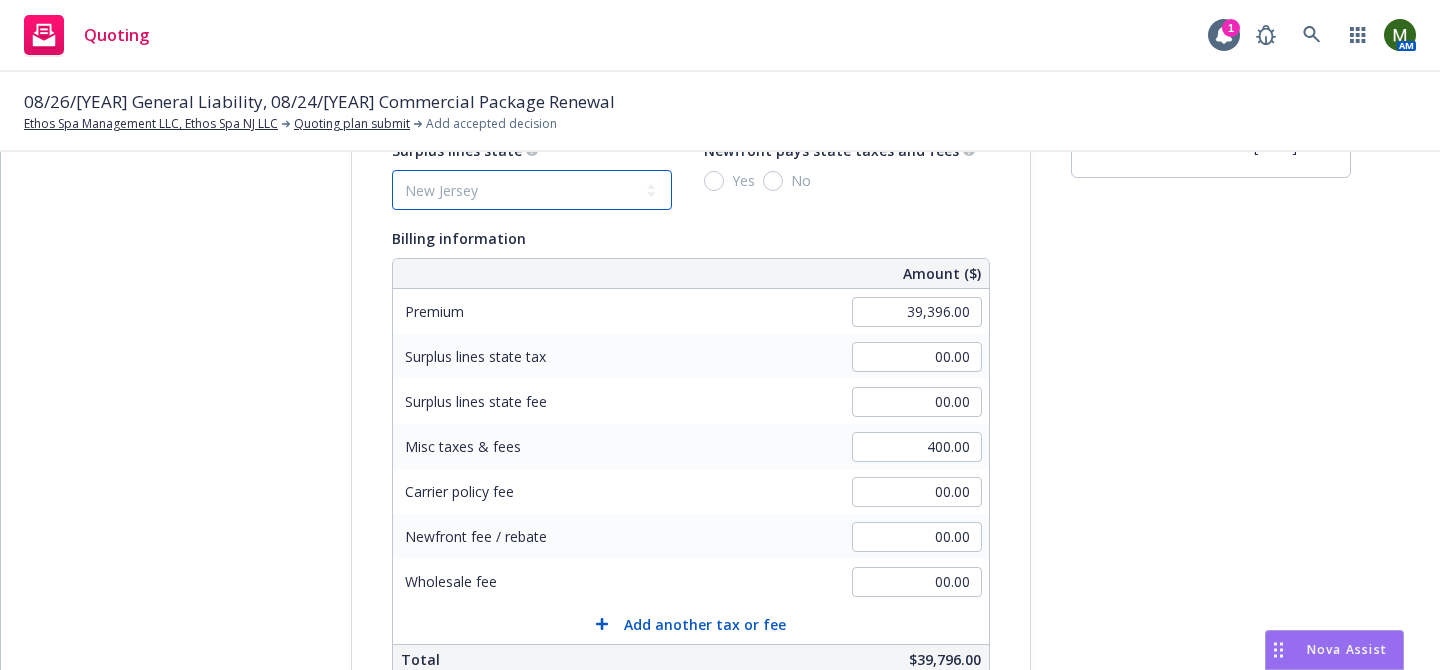type on "1,969.80" 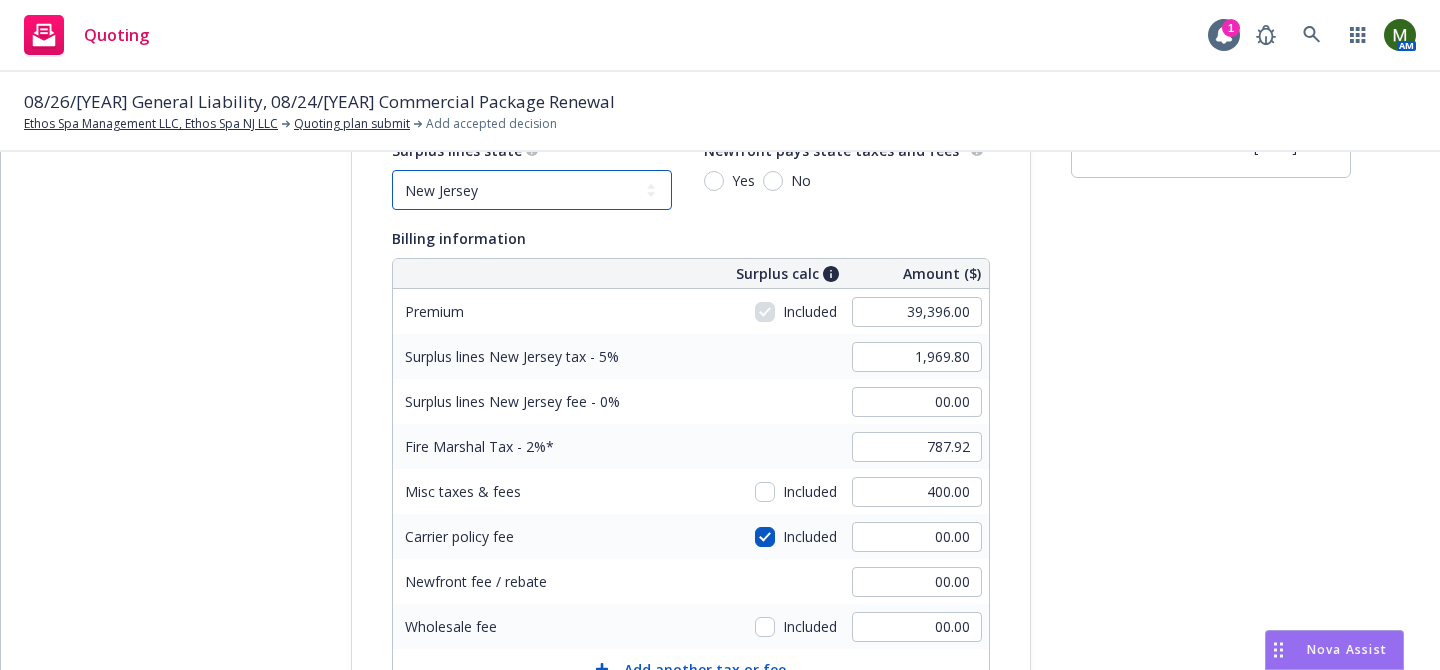 scroll, scrollTop: 251, scrollLeft: 0, axis: vertical 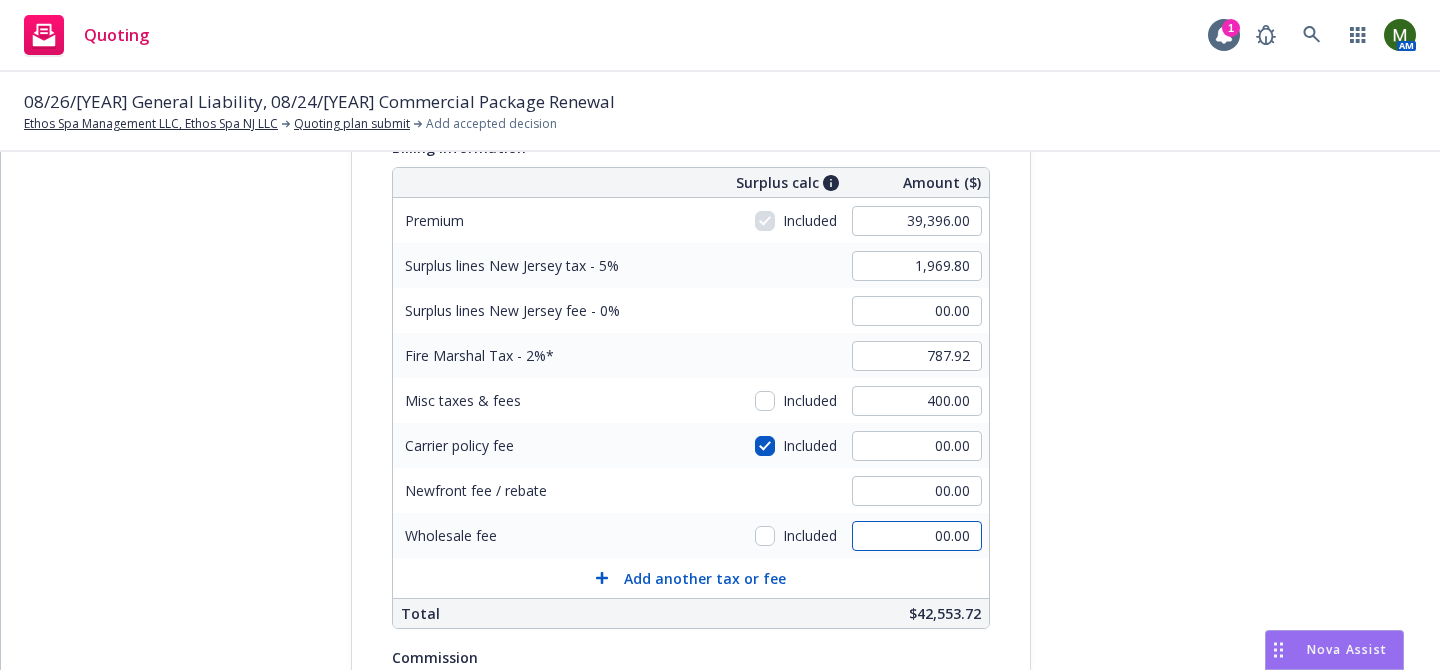 click on "00.00" at bounding box center [917, 536] 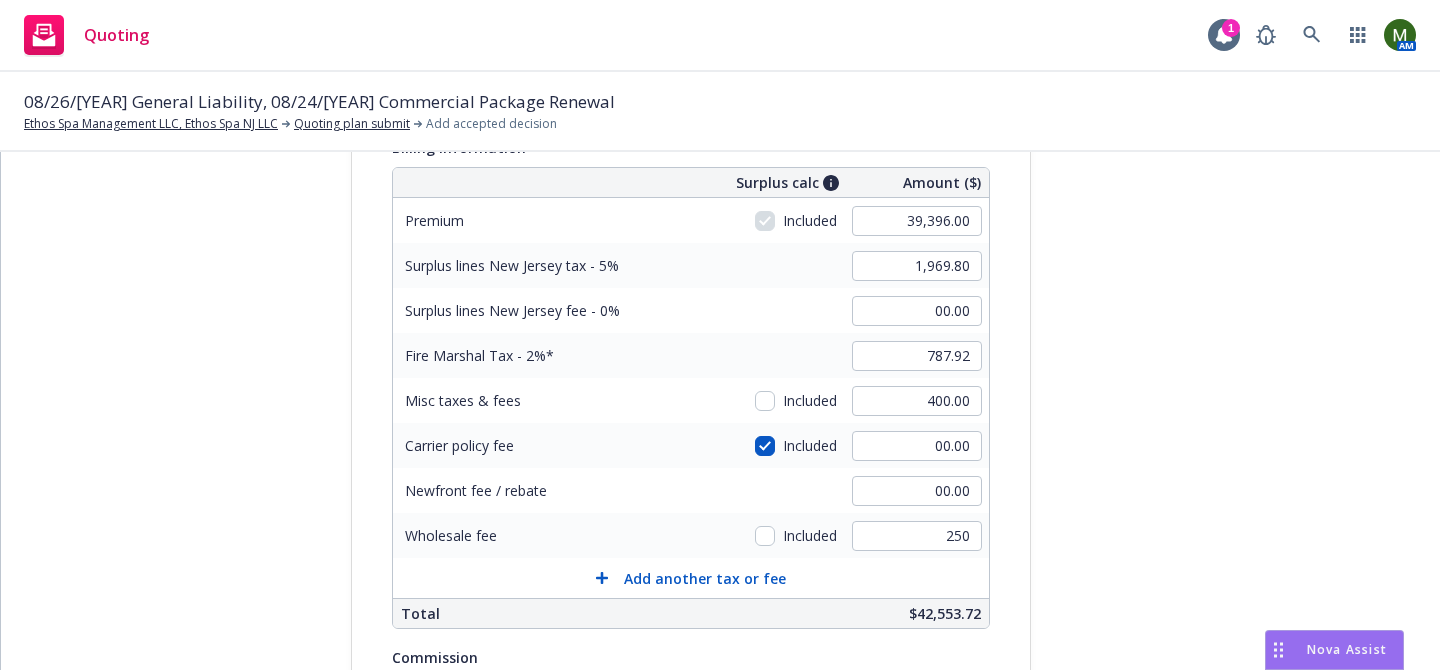 type on "250.00" 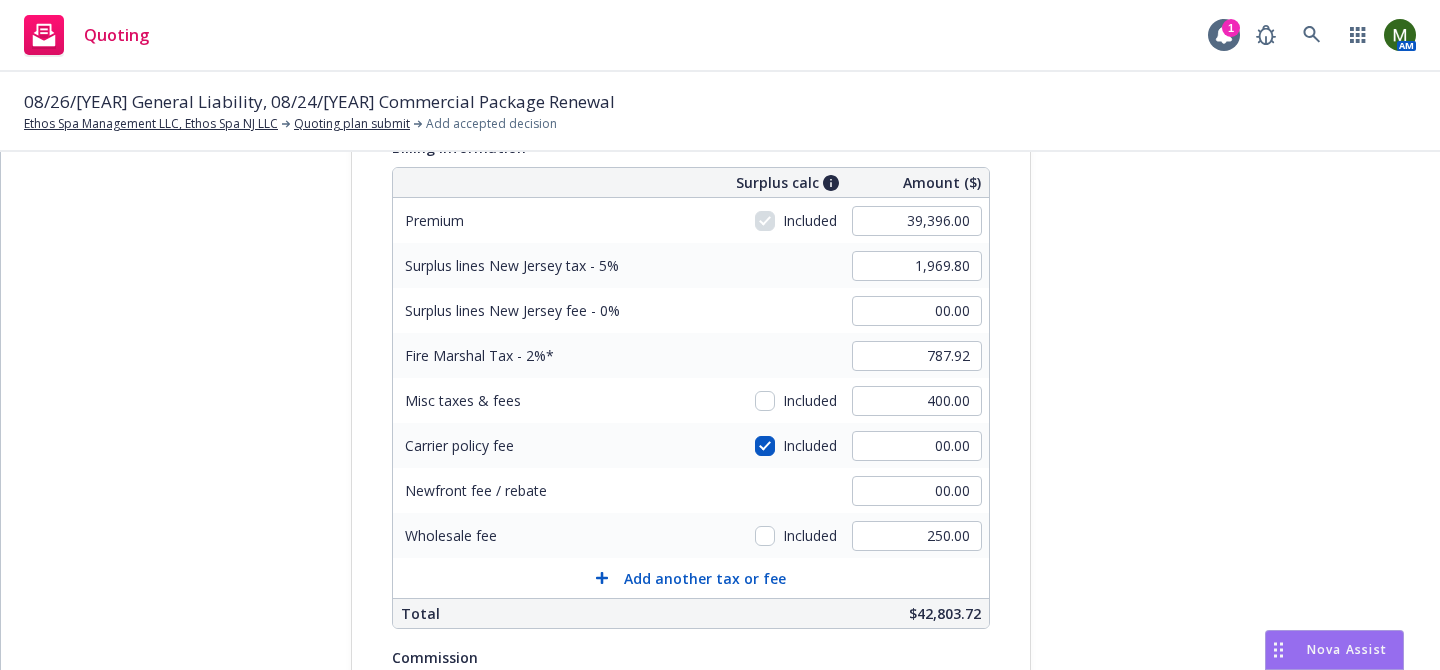 click on "submission Carrier Amwins Last updated 5/29, 2:47 AM" at bounding box center [1211, 475] 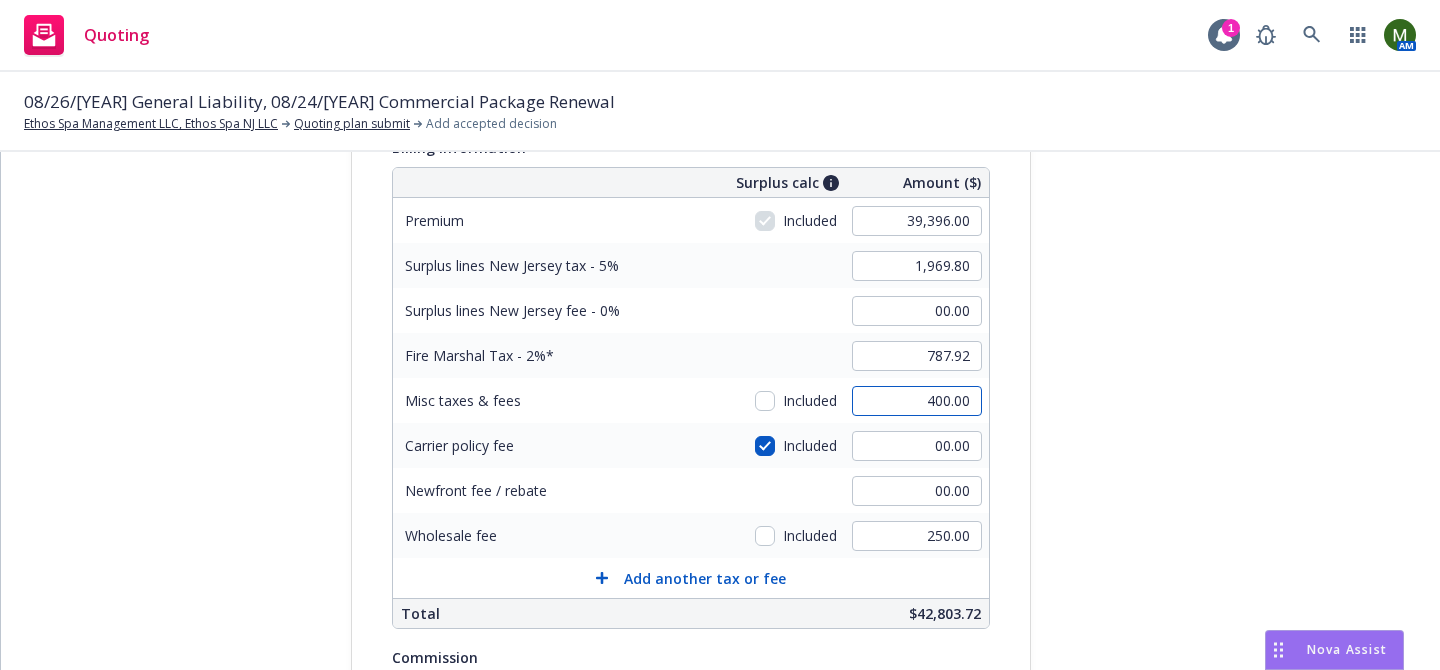 click on "400.00" at bounding box center (917, 401) 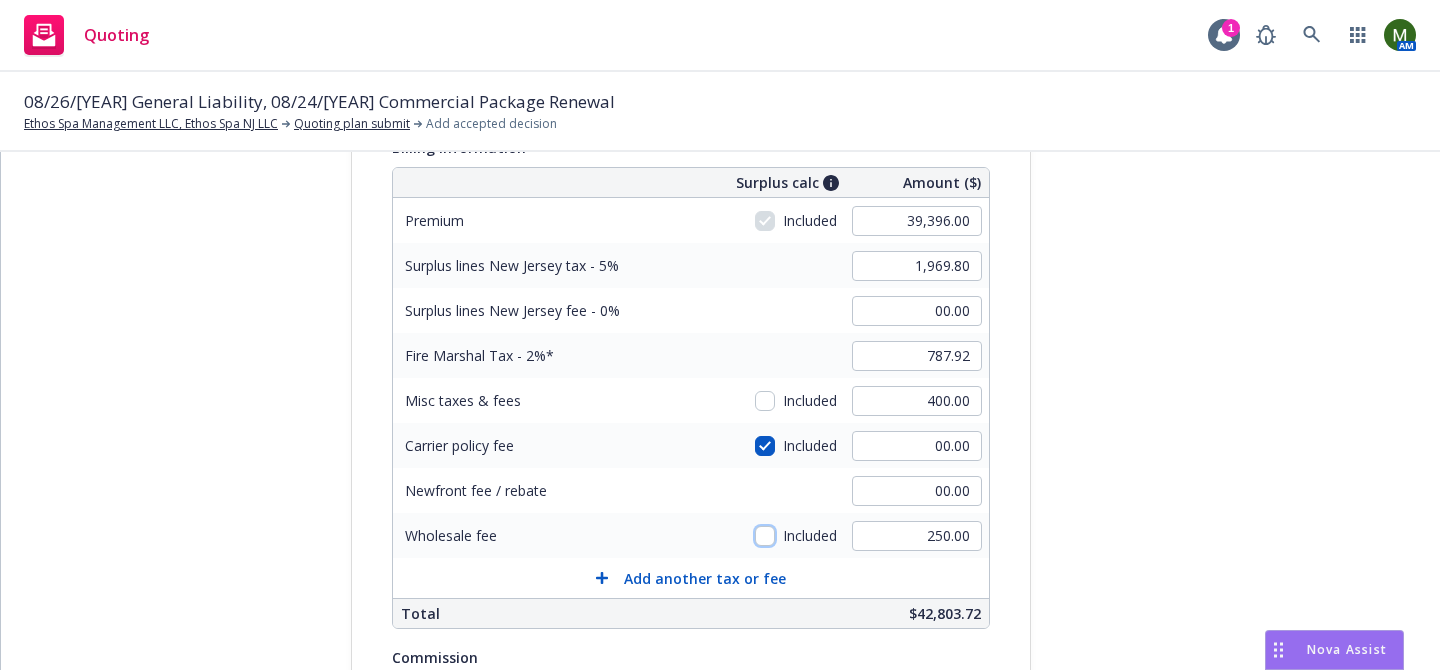 click at bounding box center (765, 536) 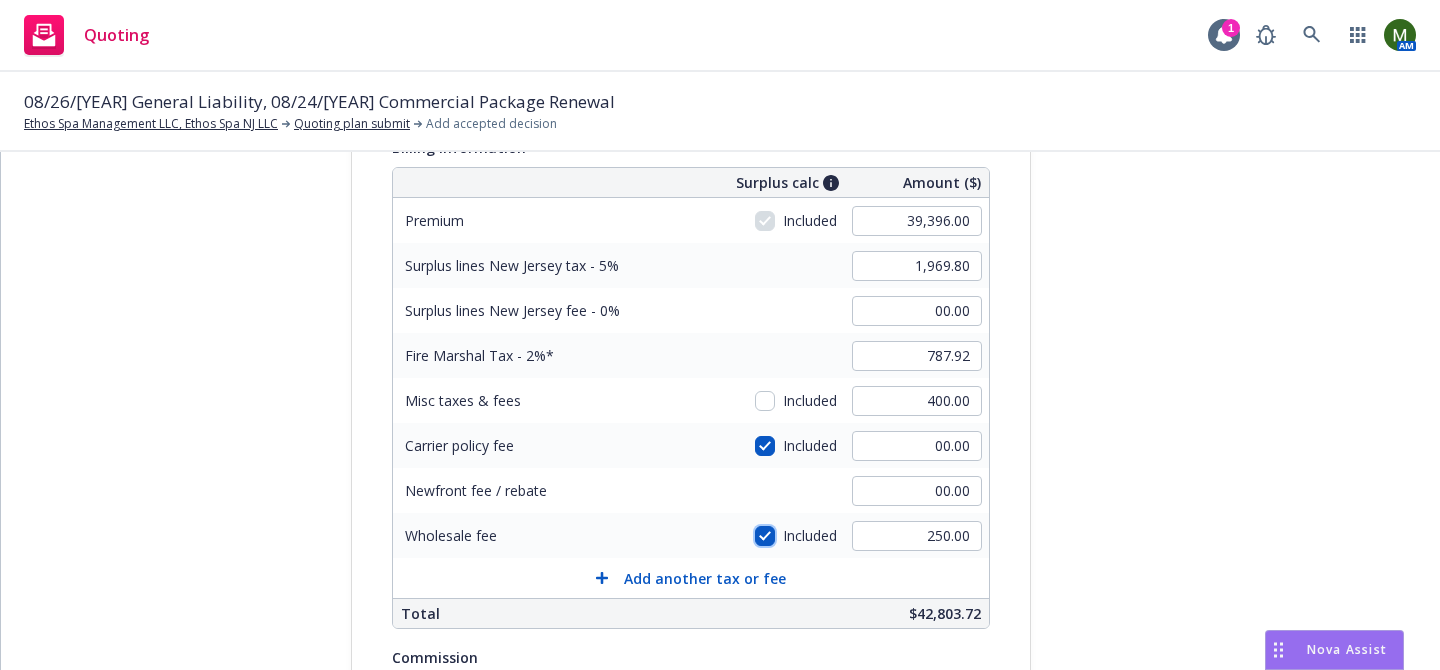 checkbox on "true" 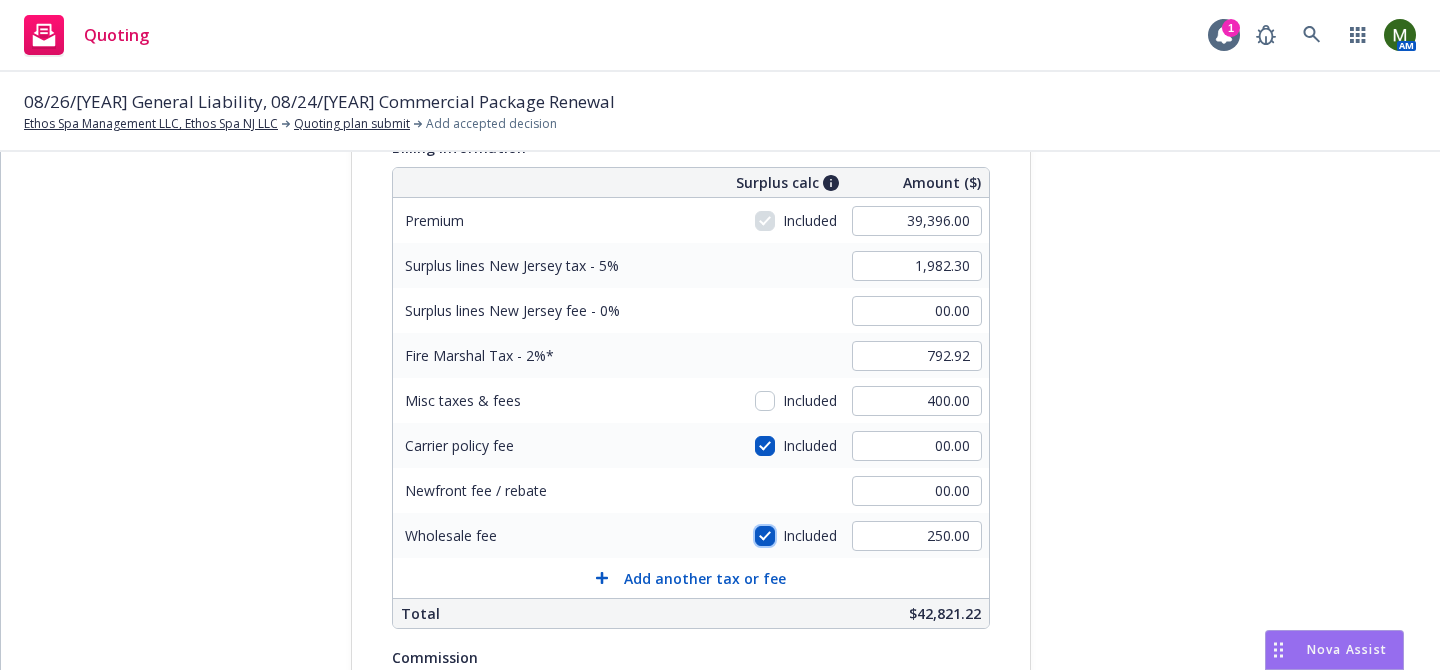 click at bounding box center (765, 536) 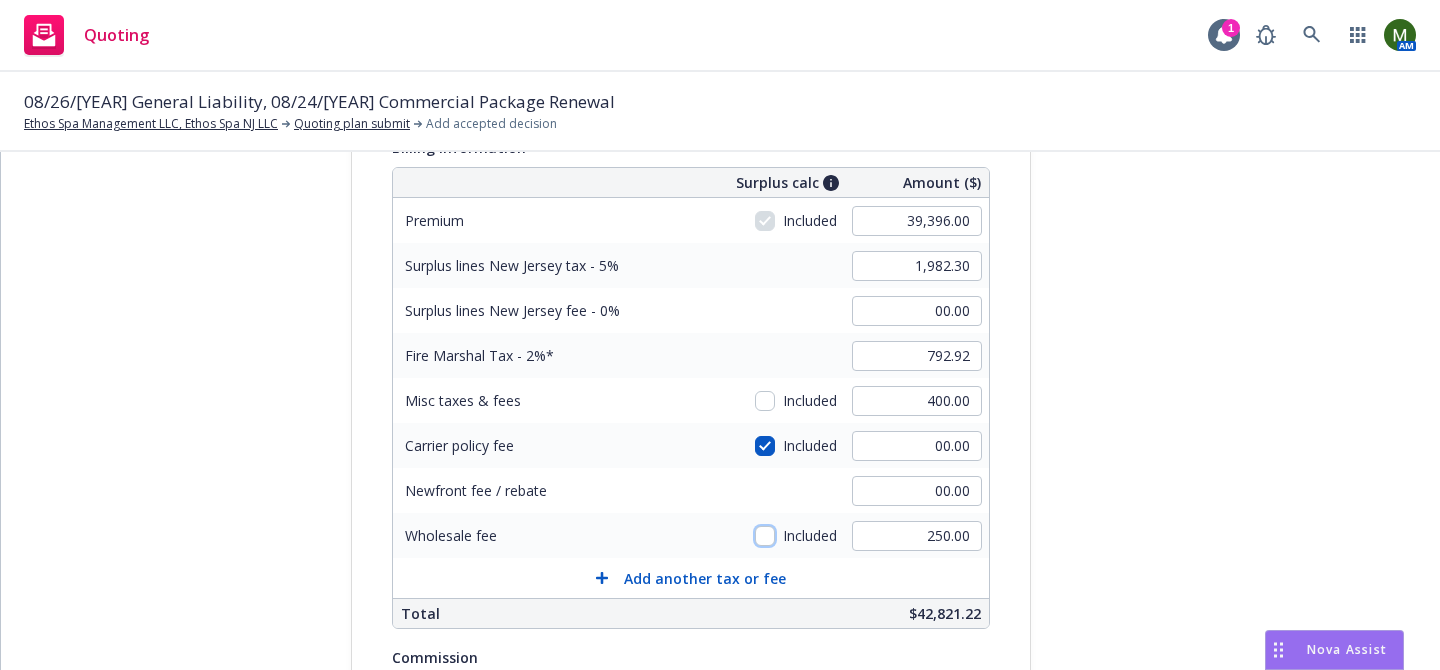 checkbox on "false" 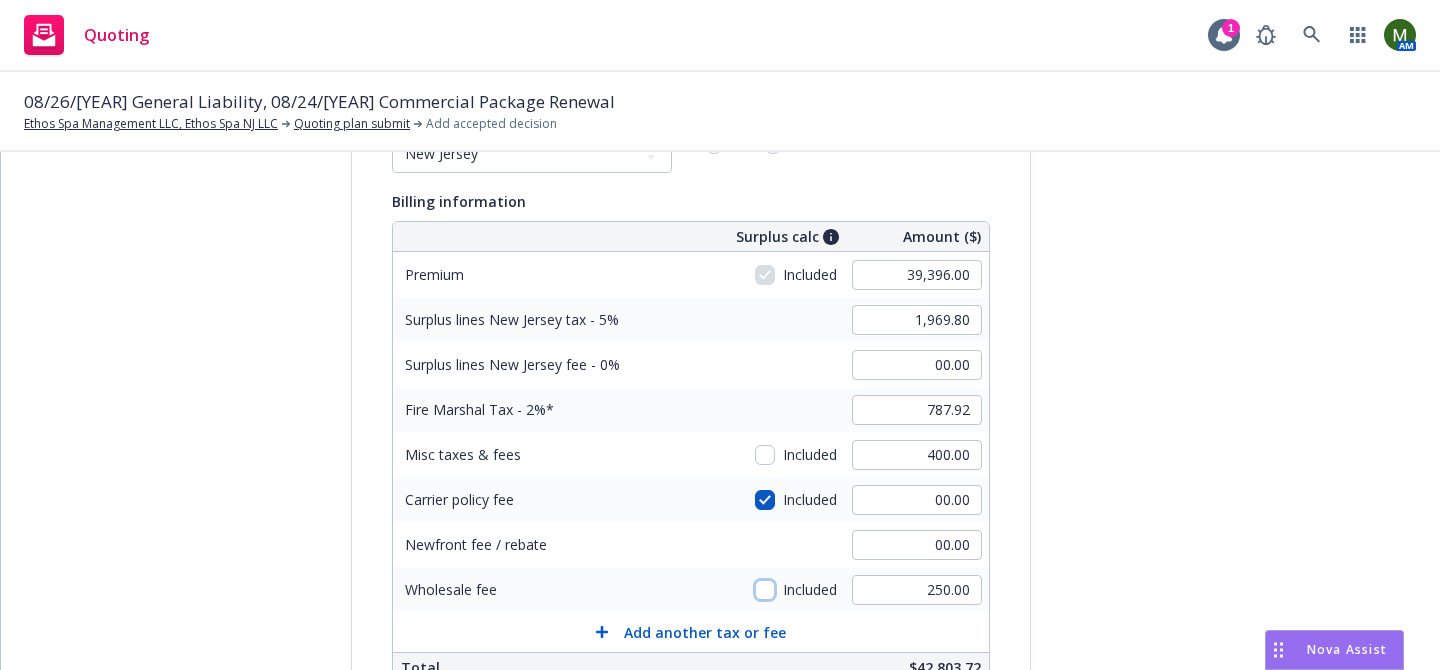 scroll, scrollTop: 147, scrollLeft: 0, axis: vertical 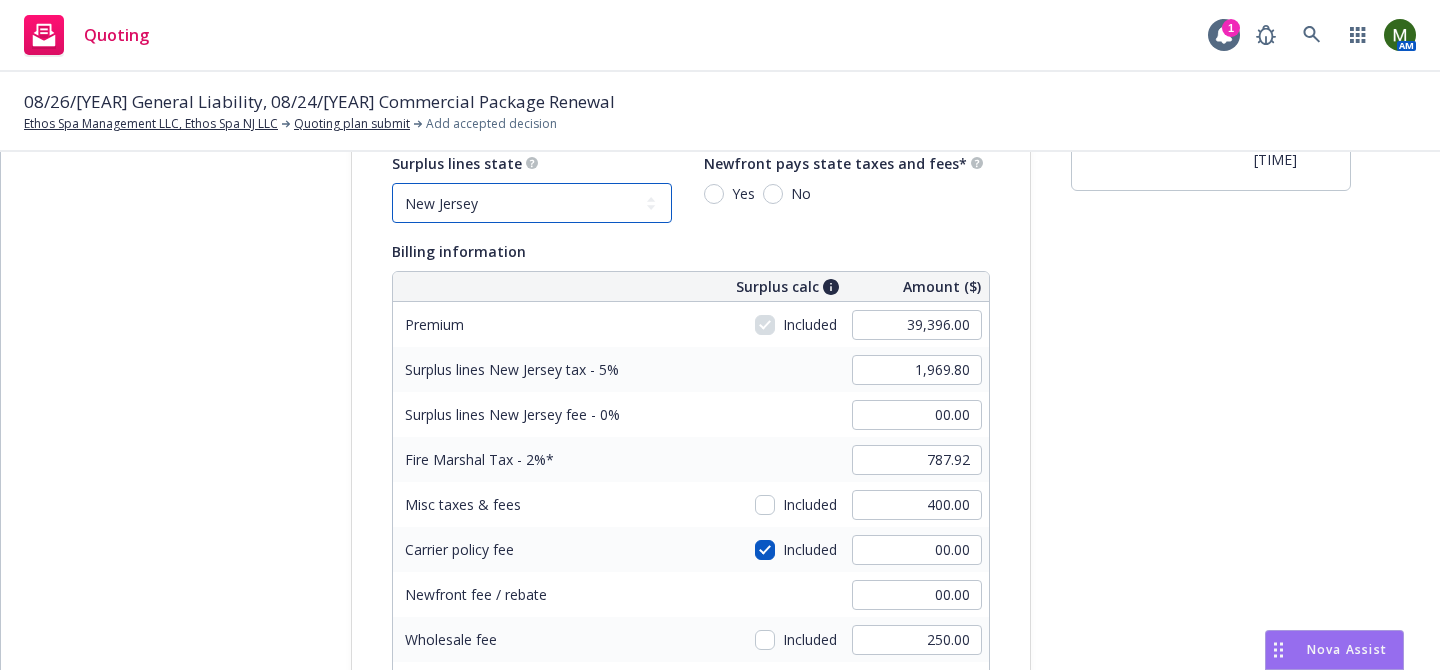 click on "No surplus lines state Alaska Alabama Arkansas Arizona California Colorado Connecticut District Of Columbia Delaware Florida Georgia Hawaii Iowa Idaho Illinois Indiana Kansas Kentucky Louisiana Massachusetts Maryland Maine Michigan Minnesota Missouri Mississippi Montana North Carolina North Dakota Nebraska New Hampshire New Jersey New Mexico Nevada New York Ohio Oklahoma Oregon Pennsylvania Puerto Rico Rhode Island South Carolina South Dakota Tennessee Texas Utah Virginia Virgin Islands Vermont Washington Wisconsin West Virginia Wyoming" at bounding box center (532, 203) 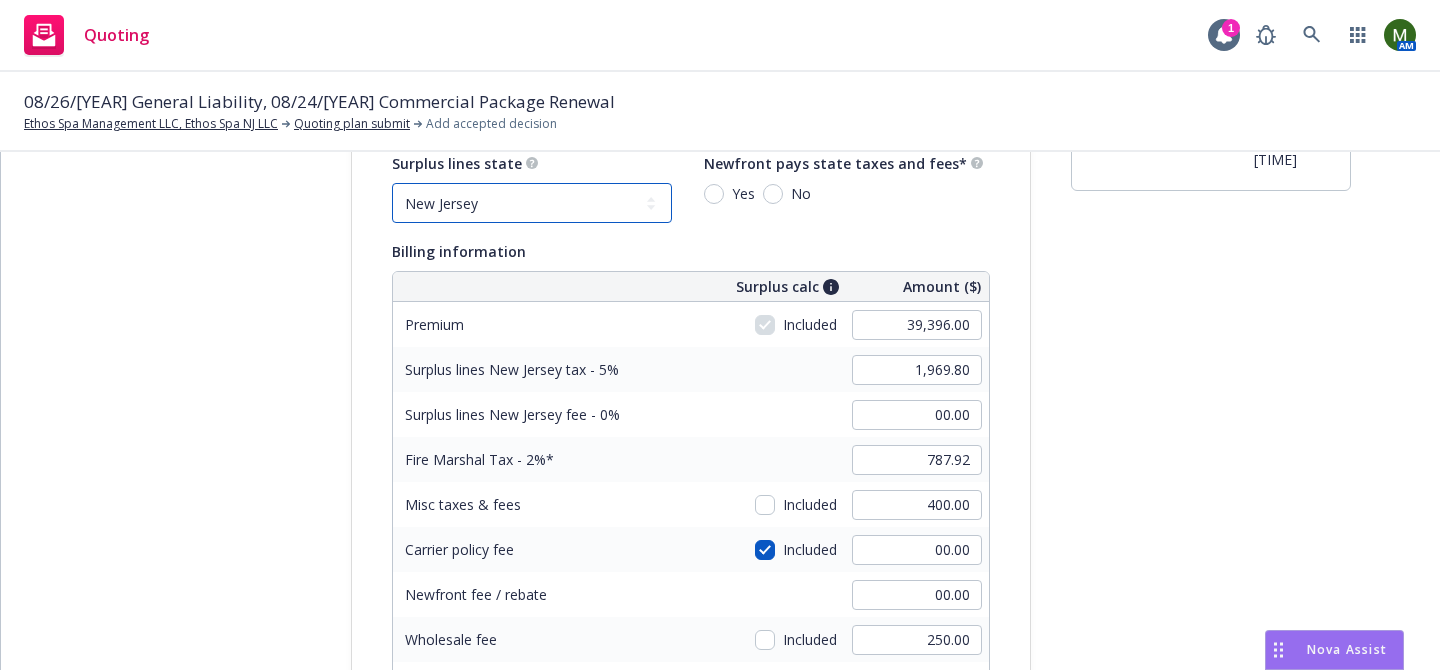 select on "NONE" 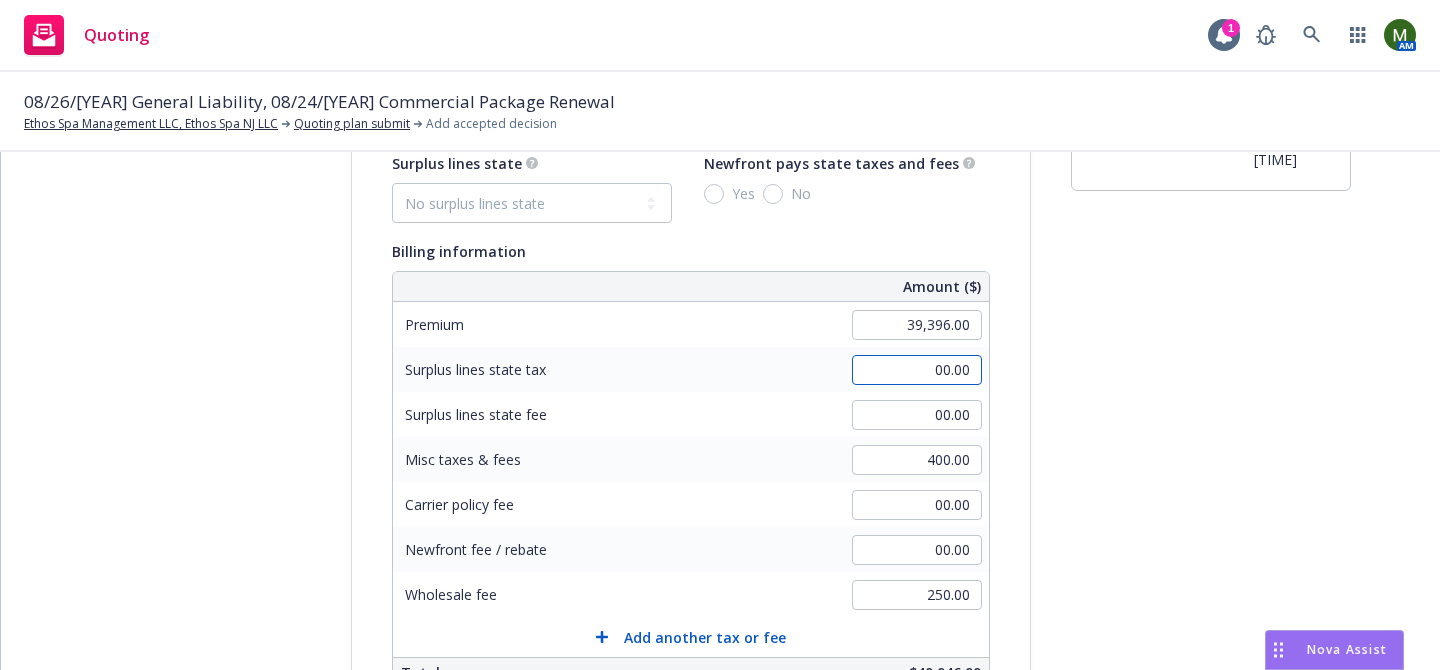 click on "00.00" at bounding box center [917, 370] 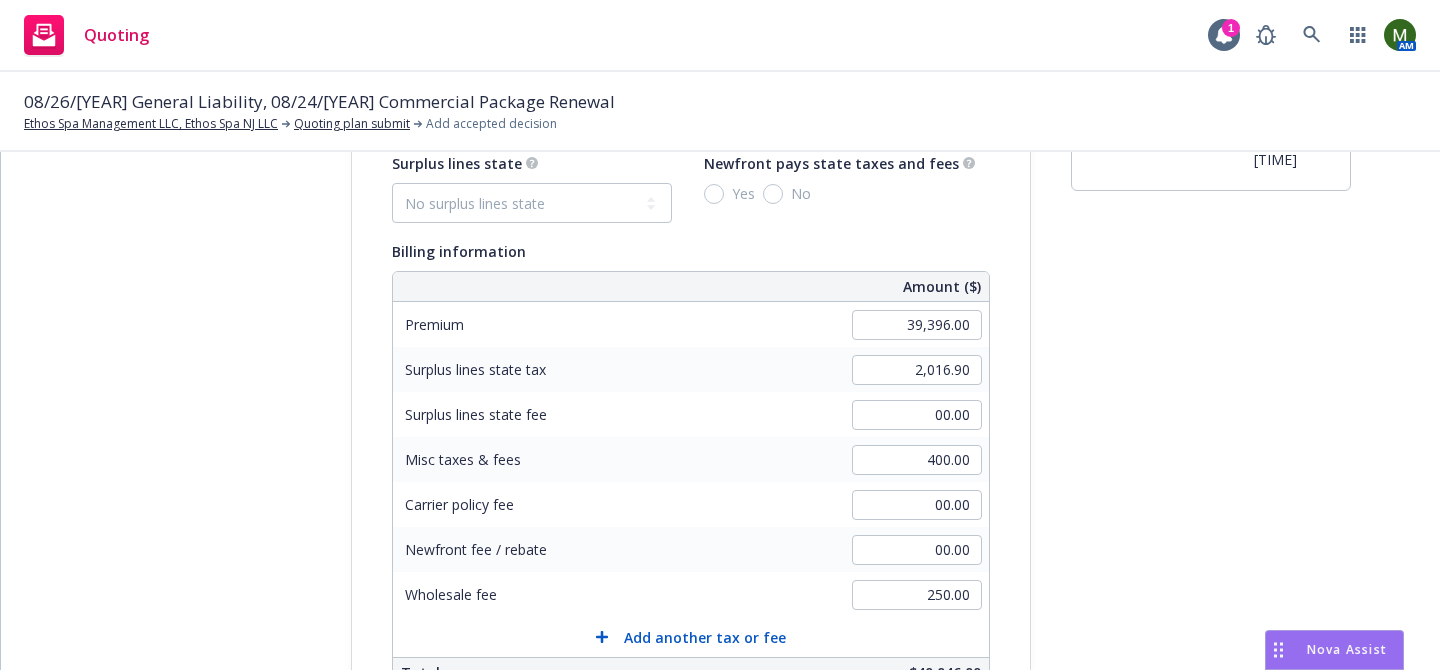 click on "submission Carrier Amwins Last updated 5/29, 2:47 AM" at bounding box center [1211, 556] 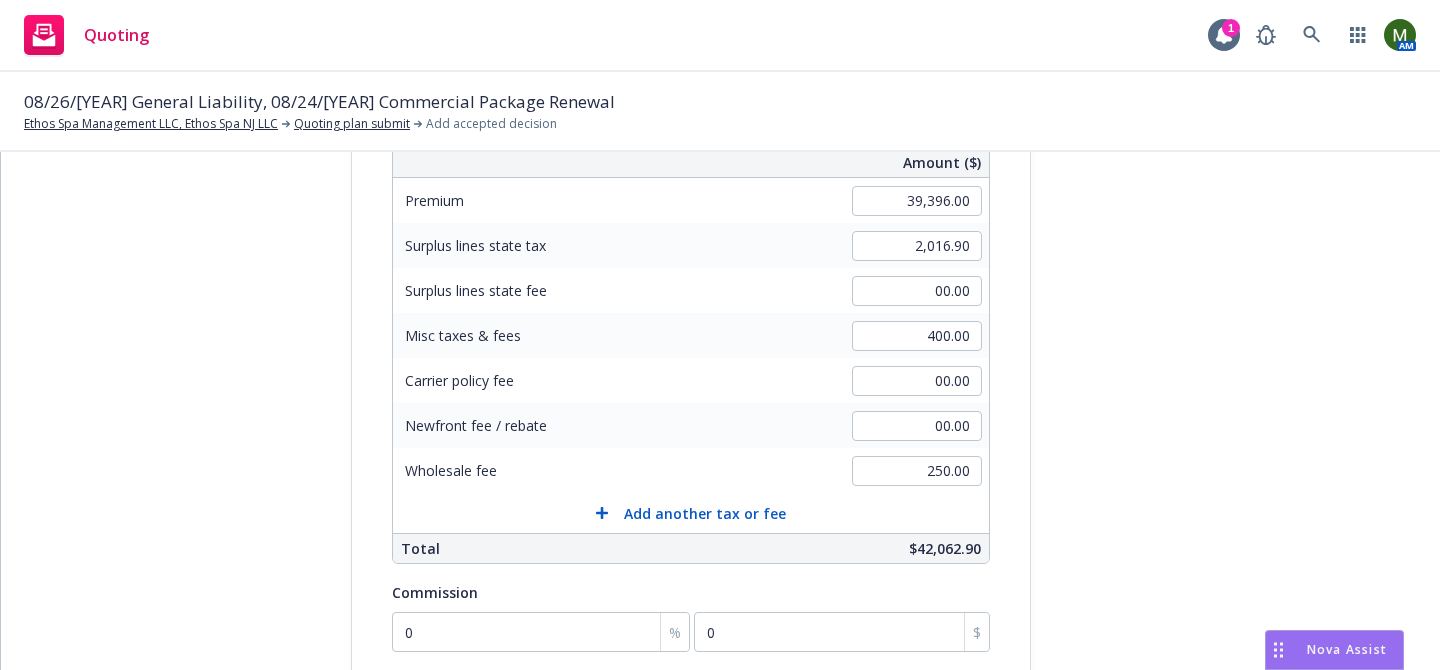 scroll, scrollTop: 274, scrollLeft: 0, axis: vertical 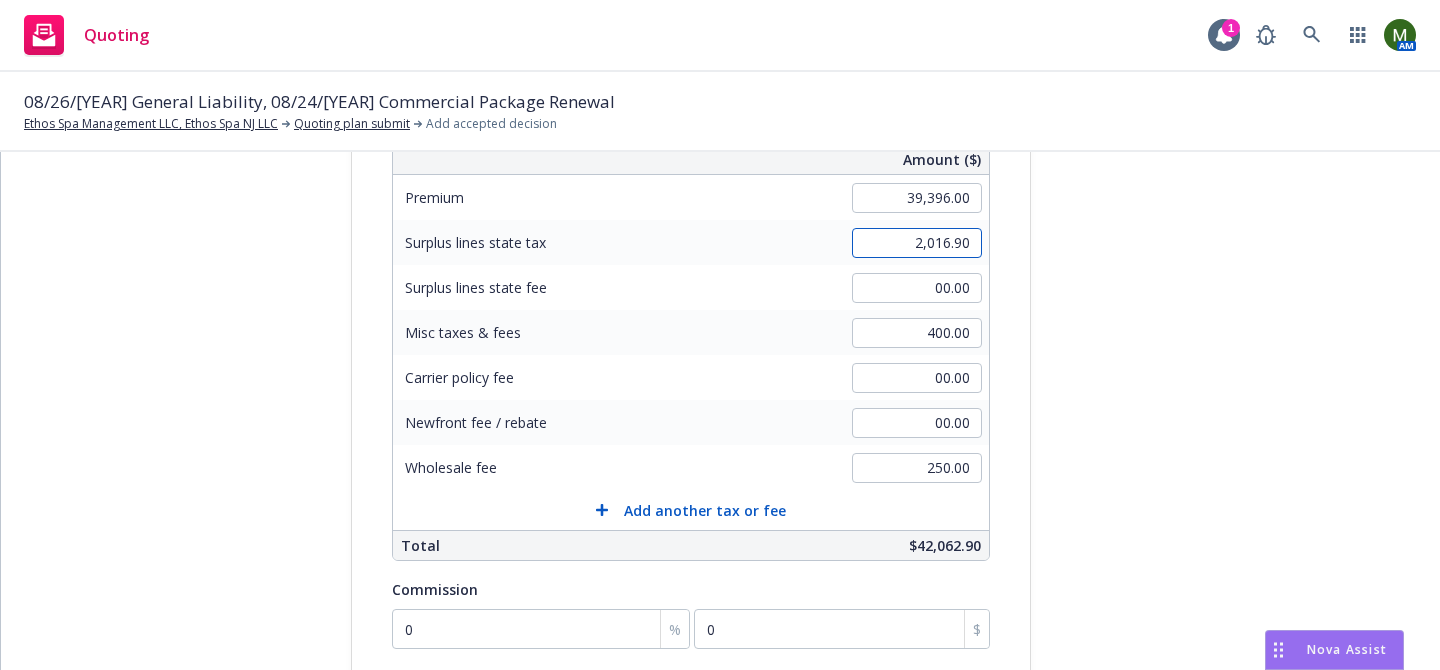 click on "2,016.90" at bounding box center (917, 243) 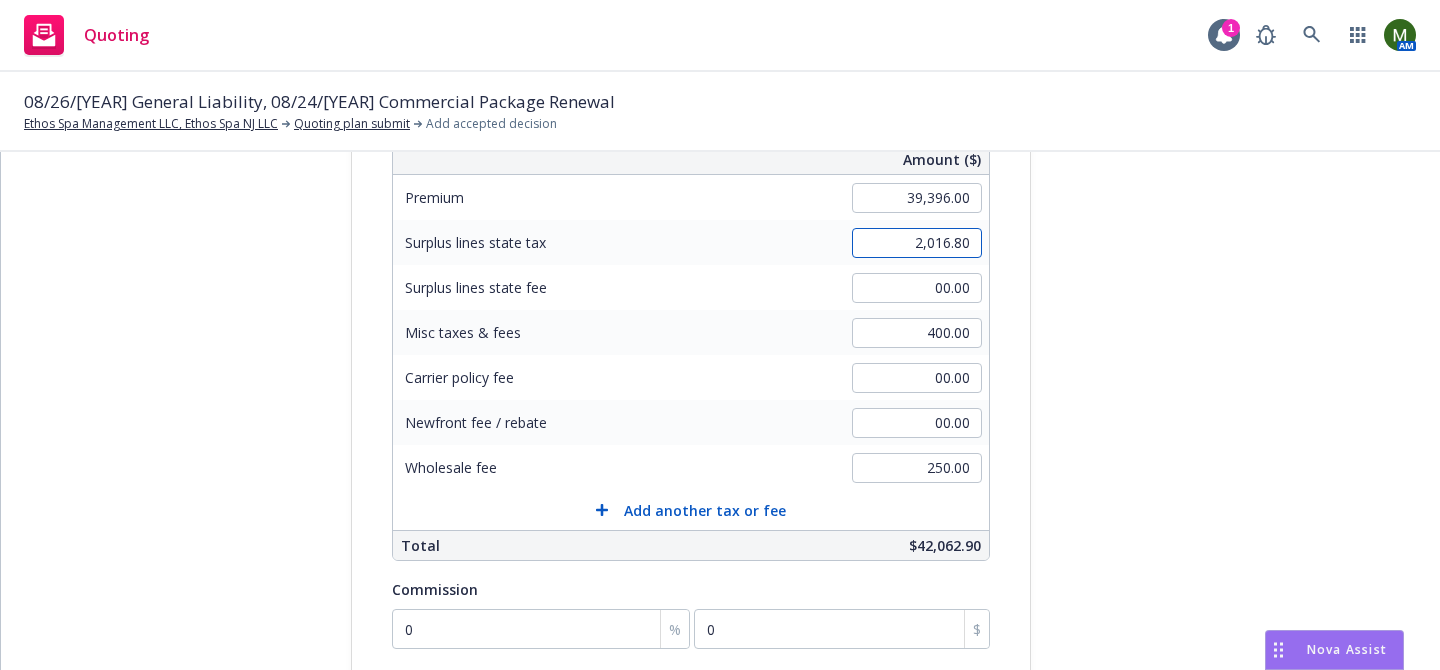 type on "2,016.80" 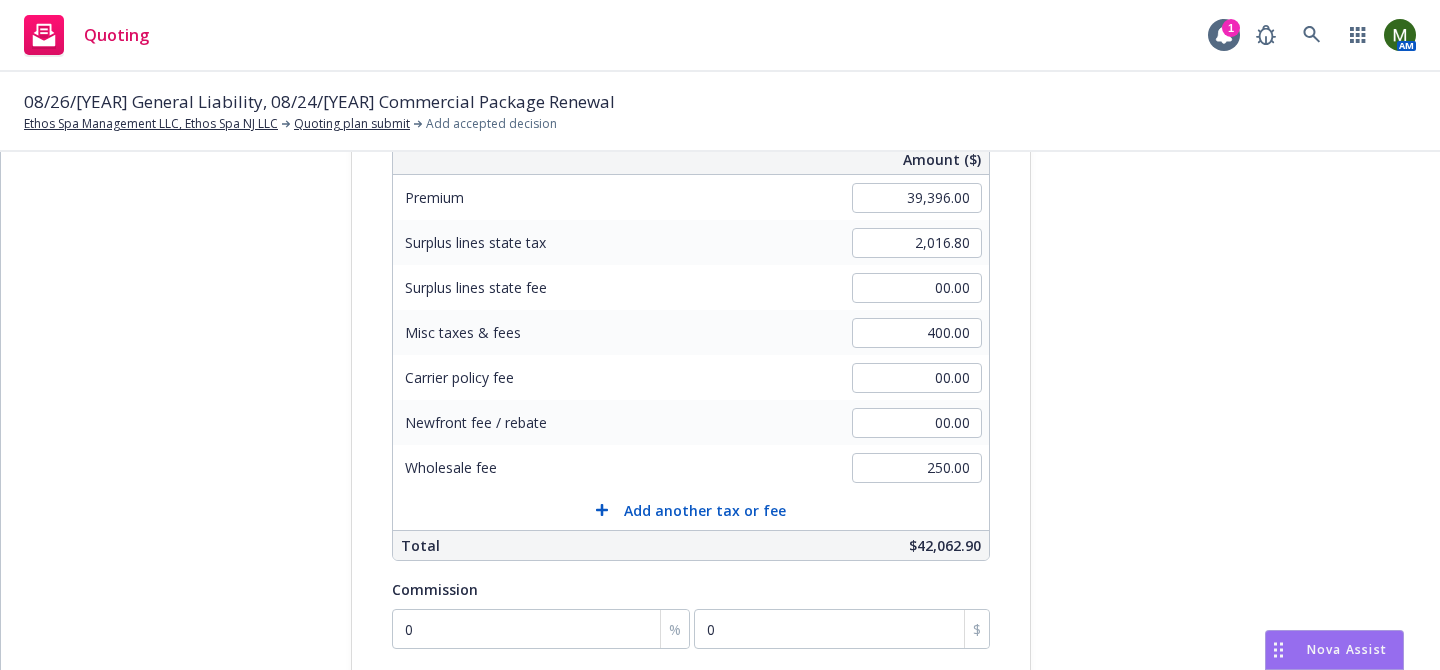 click on "Quote initiation Coverage selection 3 Billing info Add billing information Surplus lines state No surplus lines state Alaska Alabama Arkansas Arizona California Colorado Connecticut District Of Columbia Delaware Florida Georgia Hawaii Iowa Idaho Illinois Indiana Kansas Kentucky Louisiana Massachusetts Maryland Maine Michigan Minnesota Missouri Mississippi Montana North Carolina North Dakota Nebraska New Hampshire New Jersey New Mexico Nevada New York Ohio Oklahoma Oregon Pennsylvania Puerto Rico Rhode Island South Carolina South Dakota Tennessee Texas Utah Virginia Virgin Islands Vermont Washington Wisconsin West Virginia Wyoming Newfront pays state taxes and fees Yes No Billing information Amount ($) Premium 39,396.00 Surplus lines state tax 2,016.80 Surplus lines state fee 00.00 Misc taxes & fees 400.00 Carrier policy fee 00.00 Newfront fee / rebate 00.00 Wholesale fee 250.00 Add another tax or fee Total $42,062.90 Commission 0 % 0 $ Billing type Billable Agency - Pay in full Agency - Financed Direct Back" at bounding box center (720, 429) 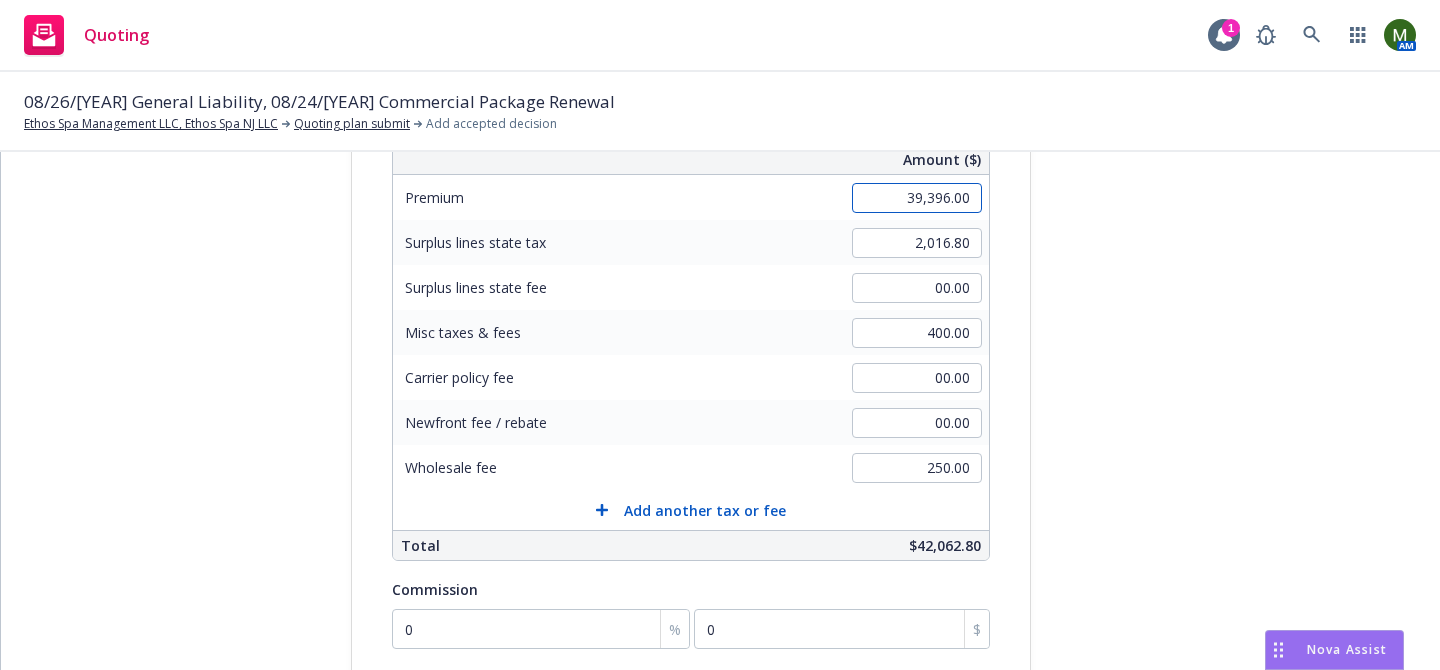 click on "39,396.00" at bounding box center [917, 198] 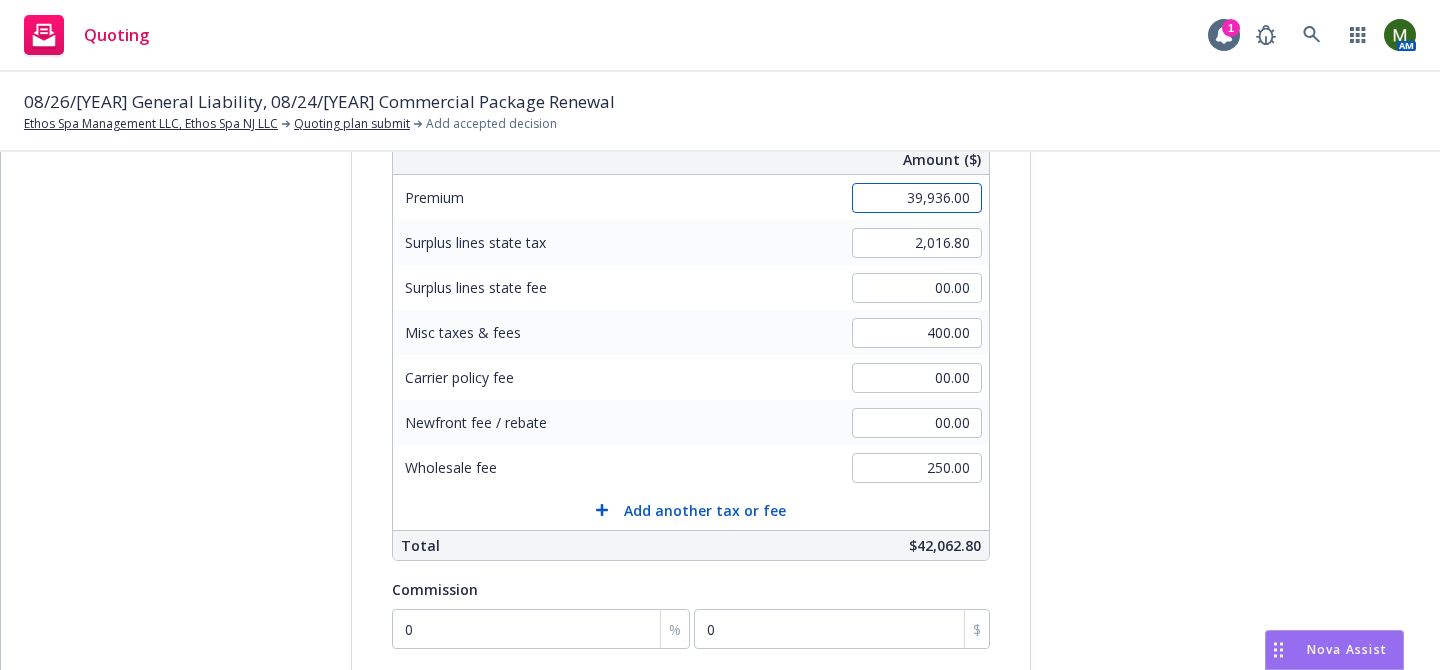 type on "39,936.00" 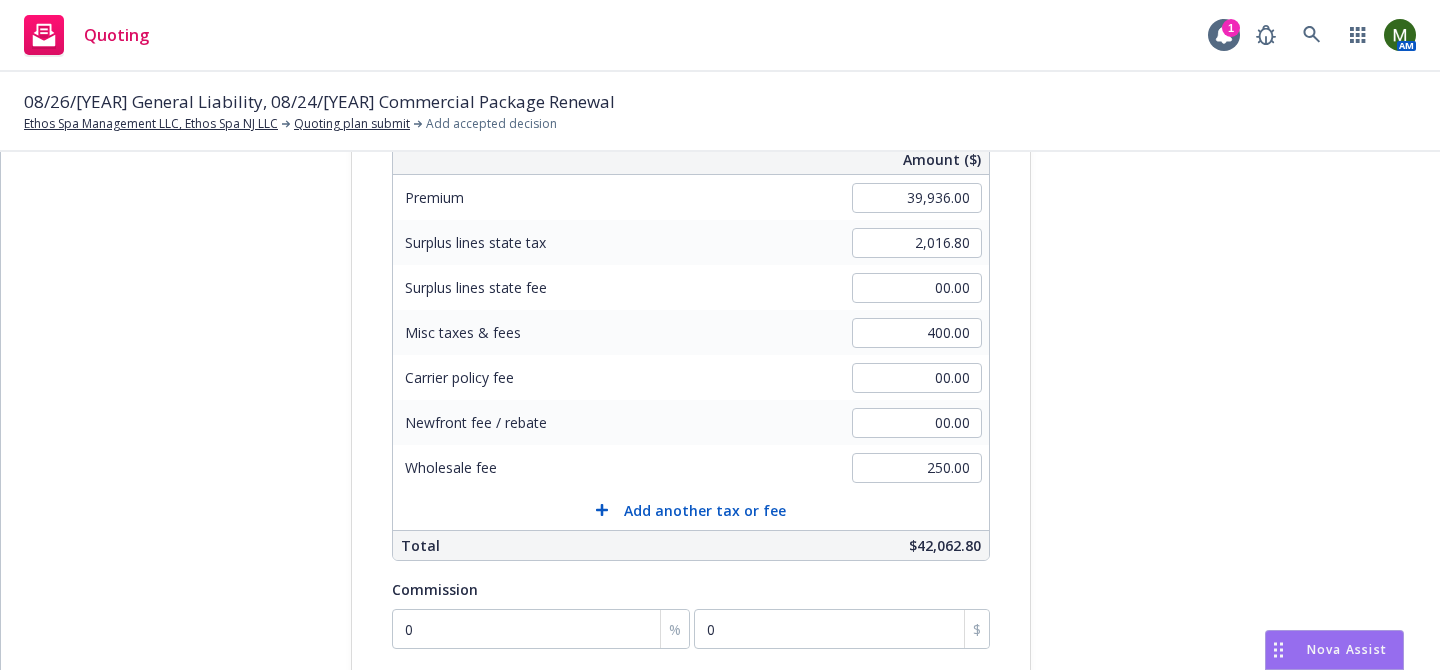 click on "submission Carrier Amwins Last updated 5/29, 2:47 AM" at bounding box center (1211, 429) 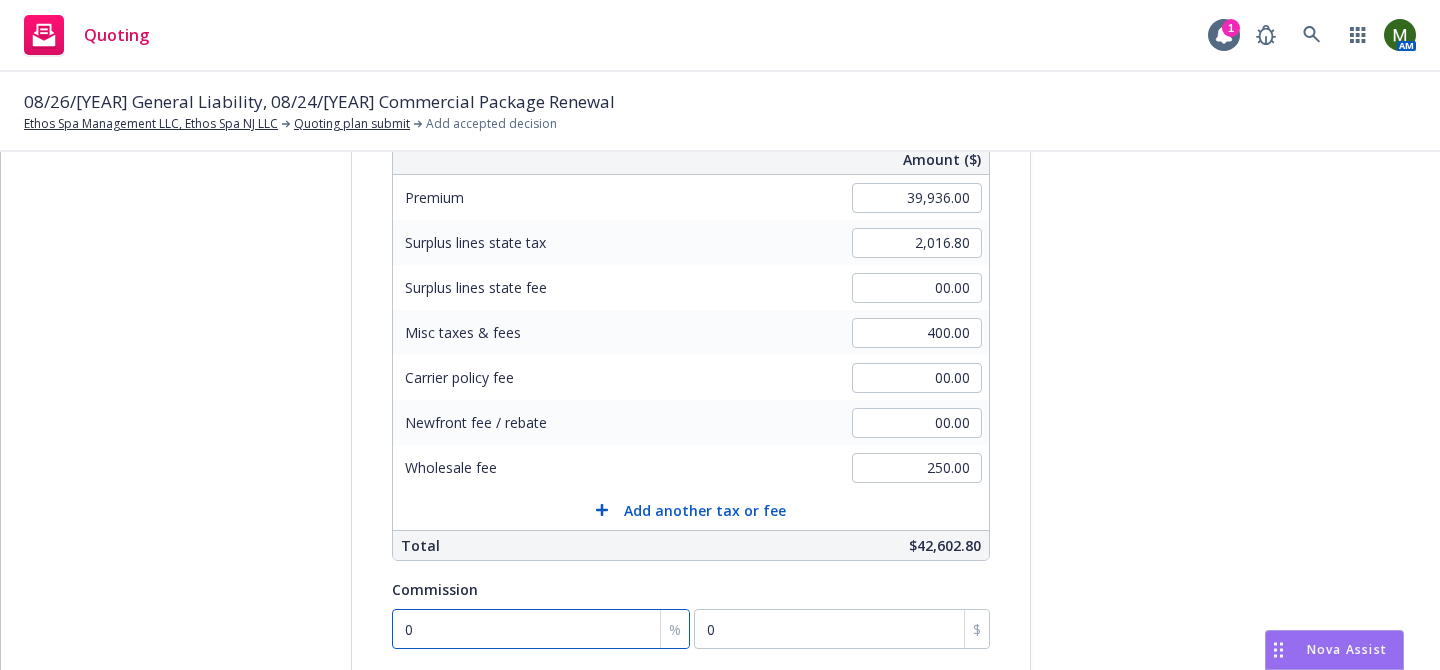 click on "0" at bounding box center (541, 629) 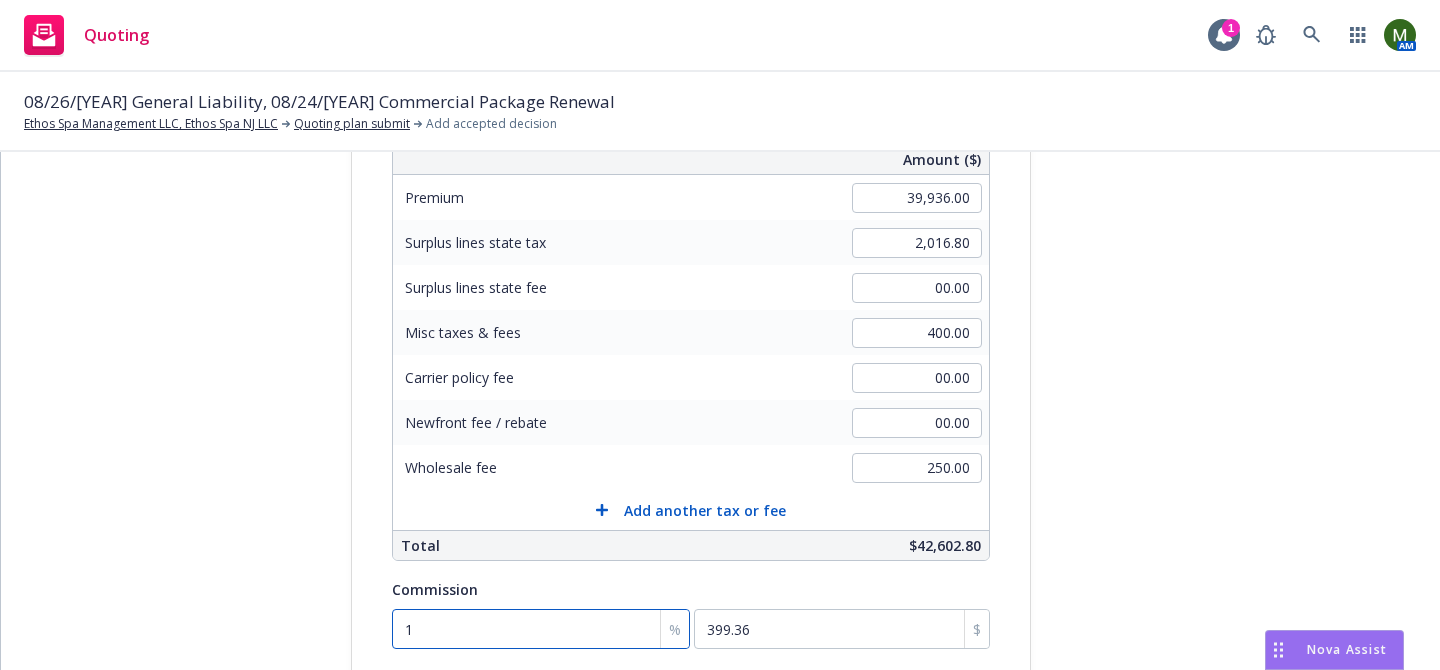 type on "10" 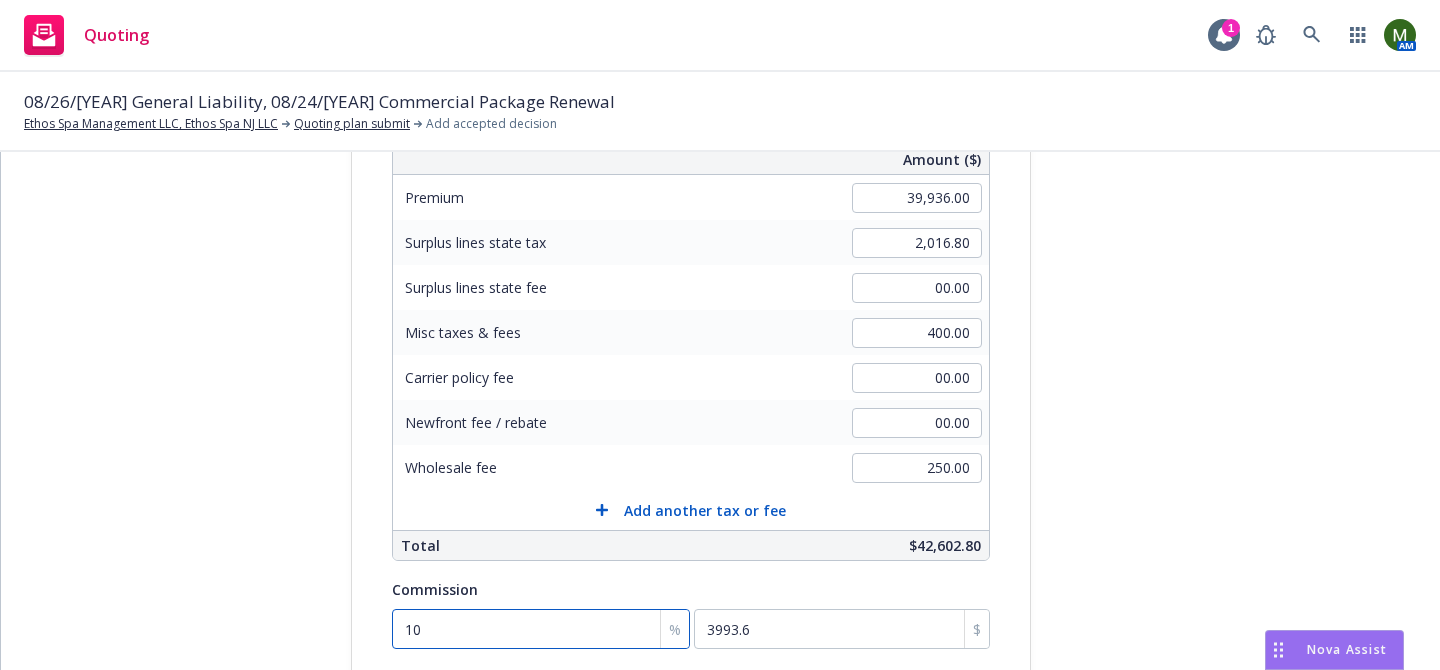 type on "10" 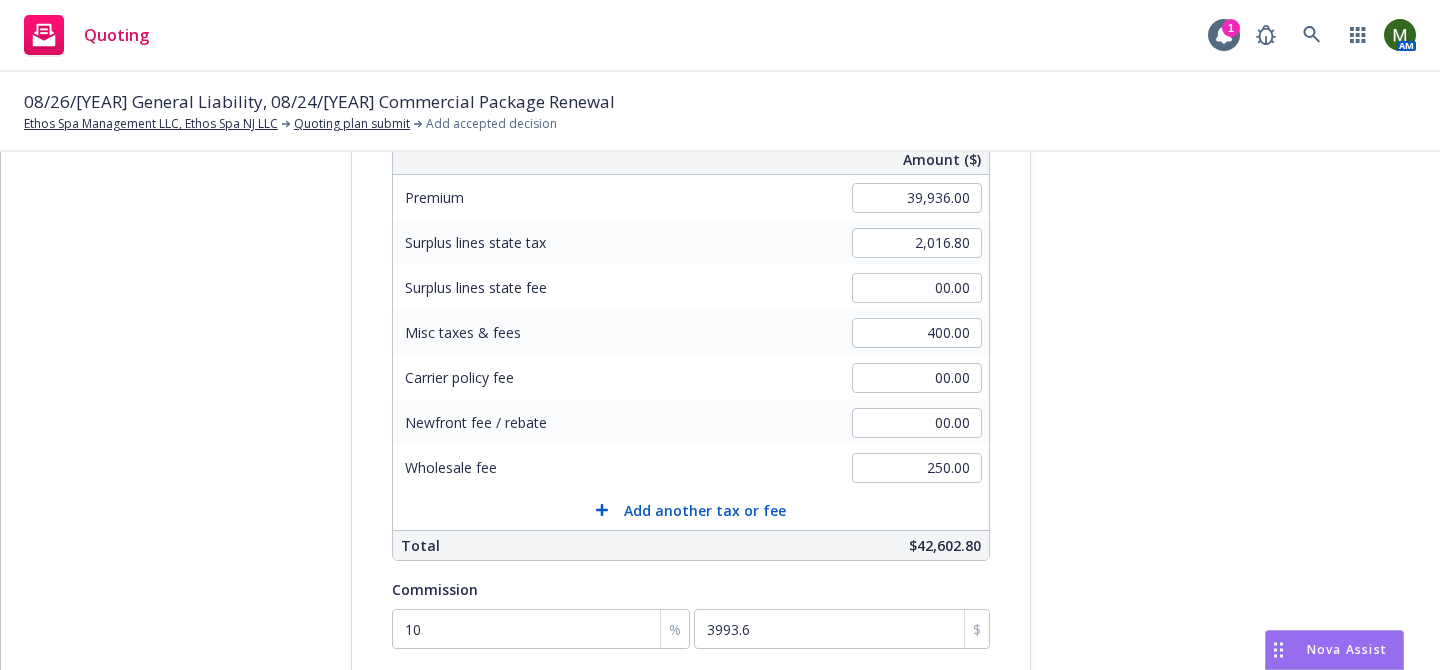 click on "Quote initiation Coverage selection 3 Billing info Add billing information Surplus lines state No surplus lines state Alaska Alabama Arkansas Arizona California Colorado Connecticut District Of Columbia Delaware Florida Georgia Hawaii Iowa Idaho Illinois Indiana Kansas Kentucky Louisiana Massachusetts Maryland Maine Michigan Minnesota Missouri Mississippi Montana North Carolina North Dakota Nebraska New Hampshire New Jersey New Mexico Nevada New York Ohio Oklahoma Oregon Pennsylvania Puerto Rico Rhode Island South Carolina South Dakota Tennessee Texas Utah Virginia Virgin Islands Vermont Washington Wisconsin West Virginia Wyoming Newfront pays state taxes and fees Yes No Billing information Amount ($) Premium 39,936.00 Surplus lines state tax 2,016.80 Surplus lines state fee 00.00 Misc taxes & fees 400.00 Carrier policy fee 00.00 Newfront fee / rebate 00.00 Wholesale fee 250.00 Add another tax or fee Total $42,602.80 Commission 10 % 3993.6 $ Billing type Billable Agency - Pay in full Agency - Financed Direct" at bounding box center (720, 429) 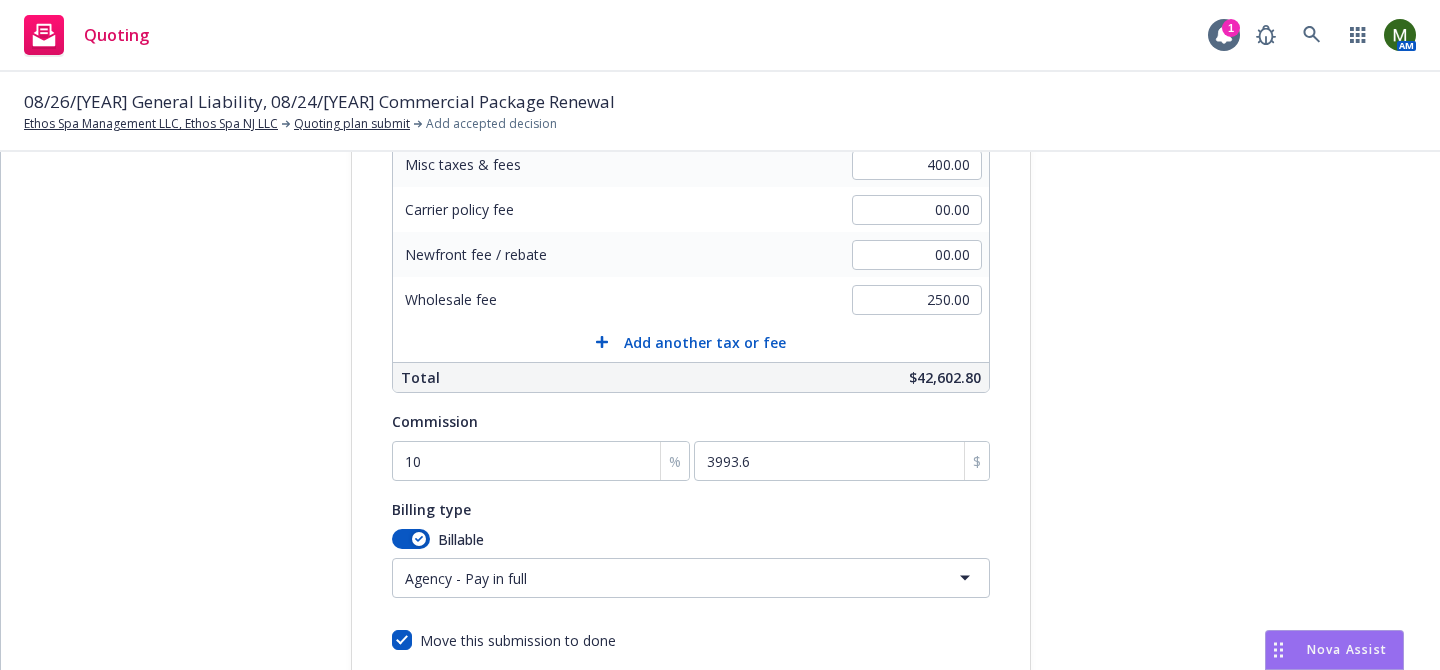 scroll, scrollTop: 585, scrollLeft: 0, axis: vertical 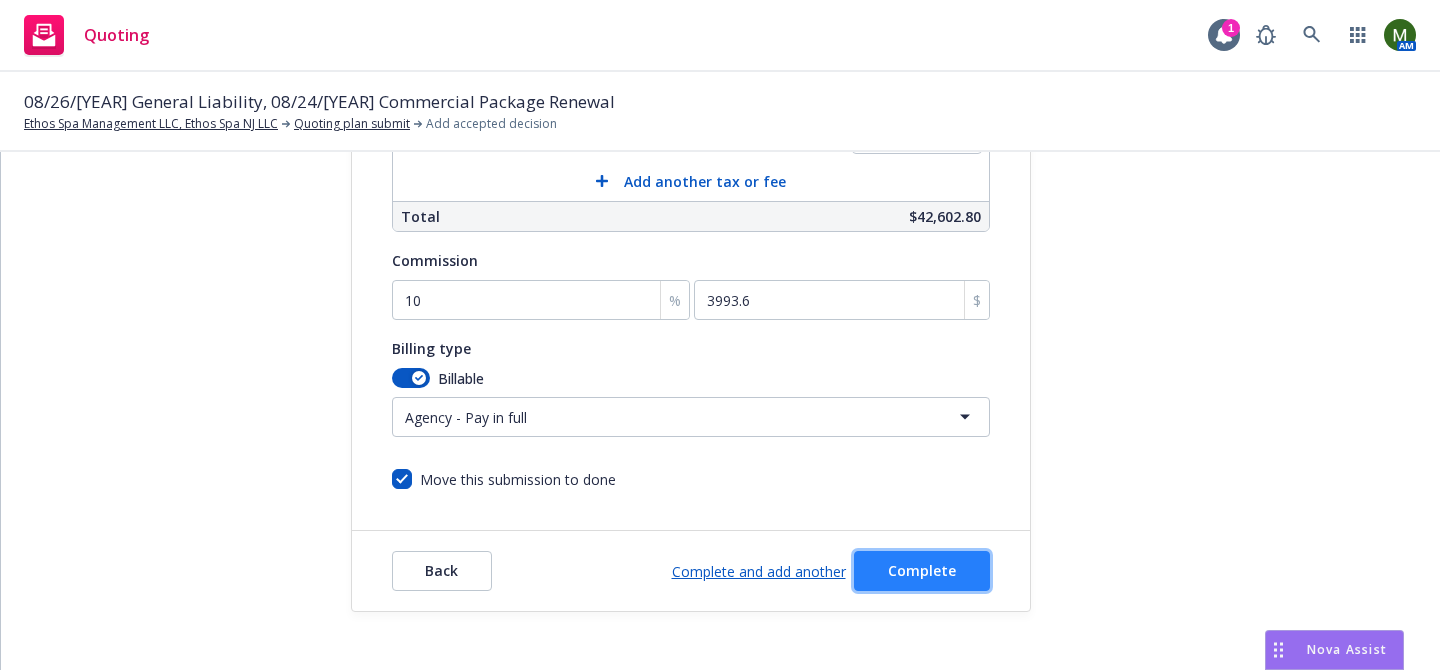 click on "Complete" at bounding box center (922, 571) 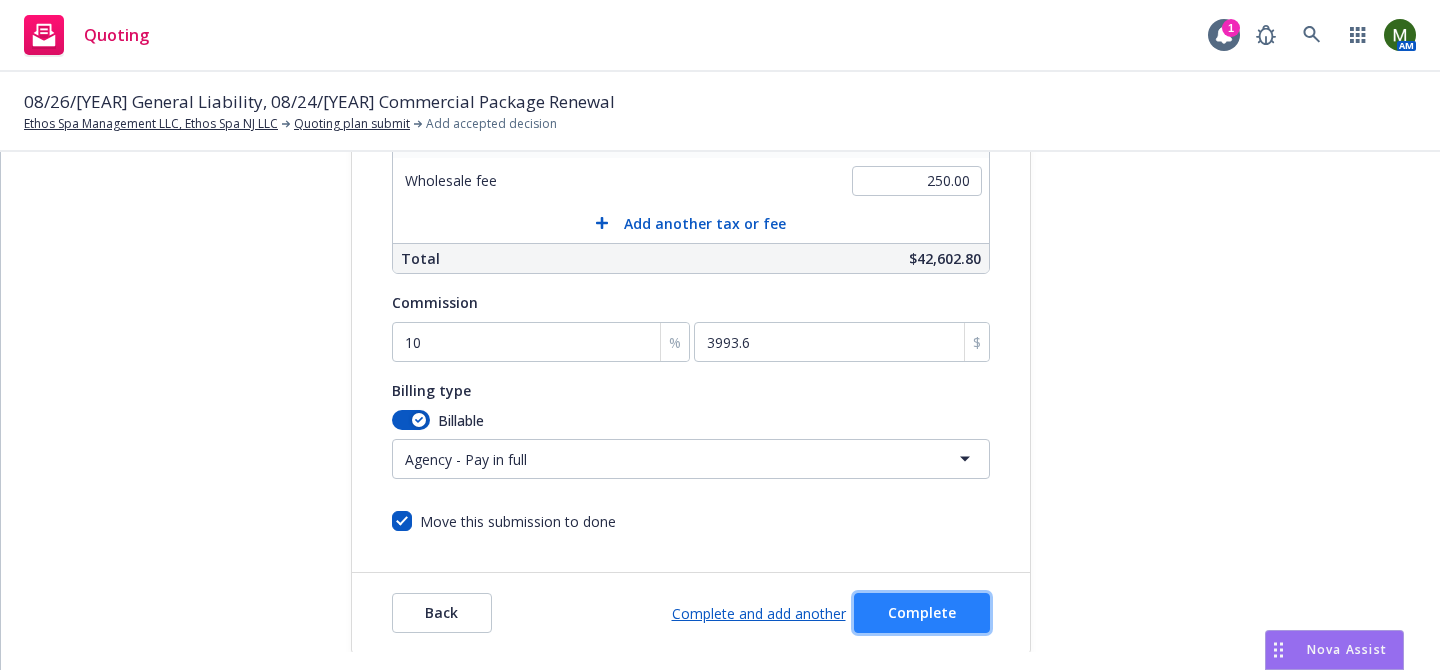 scroll, scrollTop: 0, scrollLeft: 0, axis: both 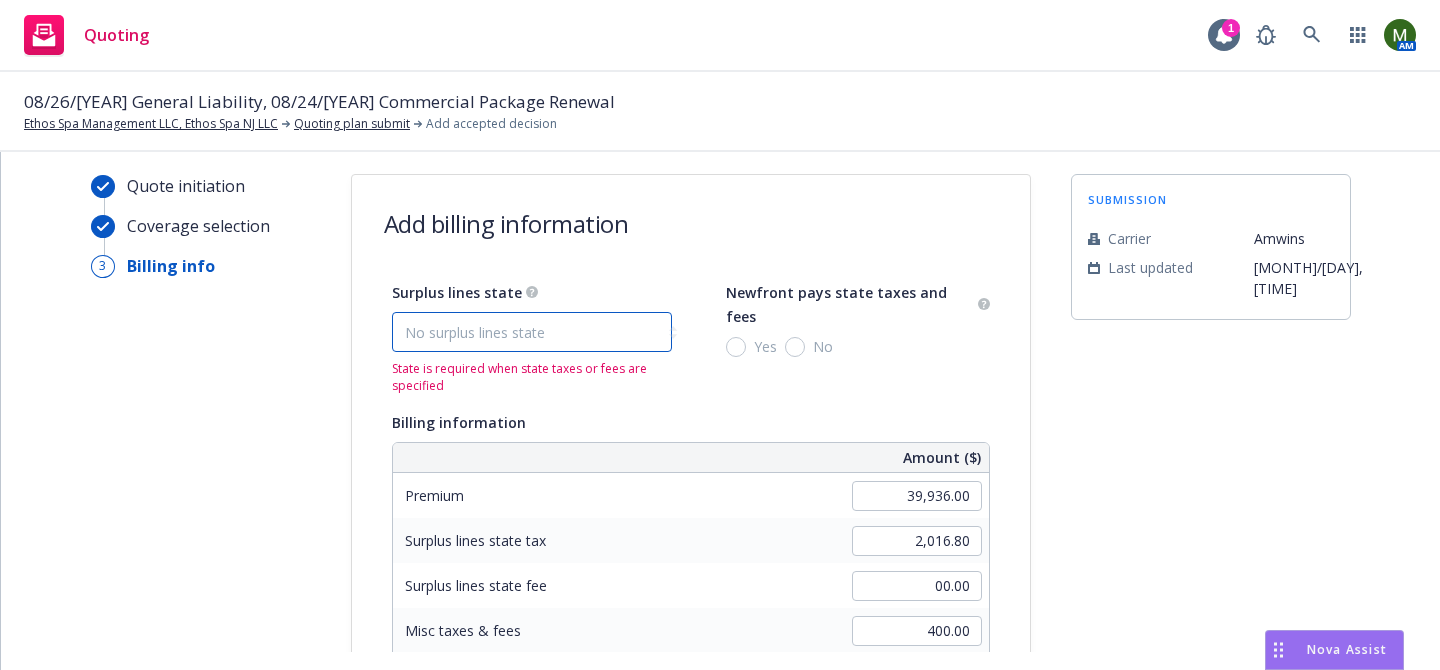 click on "No surplus lines state Alaska Alabama Arkansas Arizona California Colorado Connecticut District Of Columbia Delaware Florida Georgia Hawaii Iowa Idaho Illinois Indiana Kansas Kentucky Louisiana Massachusetts Maryland Maine Michigan Minnesota Missouri Mississippi Montana North Carolina North Dakota Nebraska New Hampshire New Jersey New Mexico Nevada New York Ohio Oklahoma Oregon Pennsylvania Puerto Rico Rhode Island South Carolina South Dakota Tennessee Texas Utah Virginia Virgin Islands Vermont Washington Wisconsin West Virginia Wyoming" at bounding box center [532, 332] 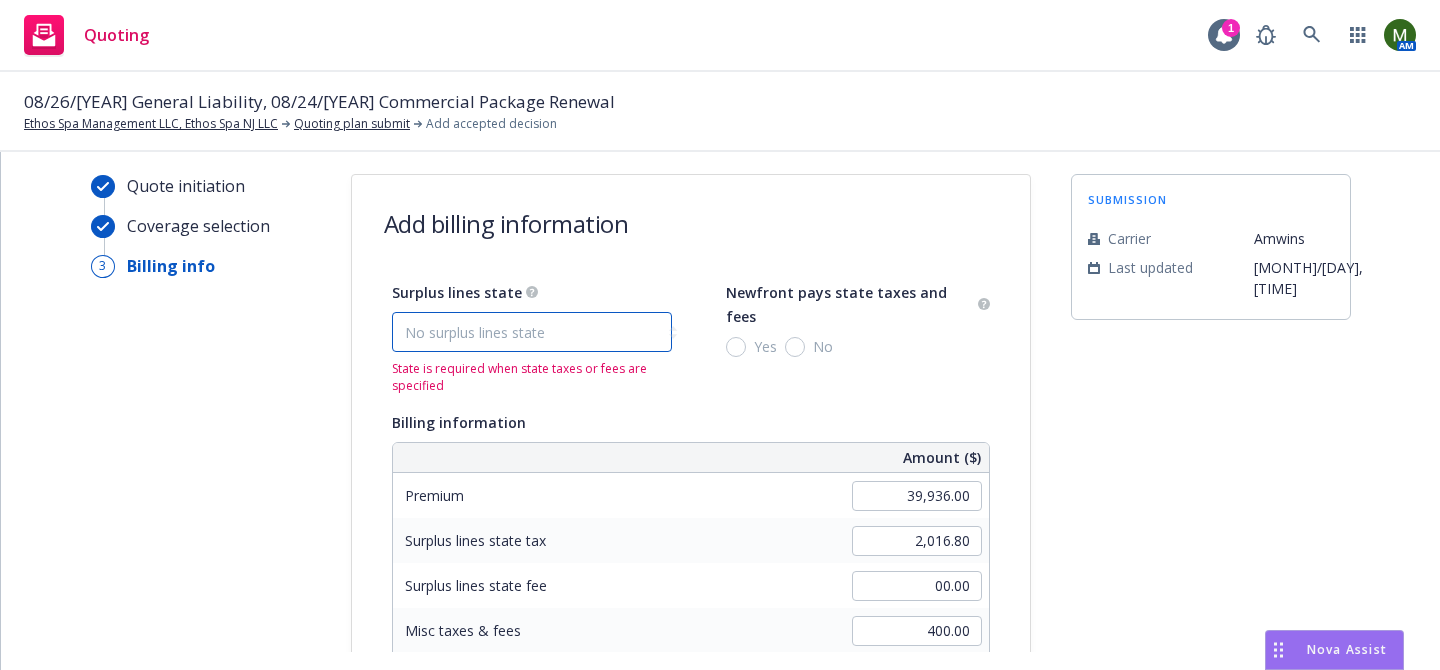 click on "No surplus lines state Alaska Alabama Arkansas Arizona California Colorado Connecticut District Of Columbia Delaware Florida Georgia Hawaii Iowa Idaho Illinois Indiana Kansas Kentucky Louisiana Massachusetts Maryland Maine Michigan Minnesota Missouri Mississippi Montana North Carolina North Dakota Nebraska New Hampshire New Jersey New Mexico Nevada New York Ohio Oklahoma Oregon Pennsylvania Puerto Rico Rhode Island South Carolina South Dakota Tennessee Texas Utah Virginia Virgin Islands Vermont Washington Wisconsin West Virginia Wyoming" at bounding box center [532, 332] 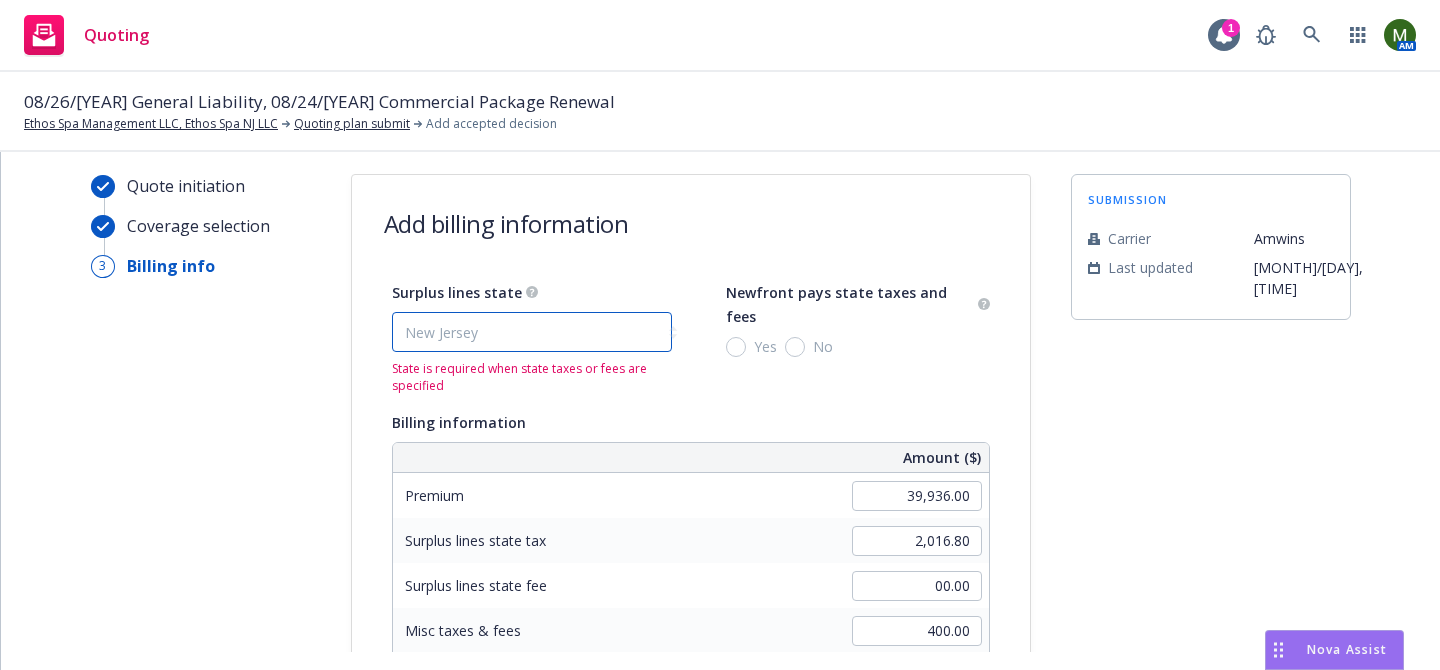 type on "1,996.80" 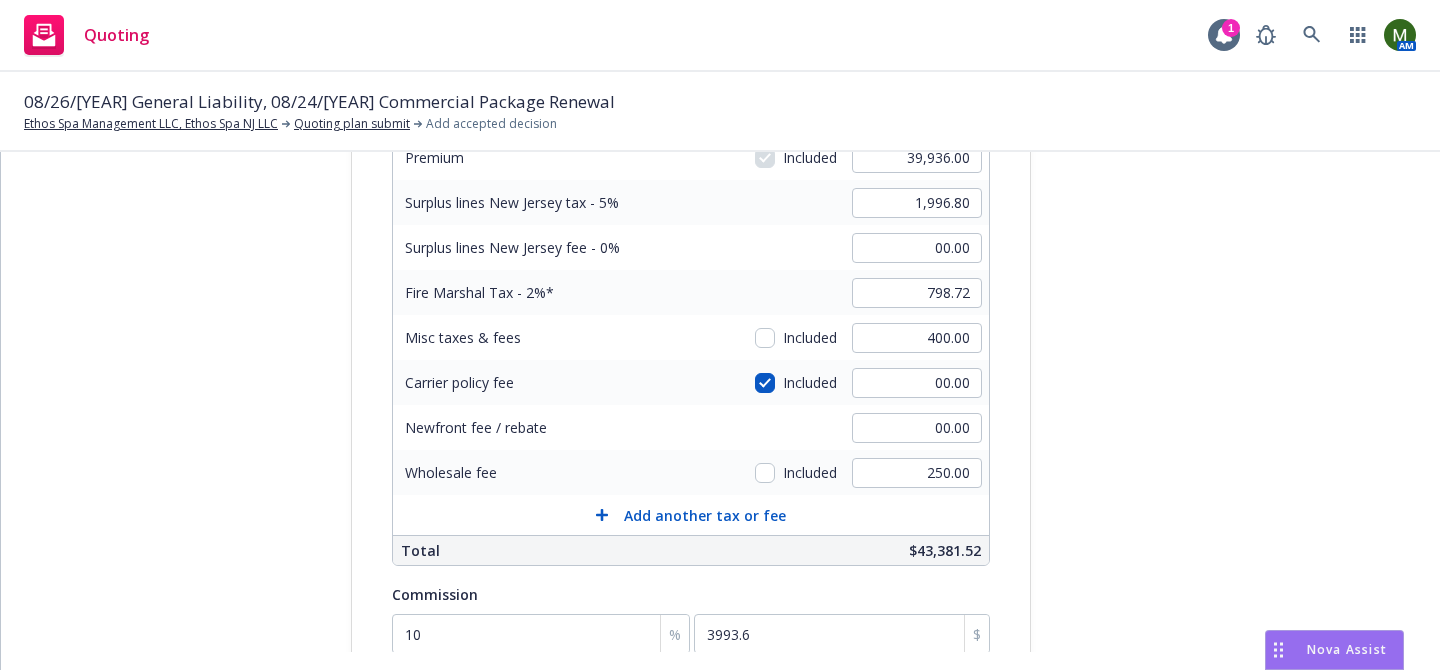 scroll, scrollTop: 266, scrollLeft: 0, axis: vertical 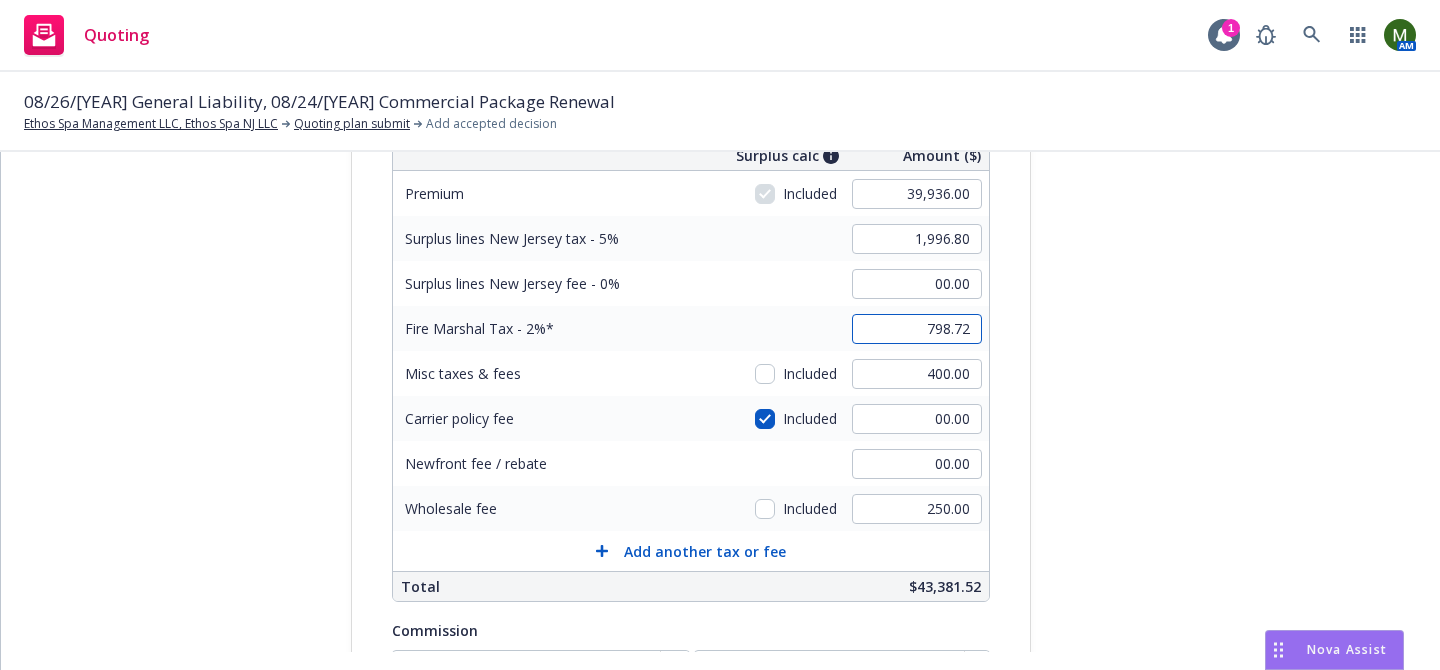 click on "798.72" at bounding box center [917, 329] 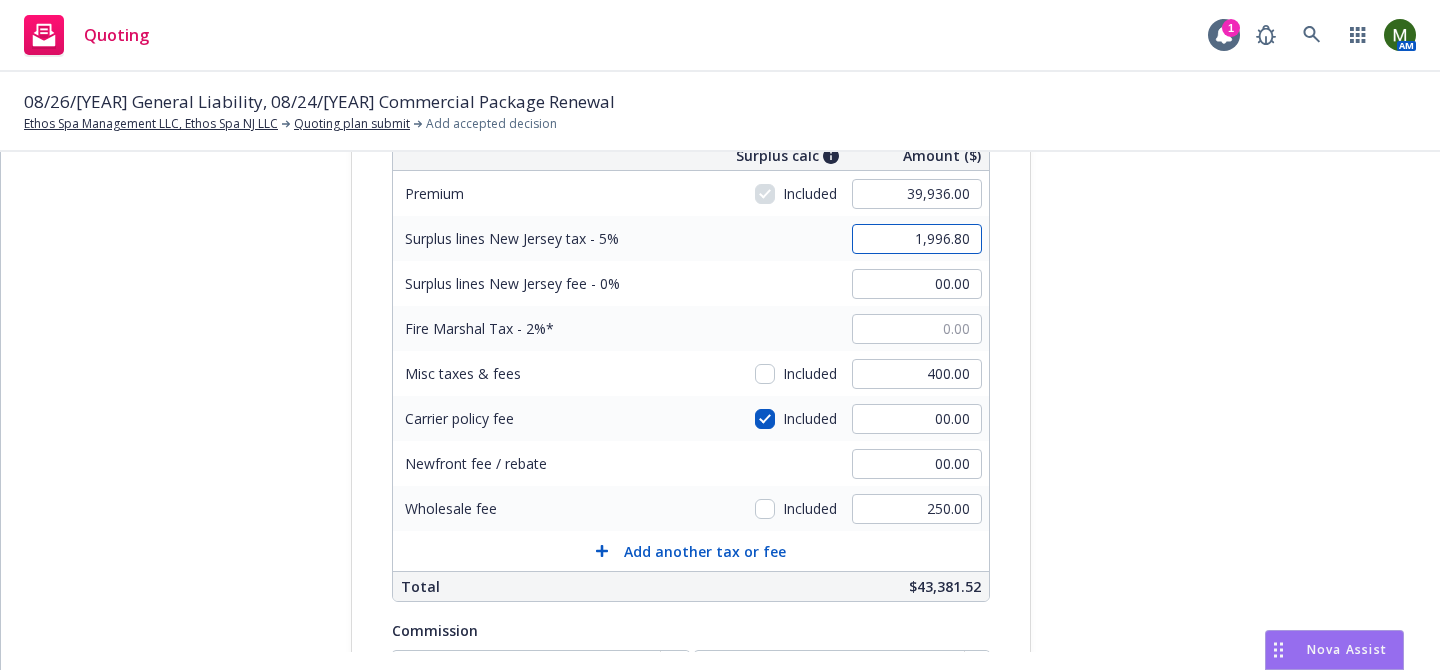 type on "00.00" 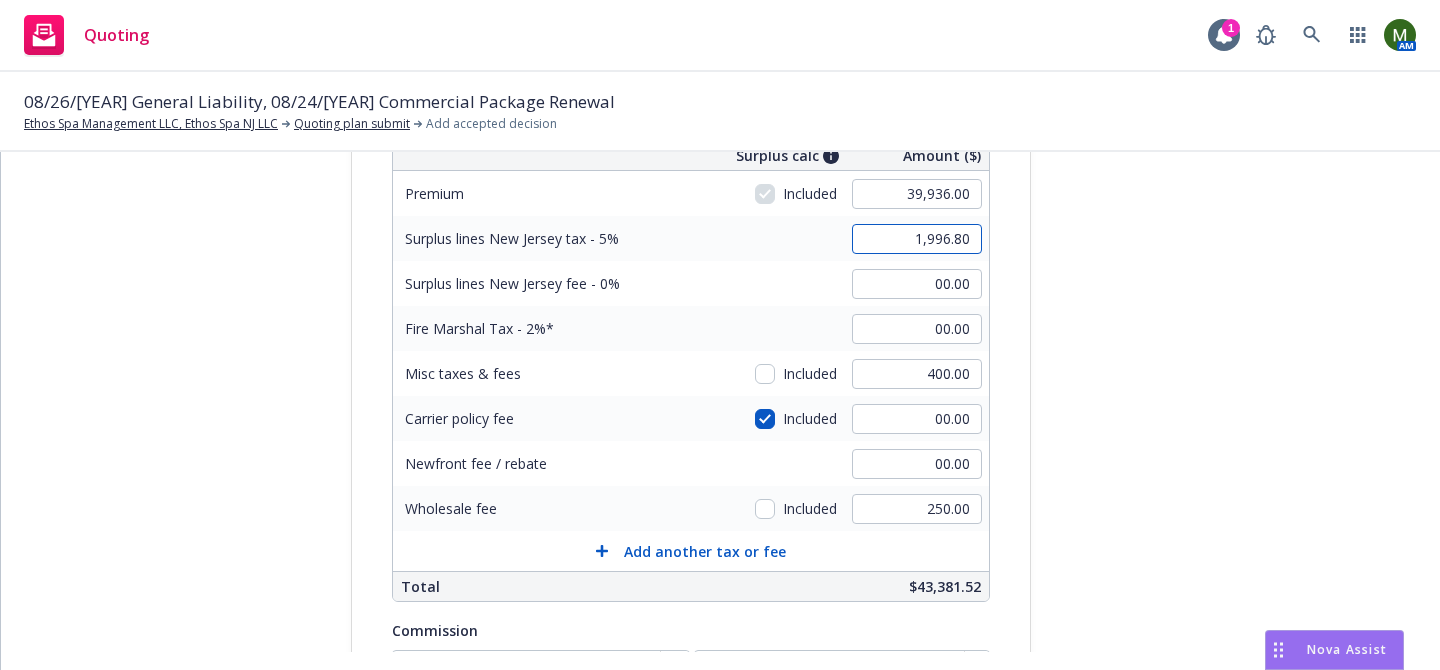 click on "1,996.80" at bounding box center (917, 239) 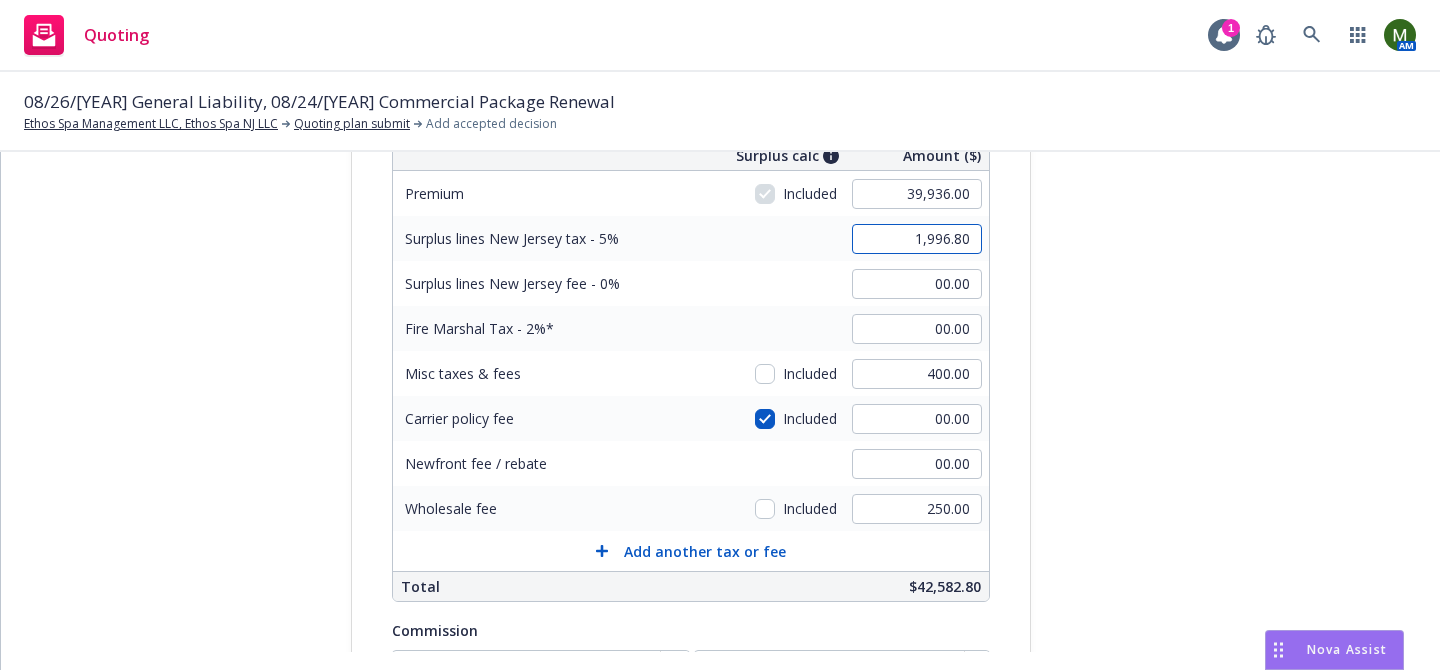 click on "1,996.80" at bounding box center (917, 239) 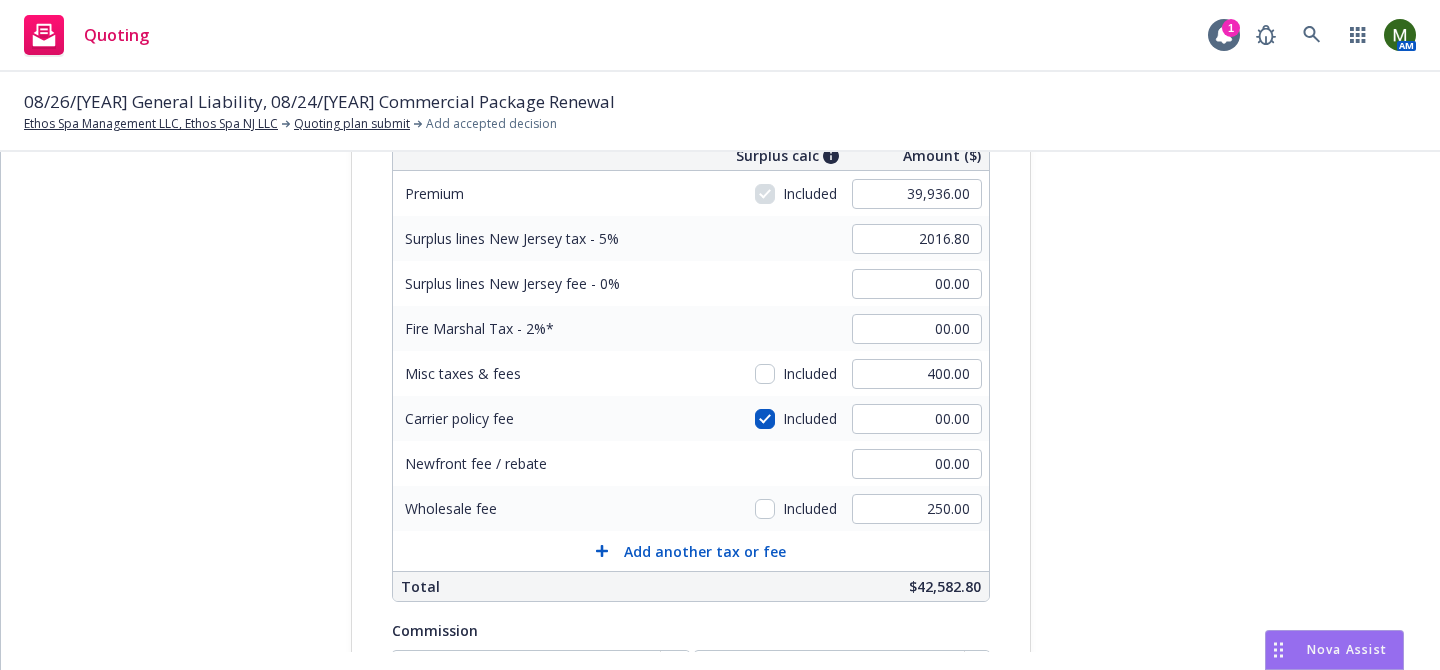 type on "2,016.80" 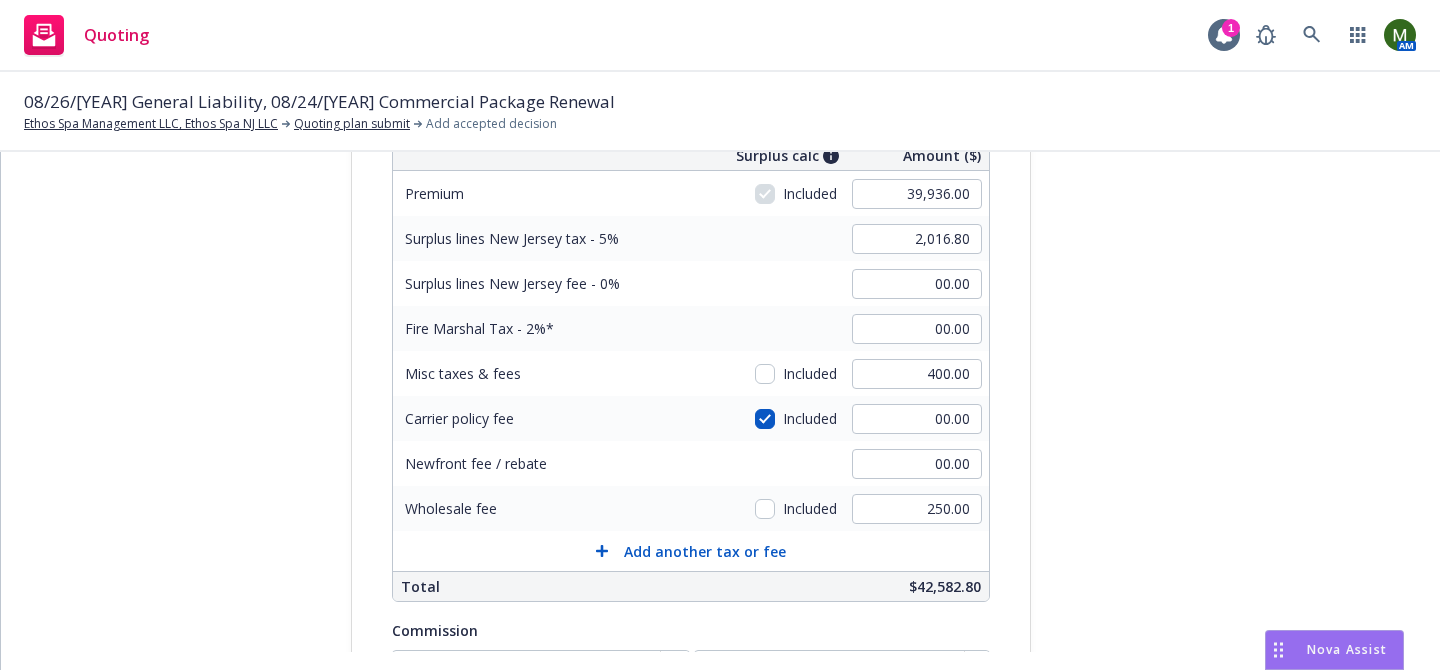 click on "submission Carrier Amwins Last updated 5/29, 2:47 AM" at bounding box center [1211, 445] 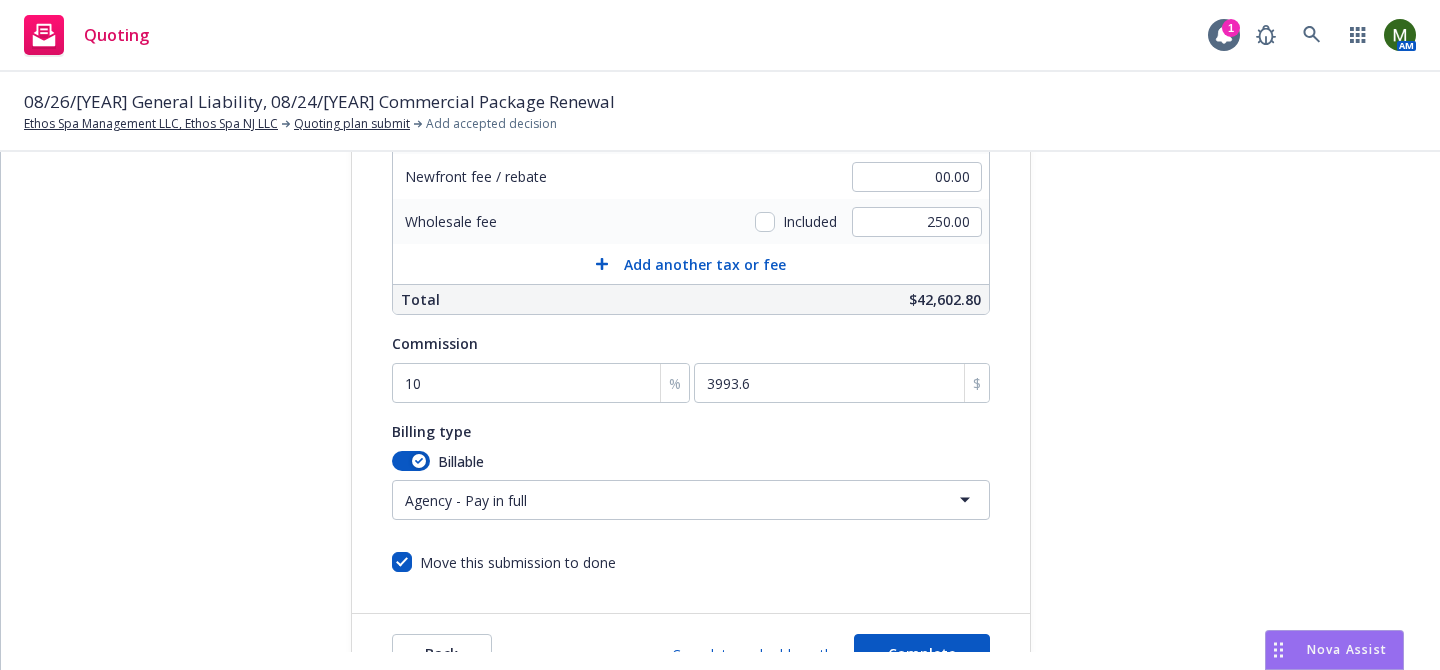 scroll, scrollTop: 636, scrollLeft: 0, axis: vertical 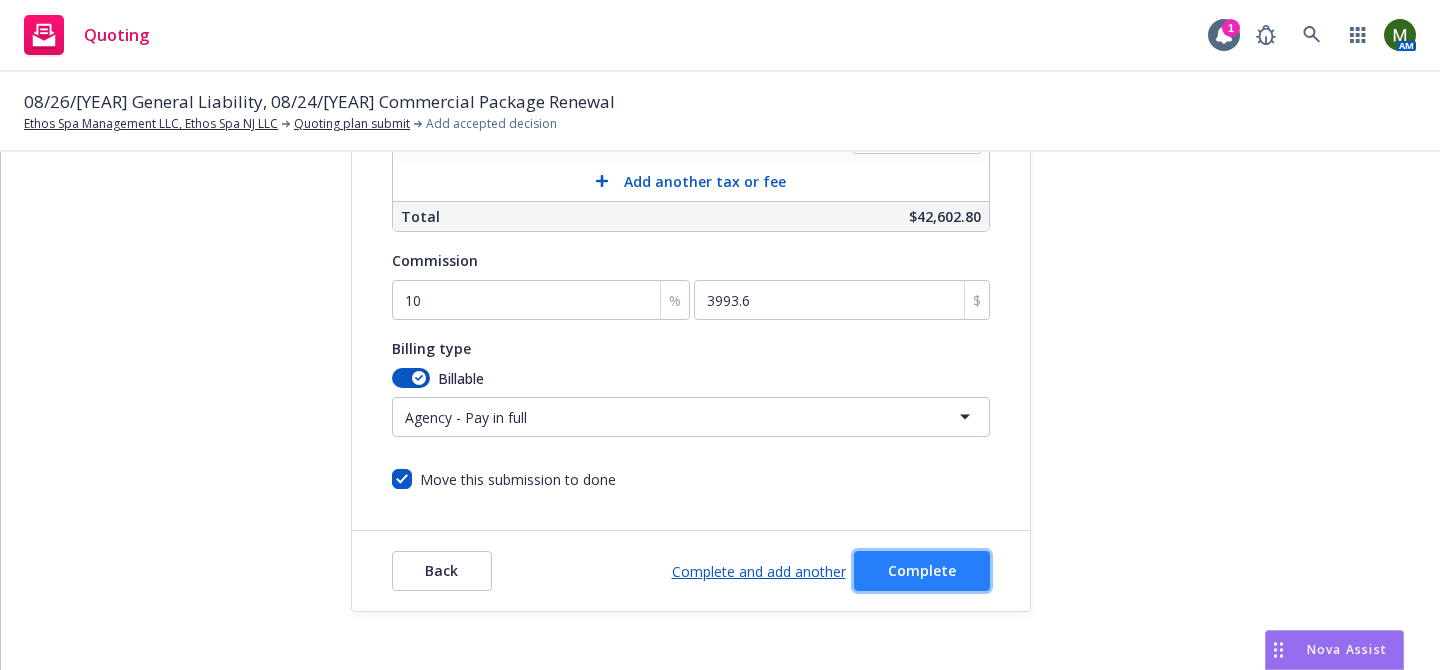 click on "Complete" at bounding box center (922, 570) 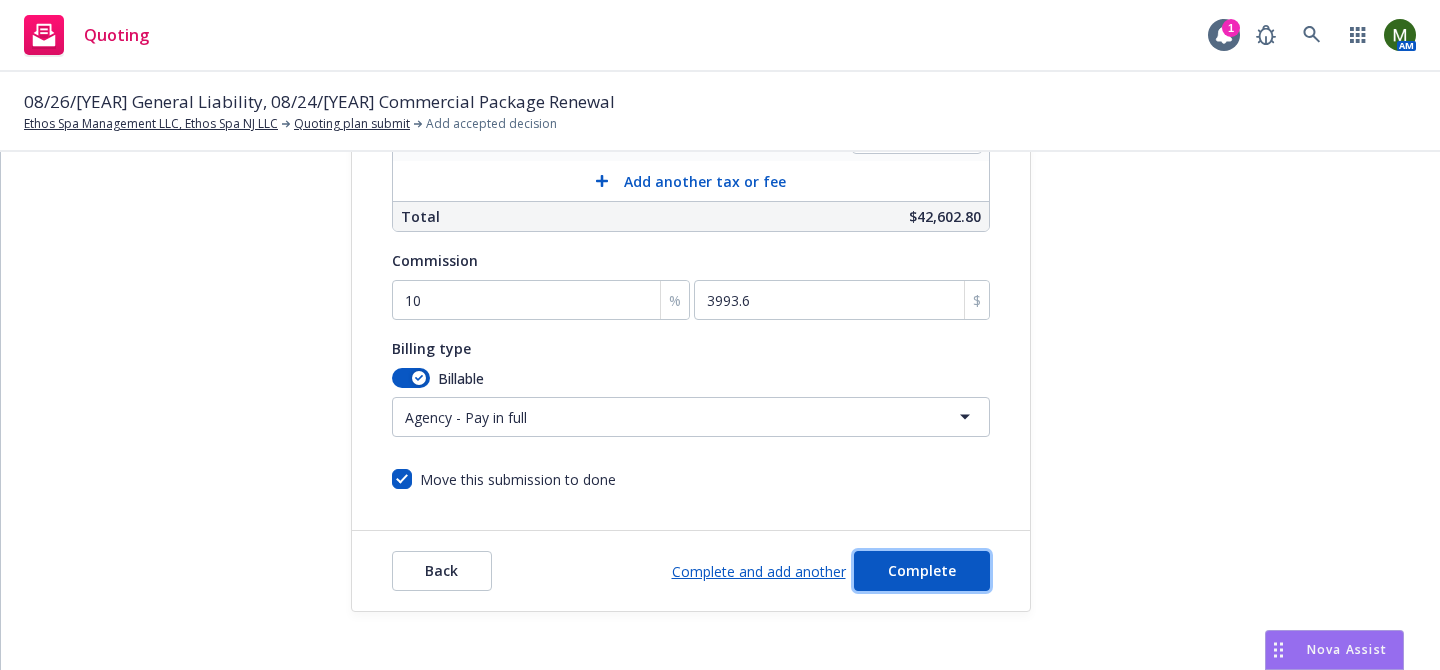 scroll, scrollTop: 0, scrollLeft: 0, axis: both 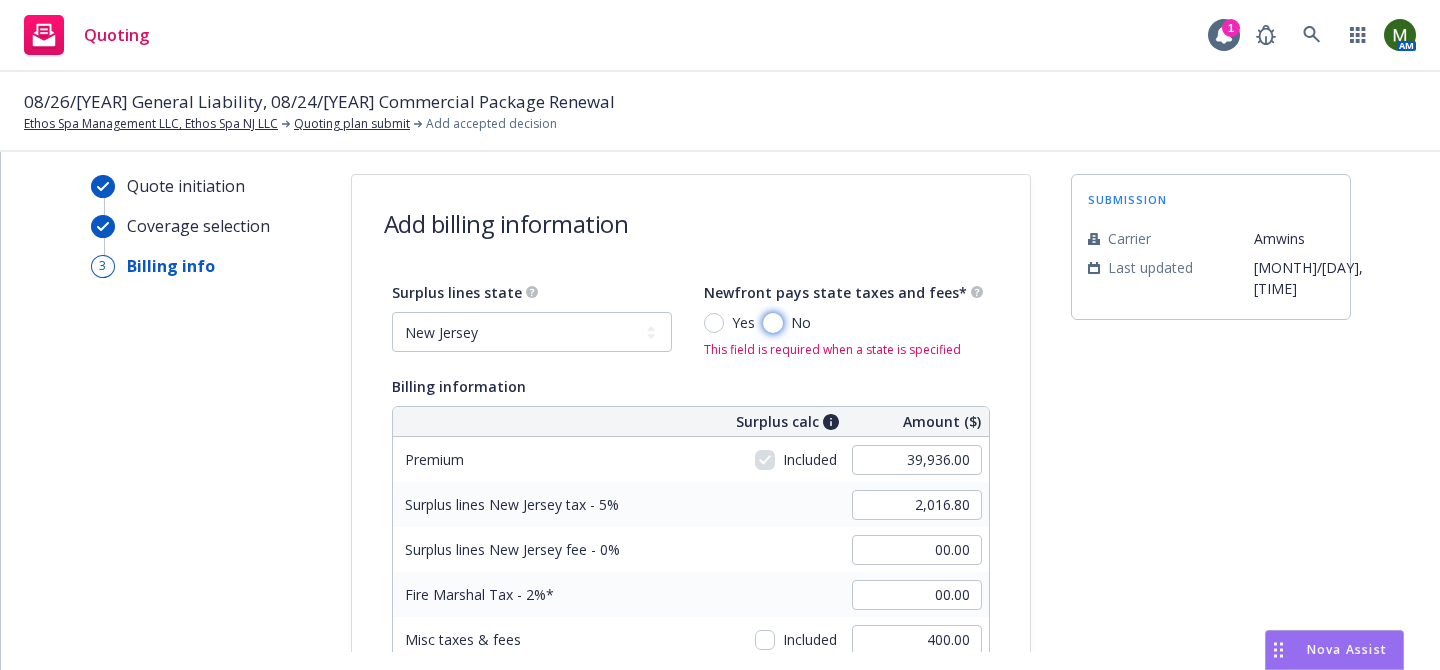 click on "No" at bounding box center (773, 323) 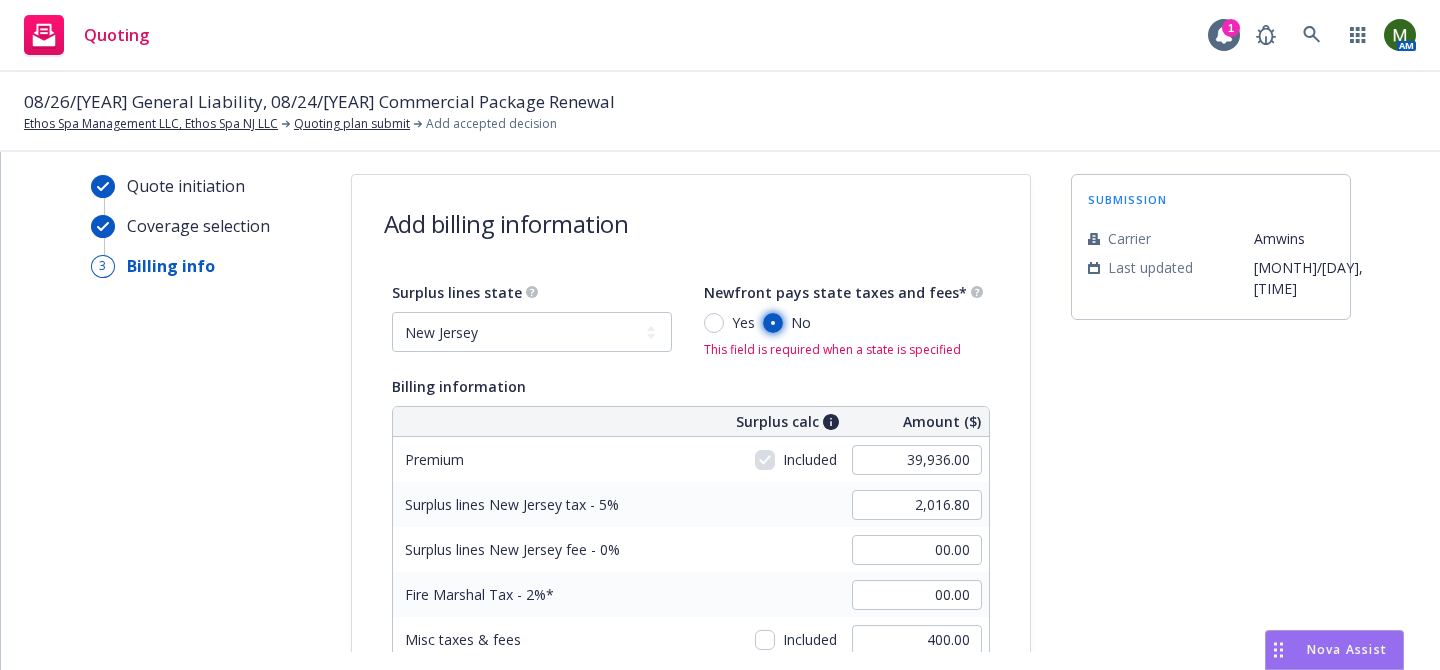 radio on "true" 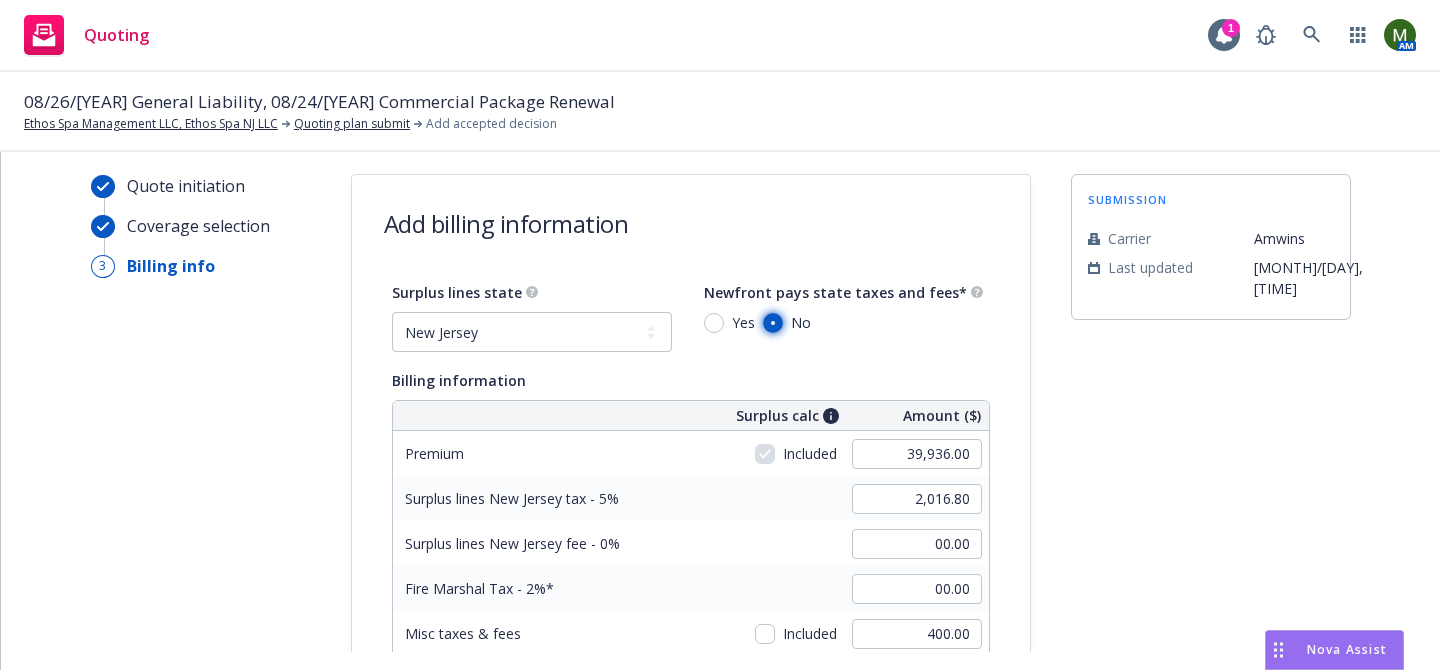 scroll, scrollTop: 630, scrollLeft: 0, axis: vertical 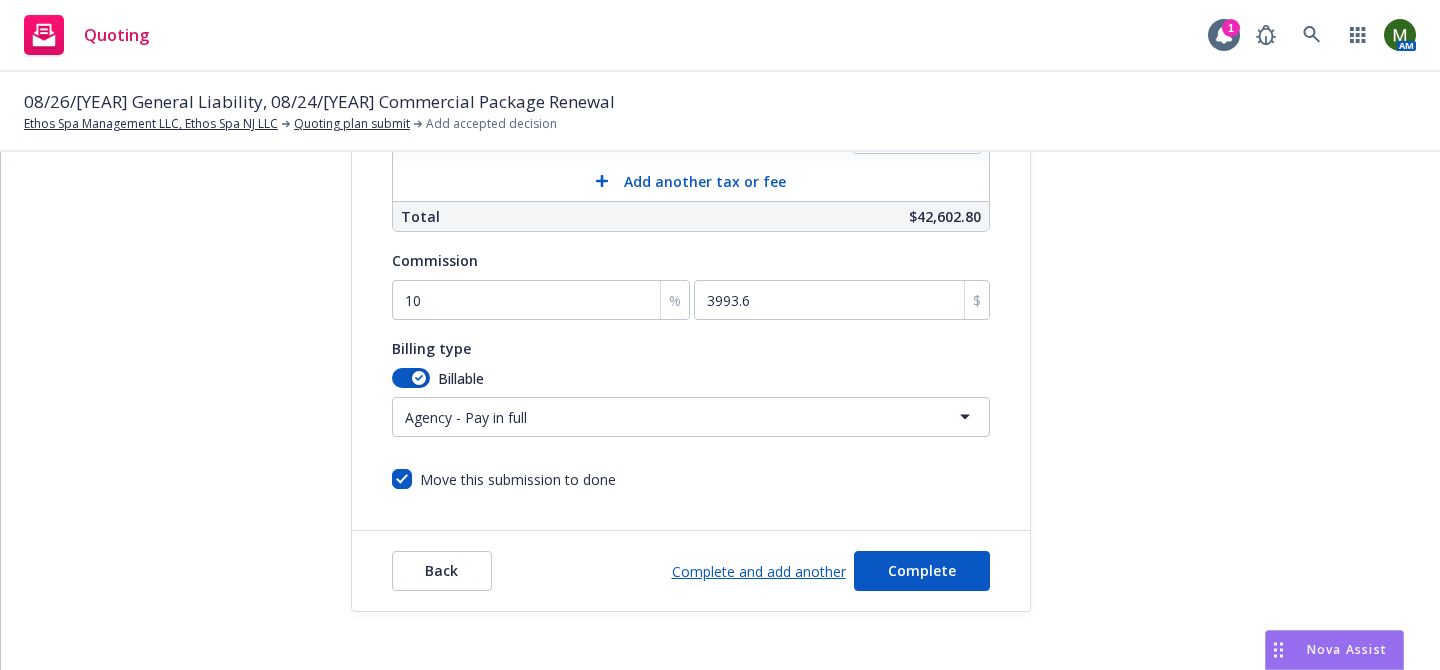 click on "Back Complete and add another Complete" at bounding box center (691, 571) 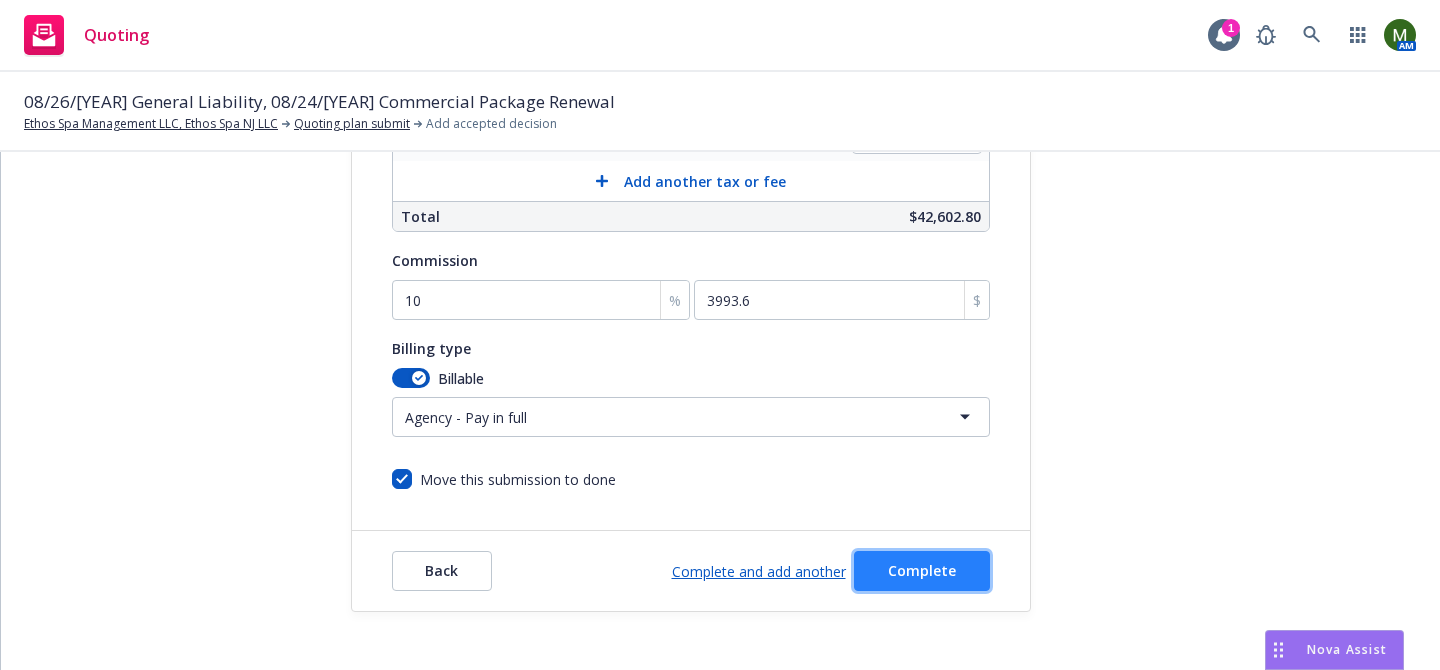 click on "Complete" at bounding box center (922, 571) 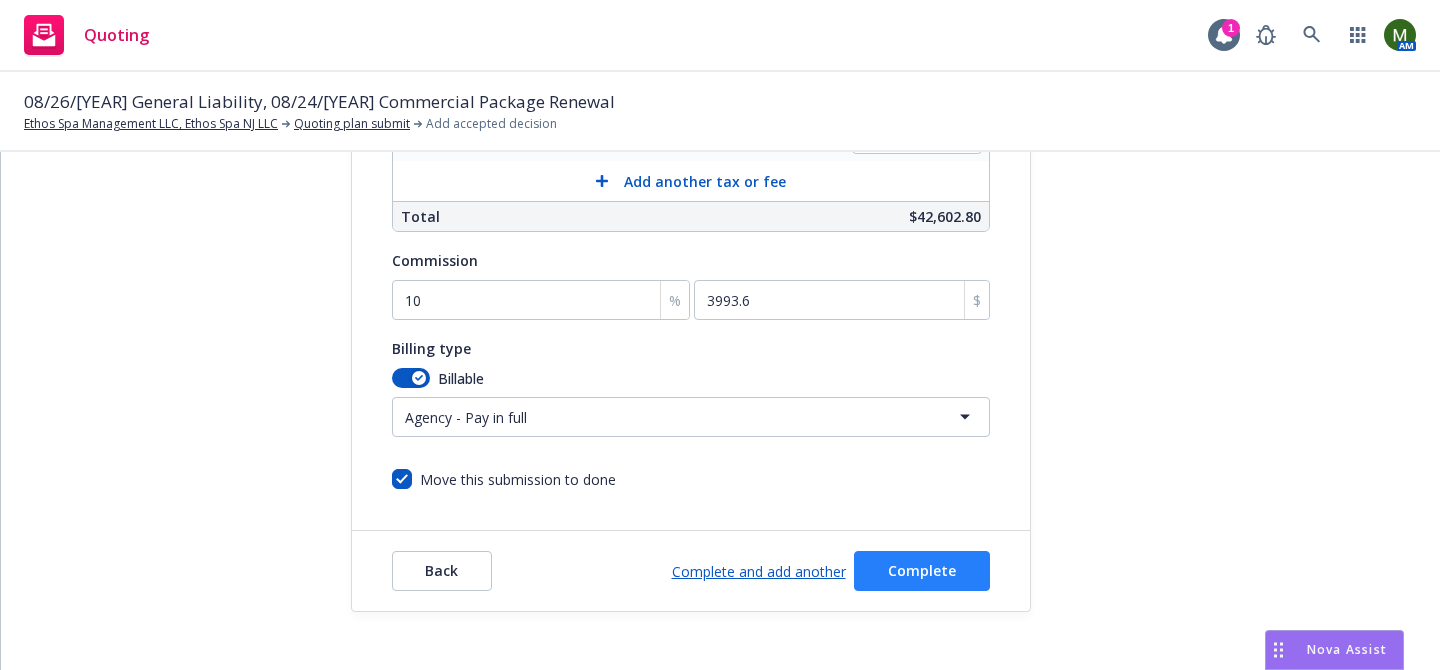 scroll, scrollTop: 0, scrollLeft: 0, axis: both 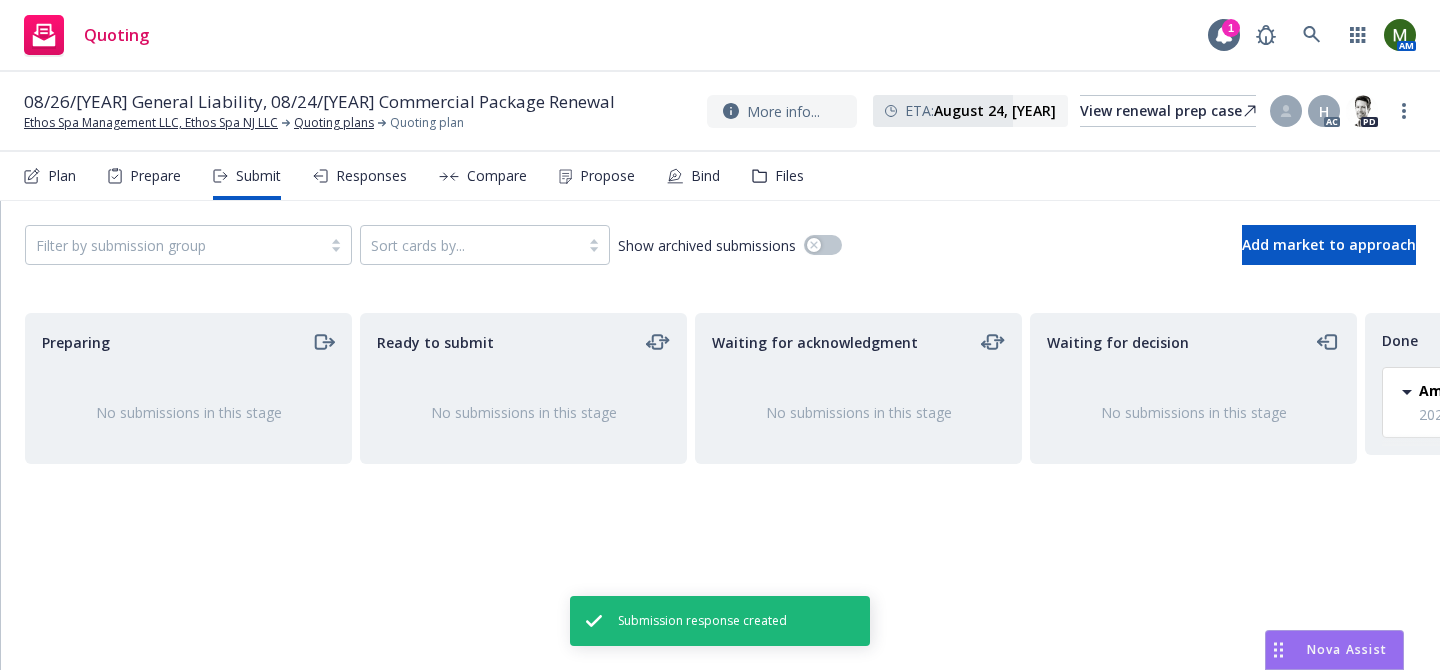 click on "Propose" at bounding box center (607, 176) 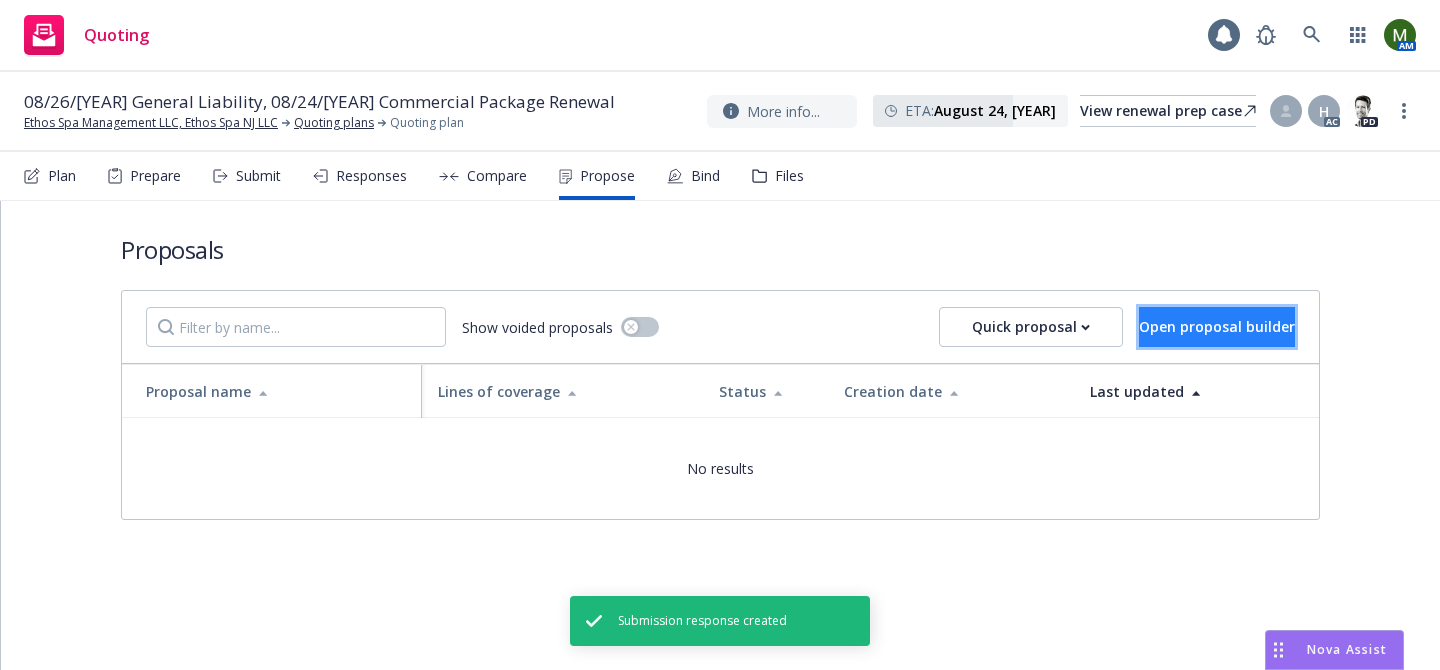 click on "Open proposal builder" at bounding box center (1217, 326) 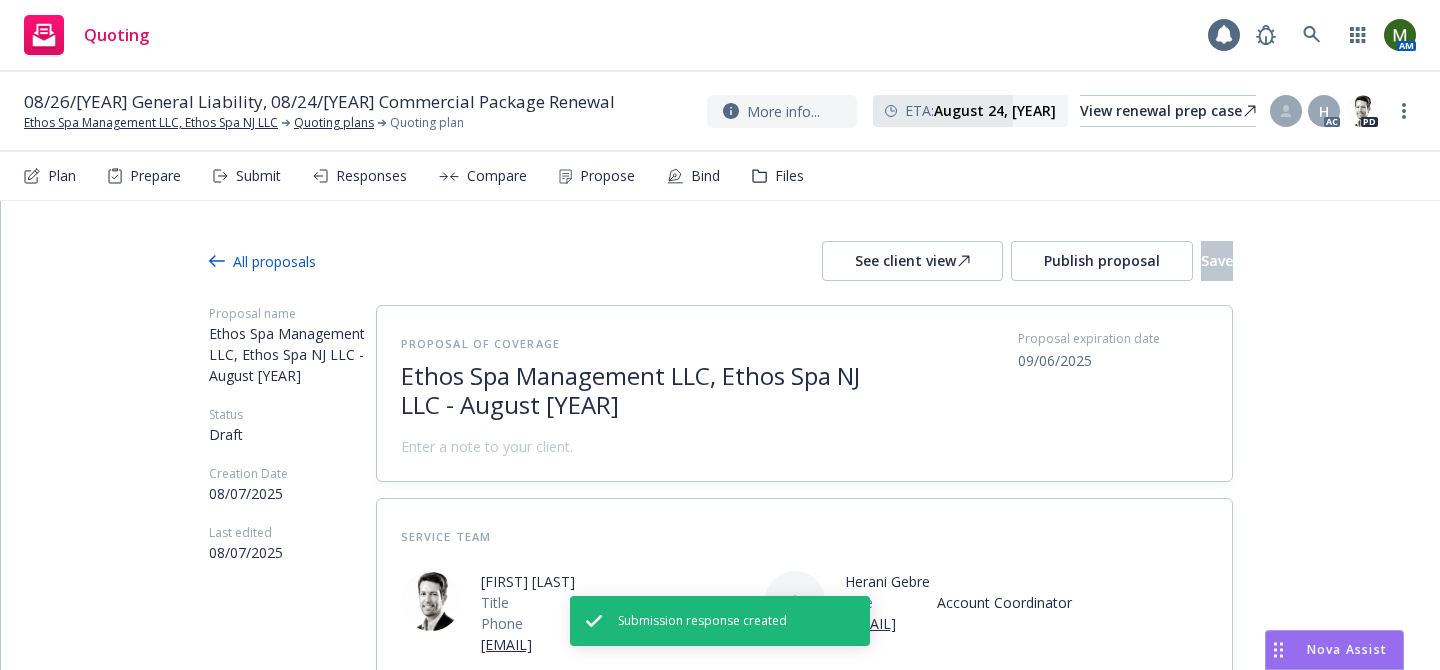 click at bounding box center [646, 428] 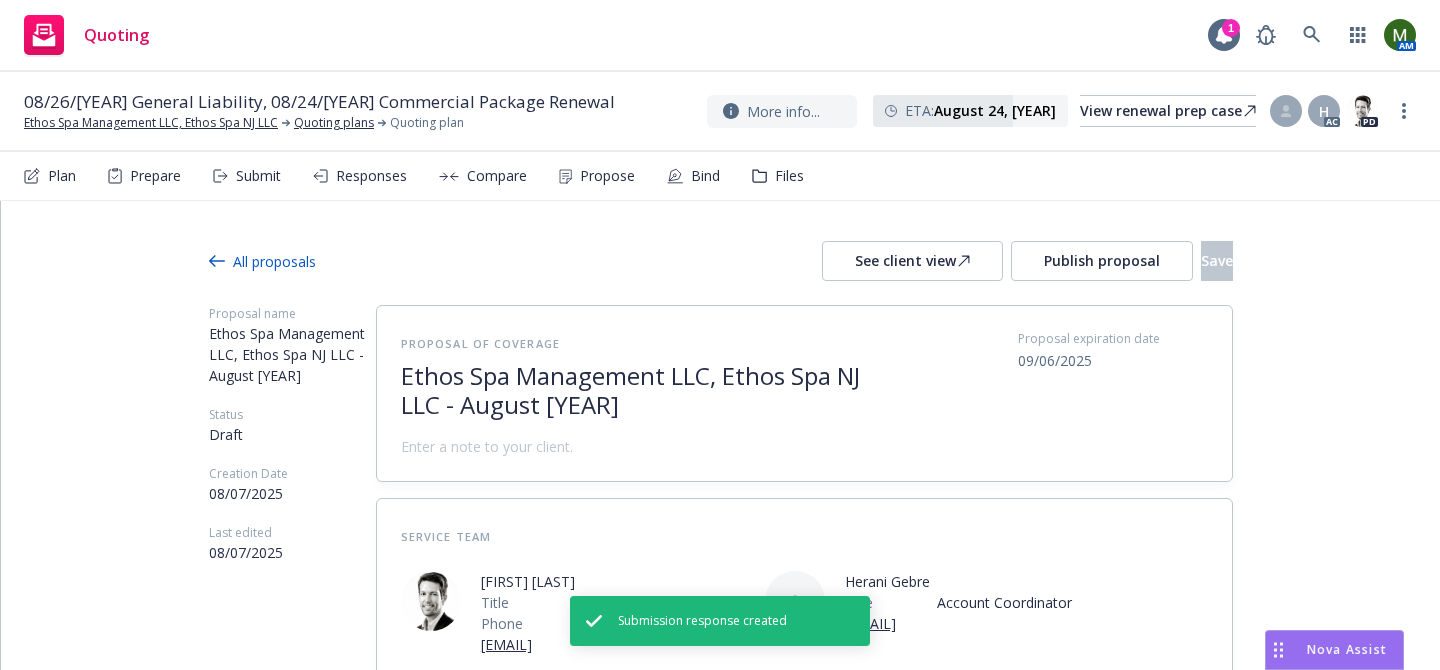 click on "Ethos Spa Management LLC, Ethos Spa NJ LLC - August 2025" at bounding box center [646, 391] 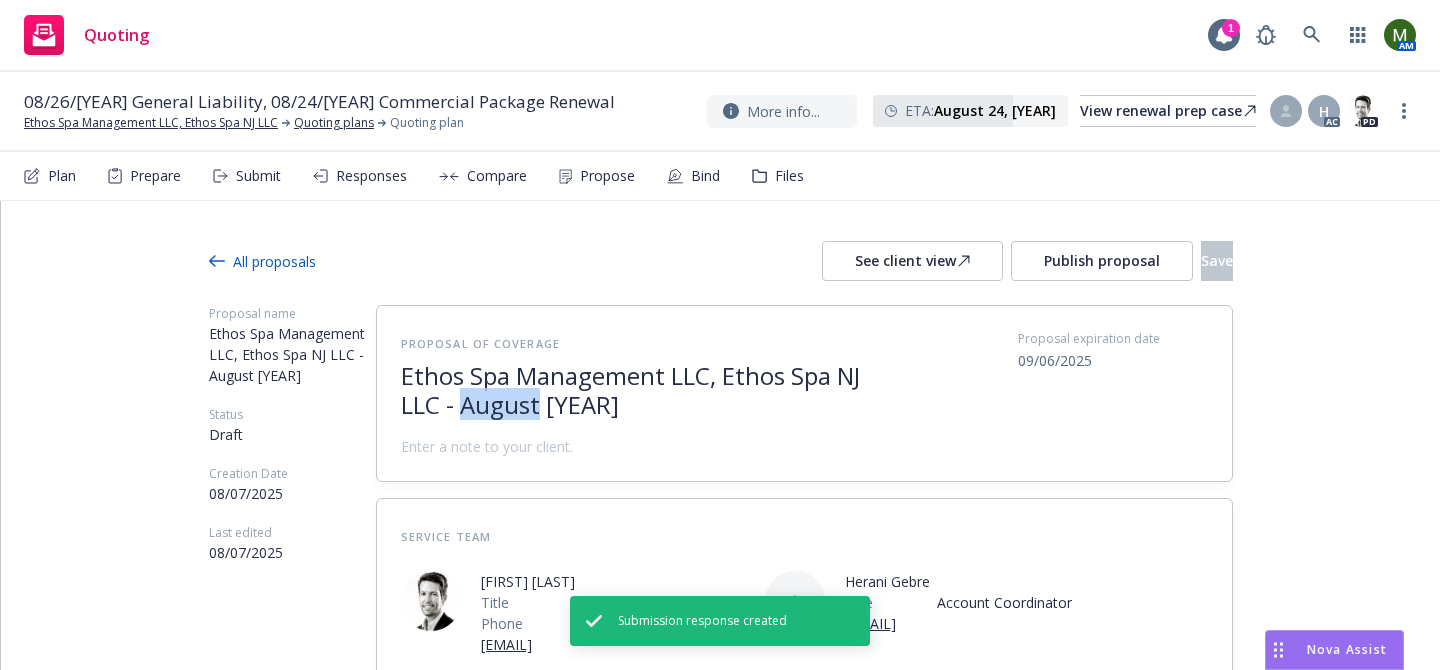 click on "Ethos Spa Management LLC, Ethos Spa NJ LLC - August 2025" at bounding box center (646, 391) 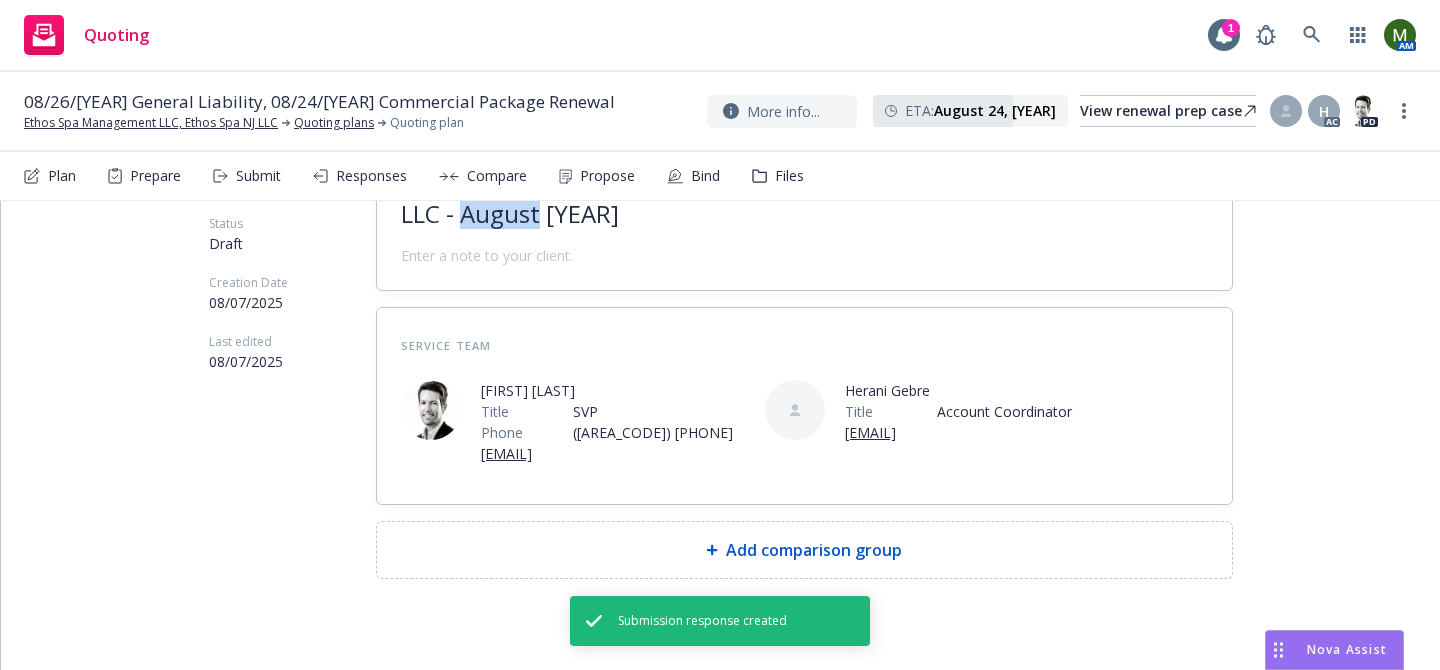 scroll, scrollTop: 219, scrollLeft: 0, axis: vertical 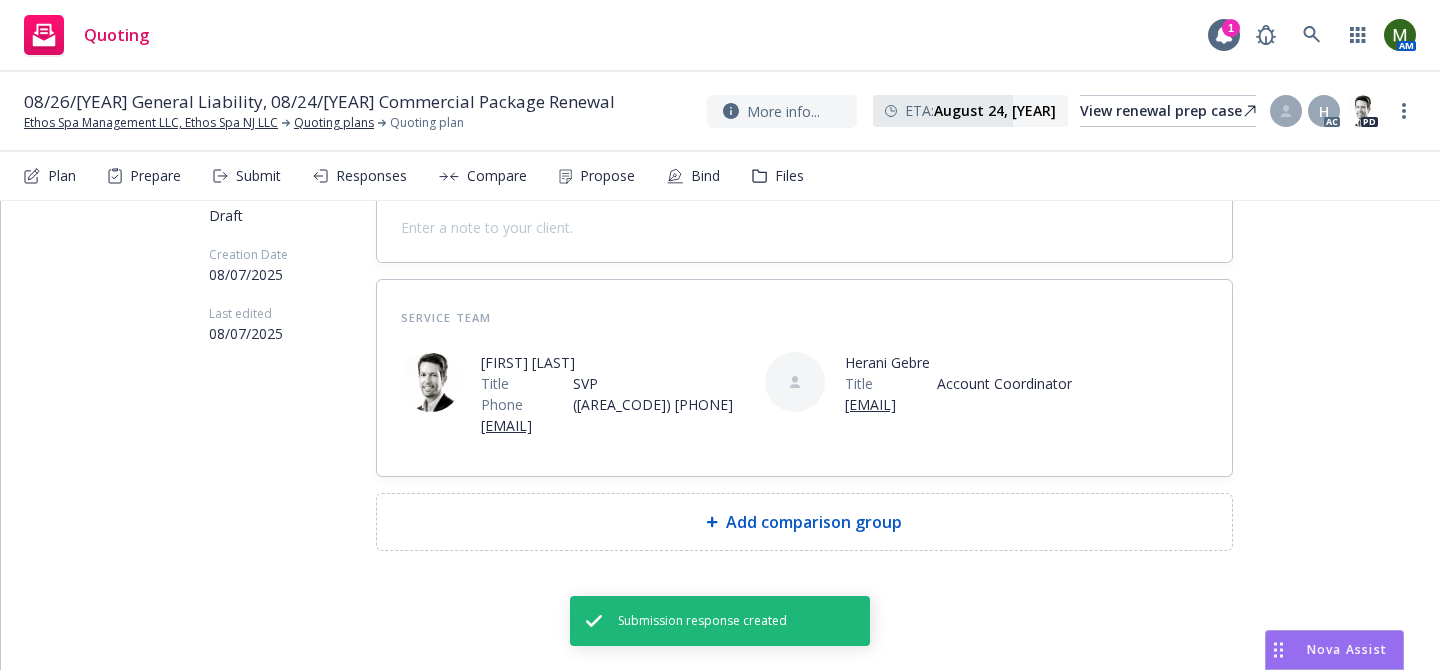 click on "Add comparison group" at bounding box center [804, 522] 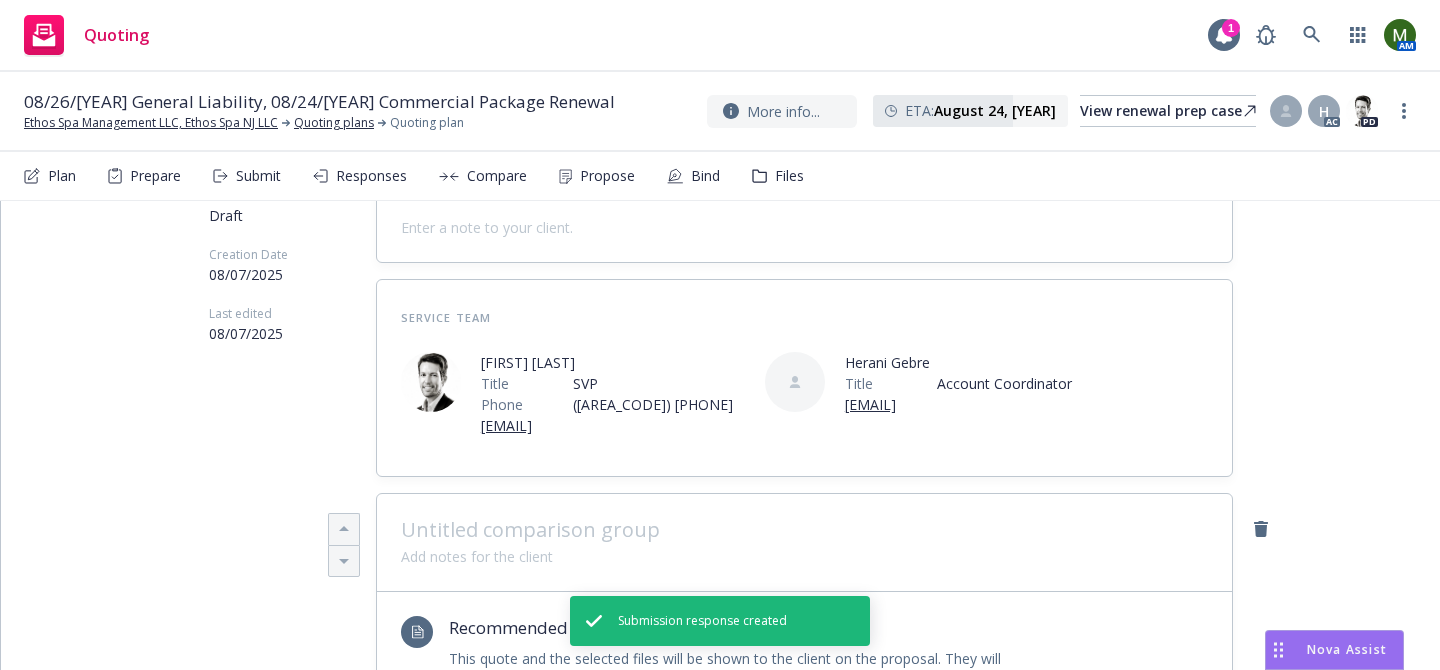 click at bounding box center (804, 530) 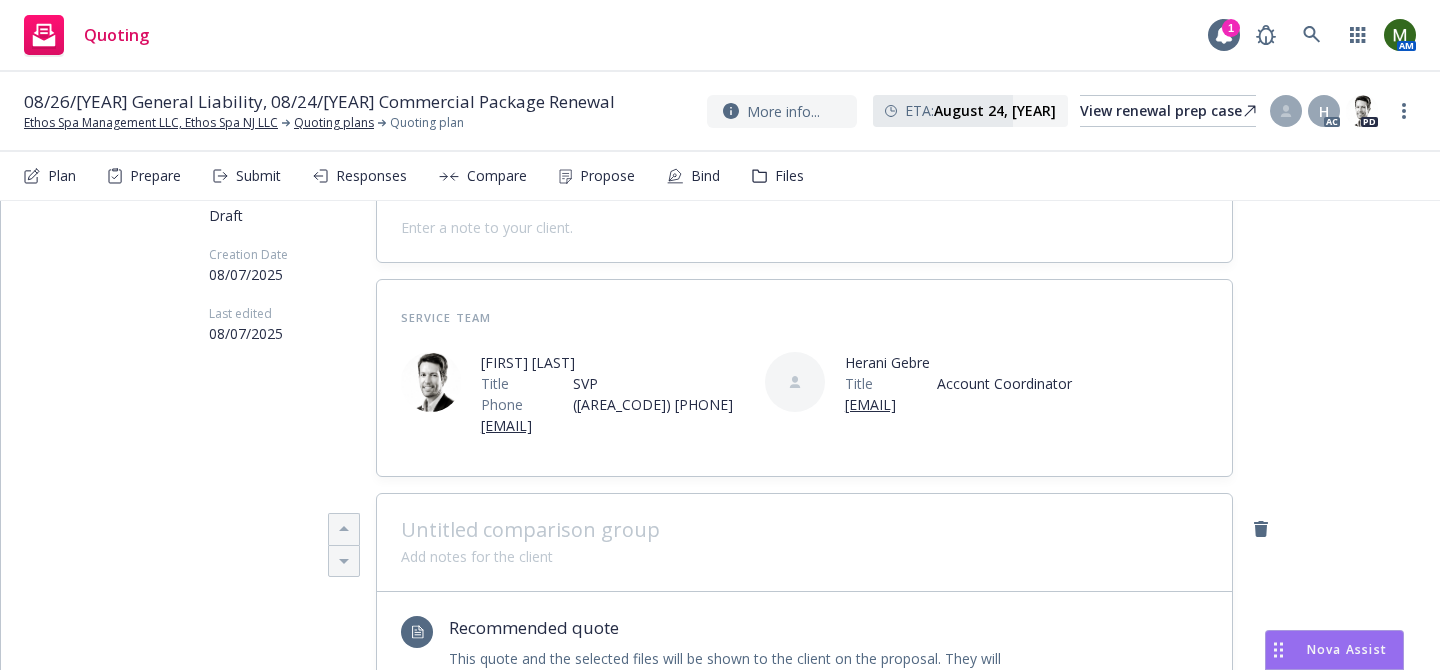 type on "x" 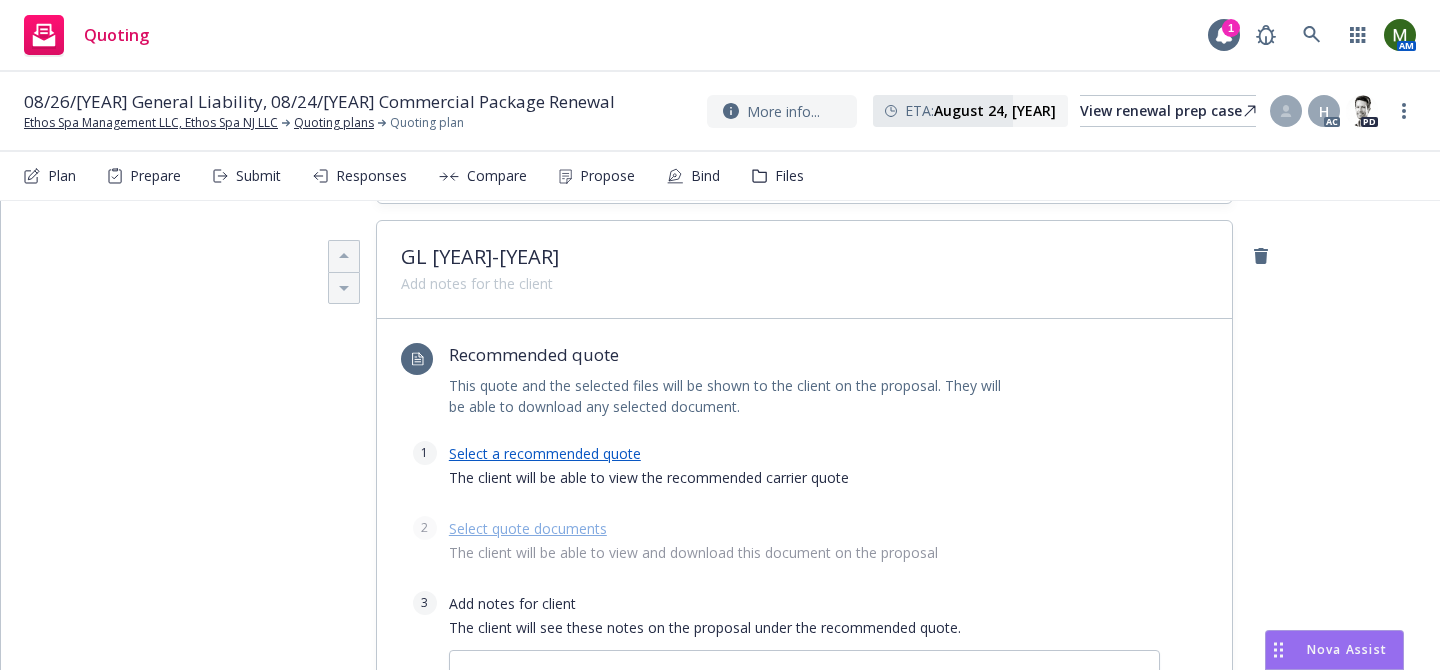 scroll, scrollTop: 558, scrollLeft: 0, axis: vertical 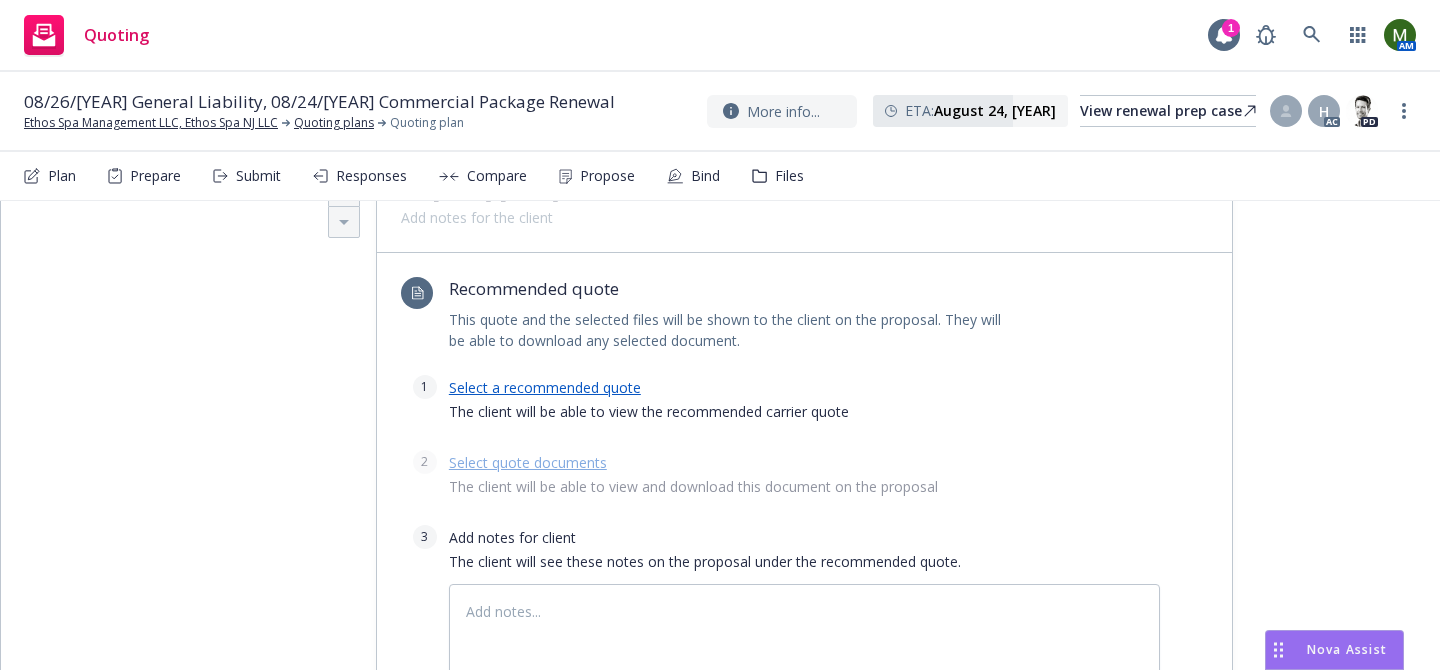 click on "Select a recommended quote" at bounding box center (545, 387) 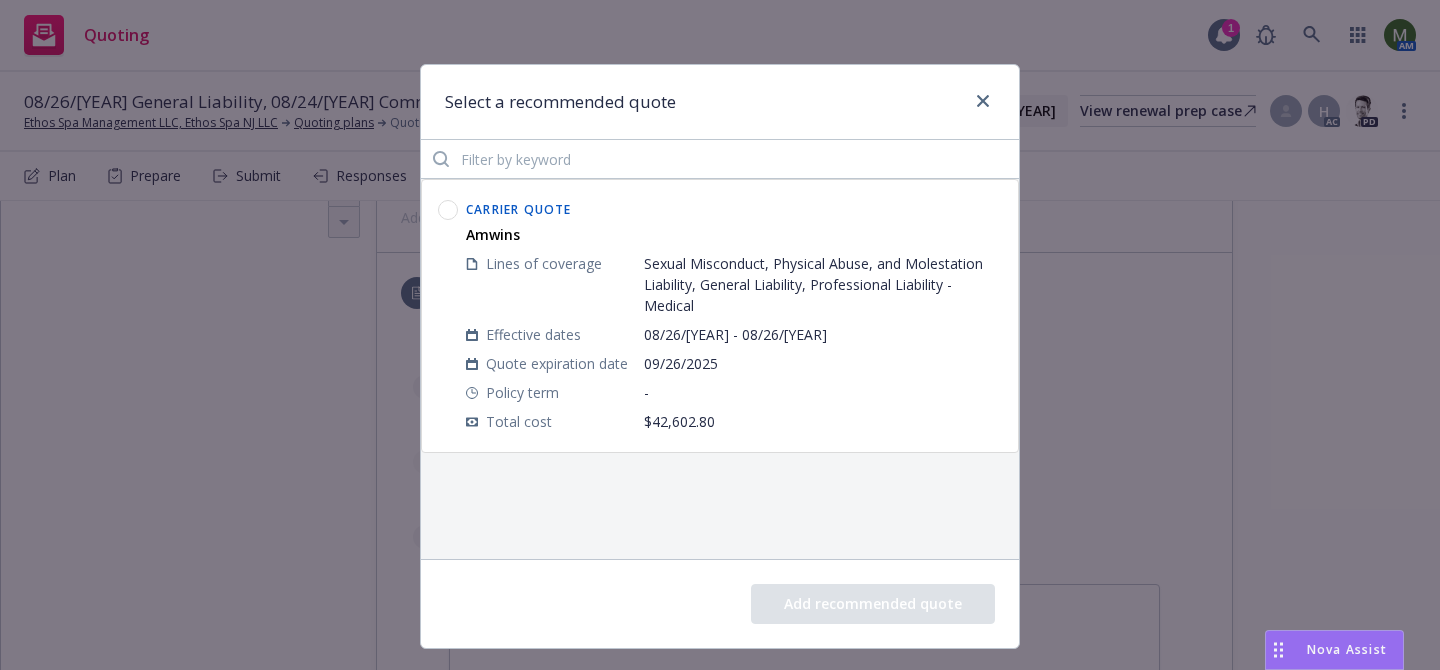 click at bounding box center [448, 316] 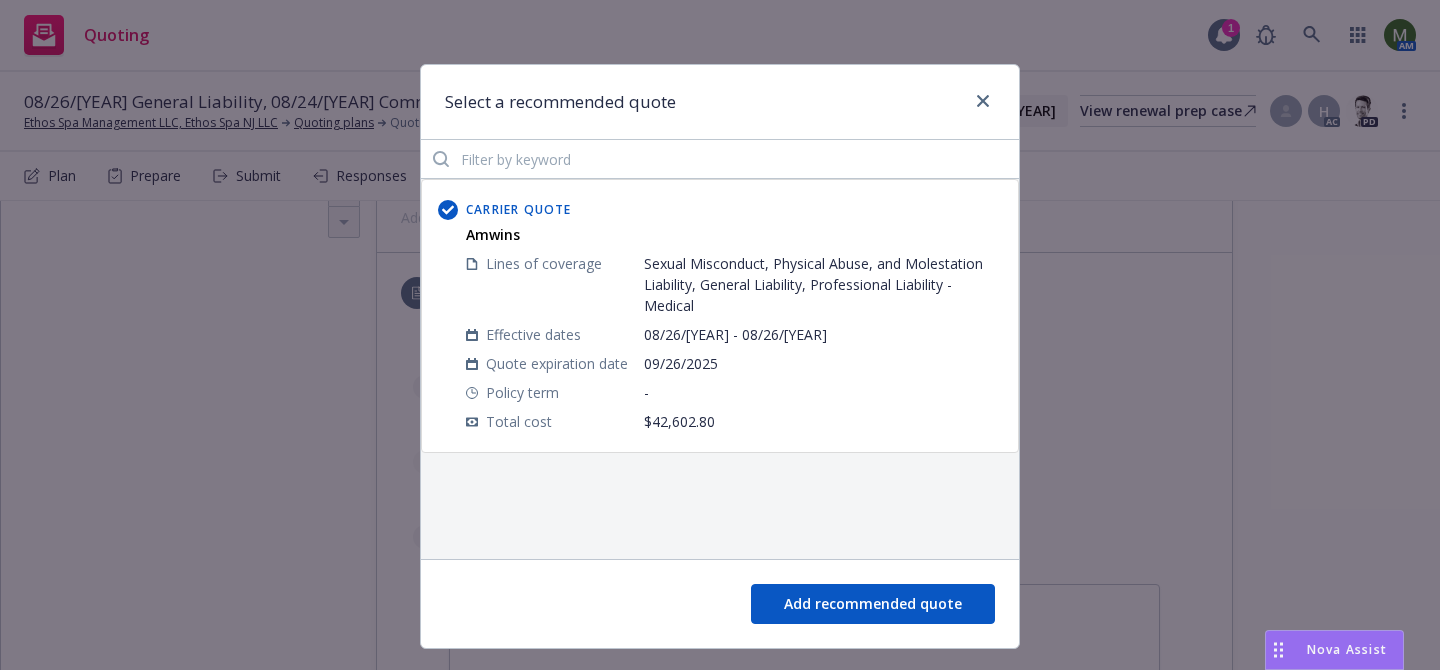 click on "Add recommended quote" at bounding box center (873, 604) 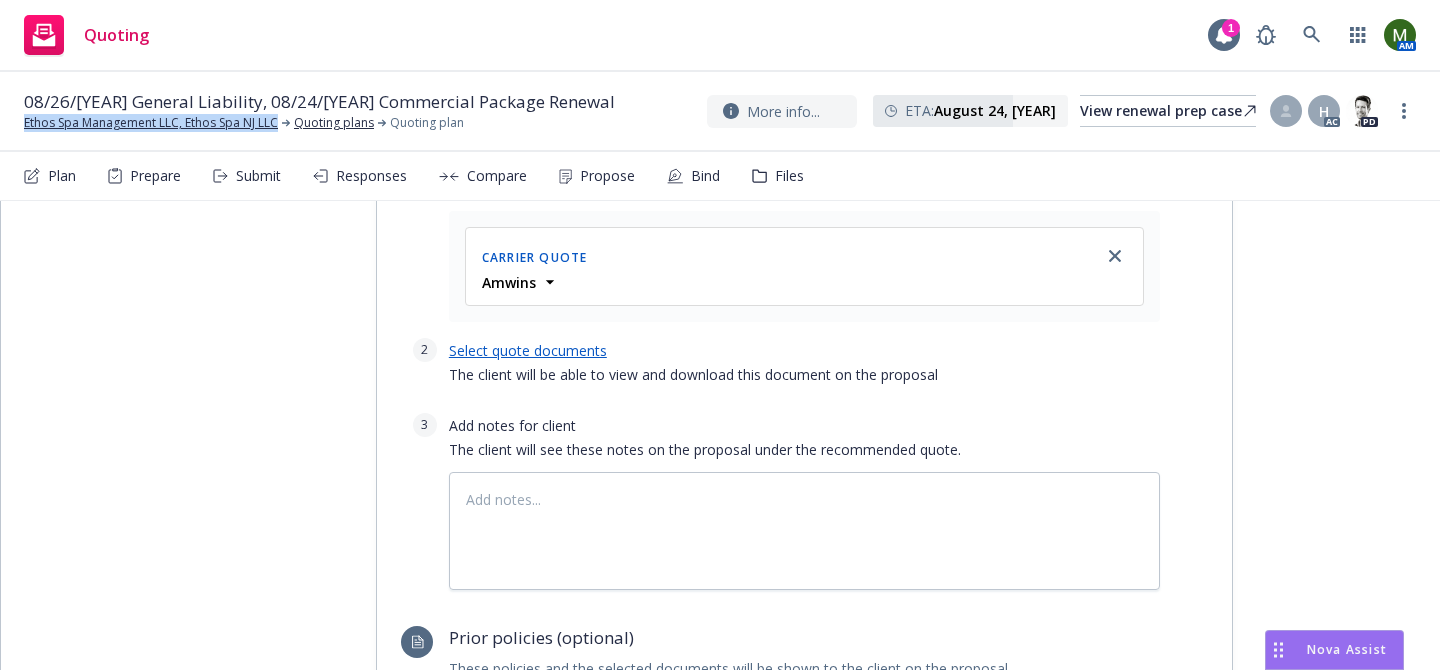 scroll, scrollTop: 848, scrollLeft: 0, axis: vertical 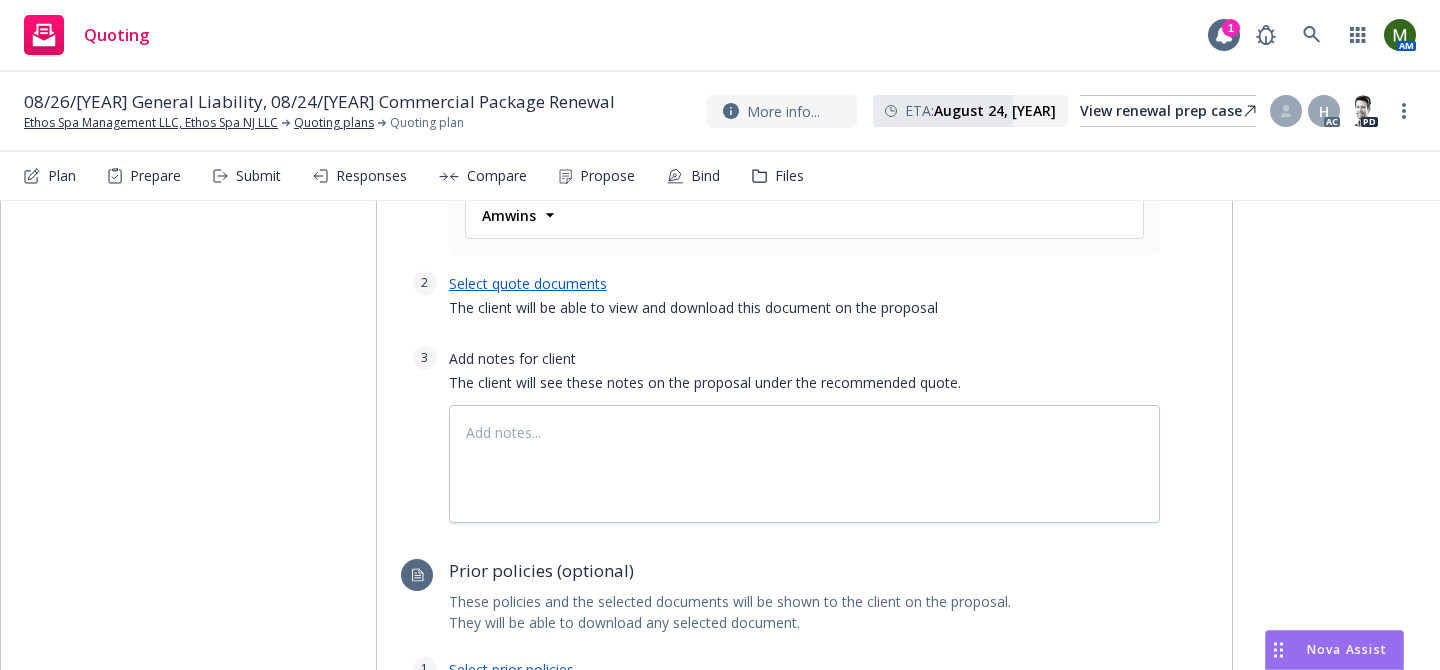 click on "Select quote documents" at bounding box center [528, 283] 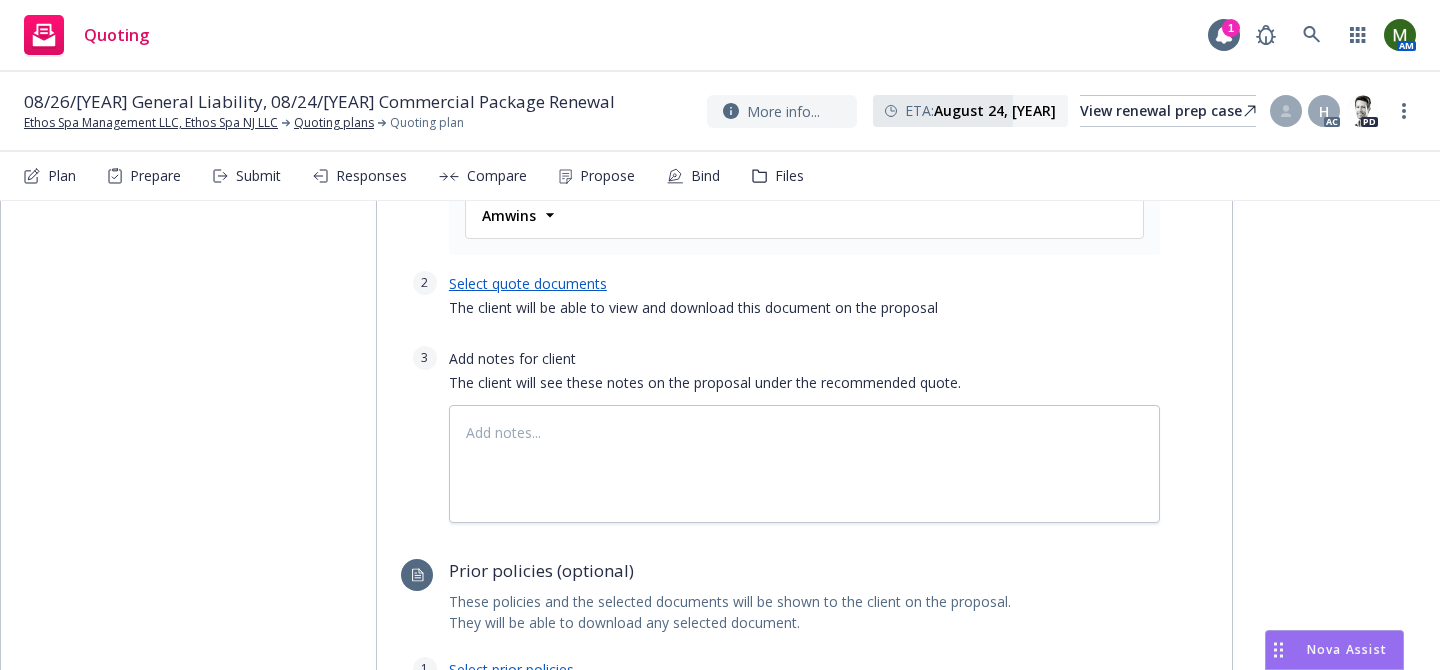 type on "x" 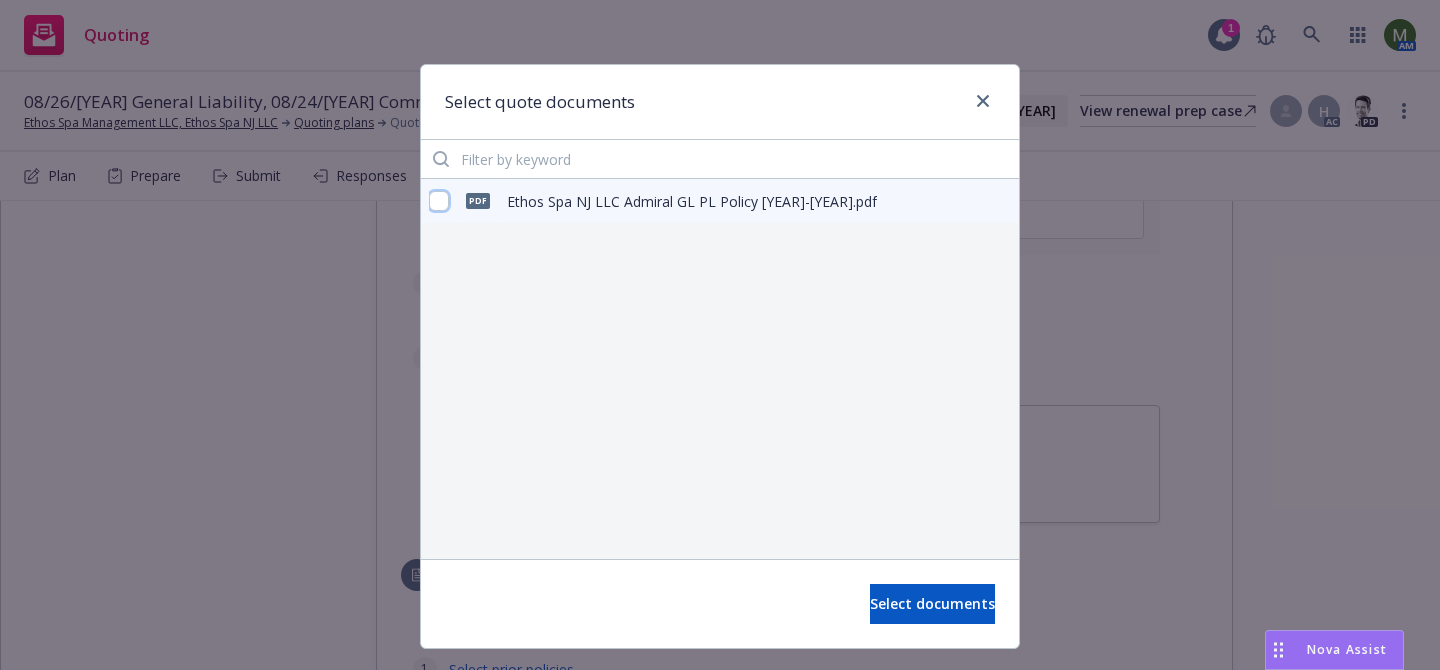 click at bounding box center [439, 201] 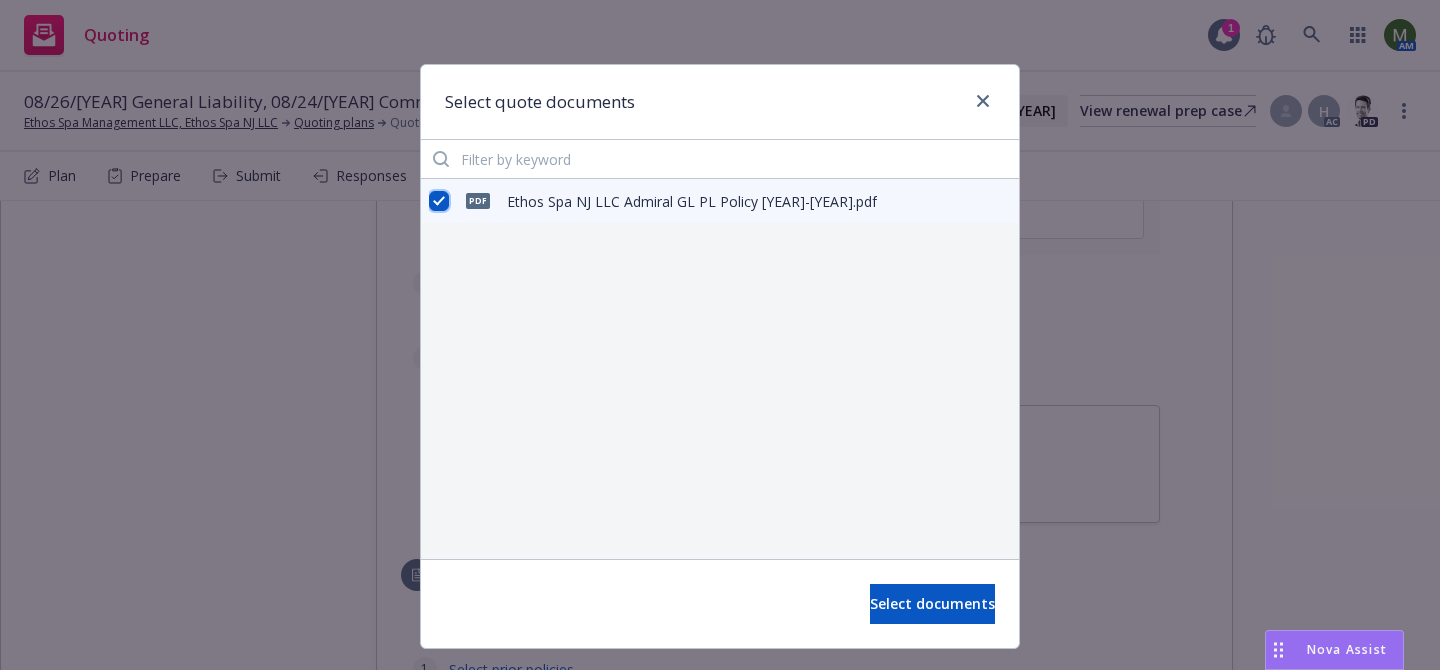 checkbox on "true" 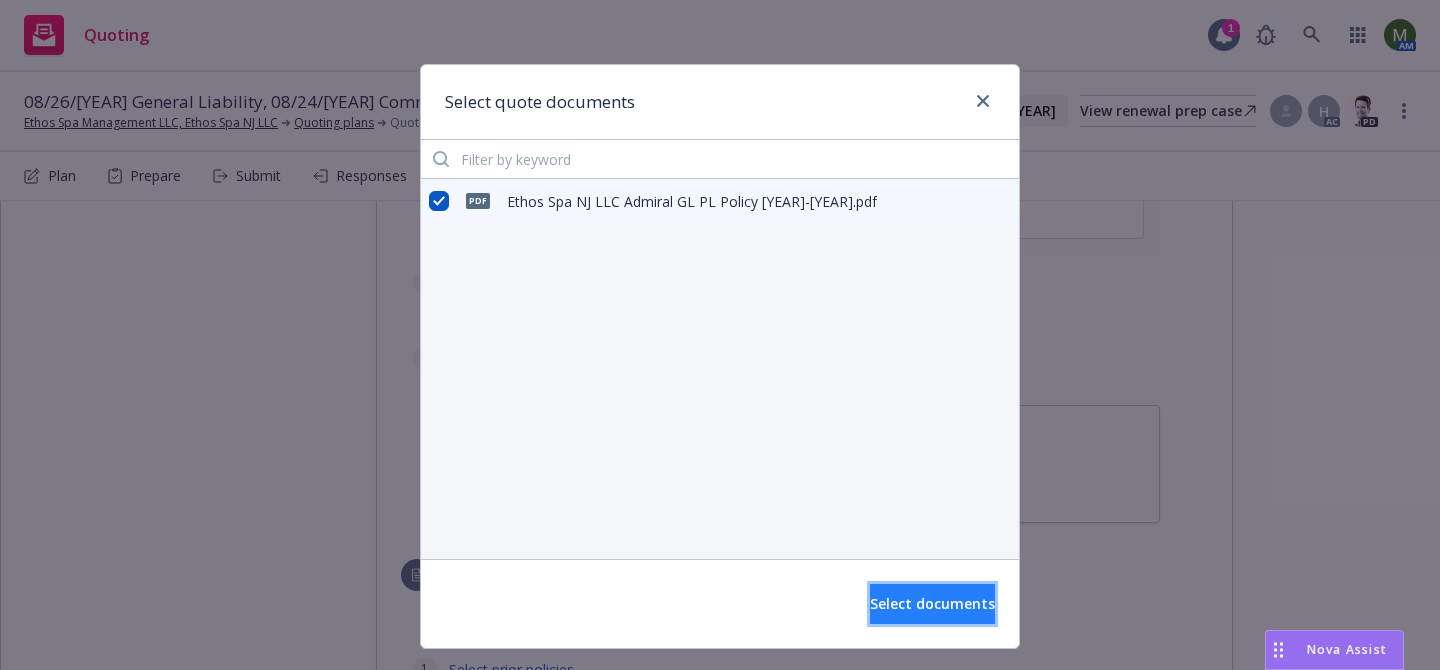 click on "Select documents" at bounding box center (932, 604) 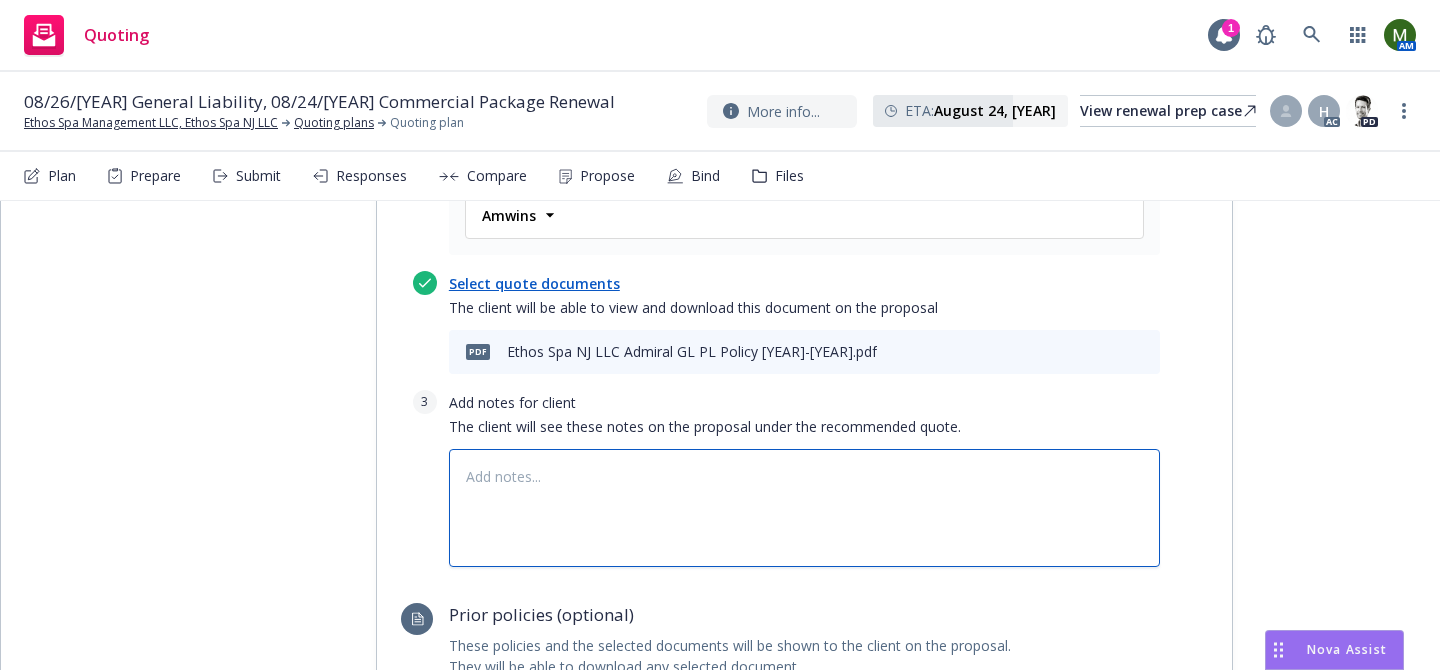 click at bounding box center [804, 508] 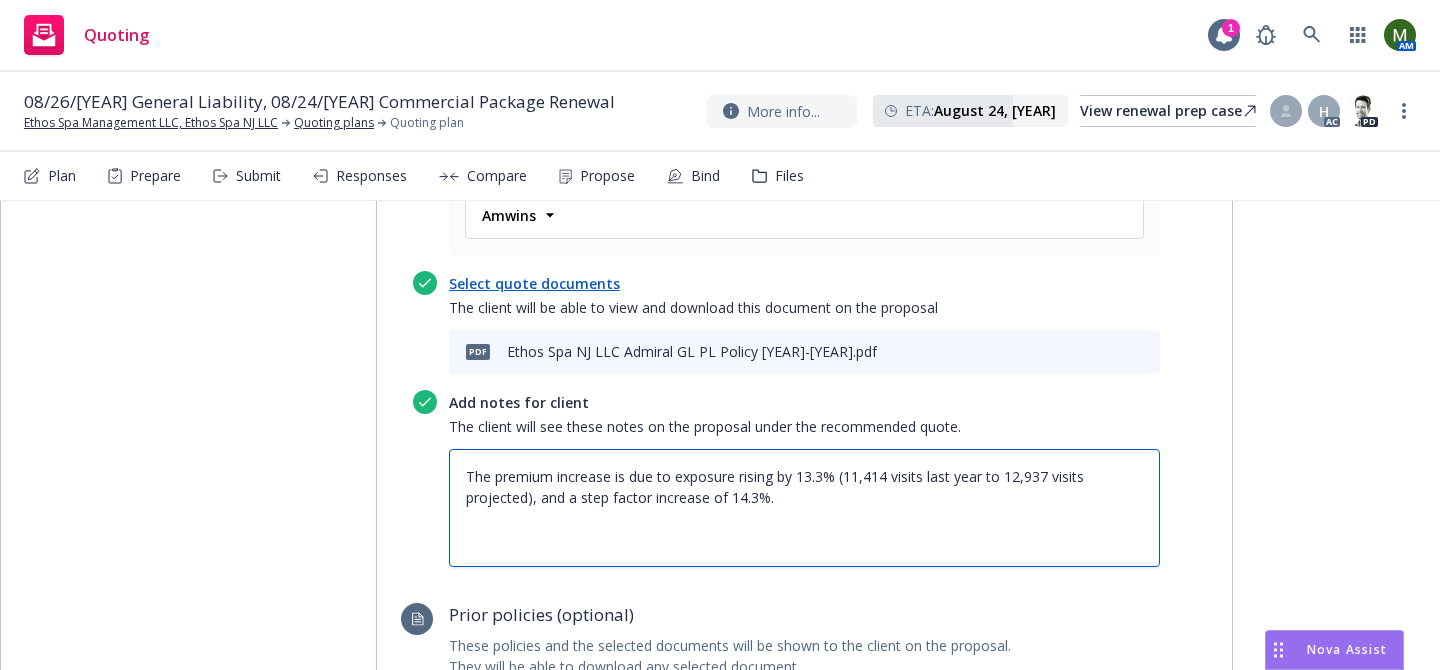 type on "The premium increase is due to exposure rising by 13.3% (11,414 visits last year to 12,937 visits projected), and a step factor increase of 14.3%." 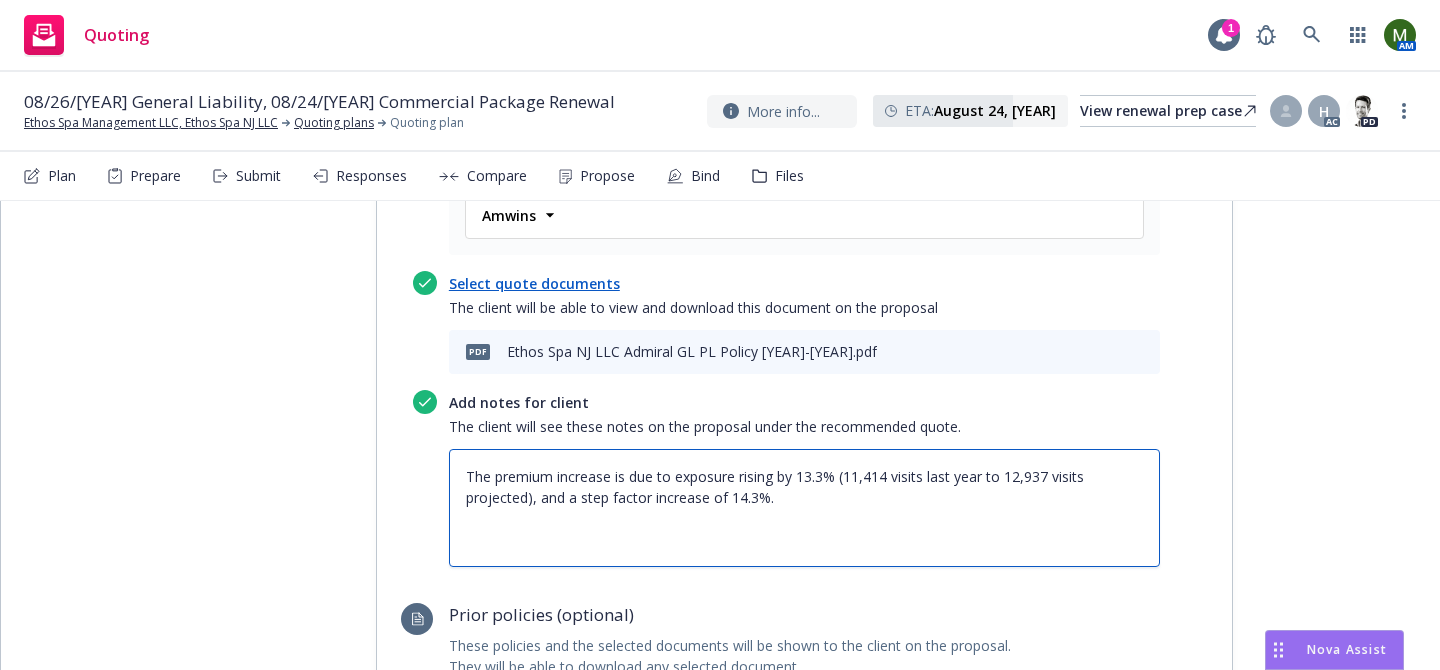 paste on "SUBJECTIVITIES:
·       Please complete and return Terrorism Disclosure Notice.
·       Please provide an Admiral physician short application for Dr. Hardik Soni, M.D. Due prior to binding.
·       Please provide an Admiral non-invasive weight loss supplement. Due prior to binding.
·       Please provide copies of patient informed consent forms and training certifications for each treatment. Due prior to binding.
·       Completed NJ State Packet" 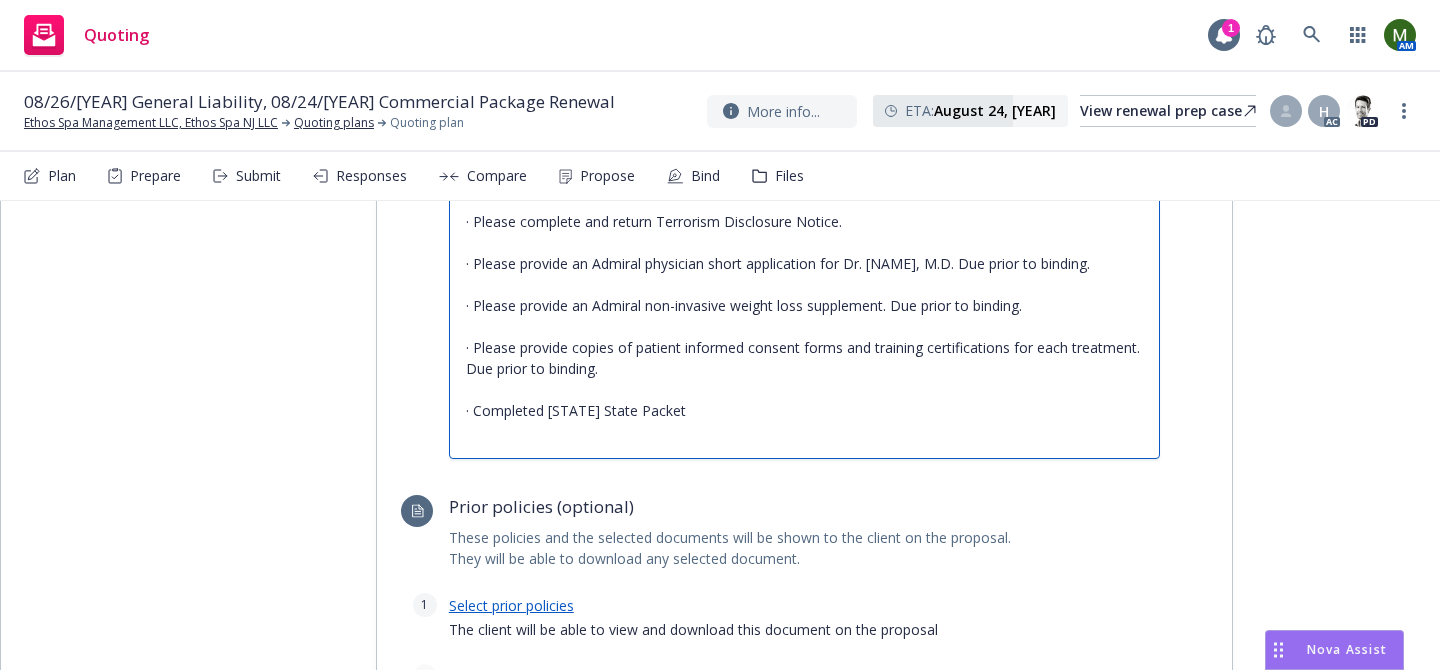 scroll, scrollTop: 1596, scrollLeft: 0, axis: vertical 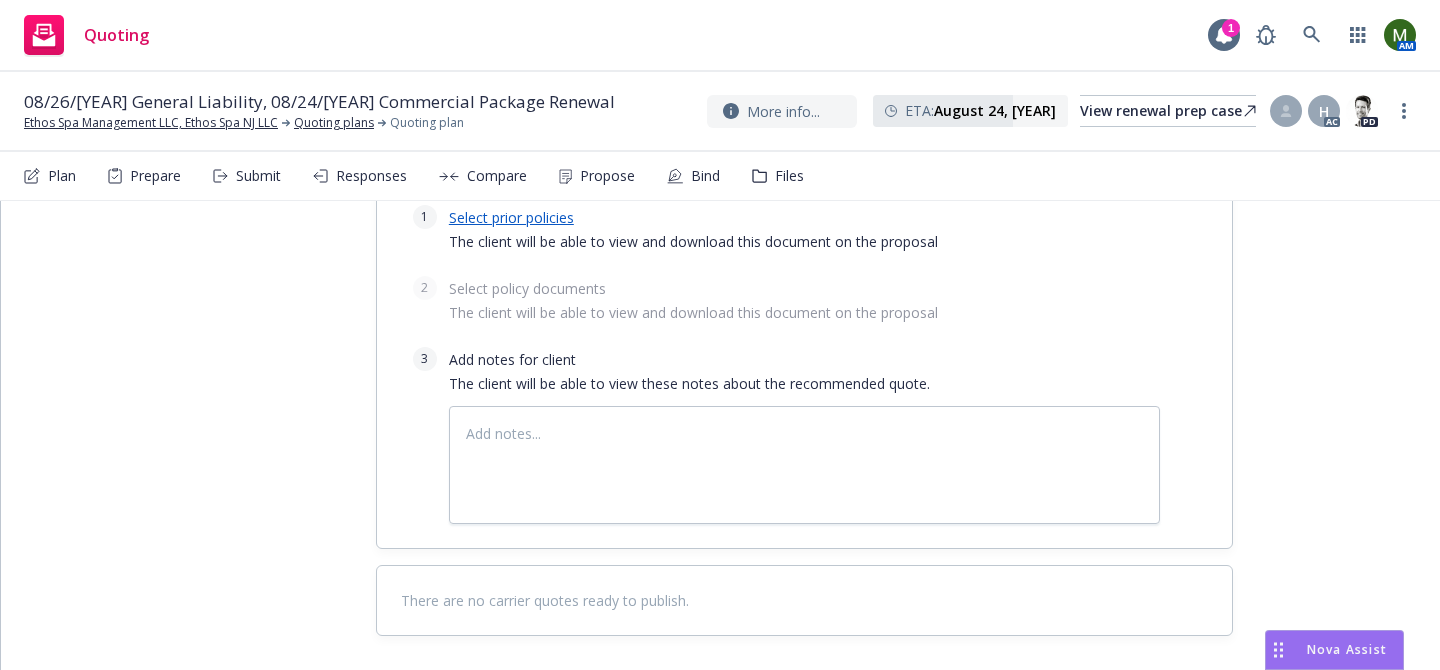 type on "The premium increase is due to exposure rising by 13.3% (11,414 visits last year to 12,937 visits projected), and a step factor increase of 14.3%.
SUBJECTIVITIES:
·       Please complete and return Terrorism Disclosure Notice.
·       Please provide an Admiral physician short application for Dr. Hardik Soni, M.D. Due prior to binding.
·       Please provide an Admiral non-invasive weight loss supplement. Due prior to binding.
·       Please provide copies of patient informed consent forms and training certifications for each treatment. Due prior to binding.
·       Completed NJ State Packet" 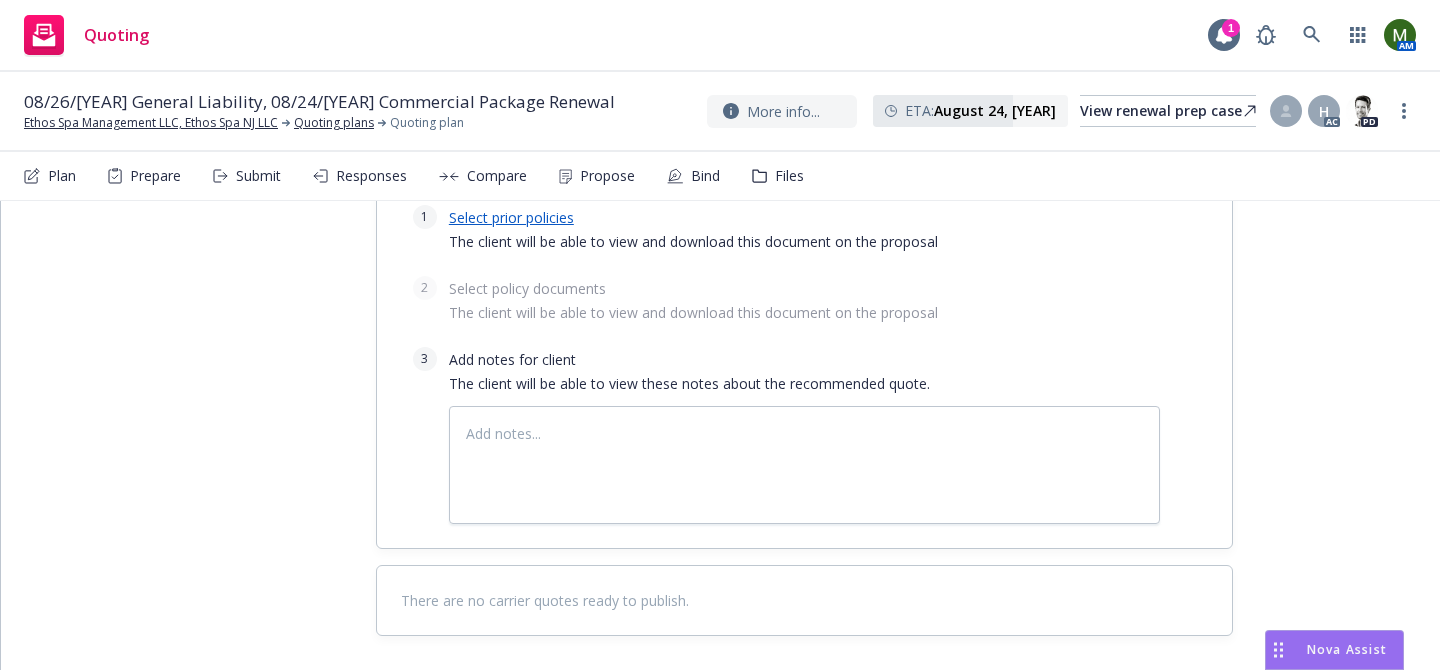 click on "Select prior policies" at bounding box center (511, 217) 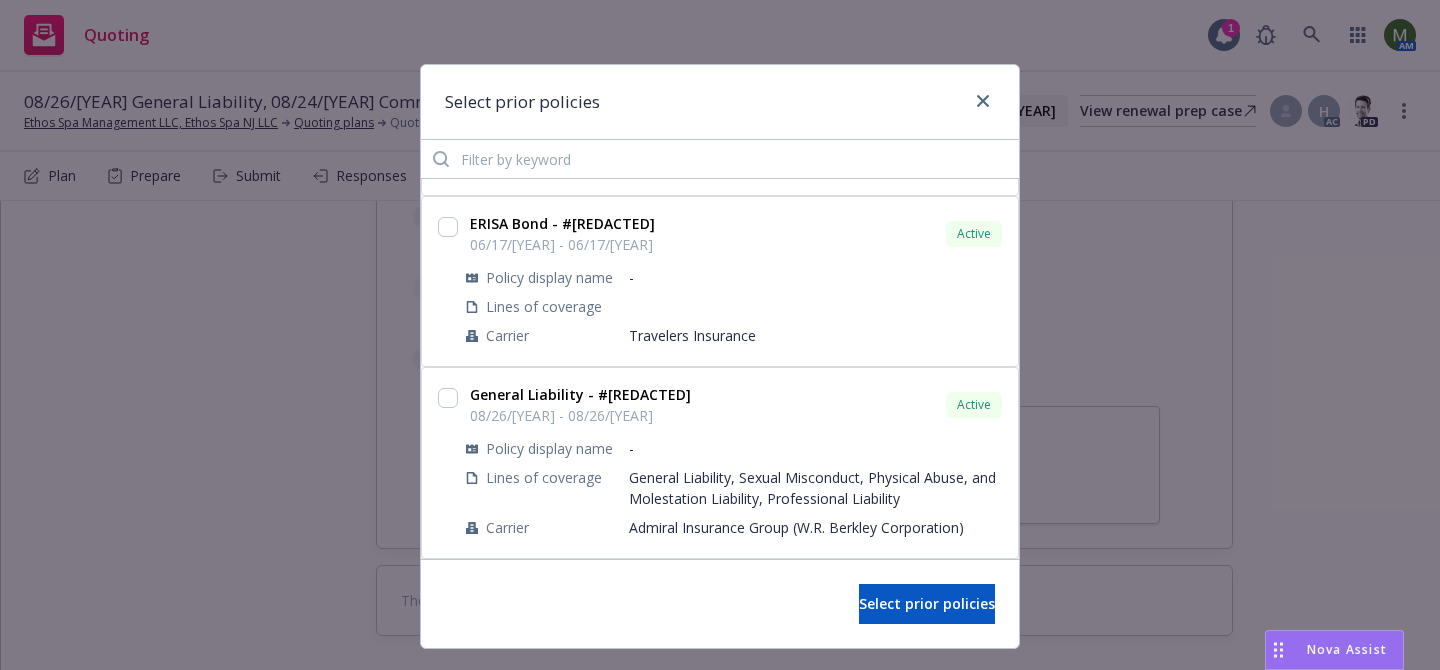 scroll, scrollTop: 182, scrollLeft: 0, axis: vertical 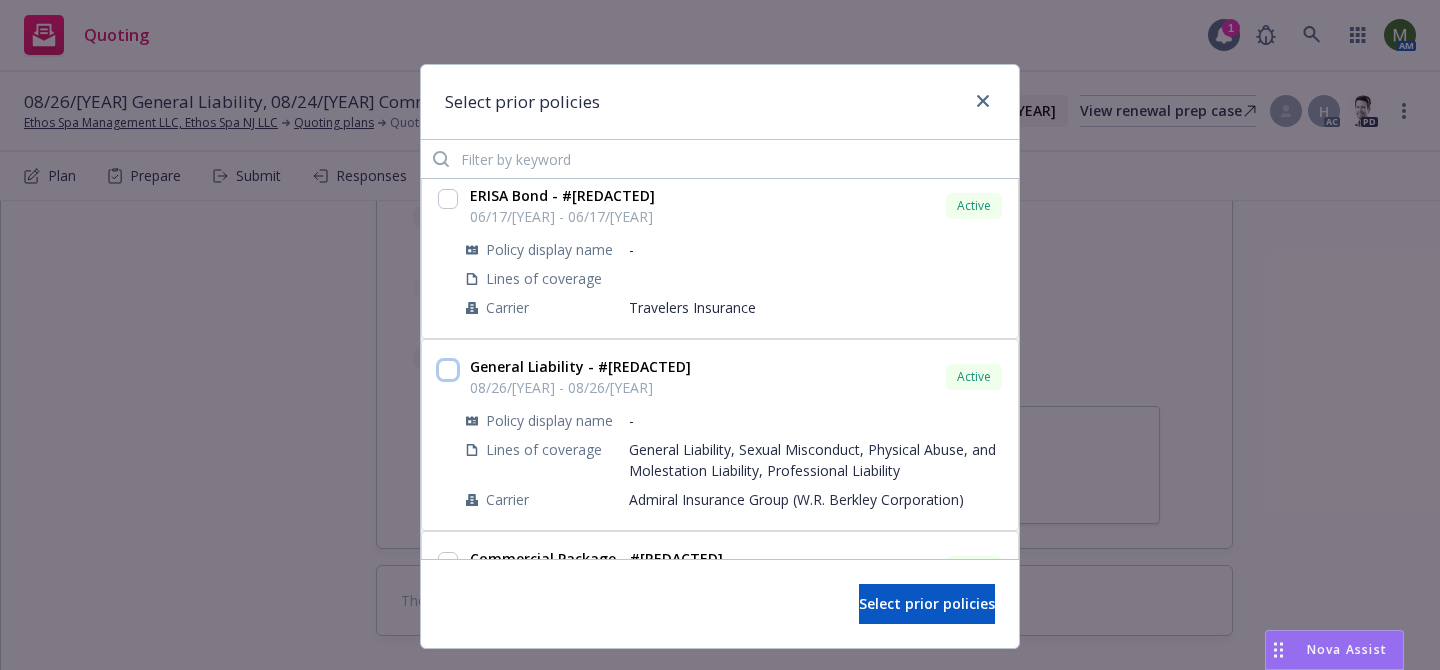 click at bounding box center (448, 370) 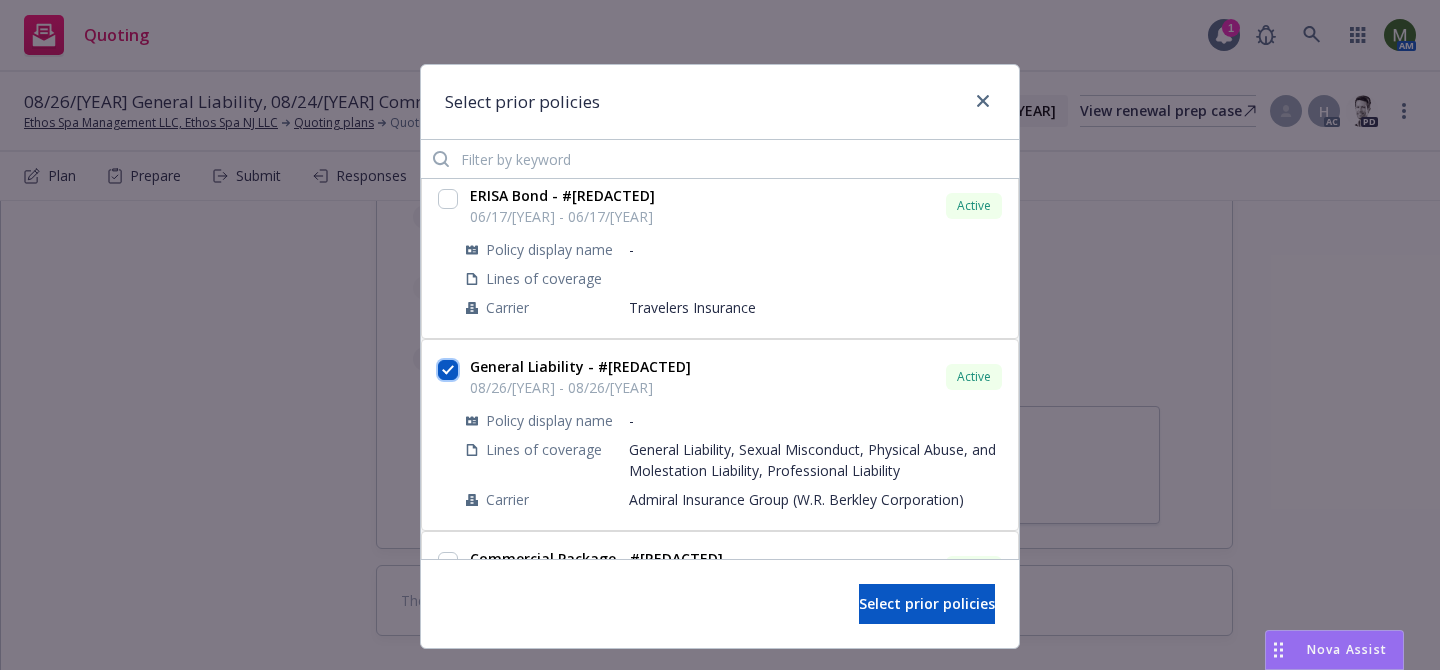 checkbox on "true" 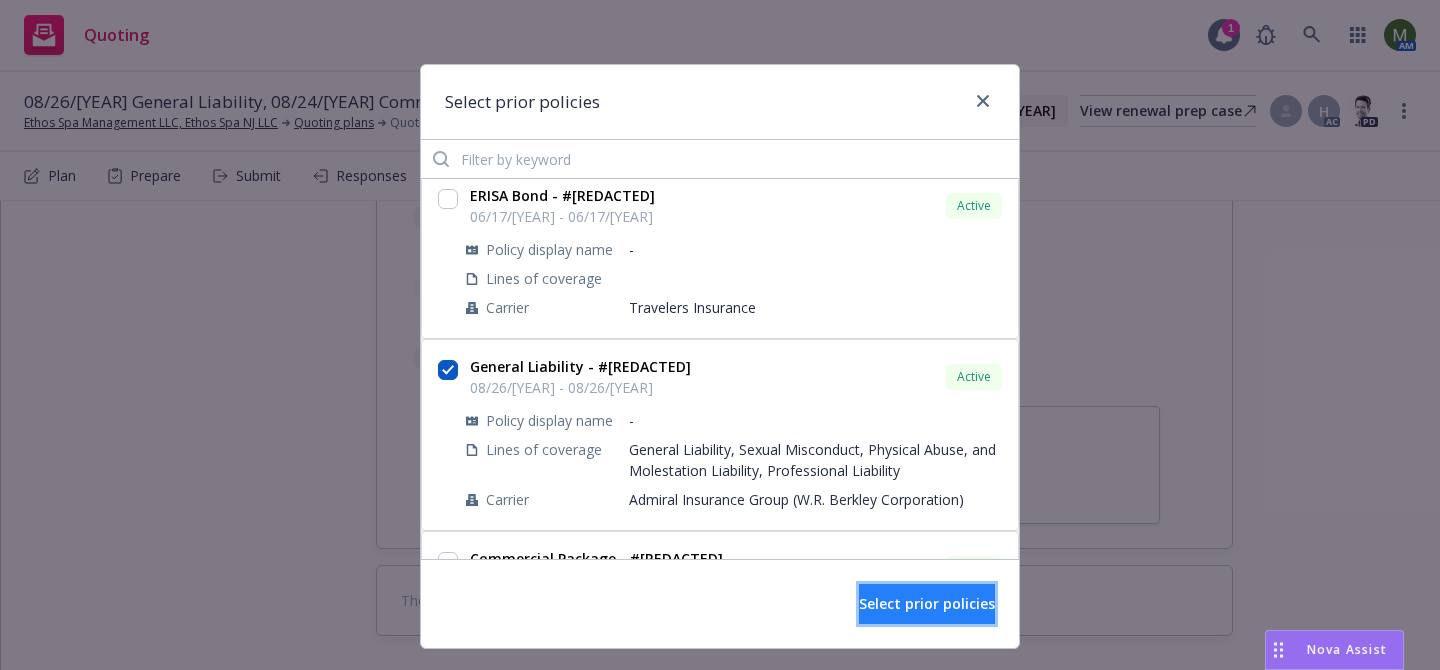 click on "Select prior policies" at bounding box center (927, 604) 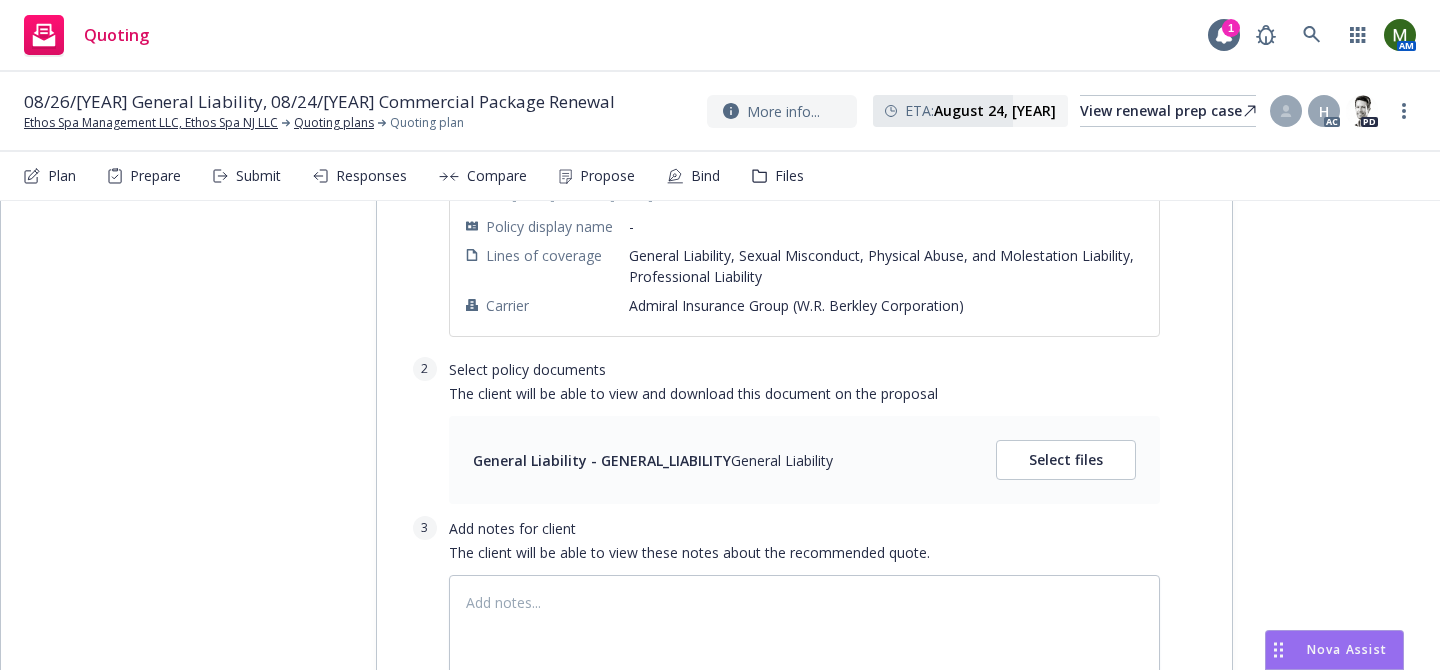 scroll, scrollTop: 1723, scrollLeft: 0, axis: vertical 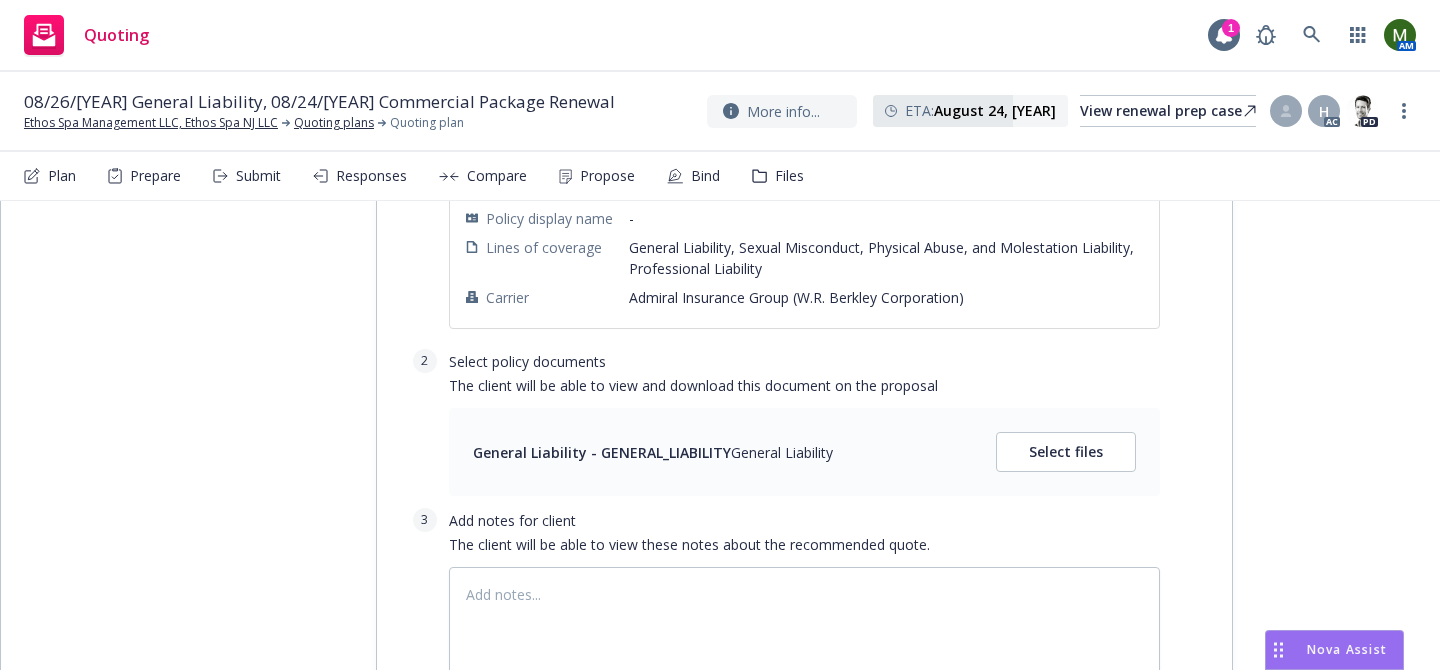click on "General Liability - GENERAL_LIABILITY General Liability Select files" at bounding box center (804, 452) 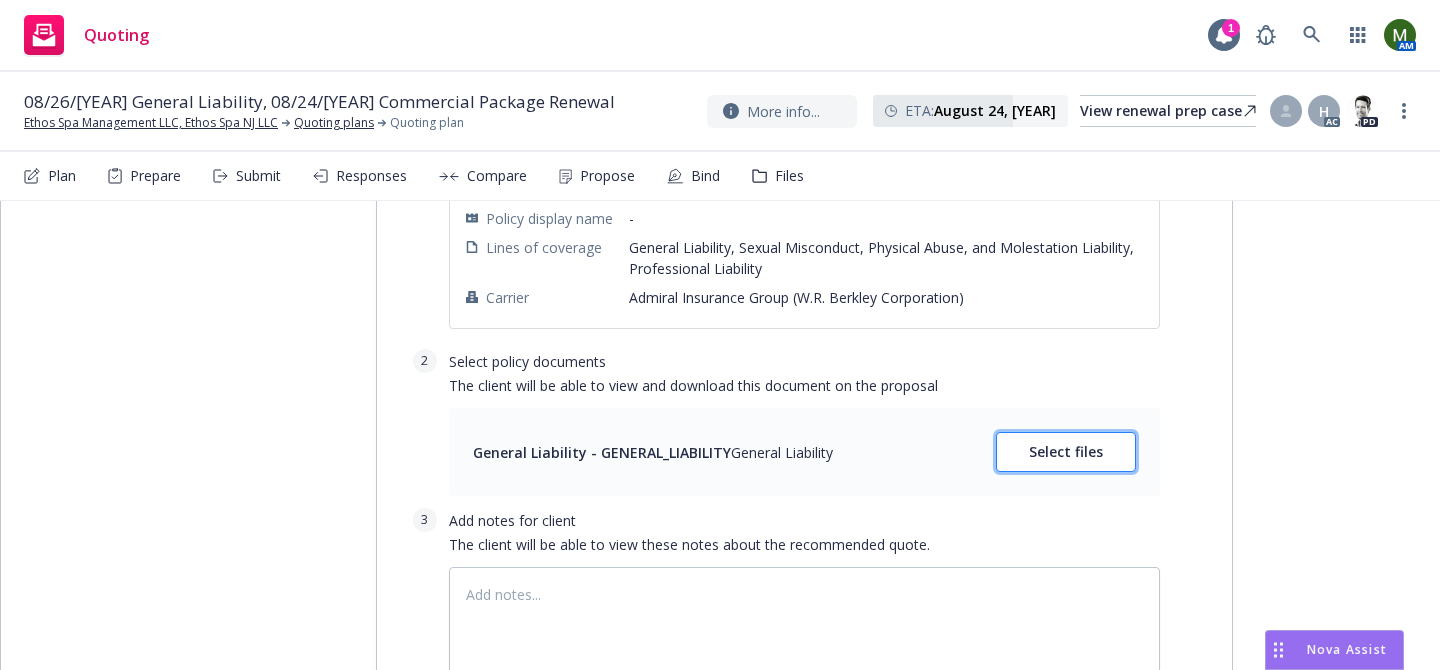 click on "Select files" at bounding box center (1066, 452) 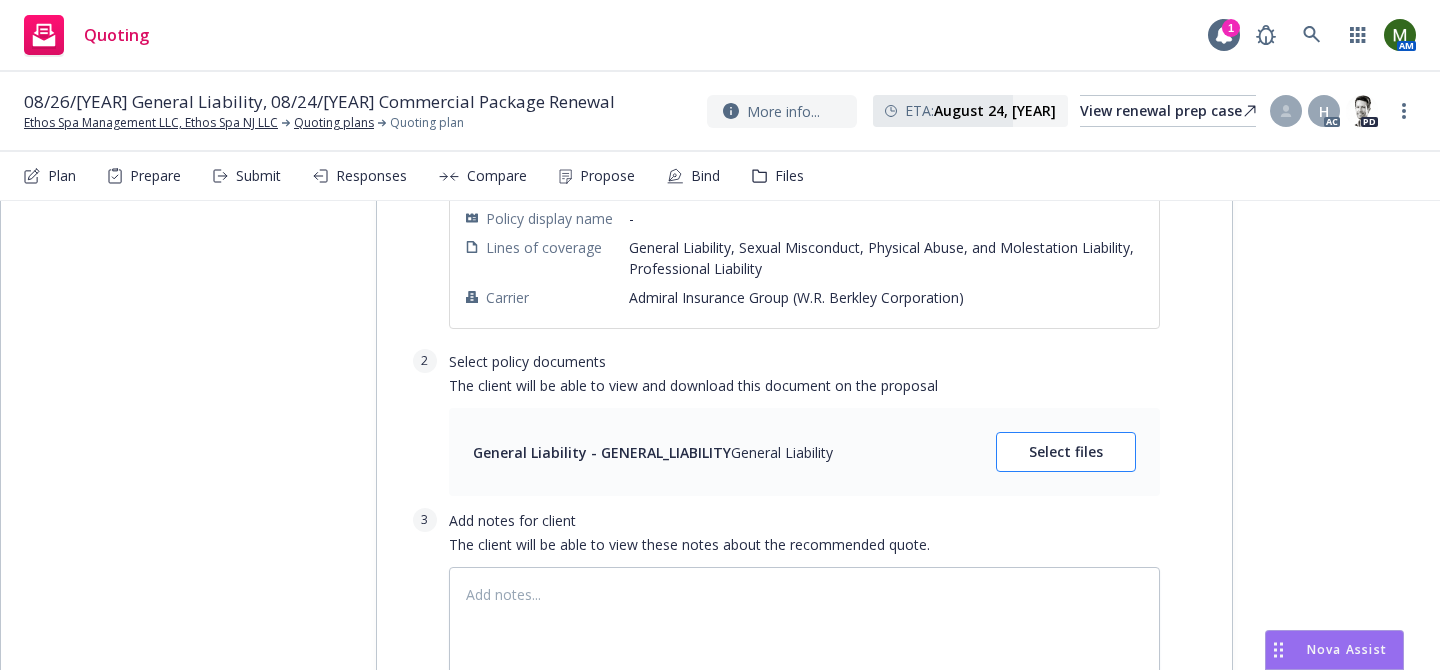 type on "x" 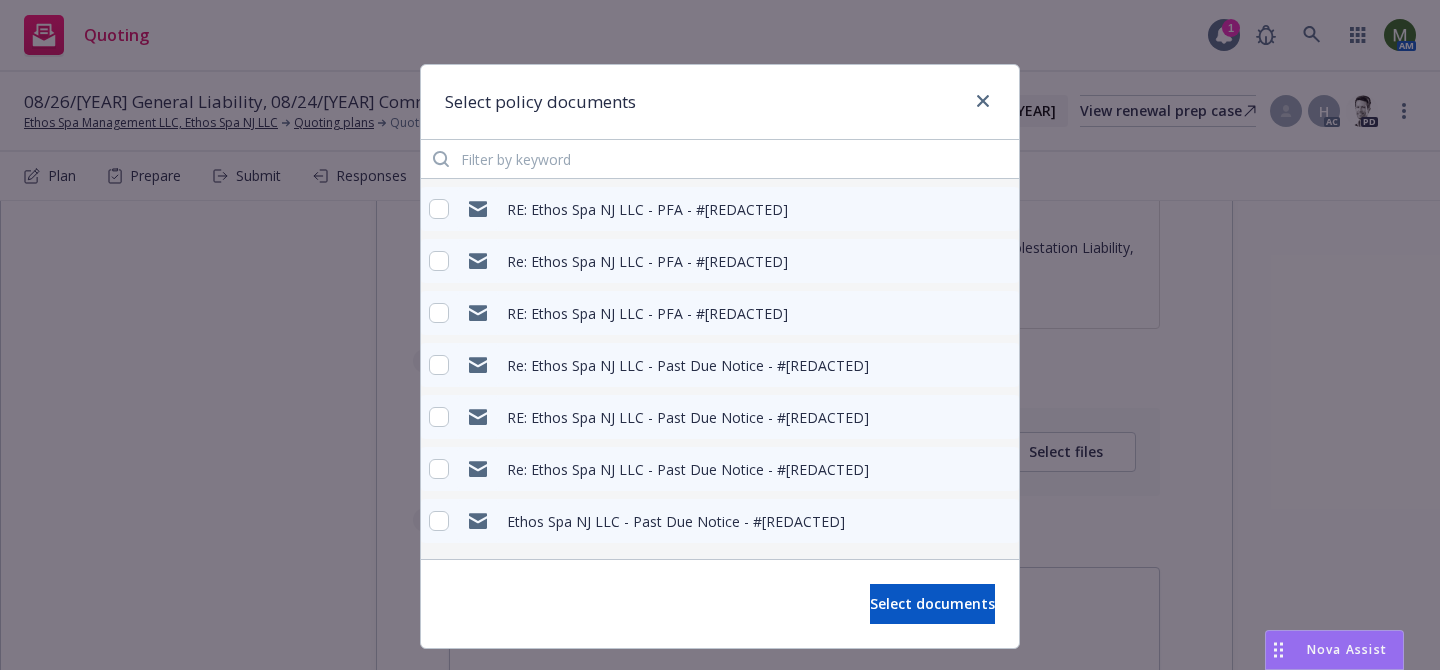scroll, scrollTop: 0, scrollLeft: 0, axis: both 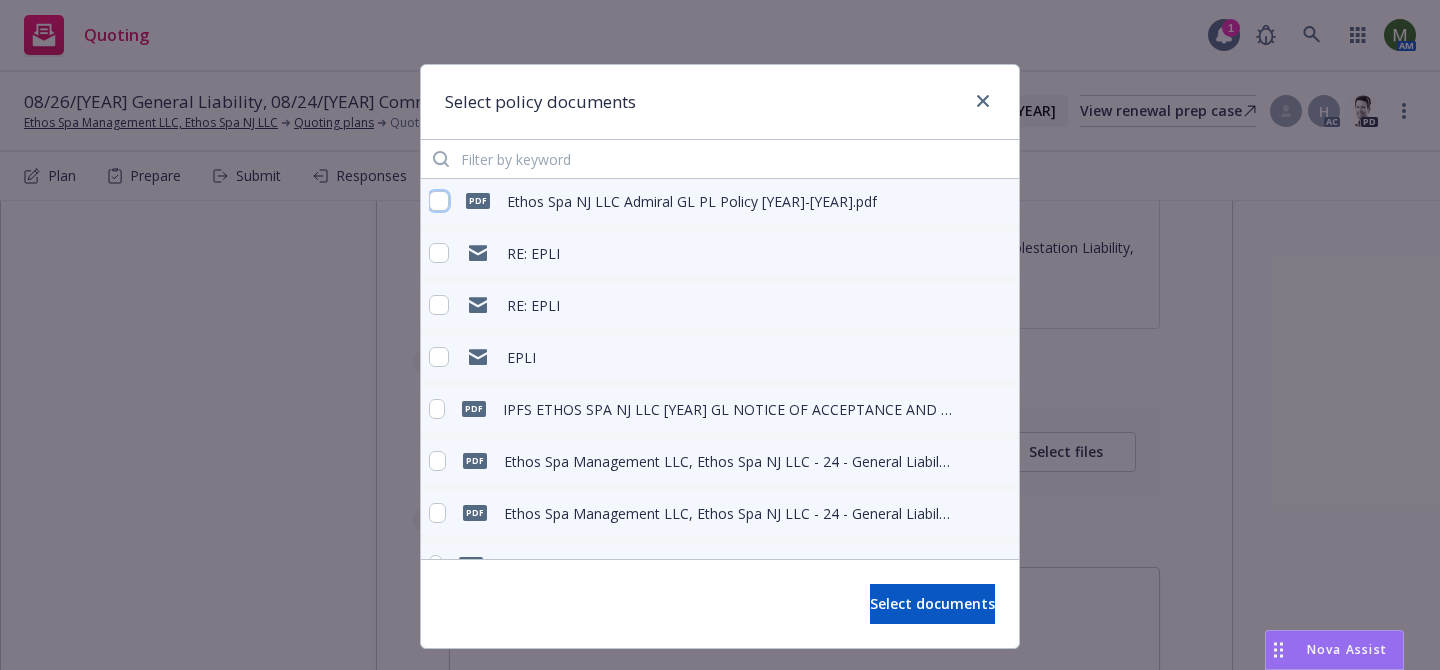 click at bounding box center [439, 201] 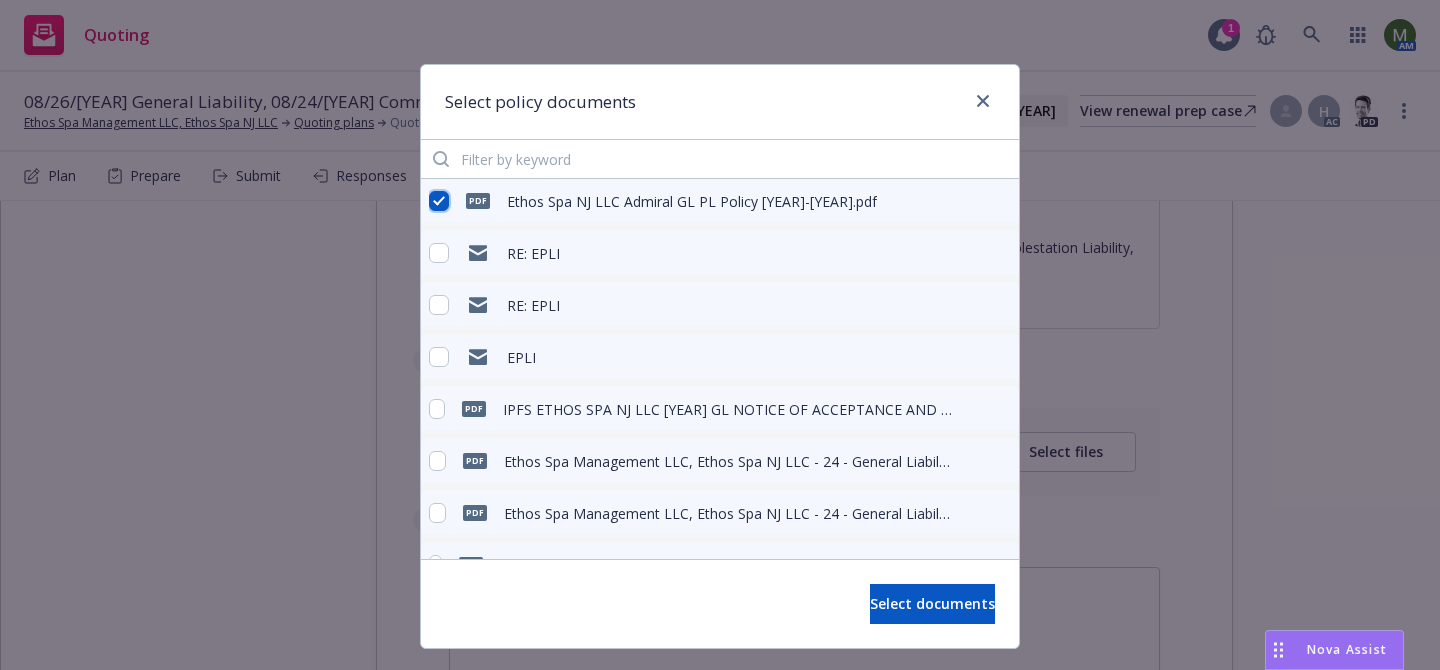 checkbox on "true" 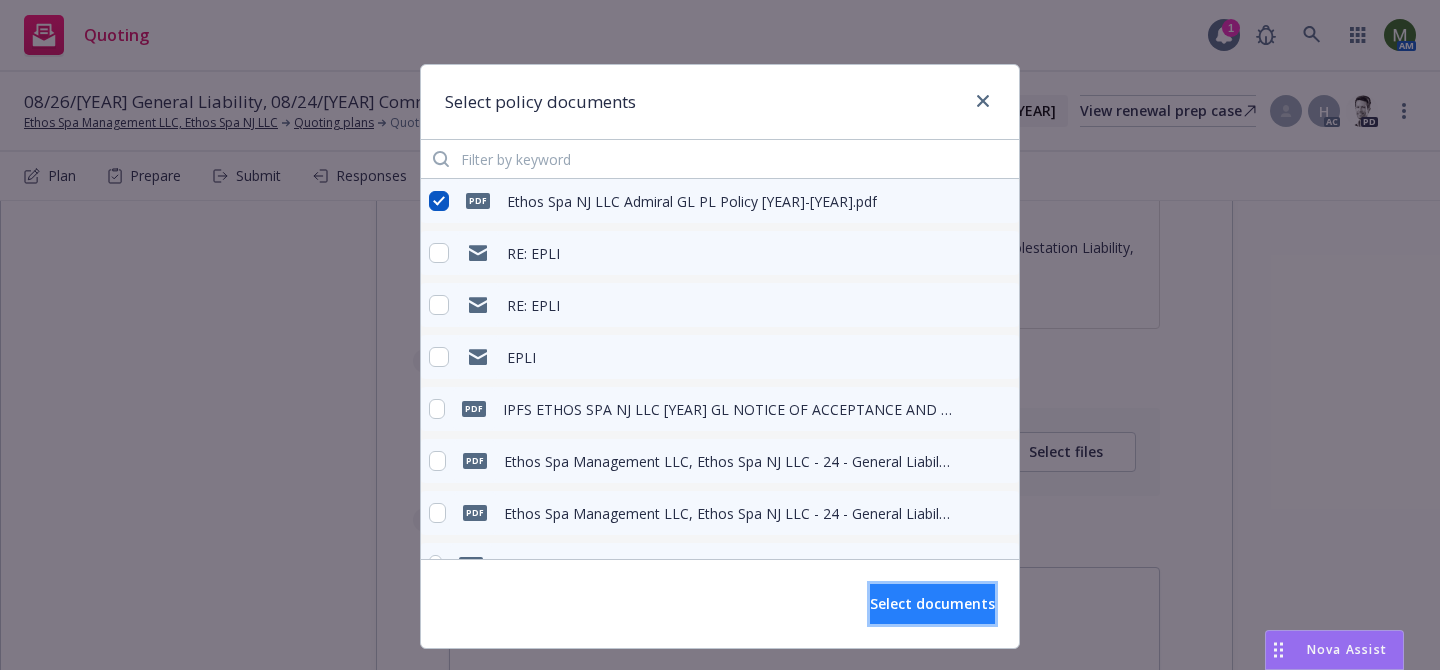 click on "Select documents" at bounding box center [932, 604] 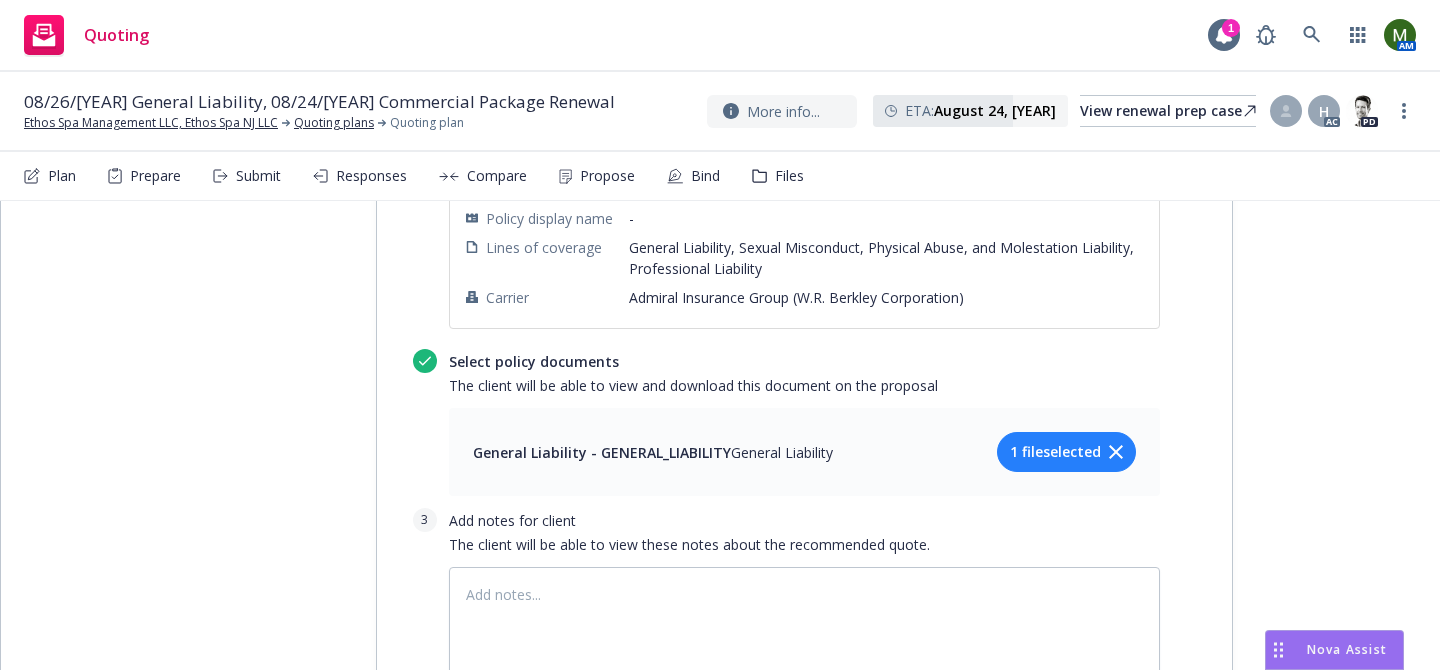 scroll, scrollTop: 0, scrollLeft: 0, axis: both 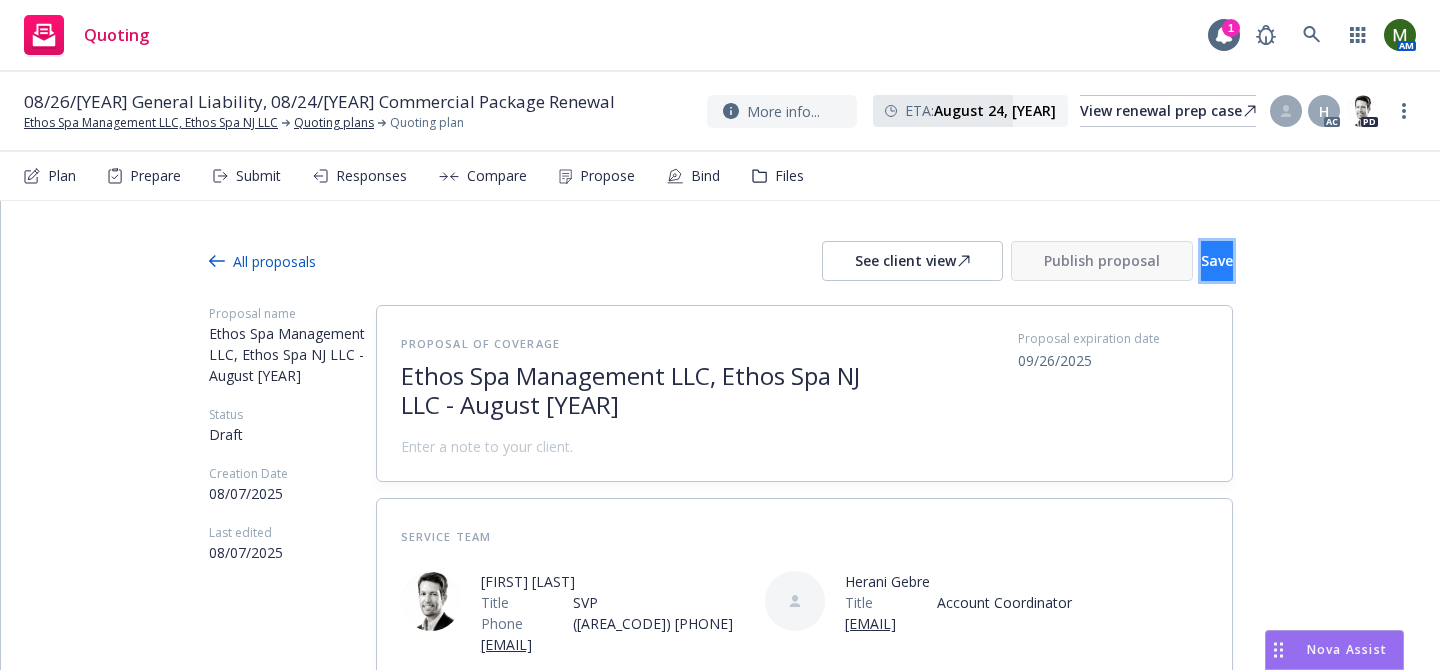 click on "Save" at bounding box center (1217, 260) 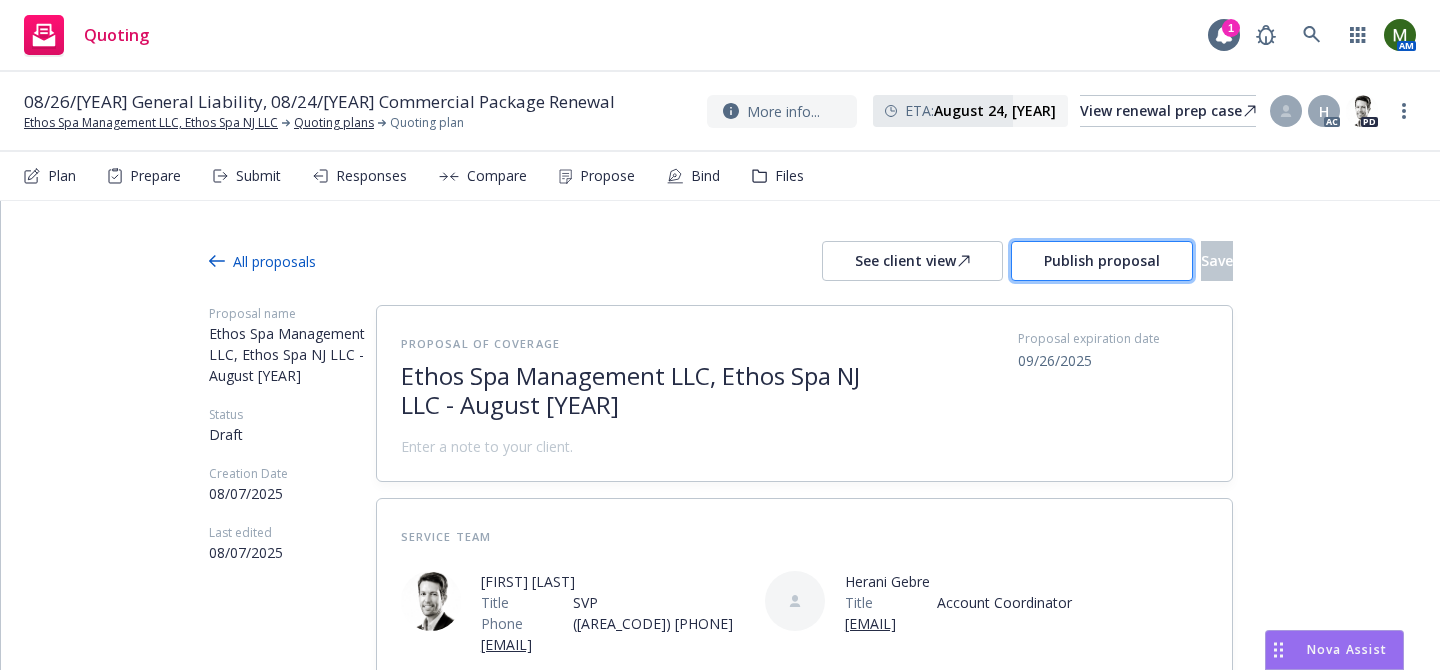 click on "Publish proposal" at bounding box center (1102, 260) 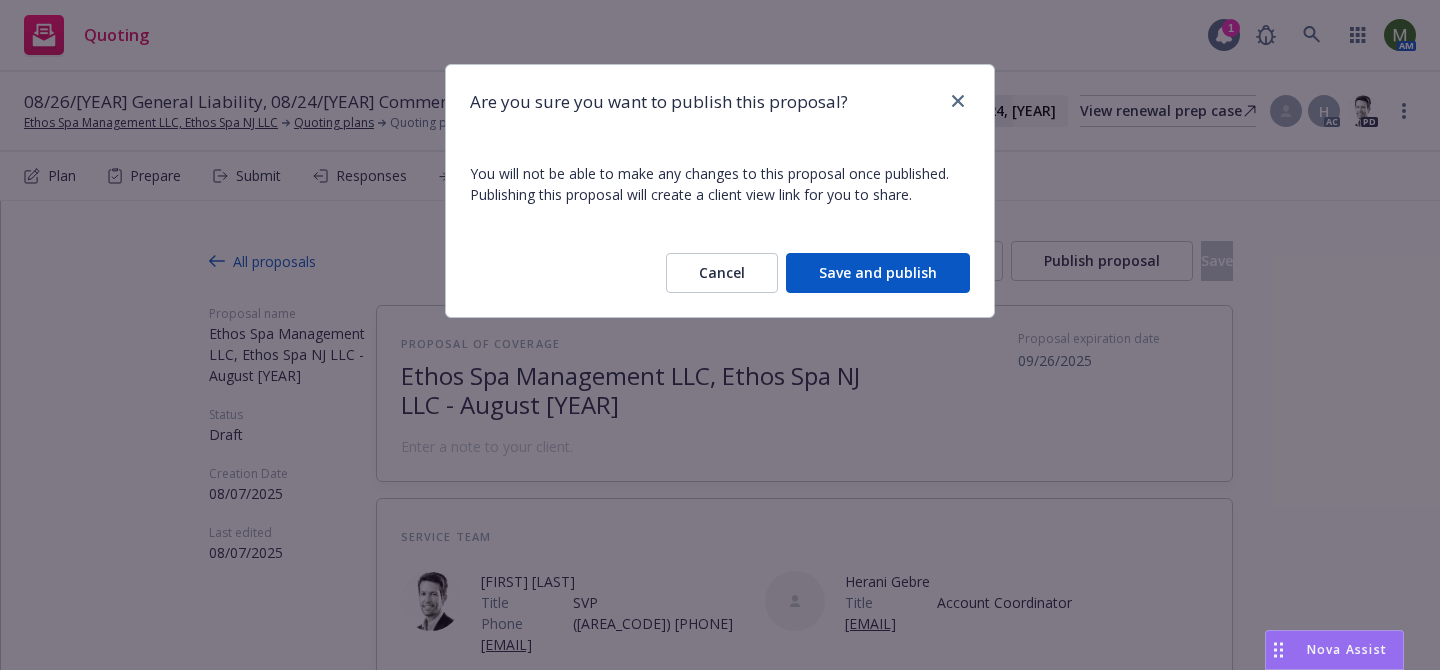 click on "Save and publish" at bounding box center [878, 273] 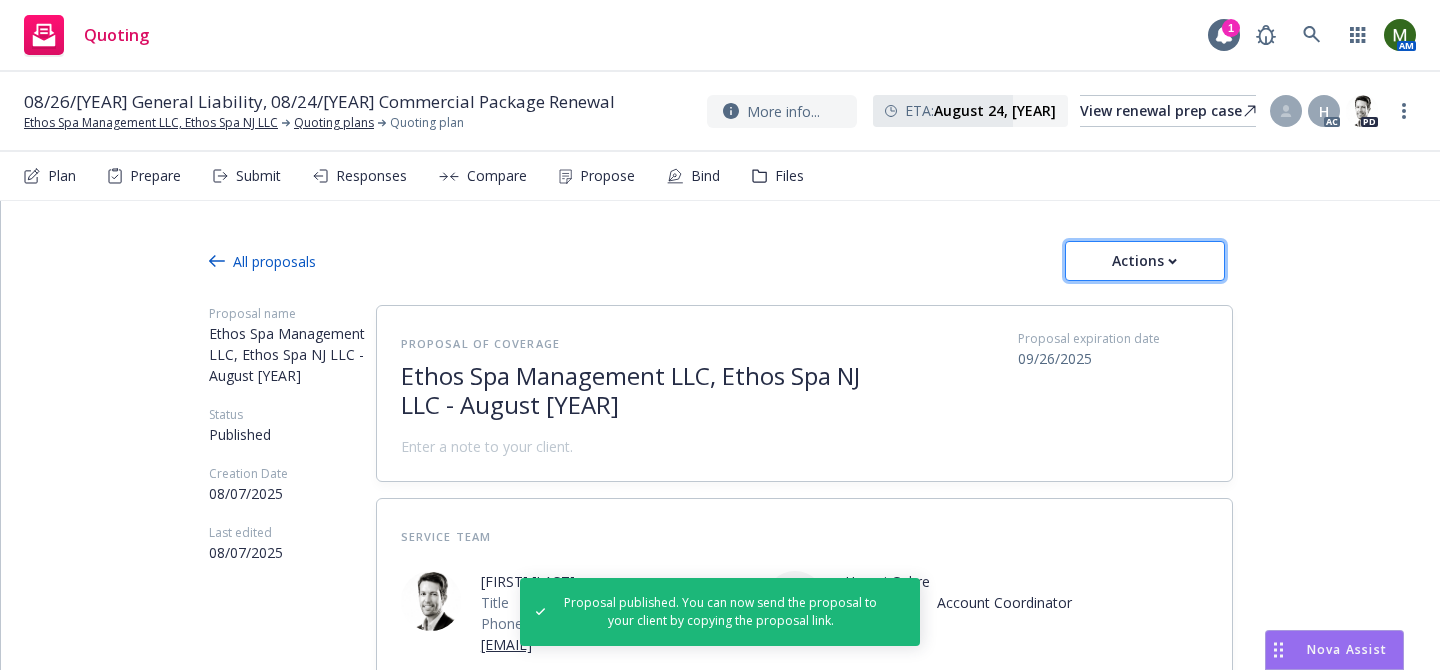 click on "Actions" at bounding box center (1145, 261) 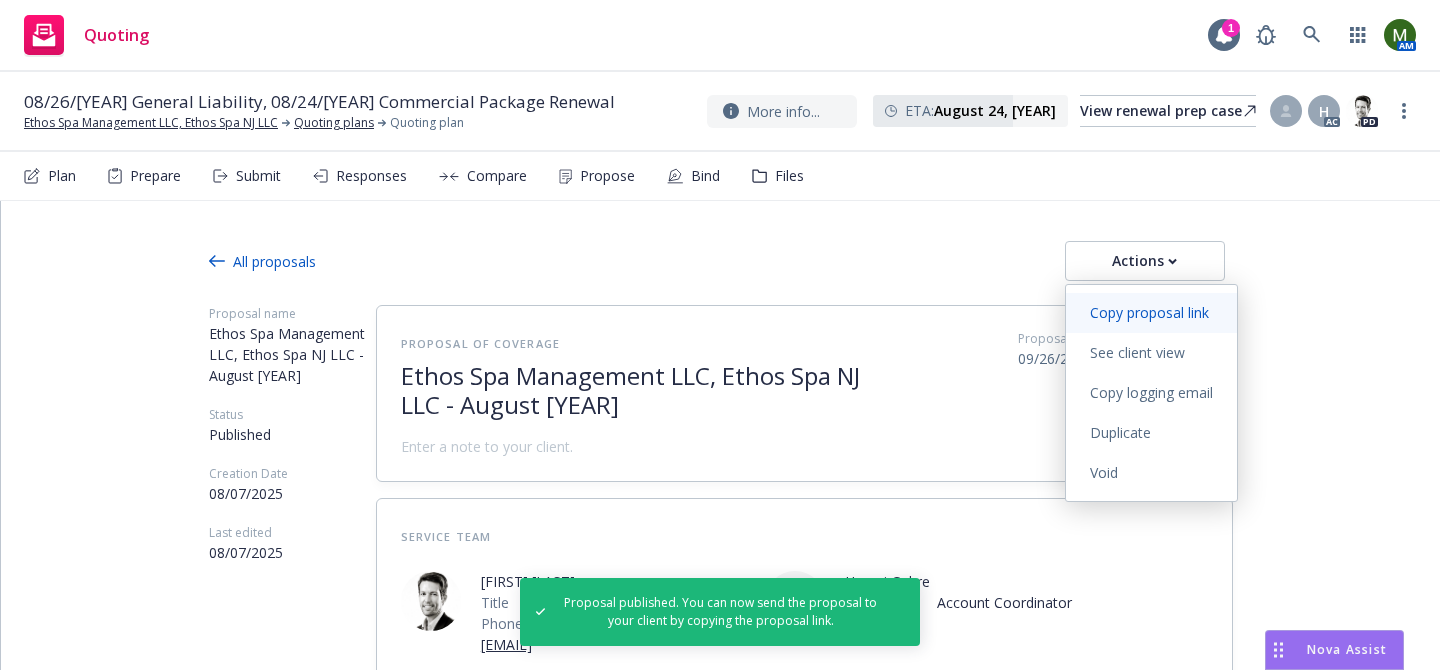 click on "Copy proposal link" at bounding box center (1151, 313) 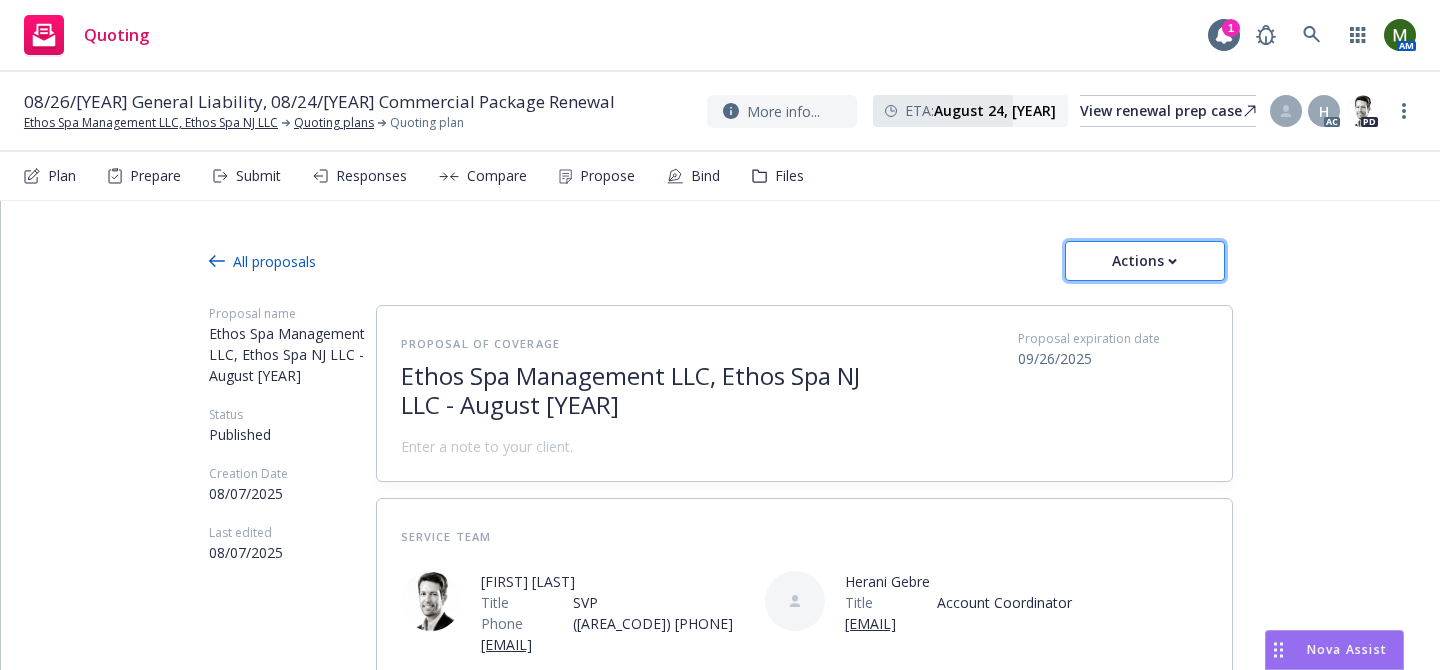 click on "Actions" at bounding box center [1145, 261] 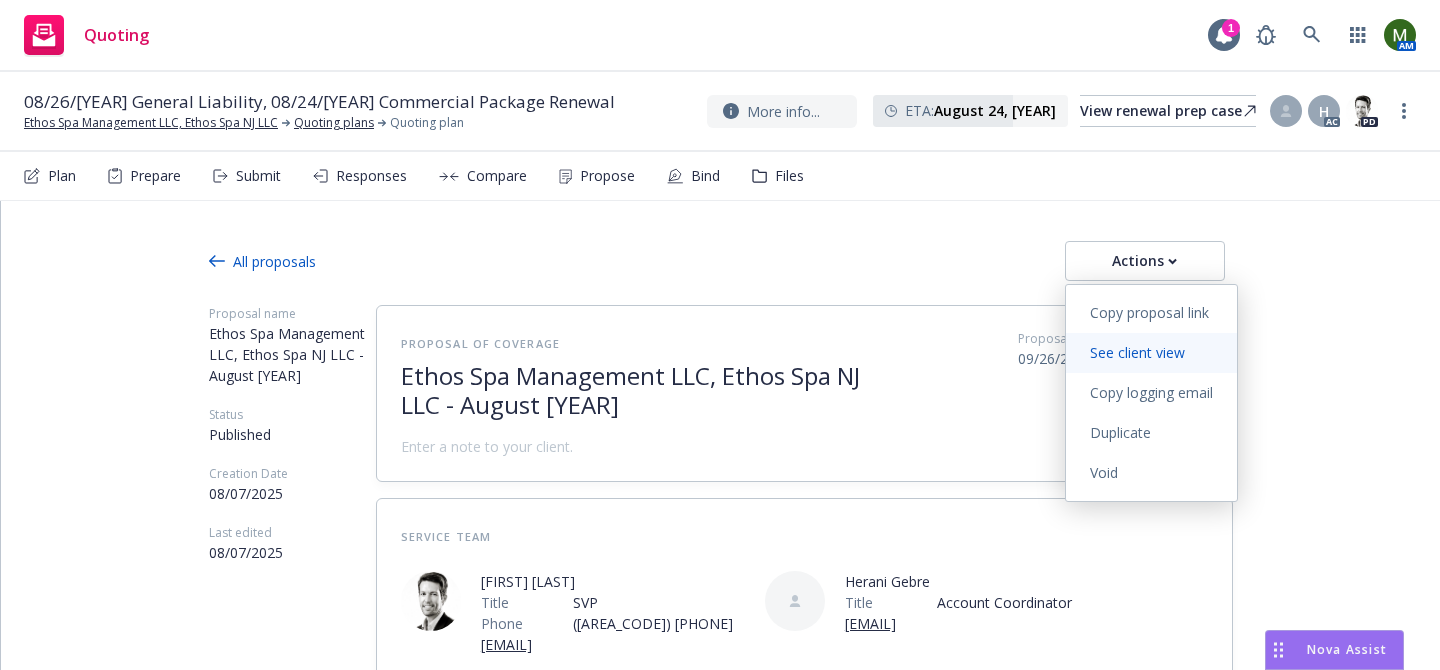 click on "See client view" at bounding box center (1137, 352) 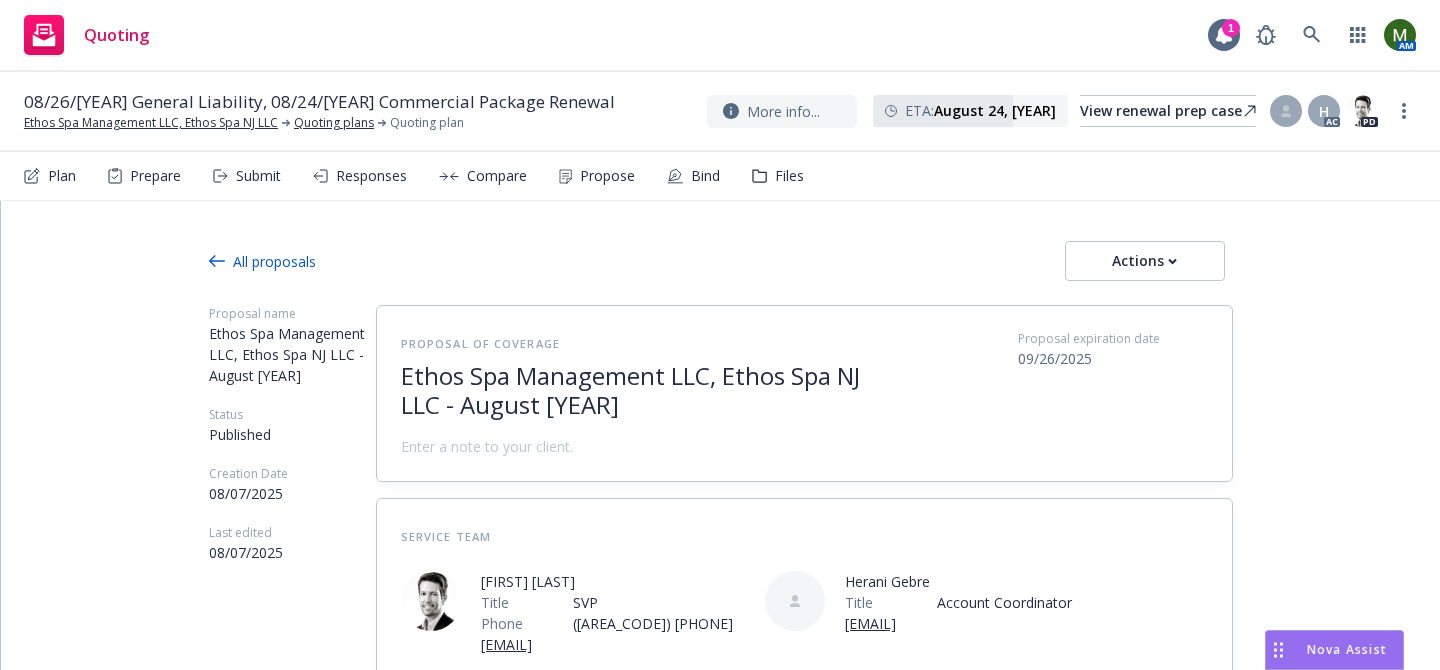 type on "x" 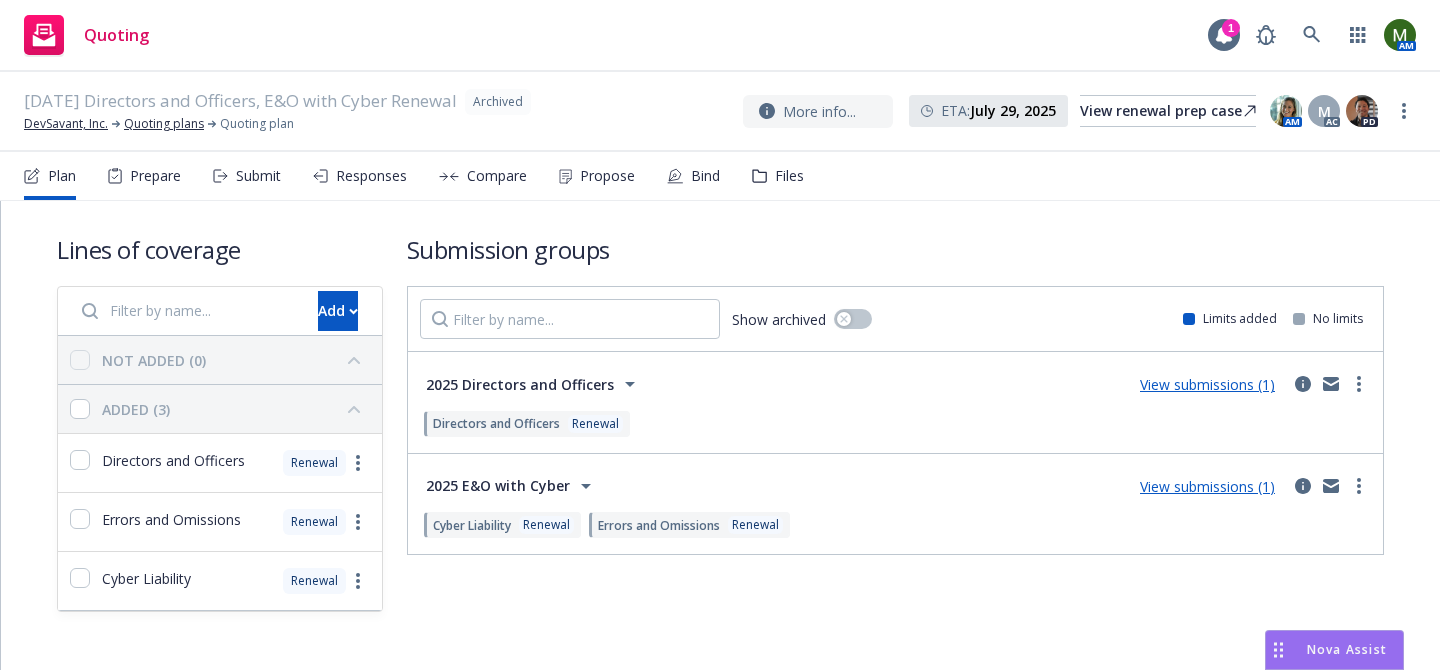 scroll, scrollTop: 0, scrollLeft: 0, axis: both 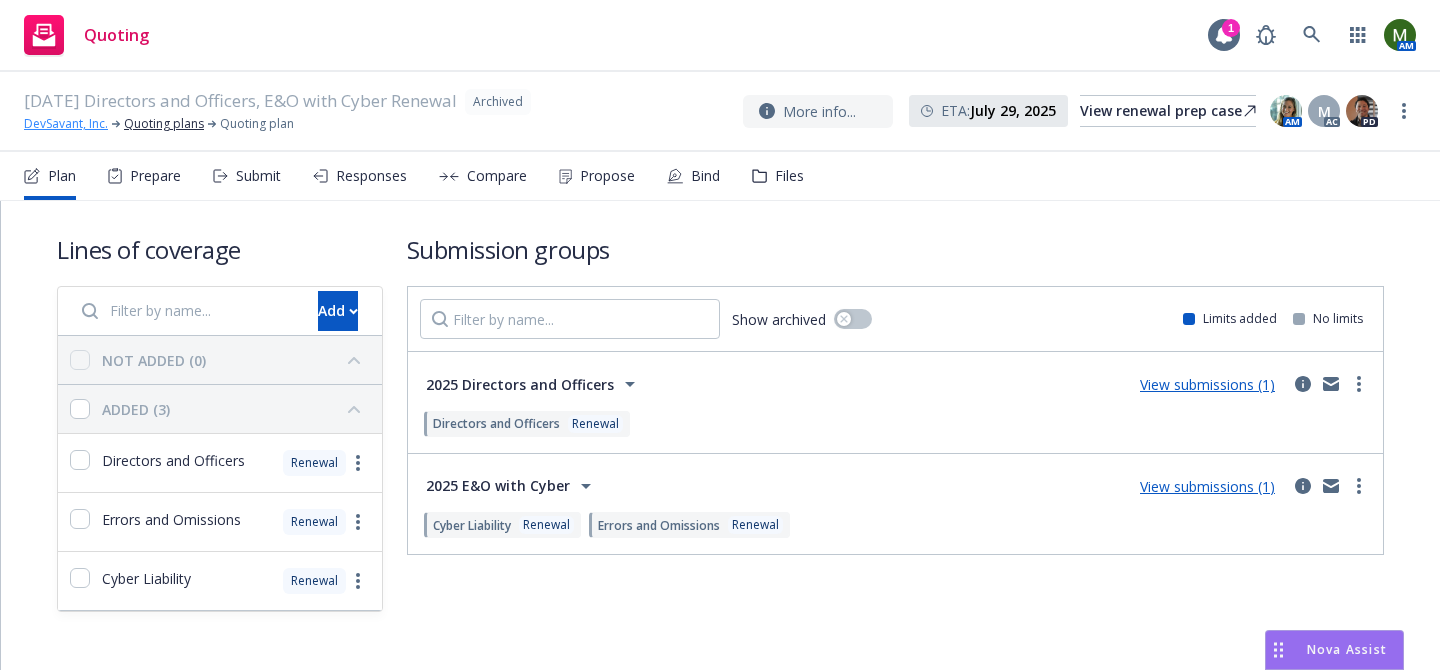 click on "DevSavant, Inc." at bounding box center [66, 124] 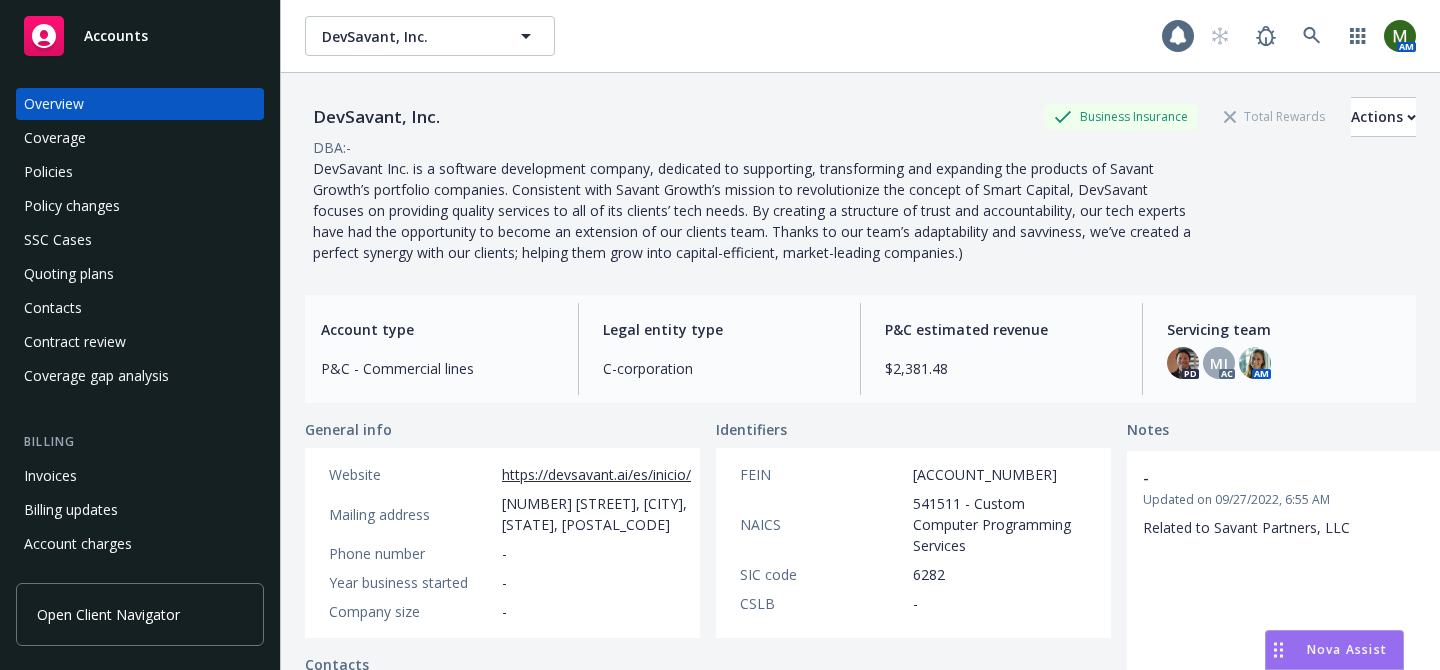 scroll, scrollTop: 0, scrollLeft: 0, axis: both 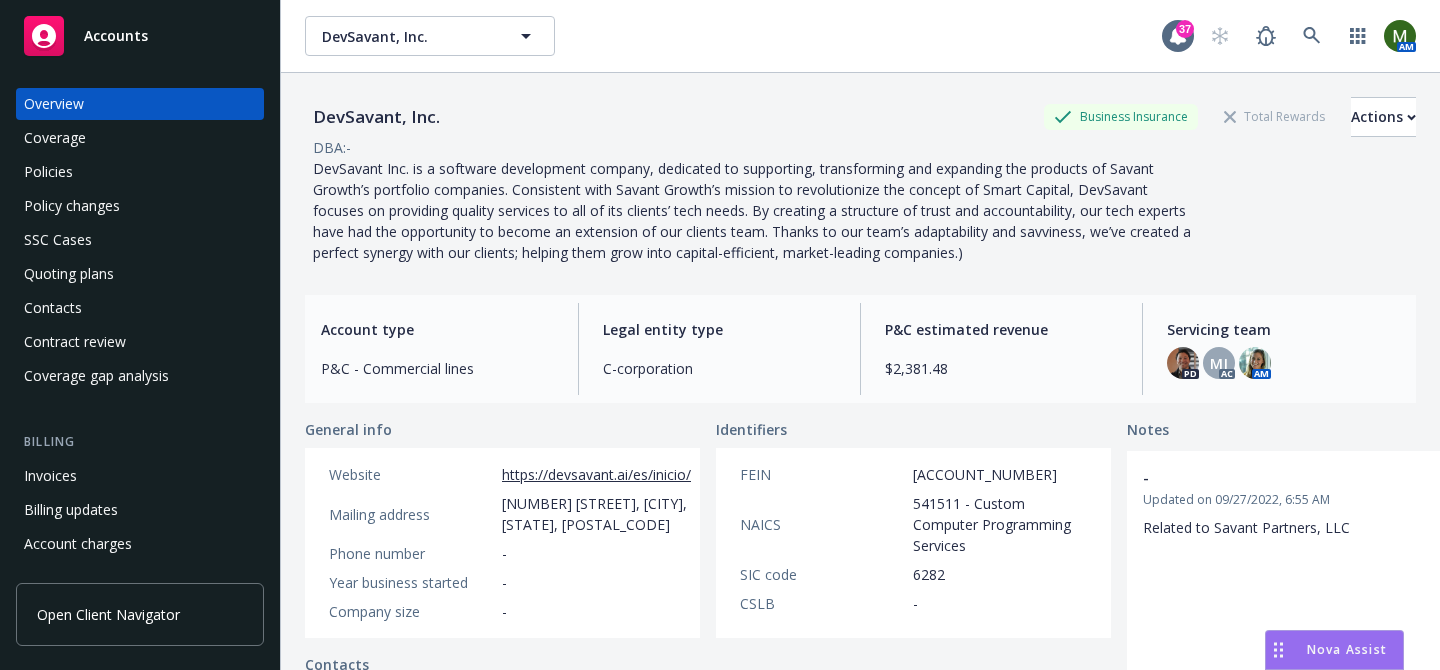 click on "Policies" at bounding box center [140, 172] 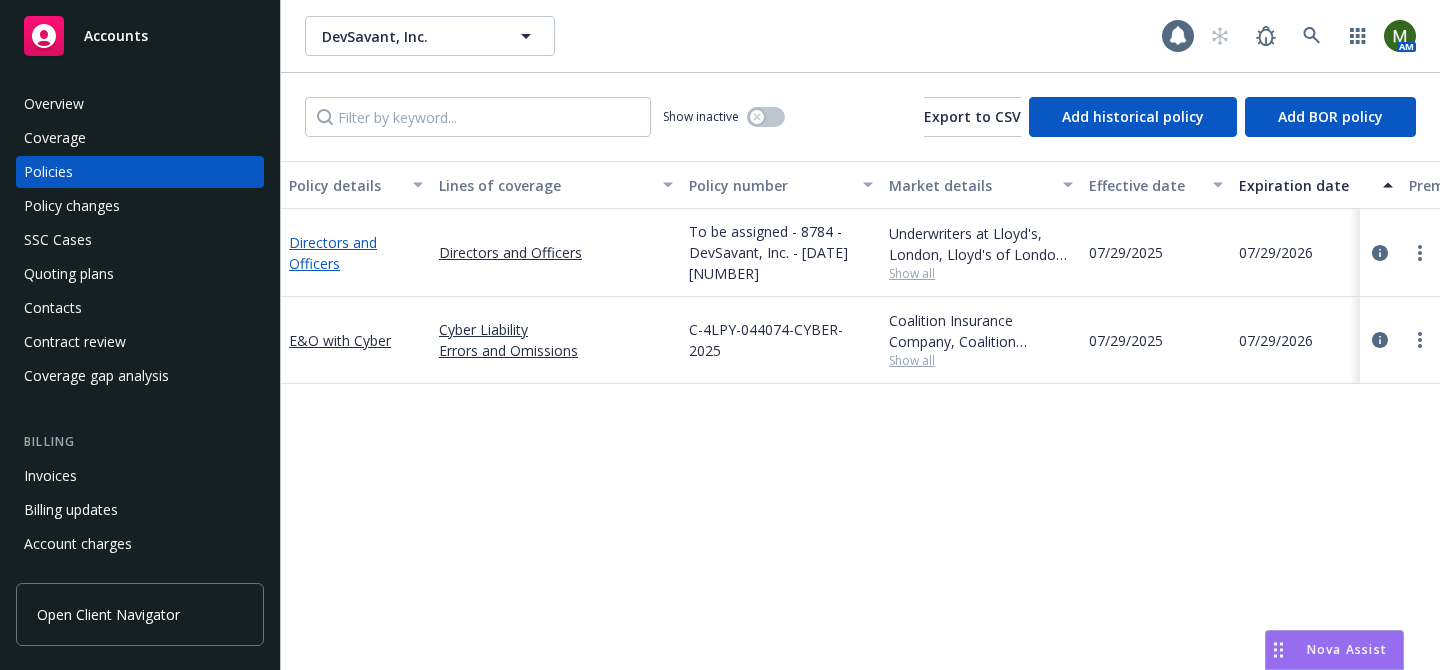 click on "Directors and Officers" at bounding box center [333, 253] 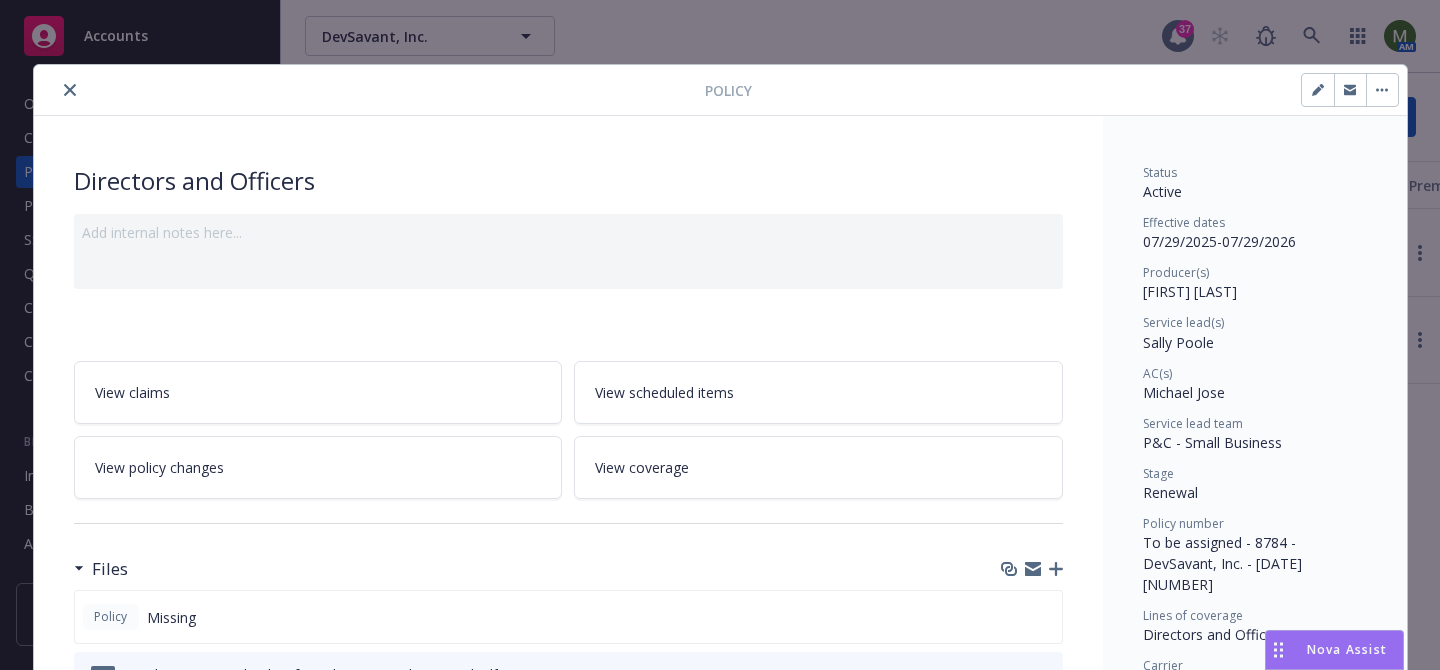 scroll, scrollTop: 1, scrollLeft: 0, axis: vertical 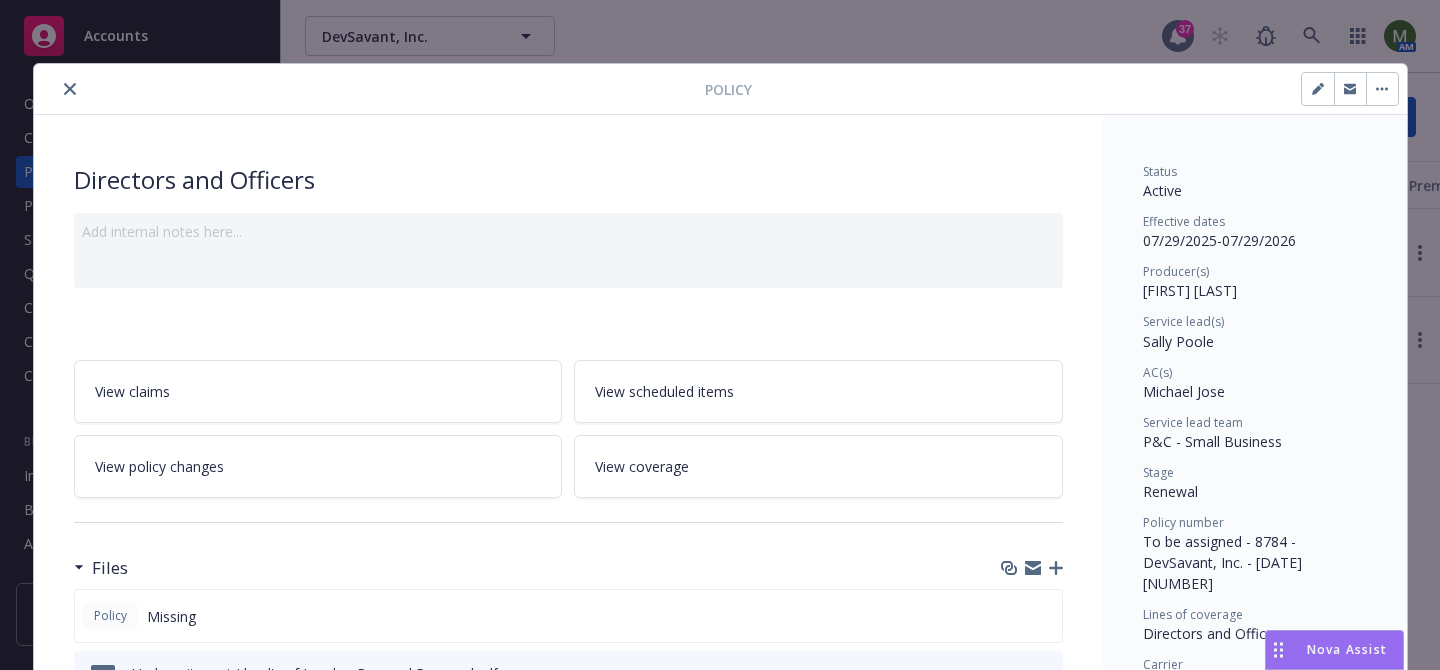 click 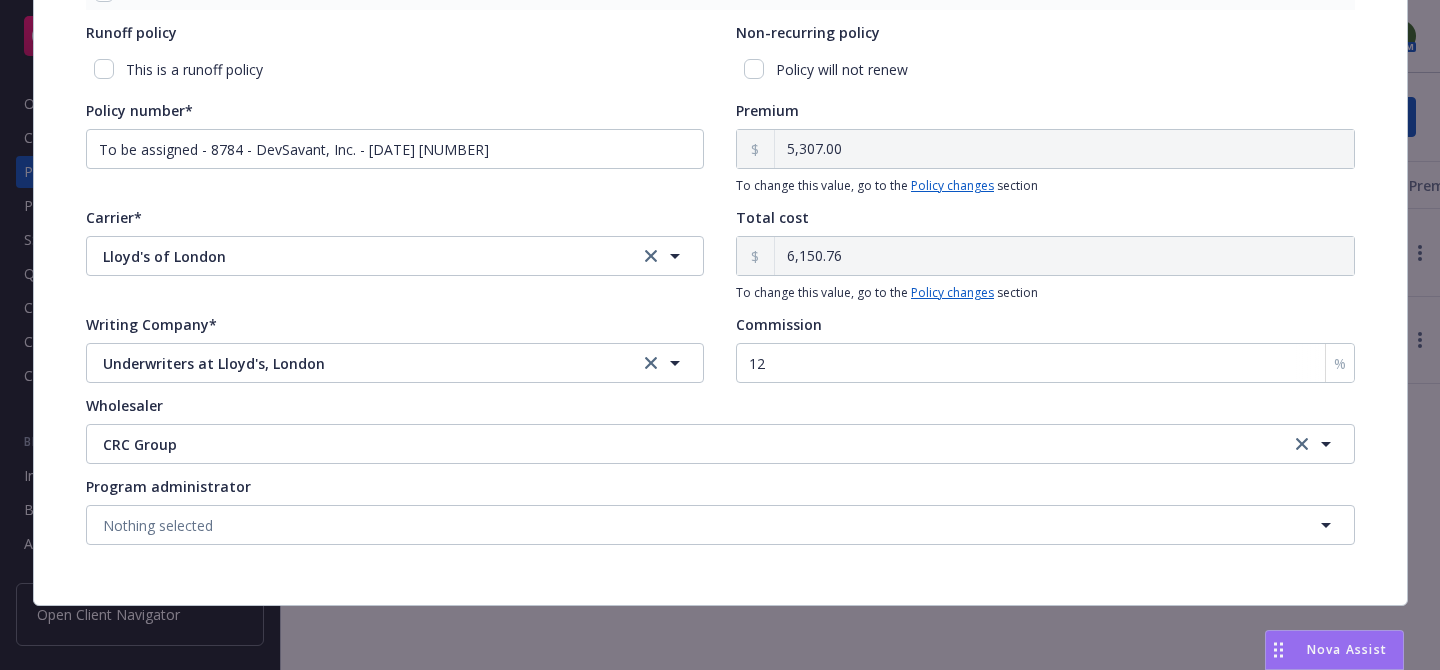scroll, scrollTop: 1048, scrollLeft: 0, axis: vertical 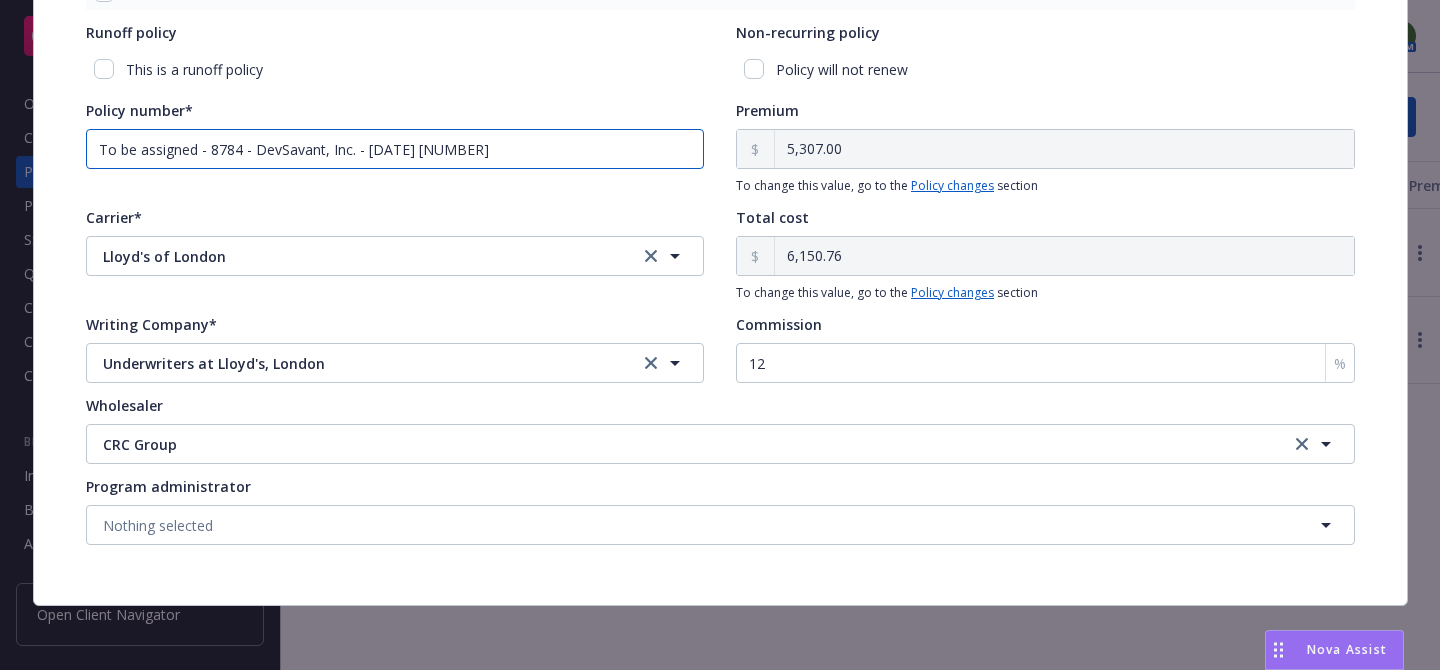 click on "To be assigned - 8784 - DevSavant, Inc. - [DATE] [NUMBER]" at bounding box center (395, 149) 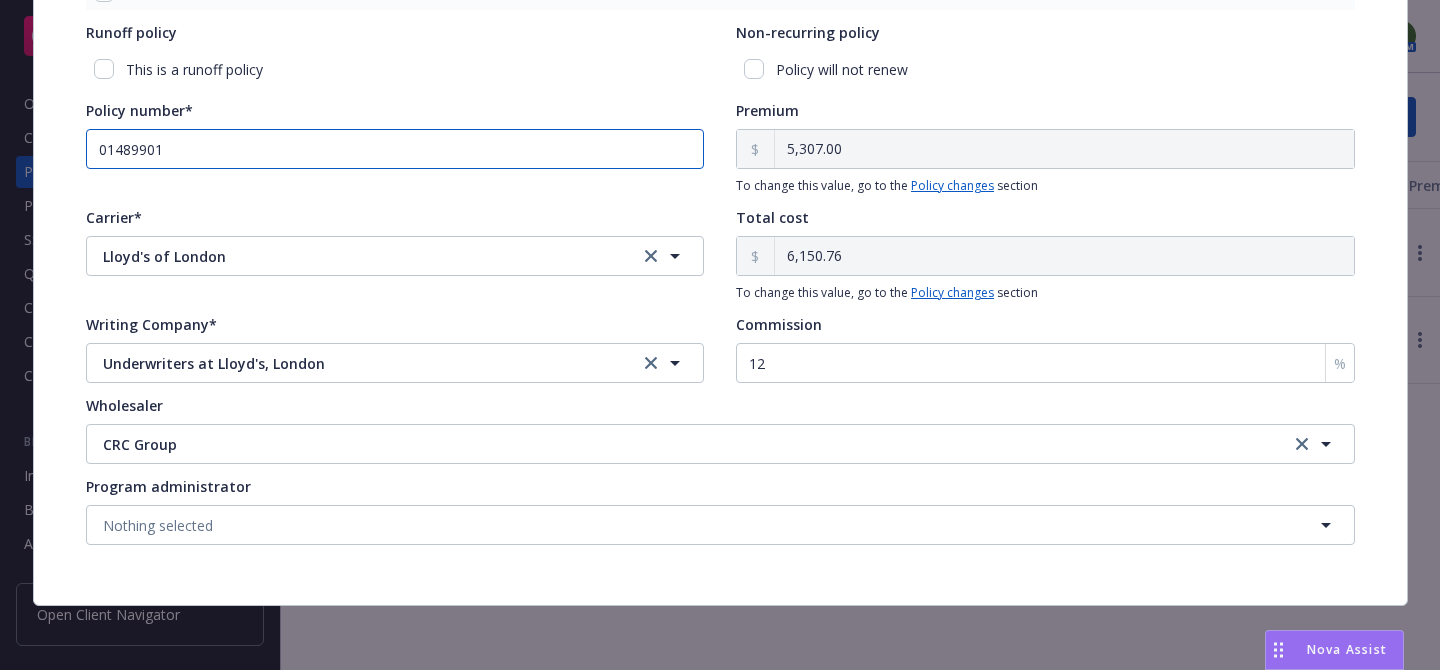 scroll, scrollTop: 0, scrollLeft: 0, axis: both 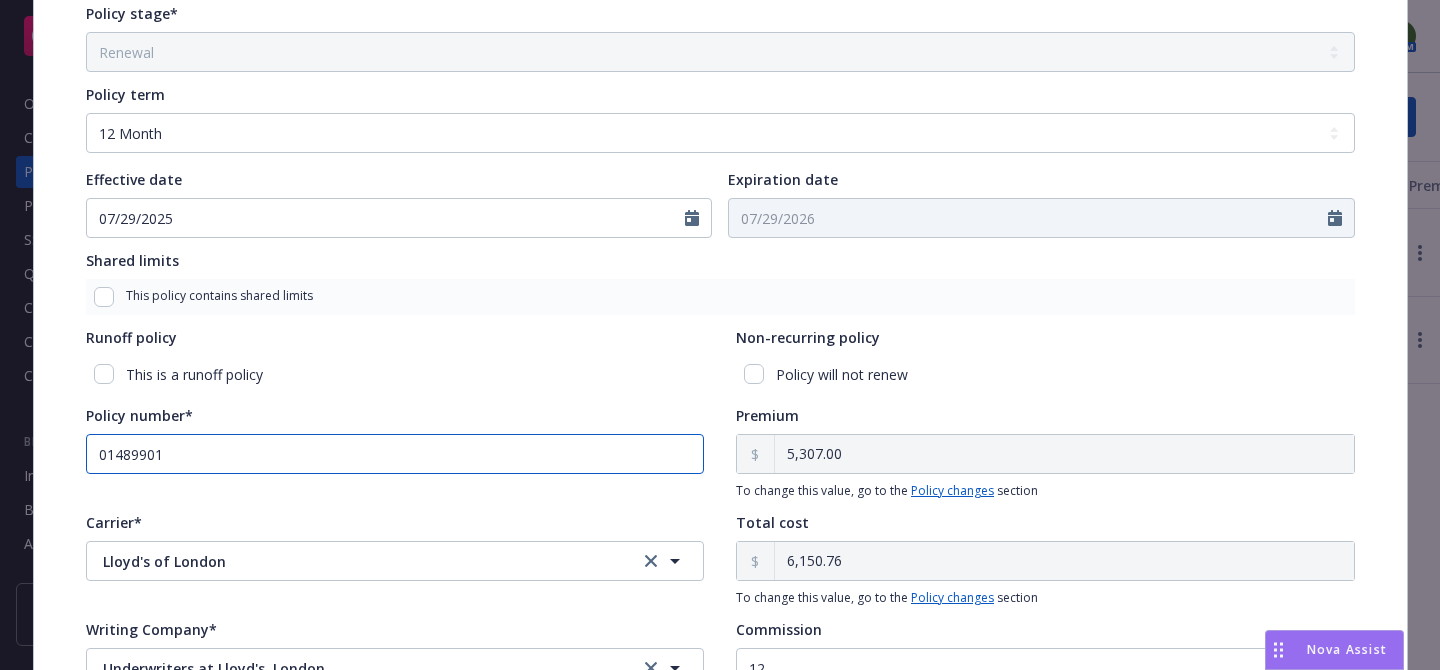 click on "01489901" at bounding box center (395, 454) 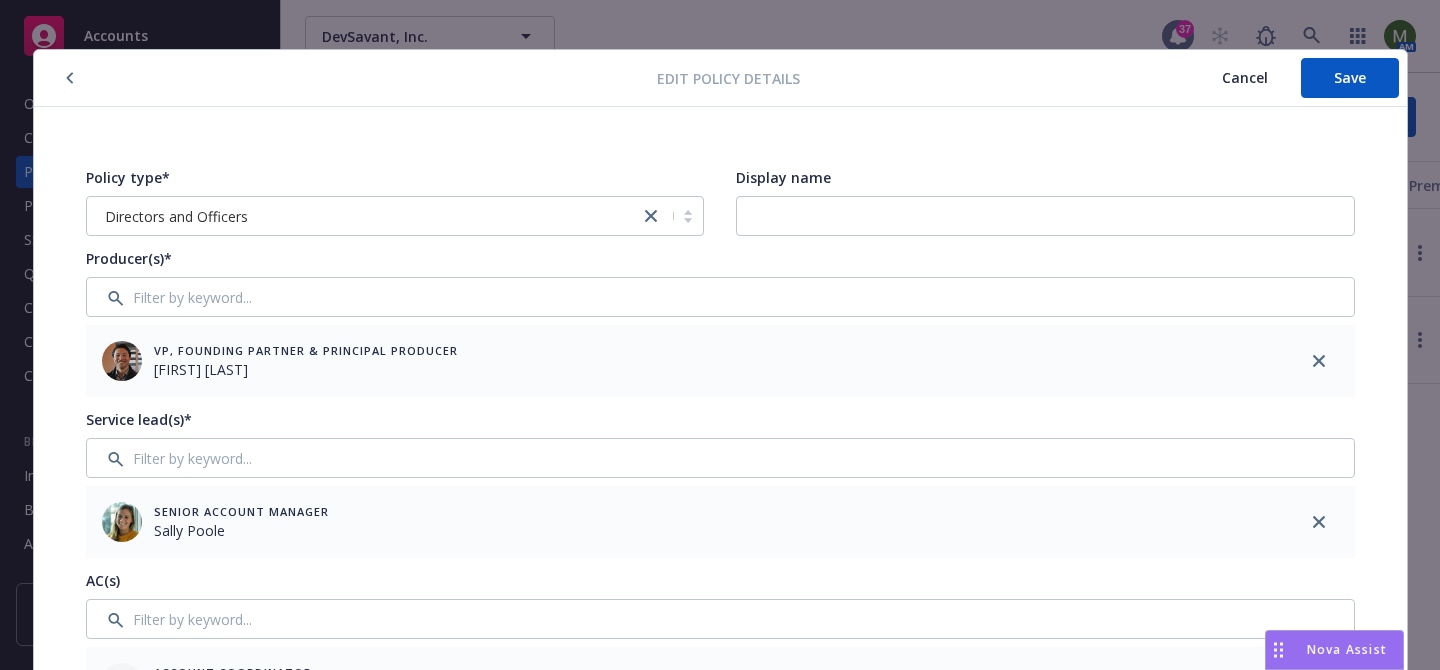 scroll, scrollTop: 0, scrollLeft: 0, axis: both 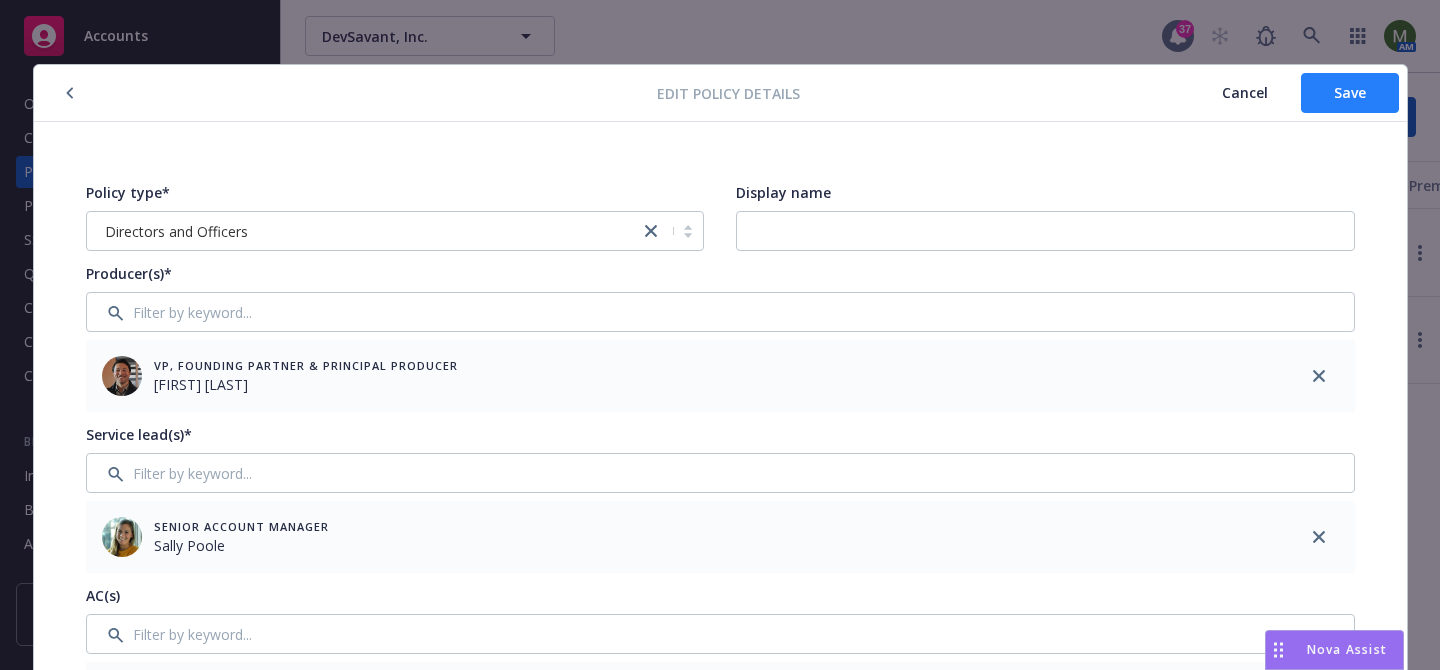 type on "ADL00848001" 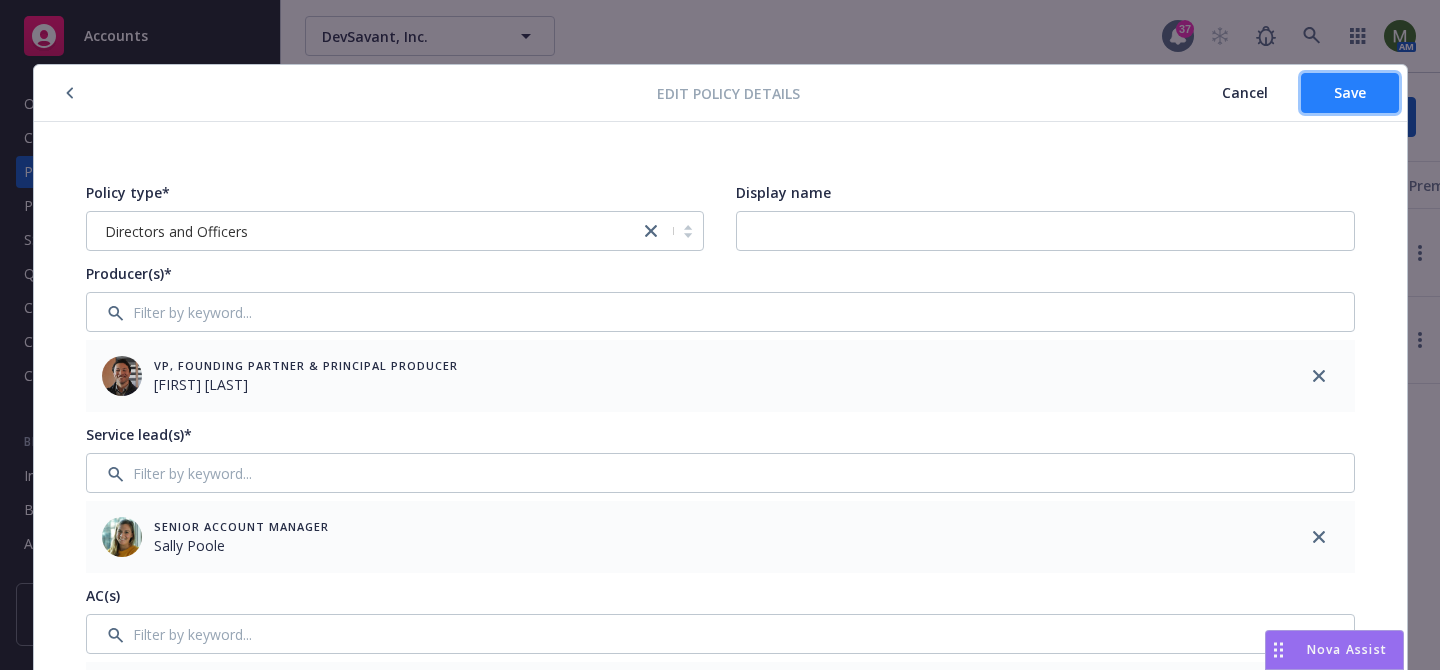 click on "Save" at bounding box center (1350, 93) 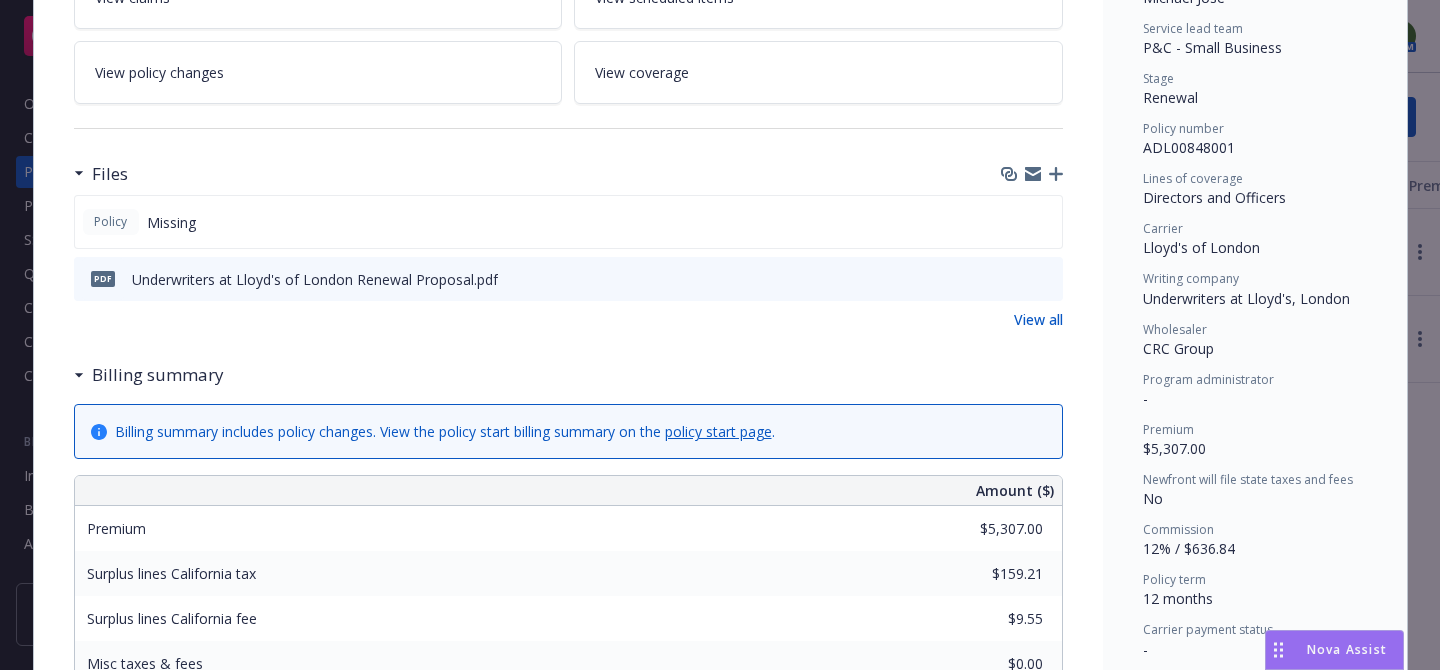 scroll, scrollTop: 403, scrollLeft: 0, axis: vertical 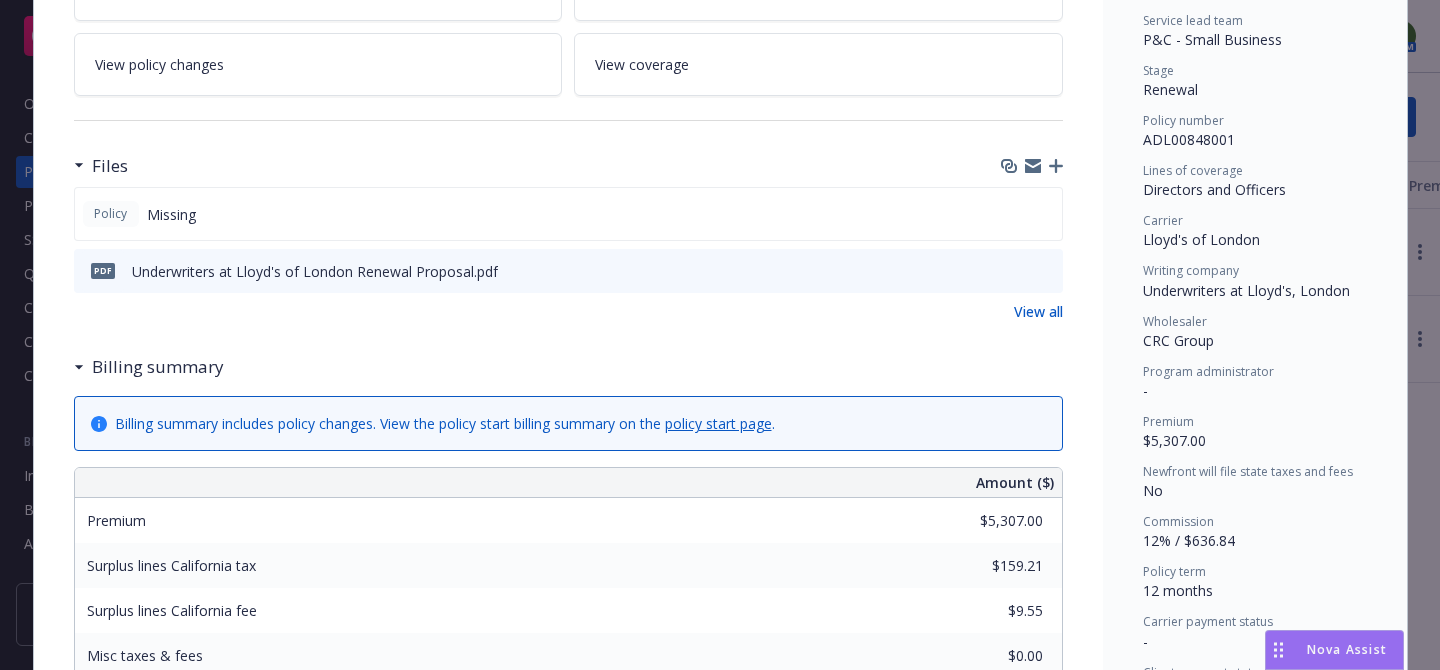 click 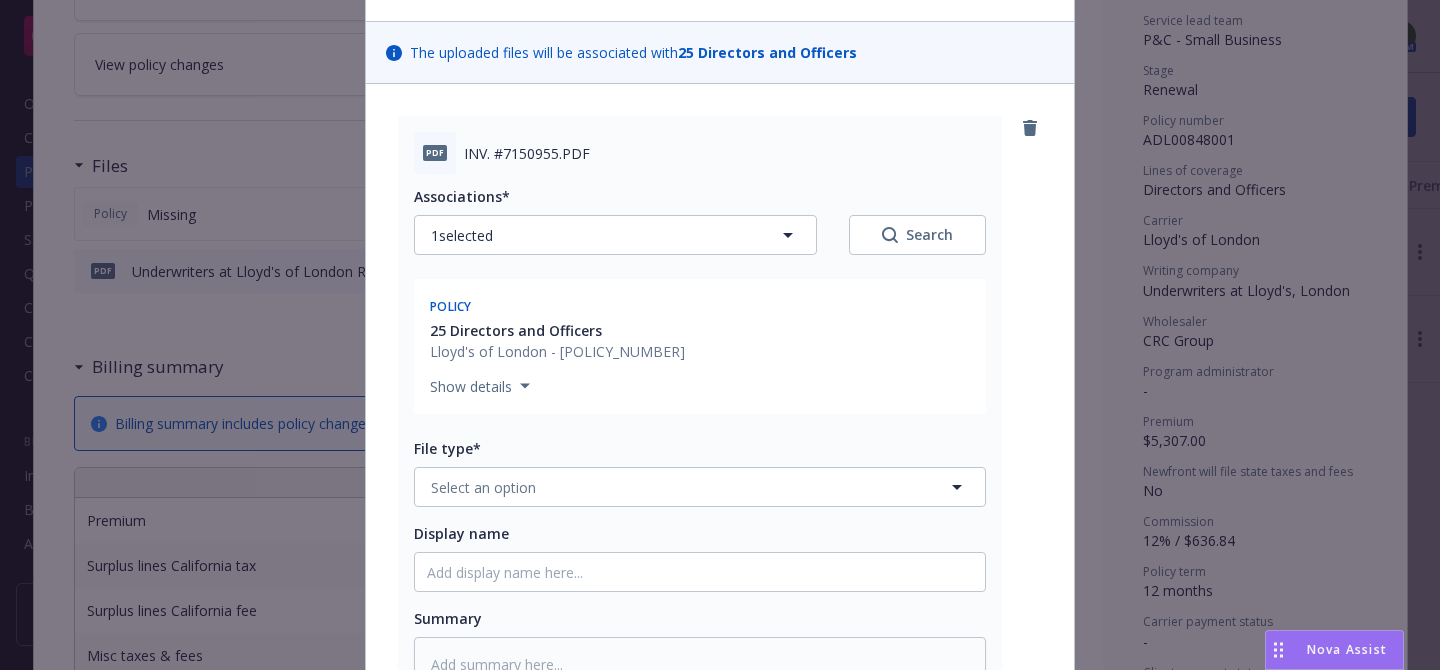 scroll, scrollTop: 139, scrollLeft: 0, axis: vertical 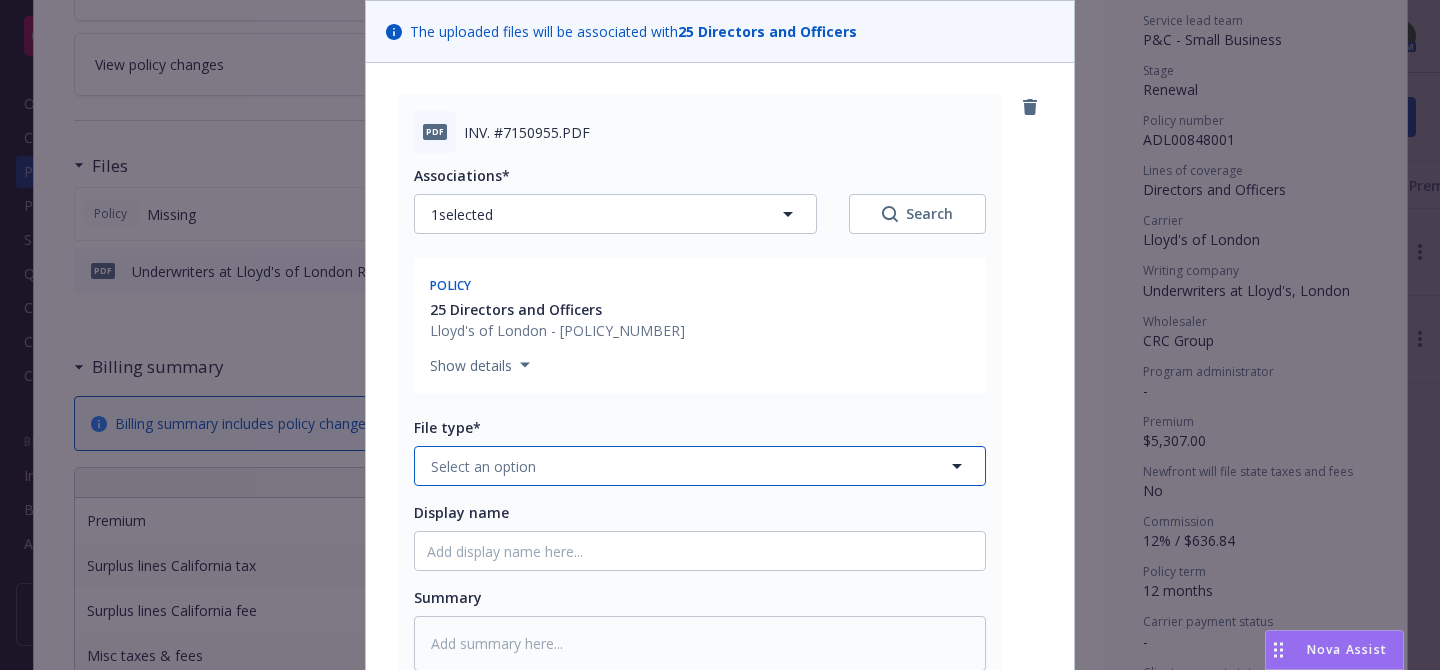 click on "Select an option" at bounding box center (700, 466) 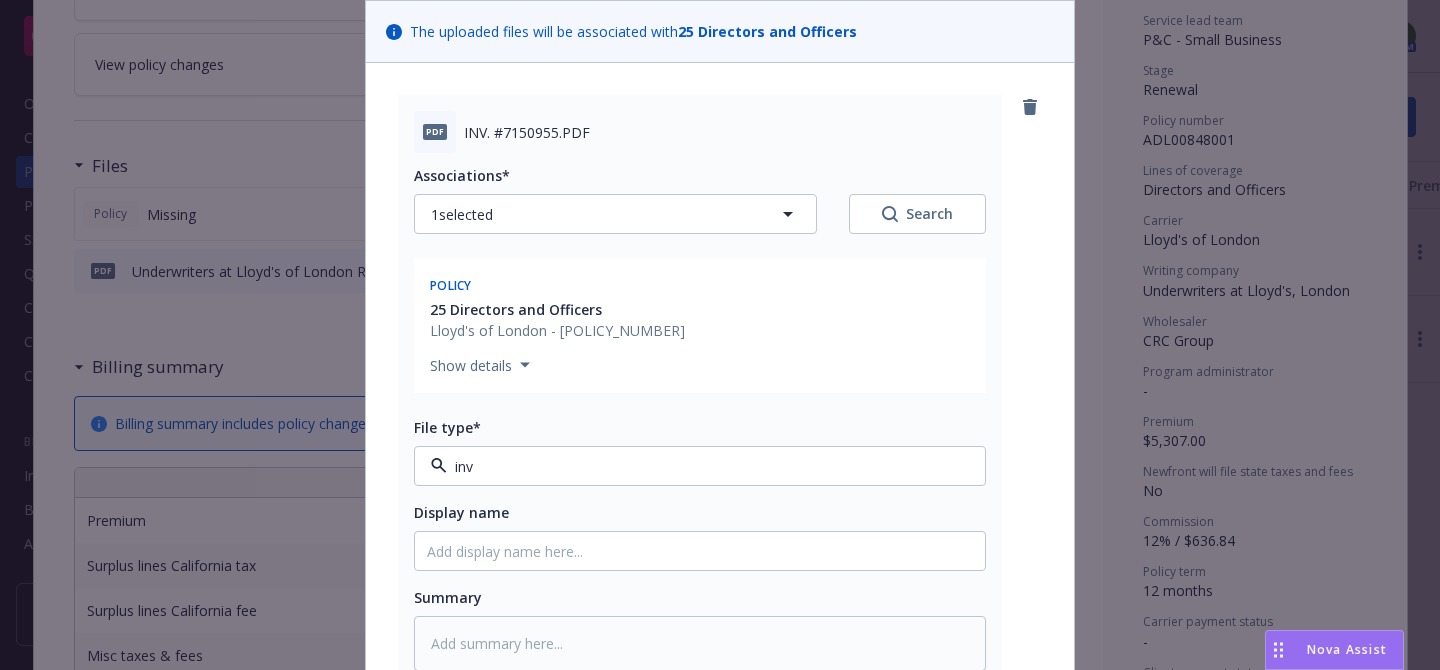 type on "invo" 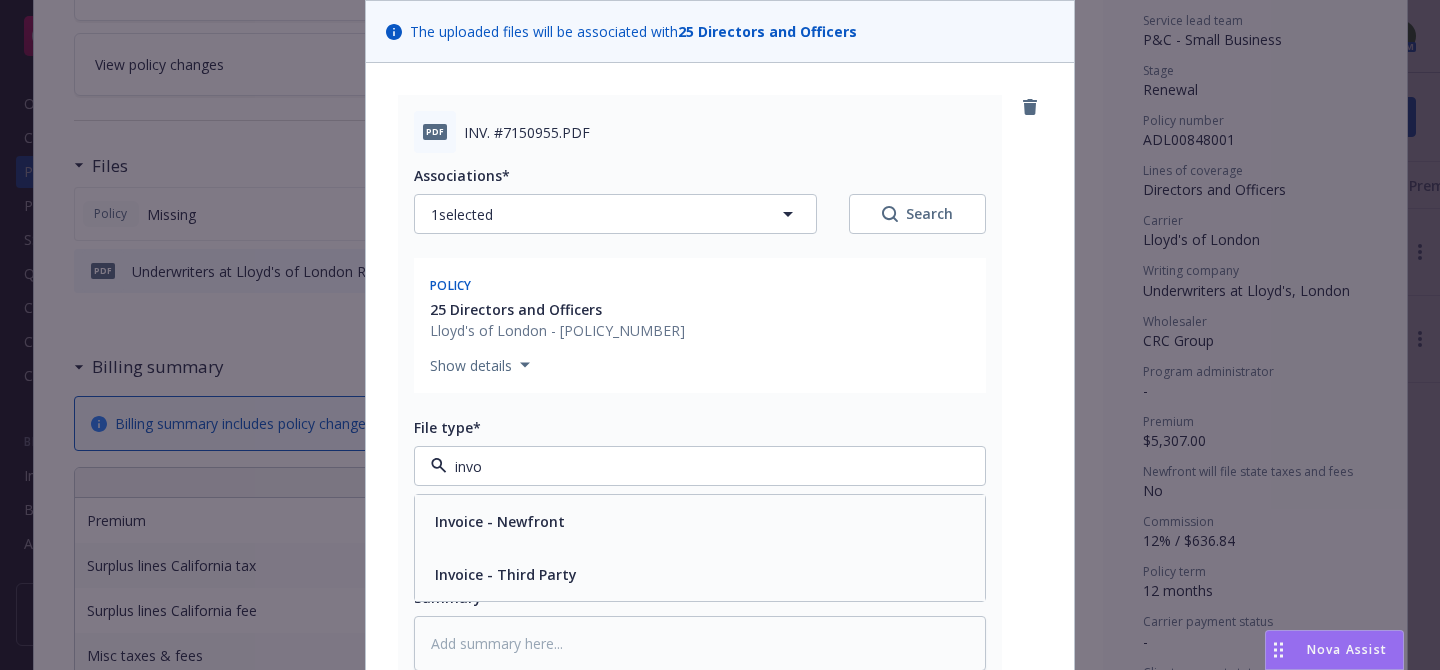 click on "Invoice - Third Party" at bounding box center [700, 574] 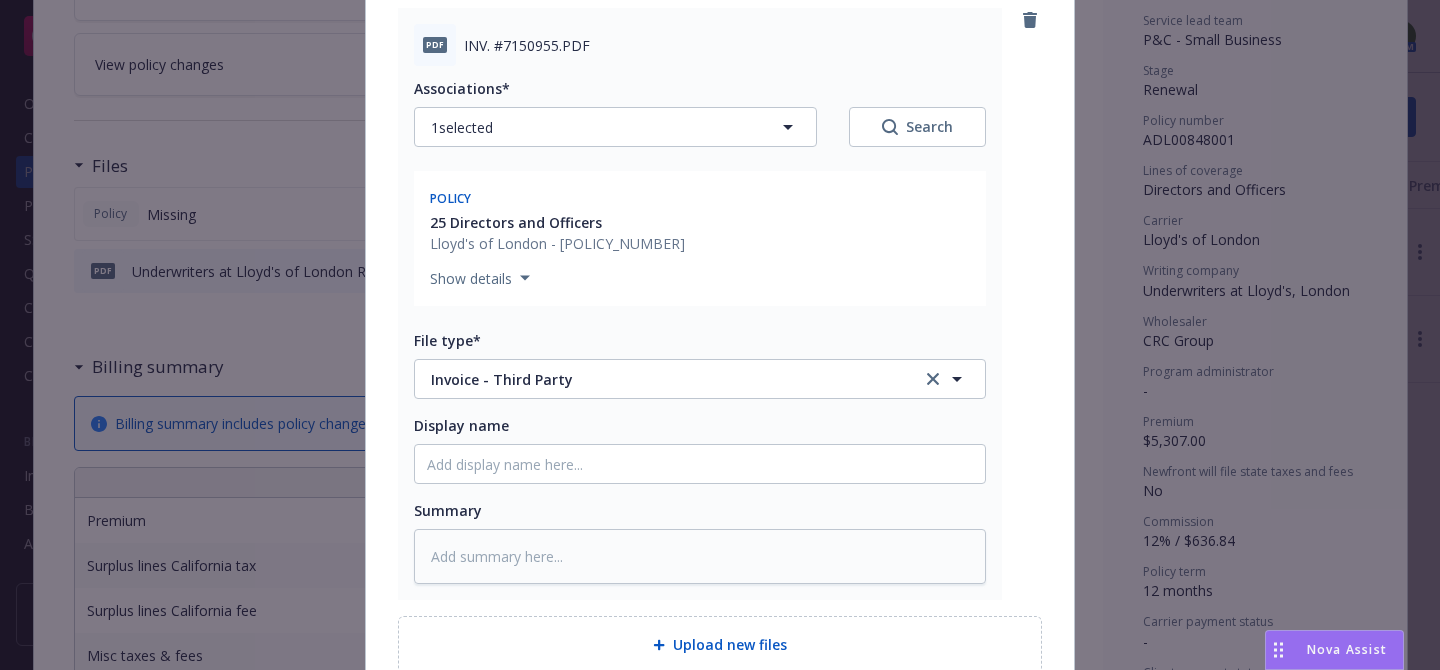 scroll, scrollTop: 240, scrollLeft: 0, axis: vertical 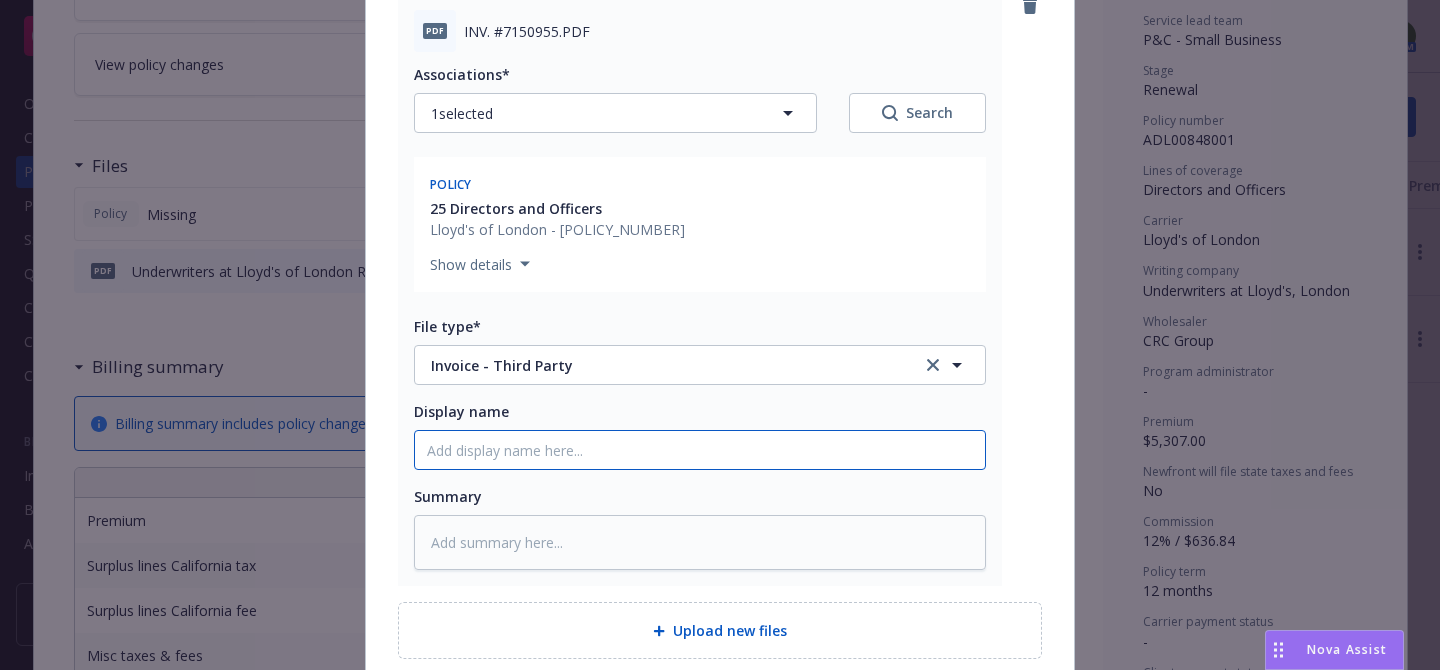 click on "Display name" at bounding box center [700, 450] 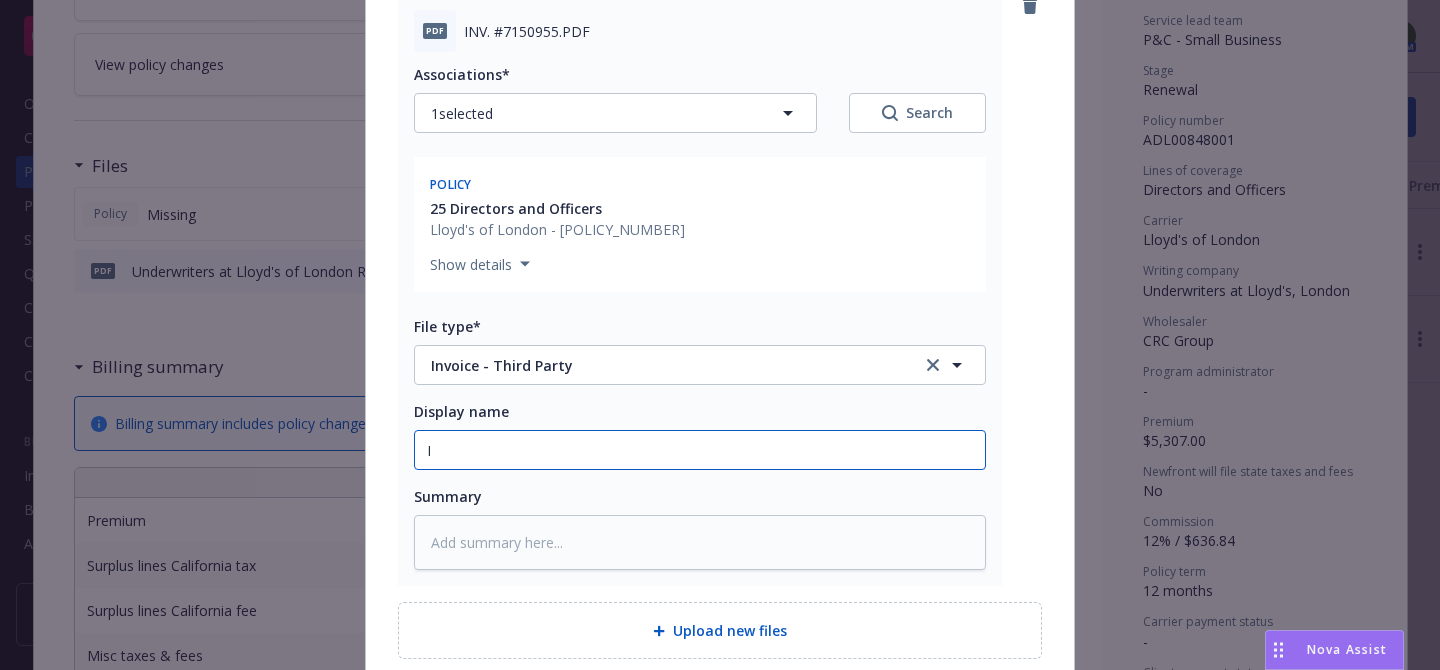 type on "x" 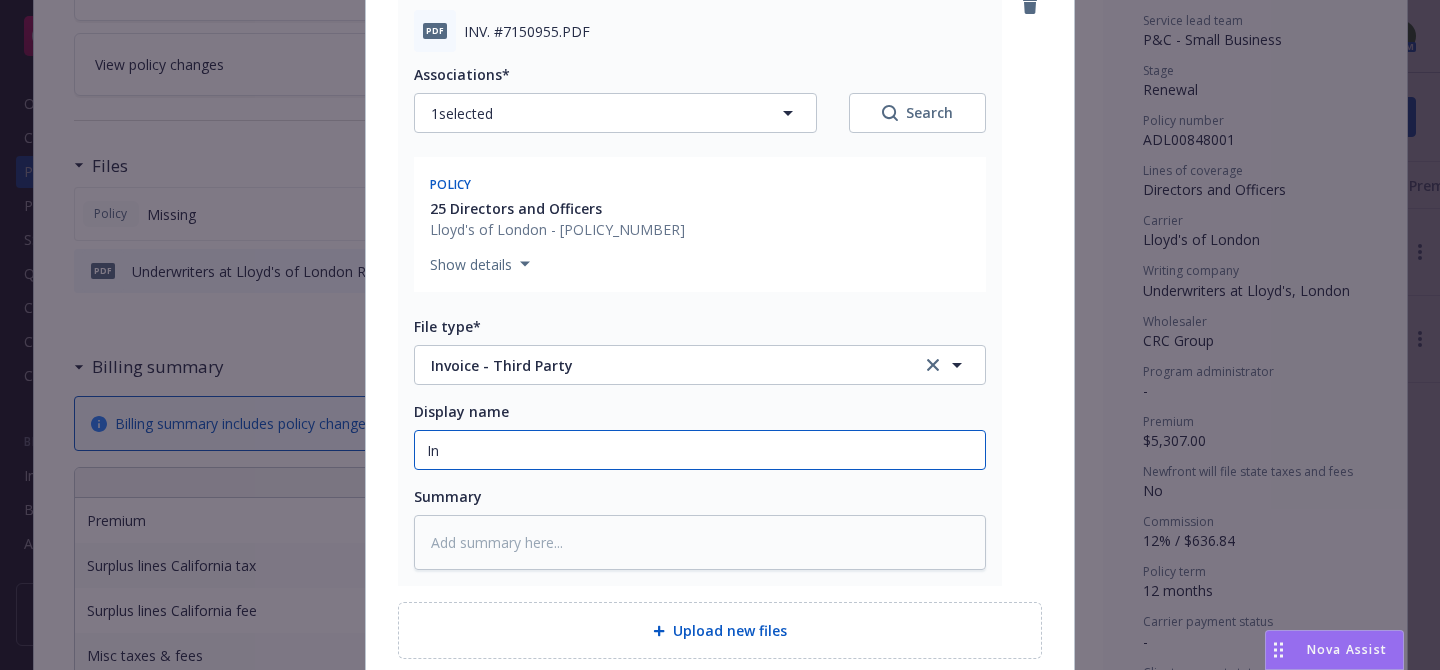 type on "Inv" 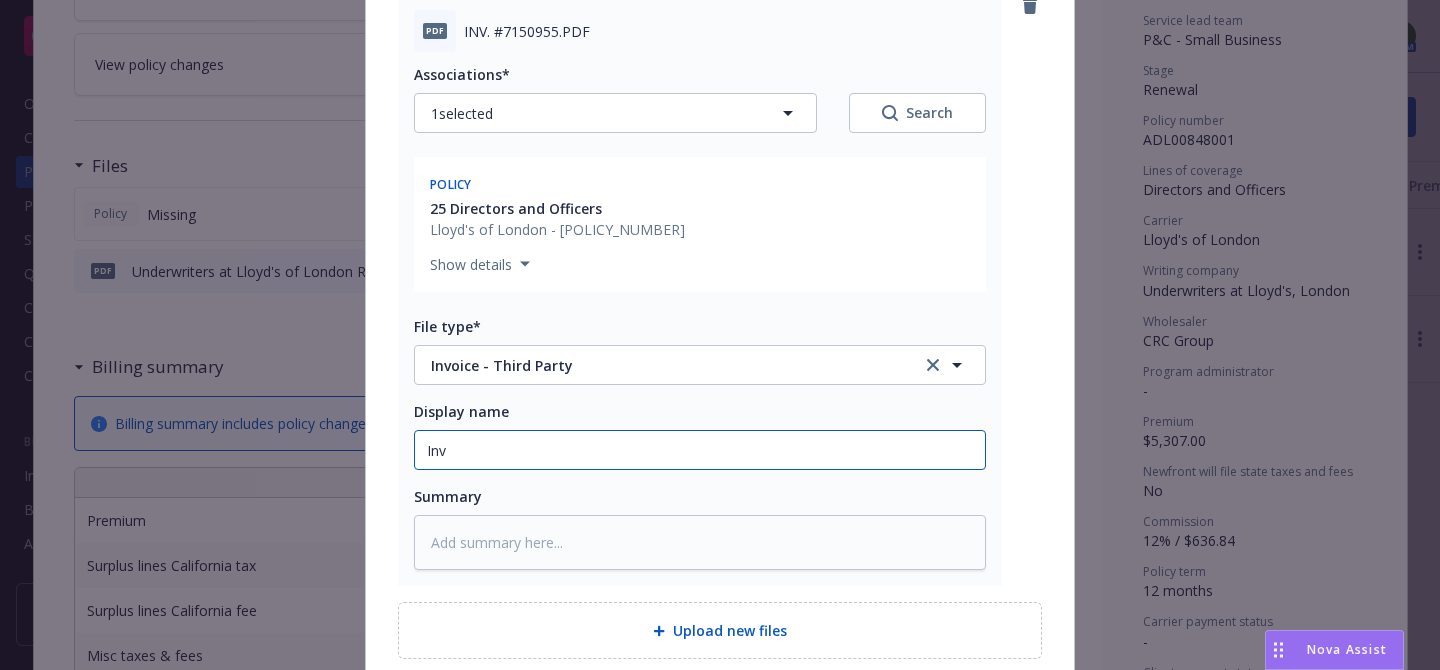 type on "x" 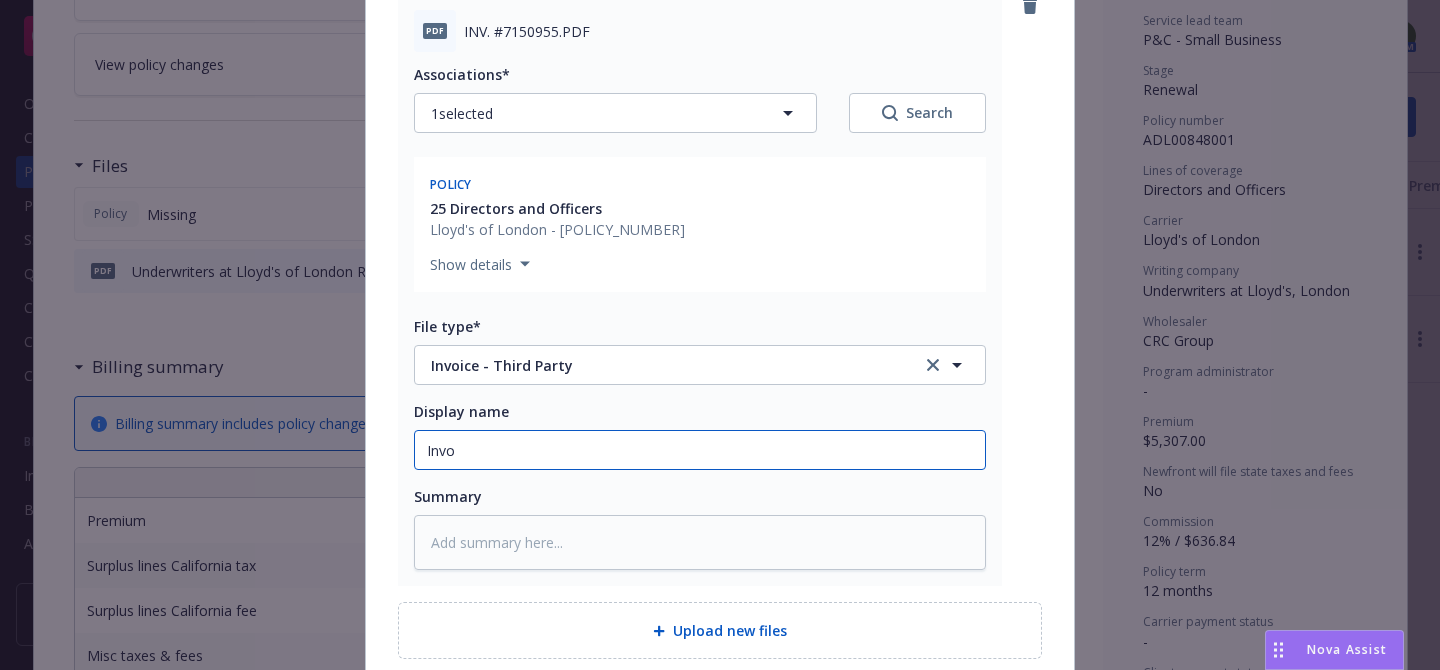 type on "x" 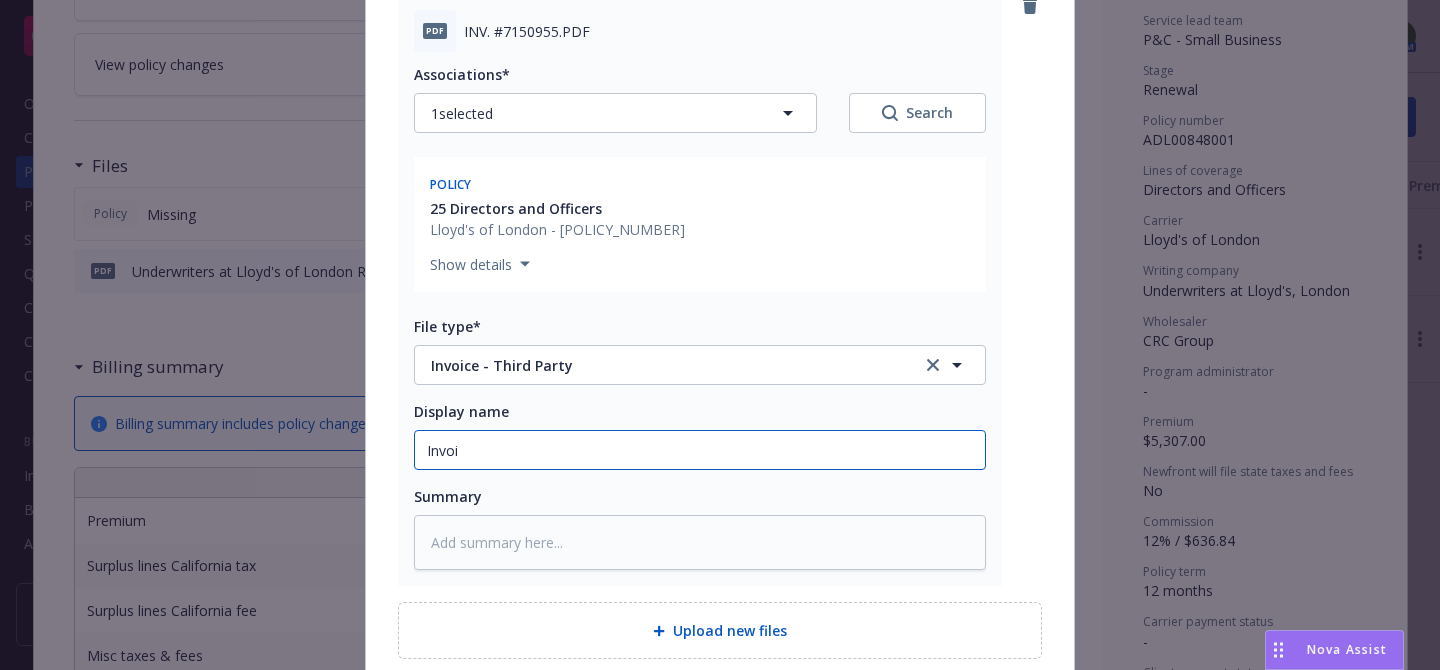type on "x" 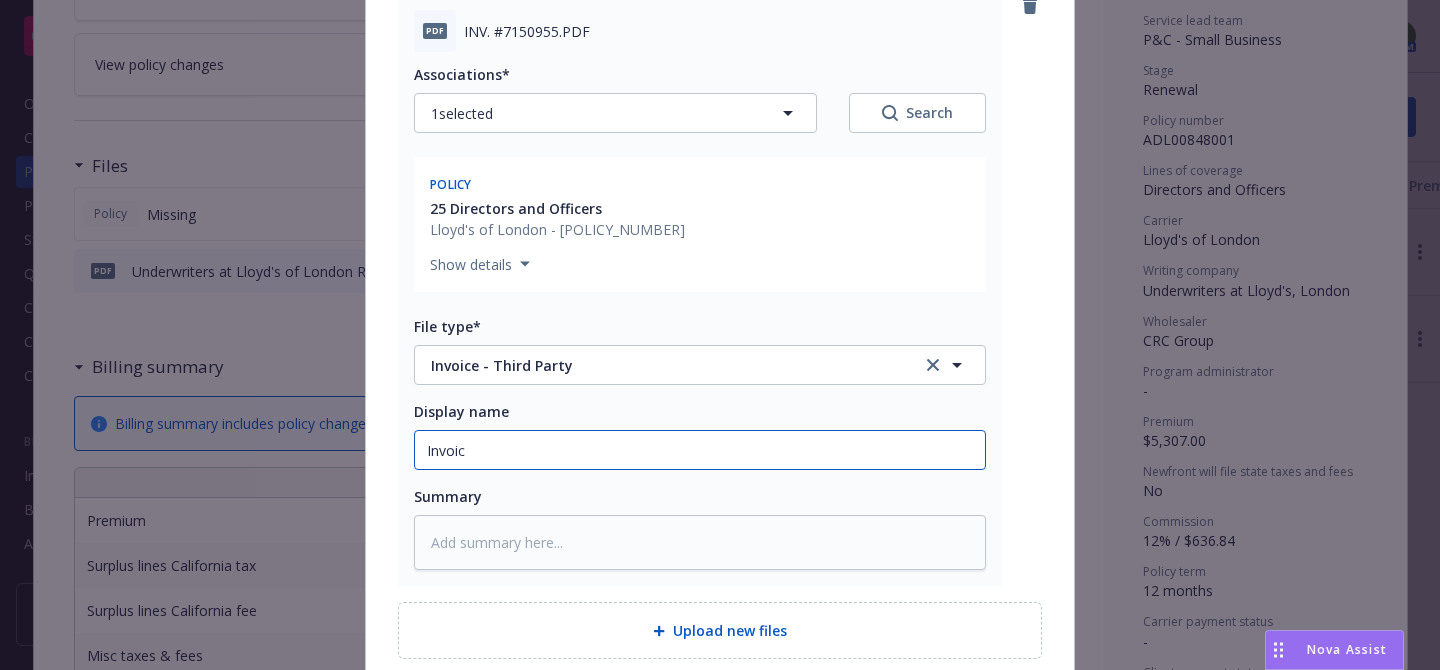 type on "x" 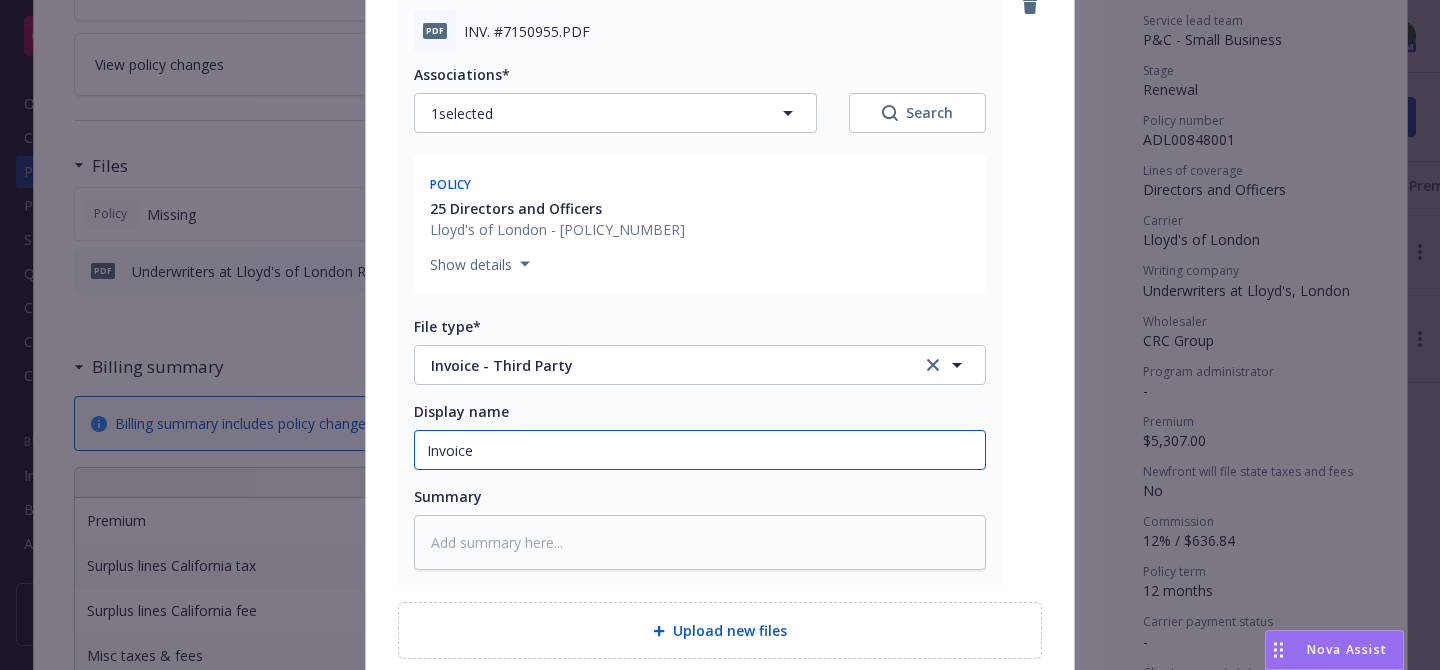type on "Invoice" 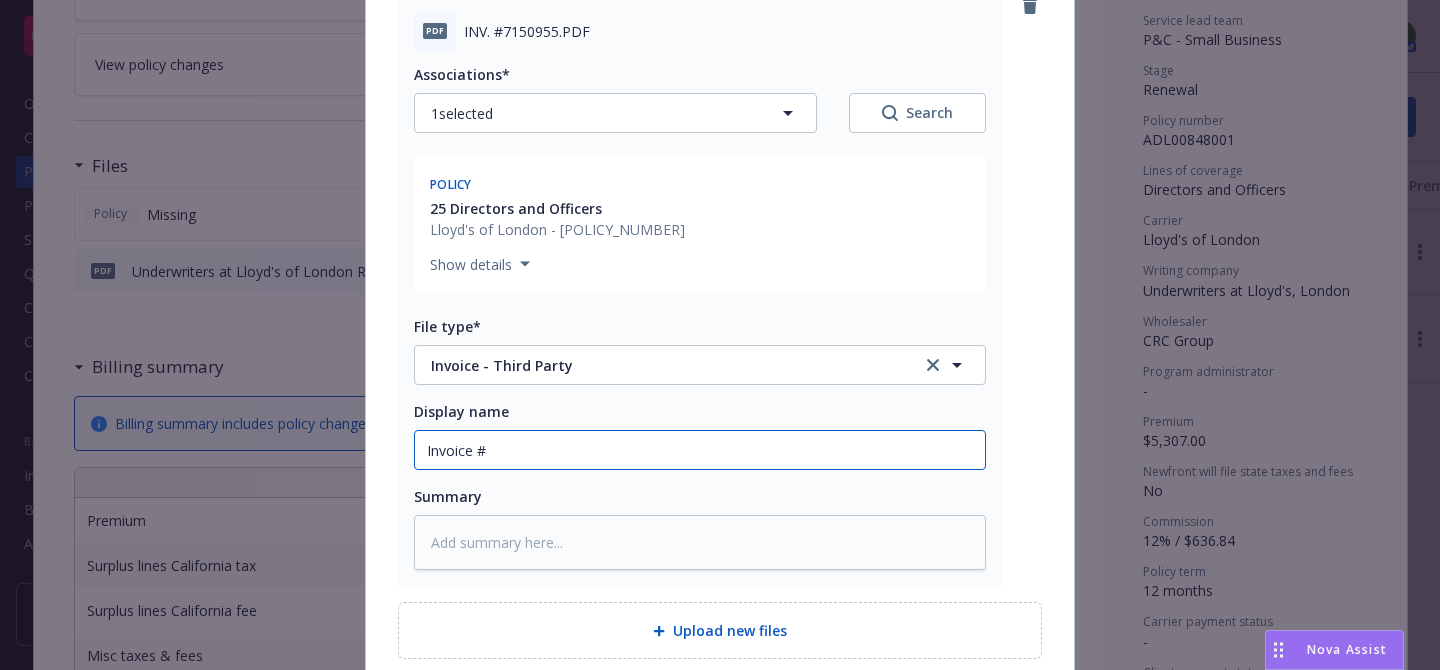 type on "x" 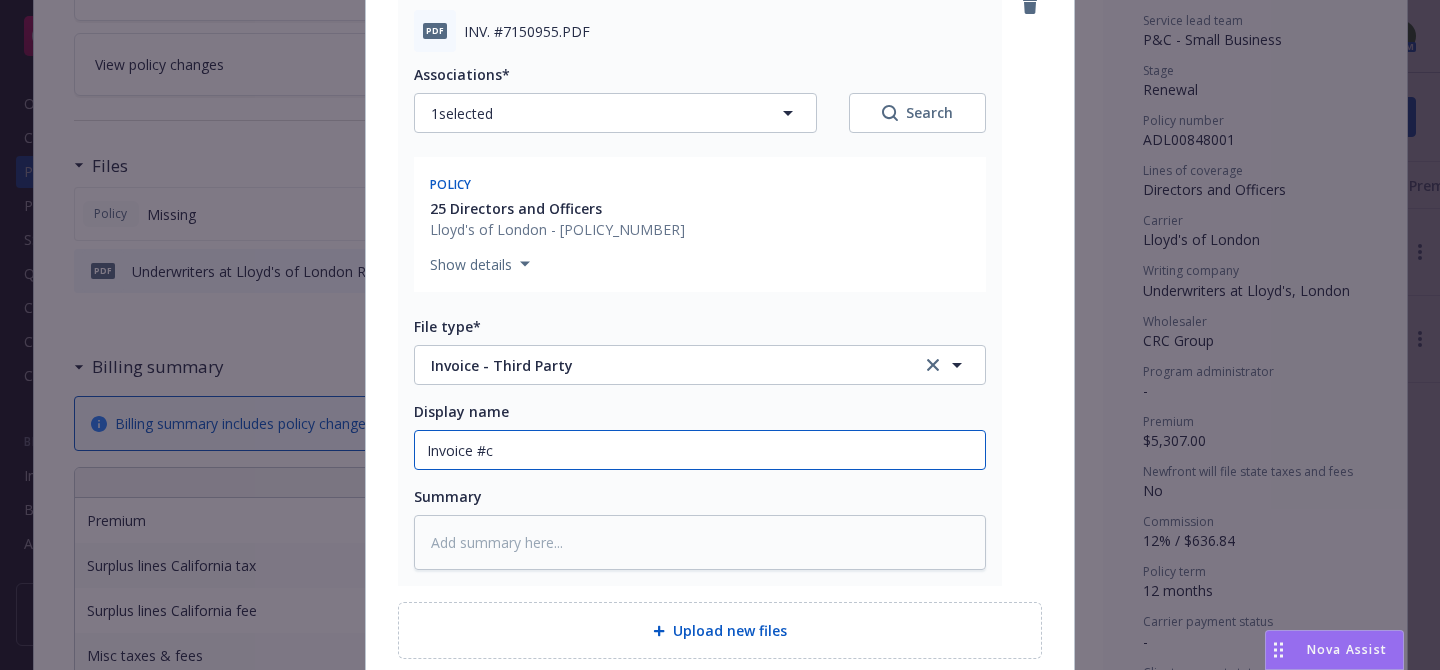 type on "x" 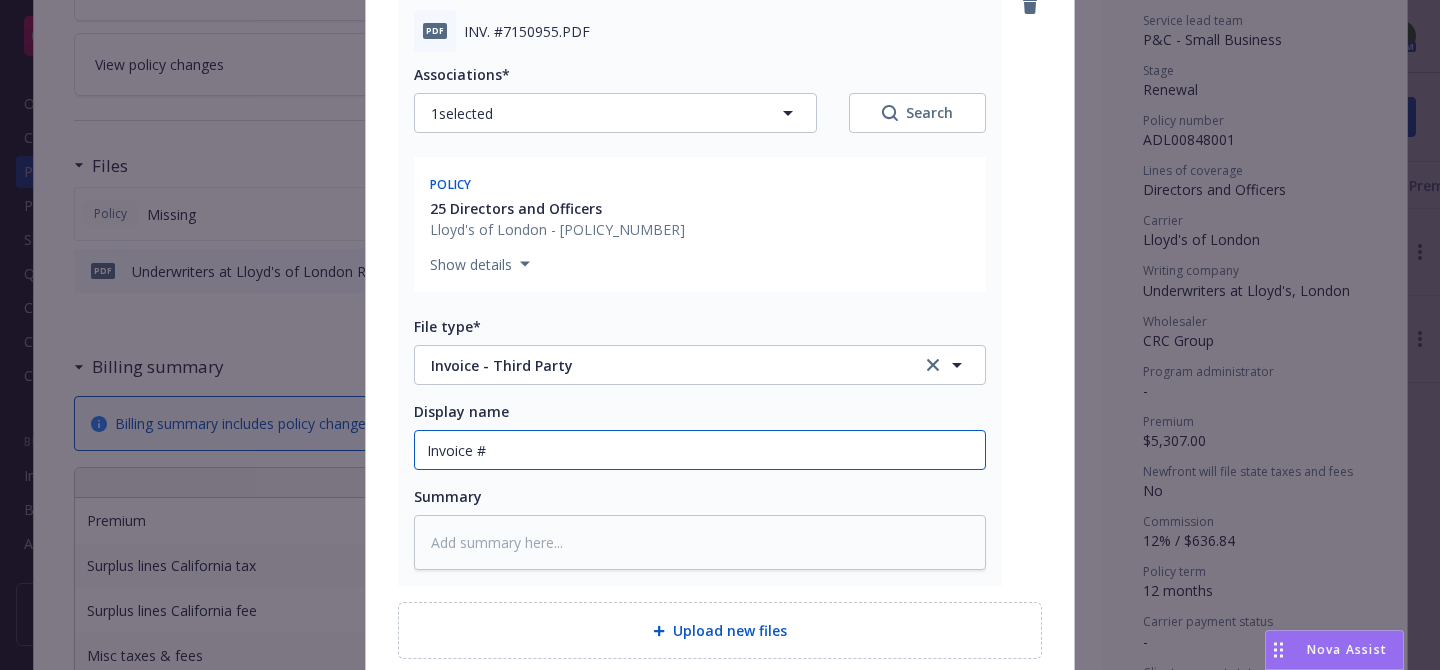 paste on "ADL00848001" 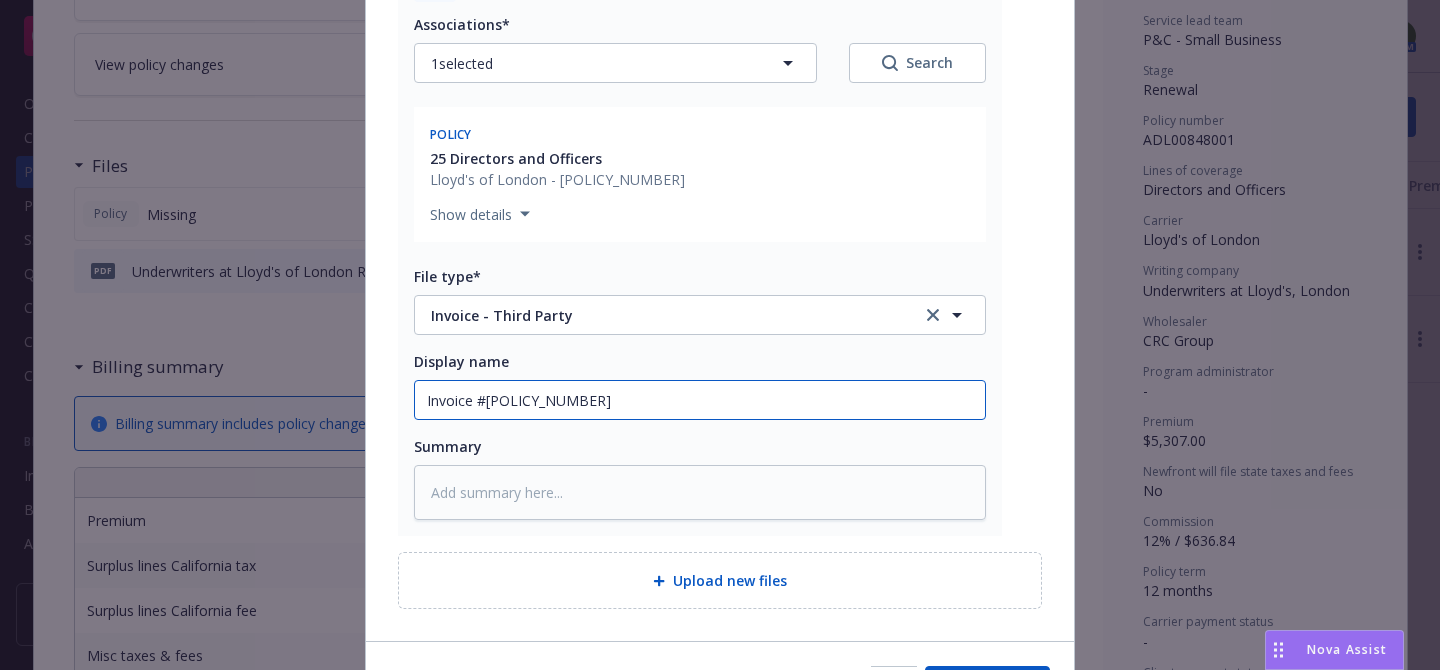 scroll, scrollTop: 298, scrollLeft: 0, axis: vertical 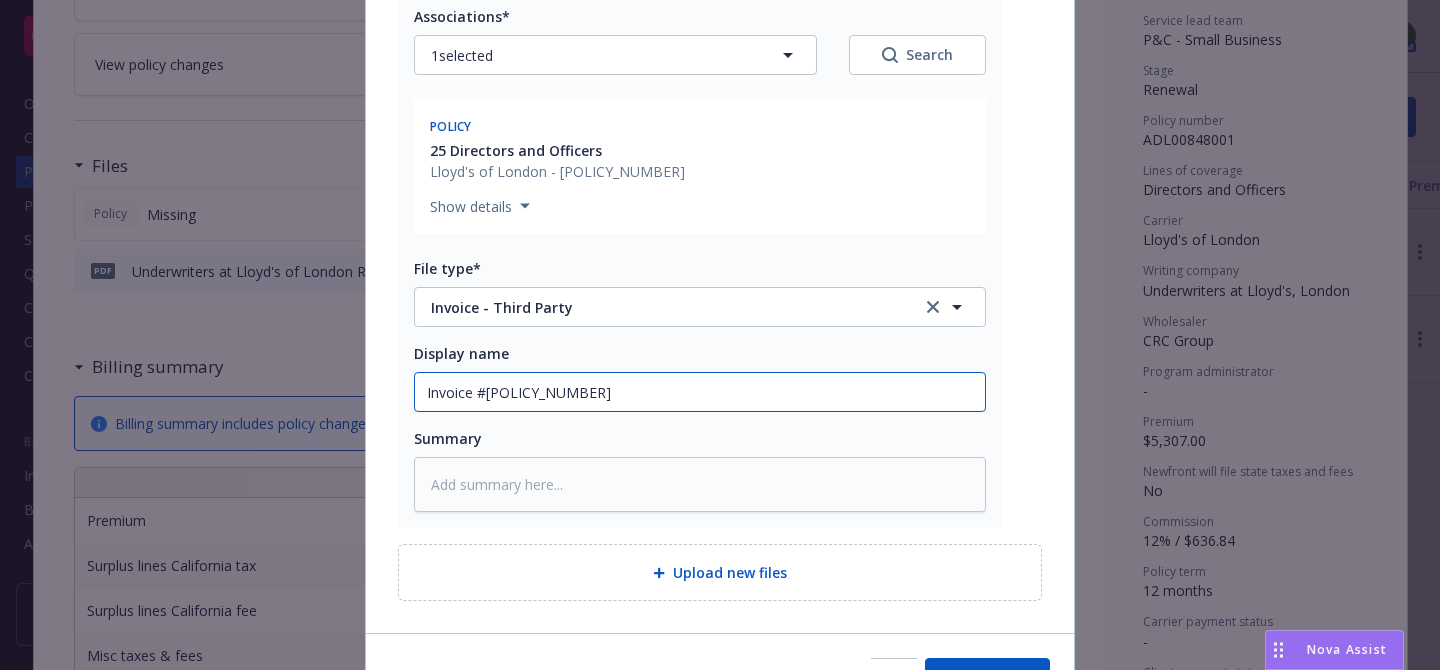 type on "Invoice #[POLICY_NUMBER]" 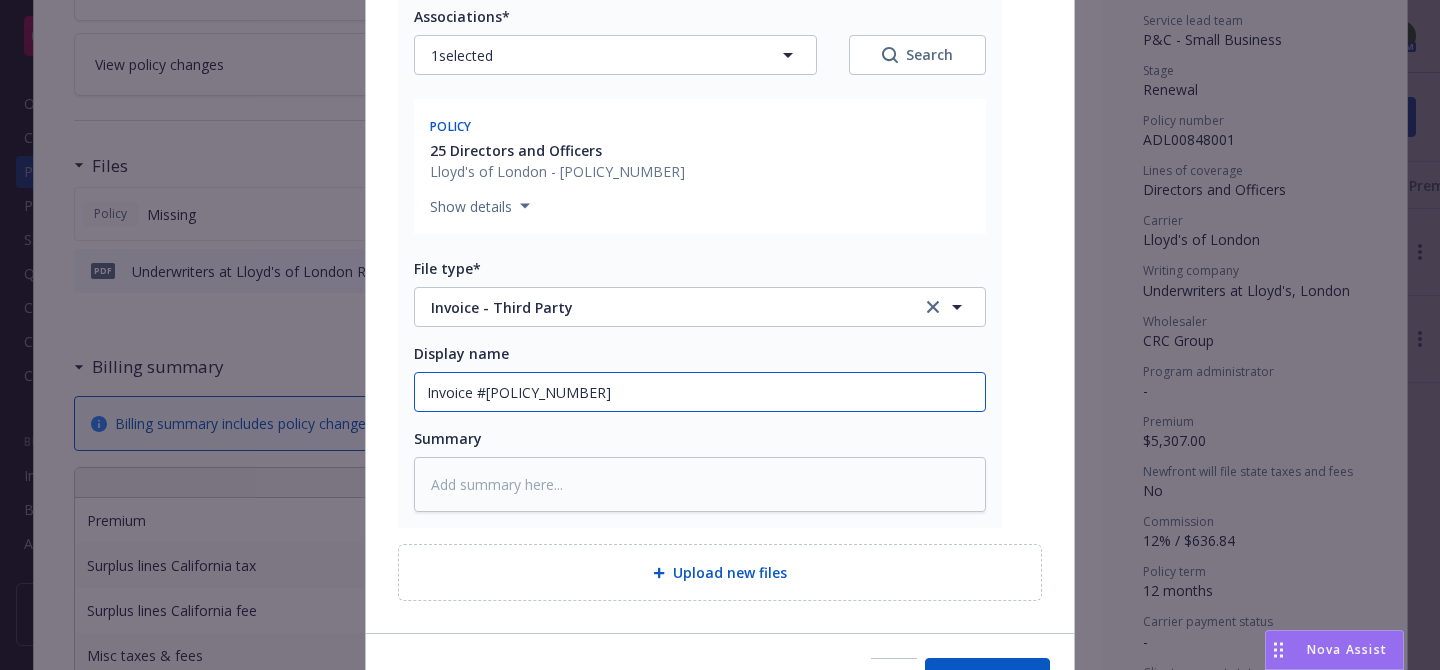 type on "x" 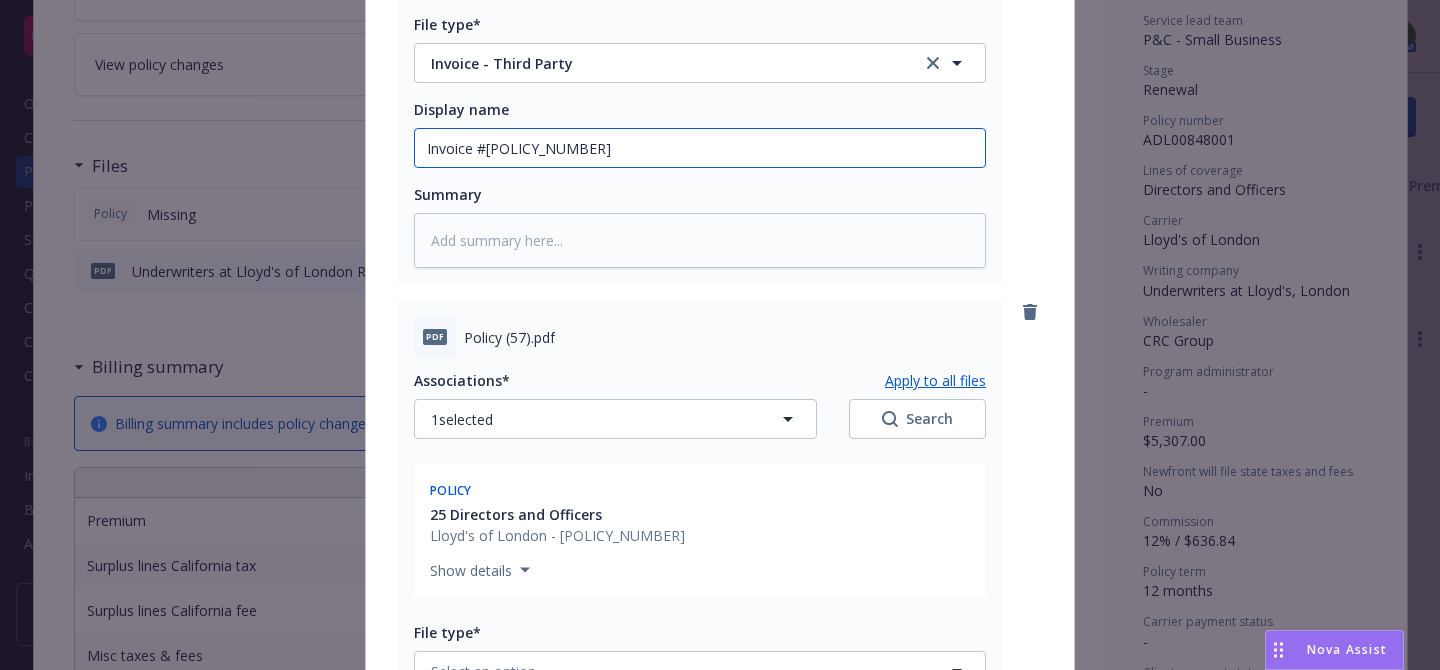scroll, scrollTop: 622, scrollLeft: 0, axis: vertical 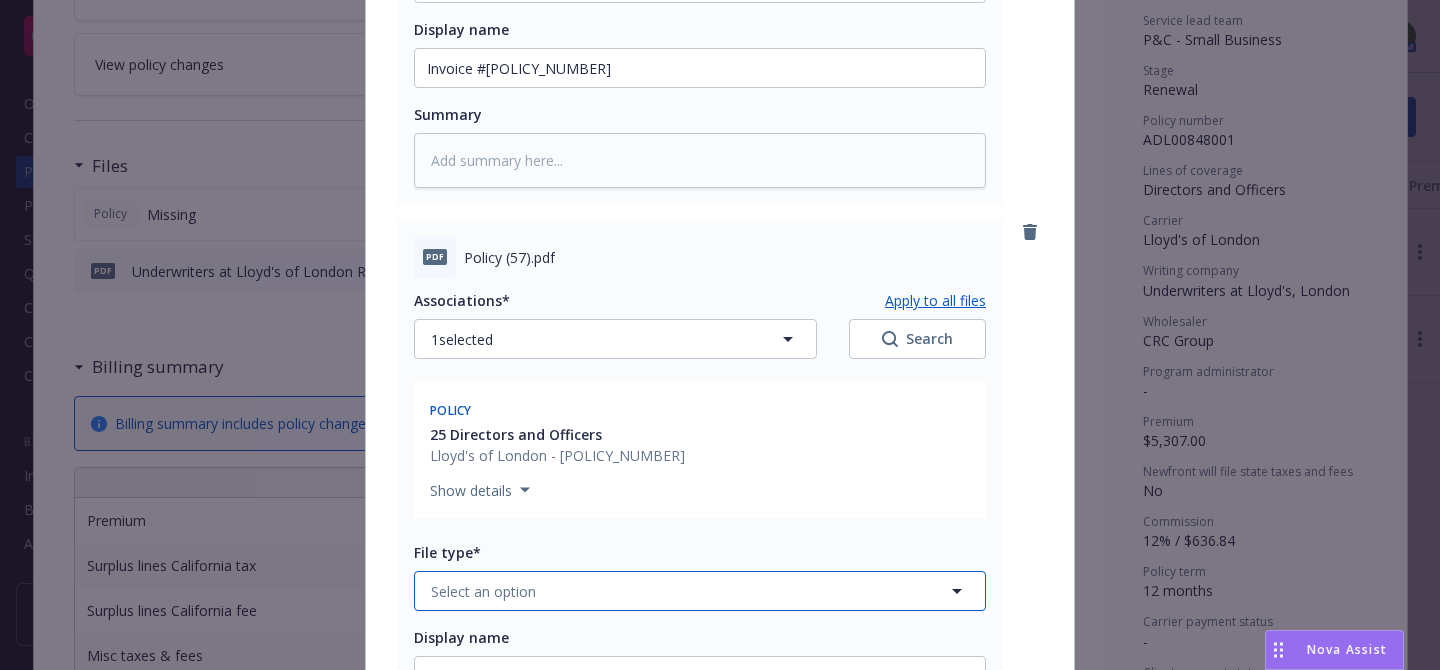 click on "Select an option" at bounding box center (700, 591) 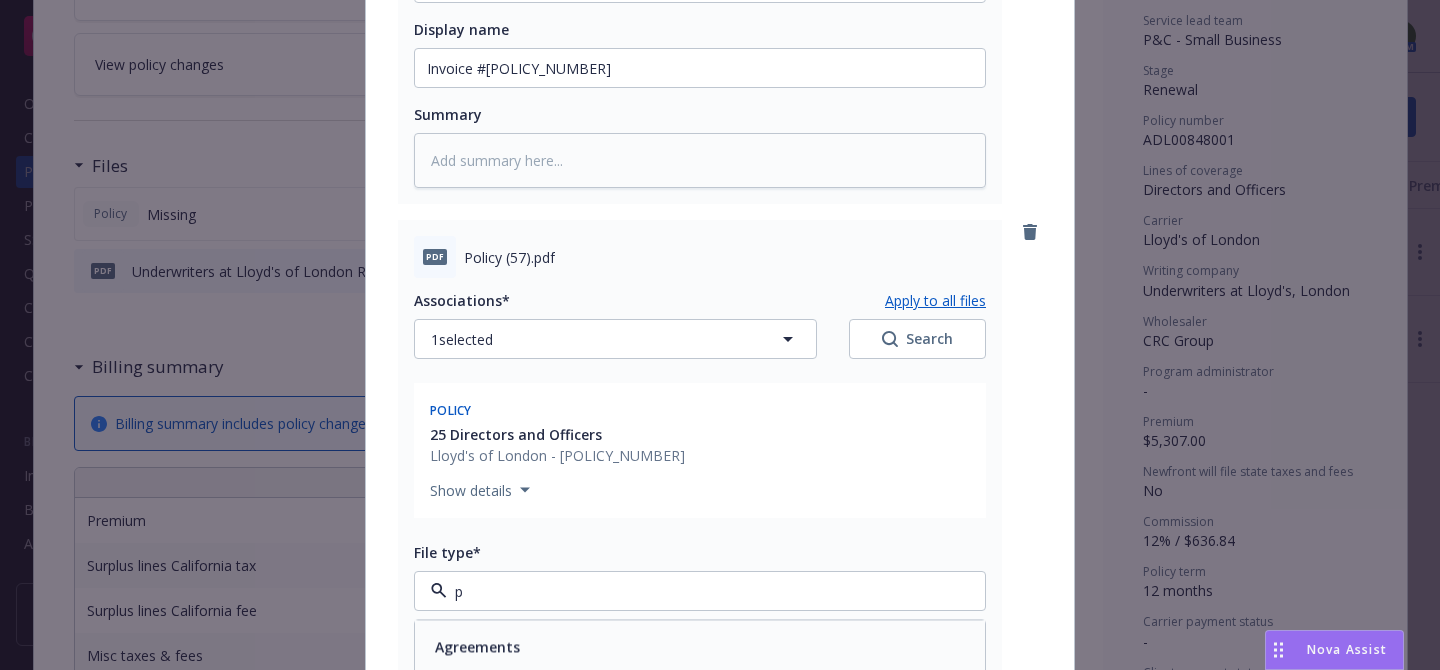 type on "po" 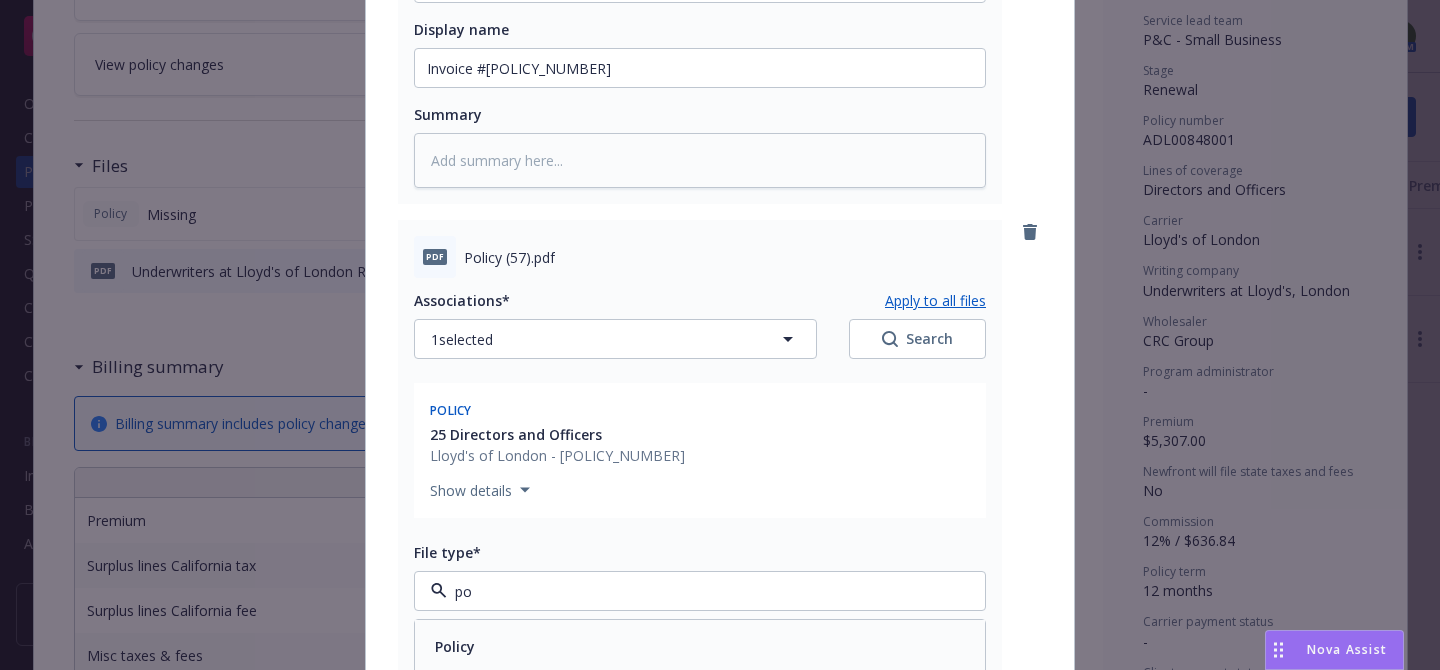 click on "Policy" at bounding box center [700, 646] 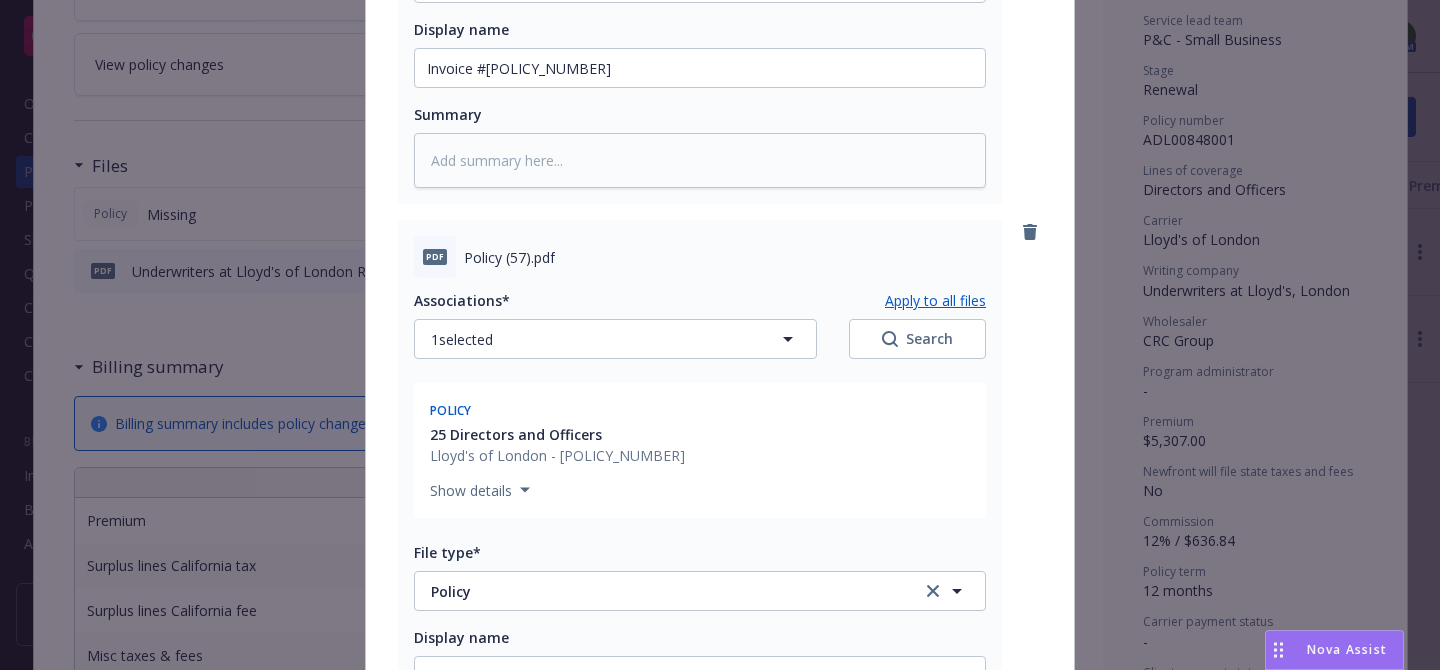 scroll, scrollTop: 1023, scrollLeft: 0, axis: vertical 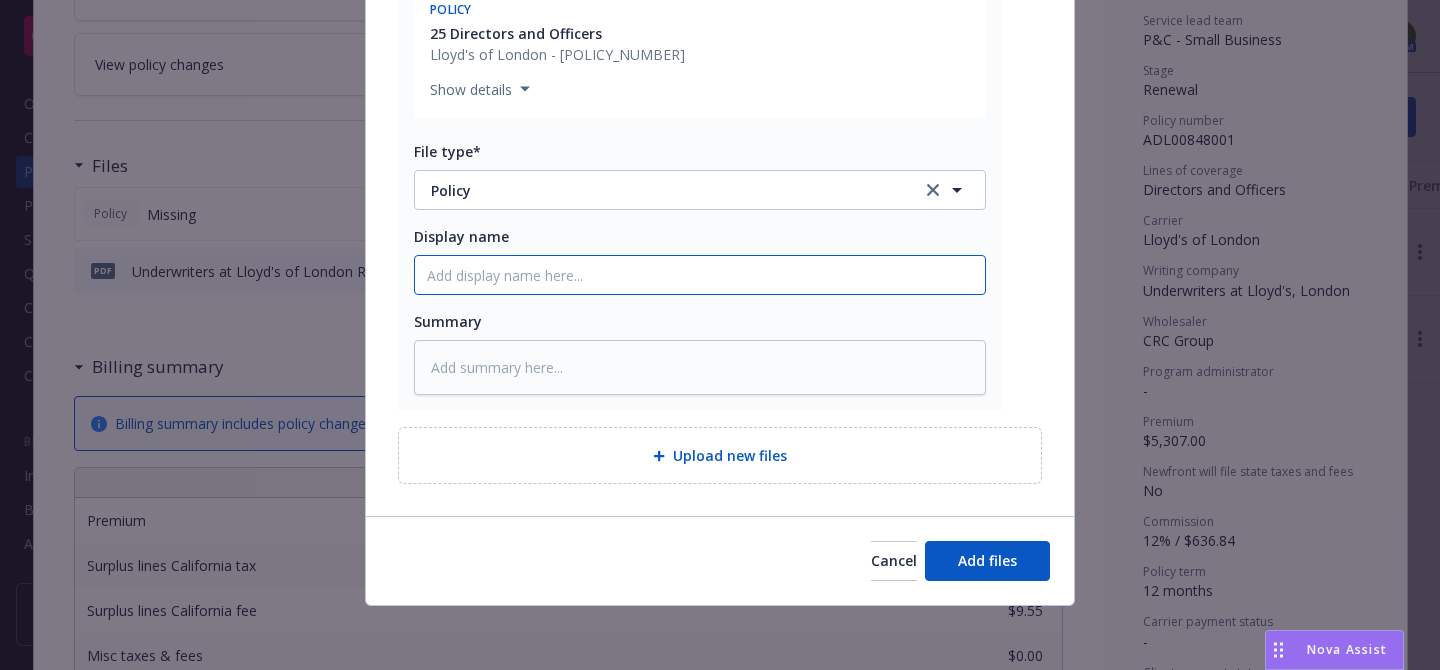 click on "Display name" at bounding box center [700, -333] 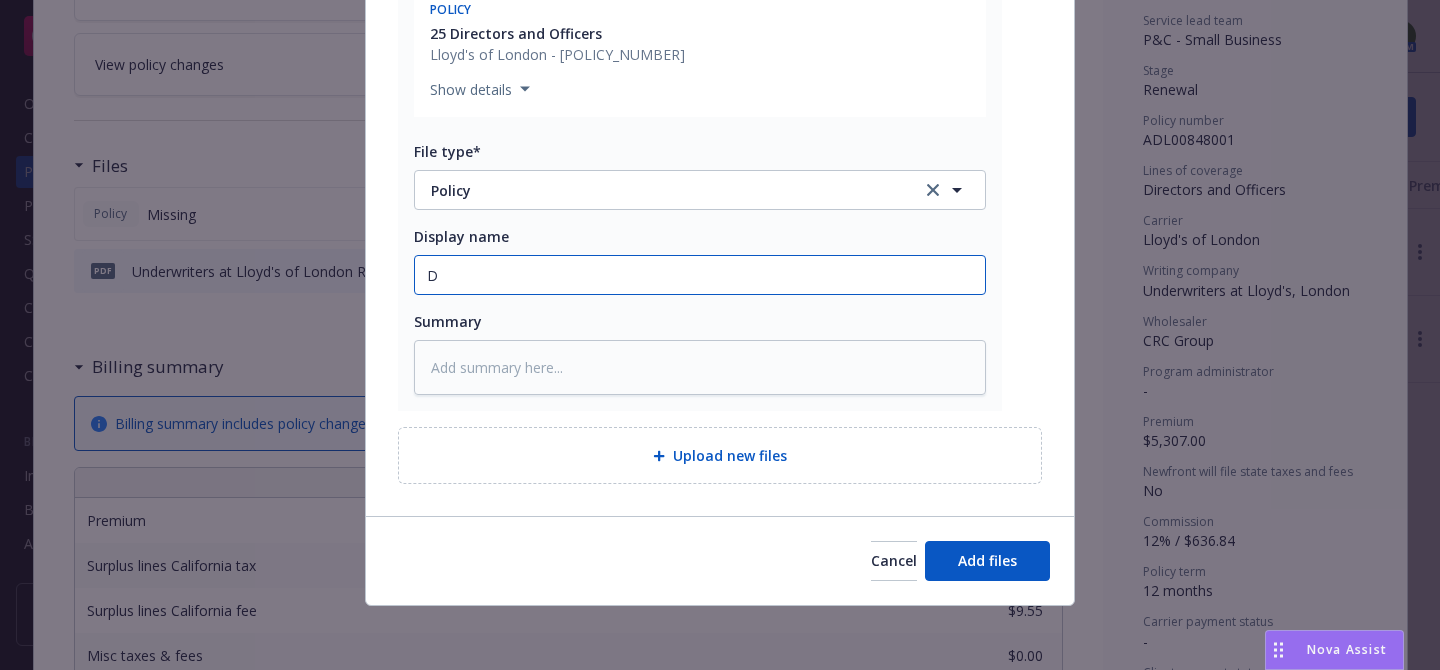 type on "Di" 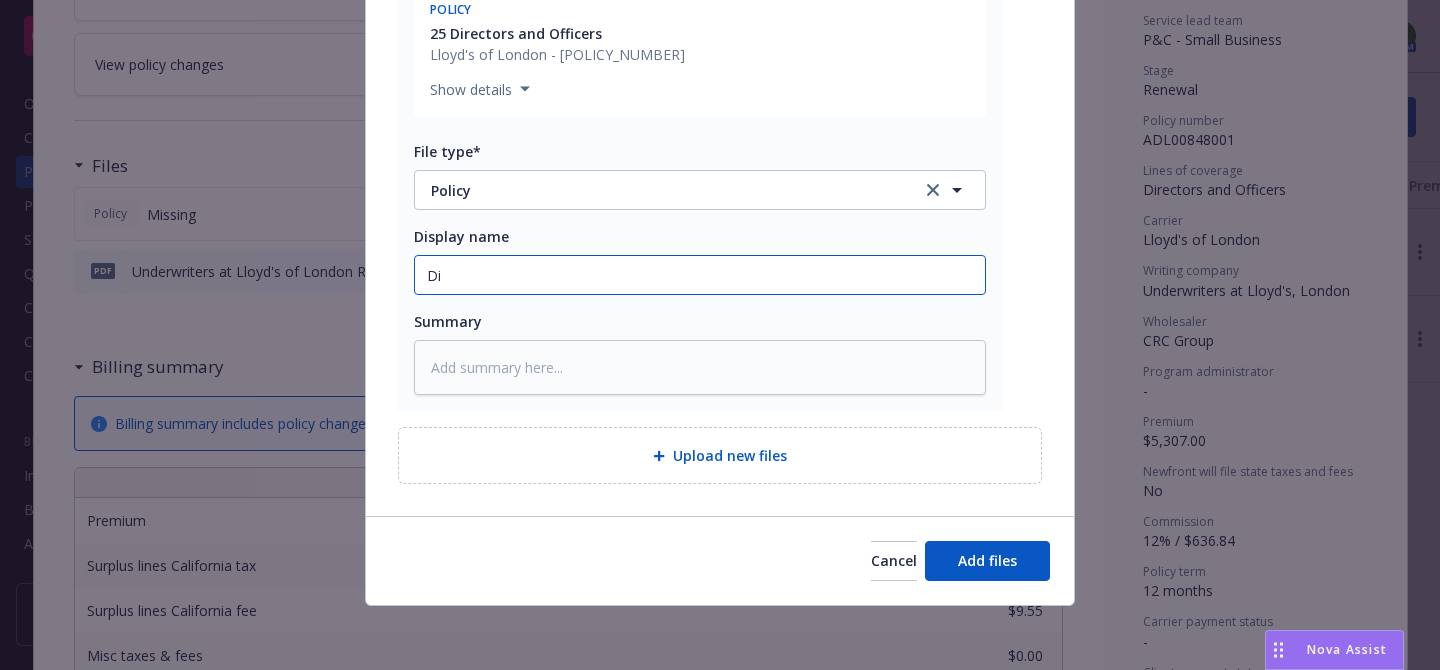 type on "x" 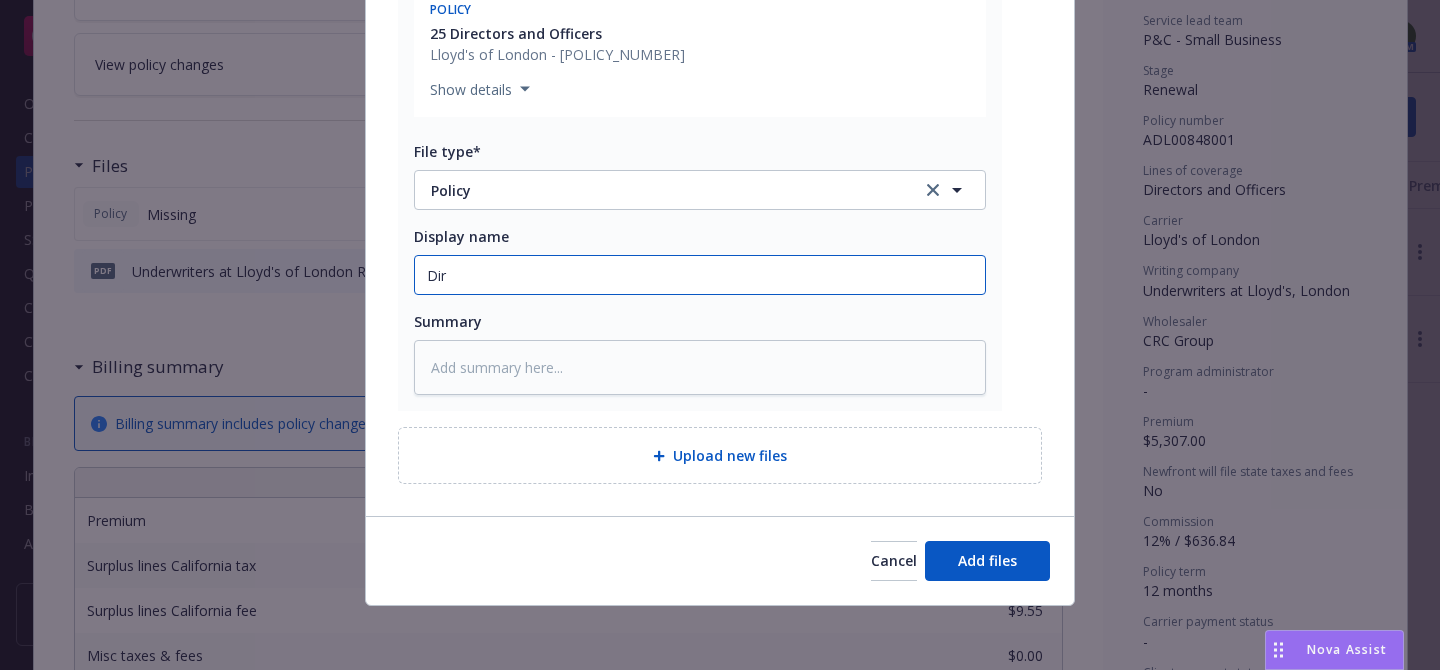 type on "Dire" 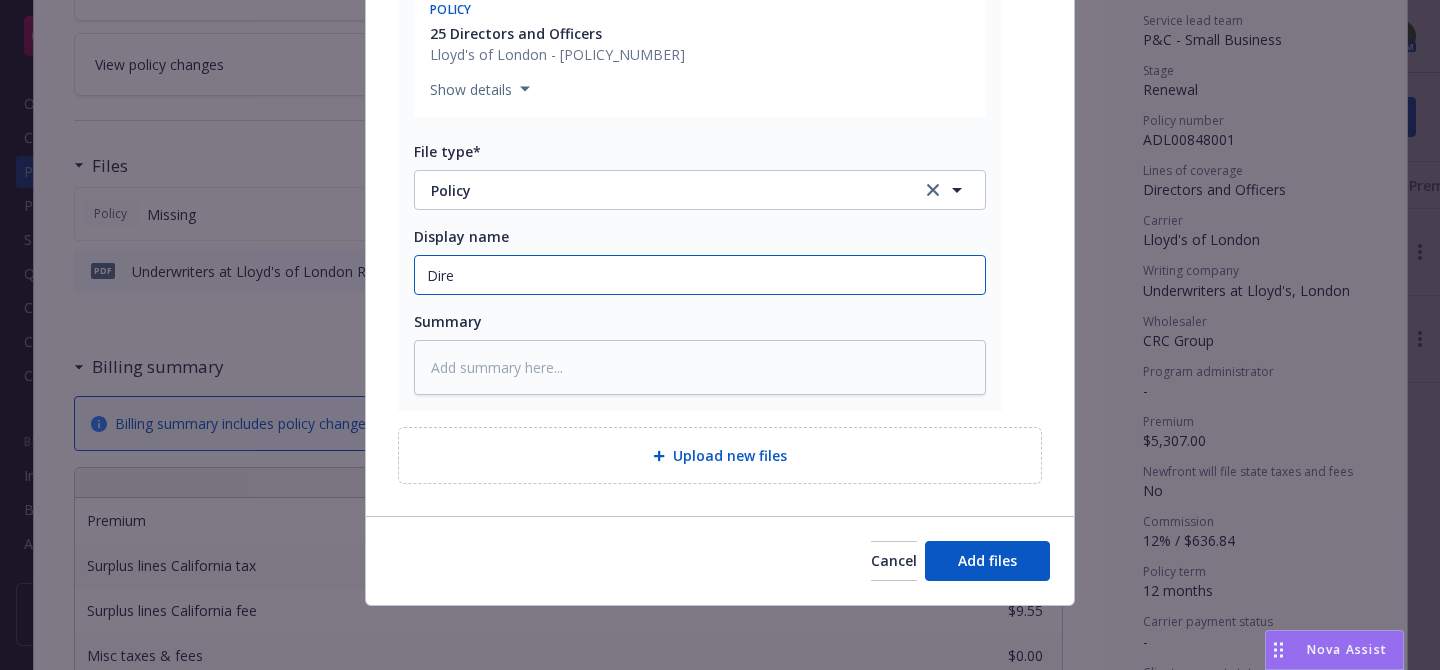 type on "x" 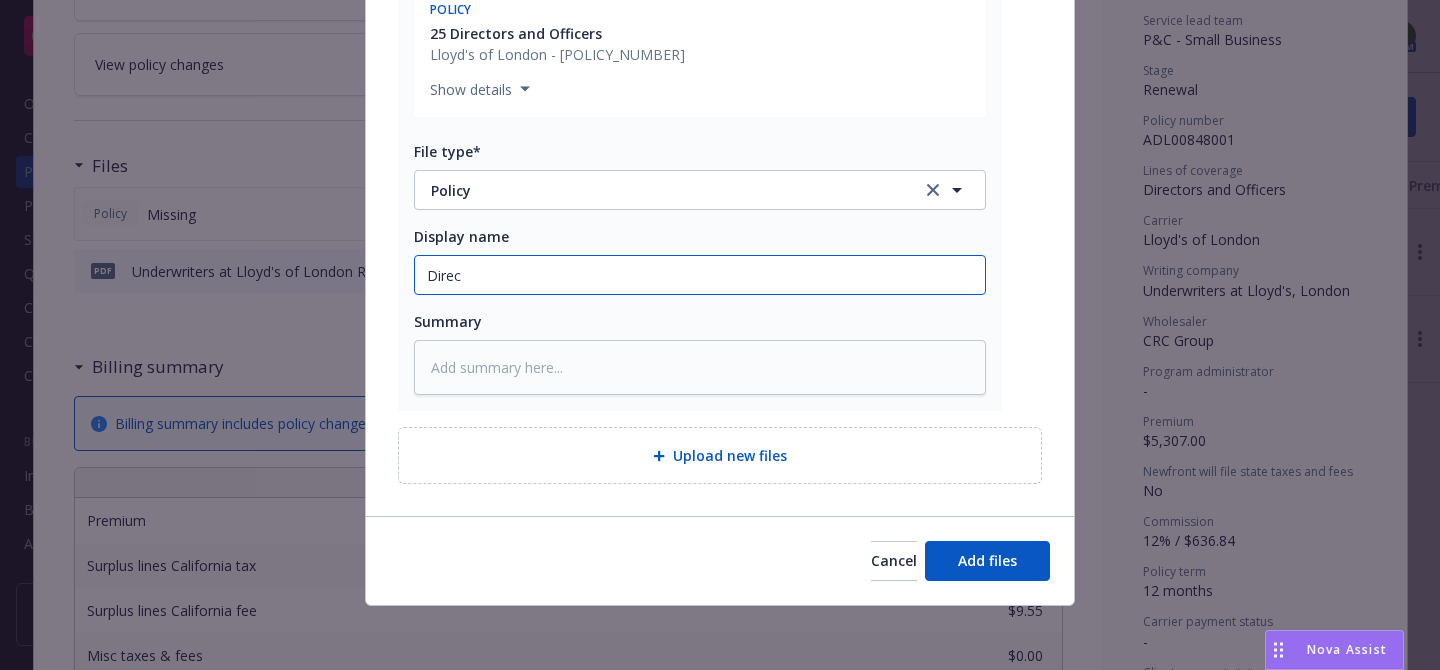 type on "x" 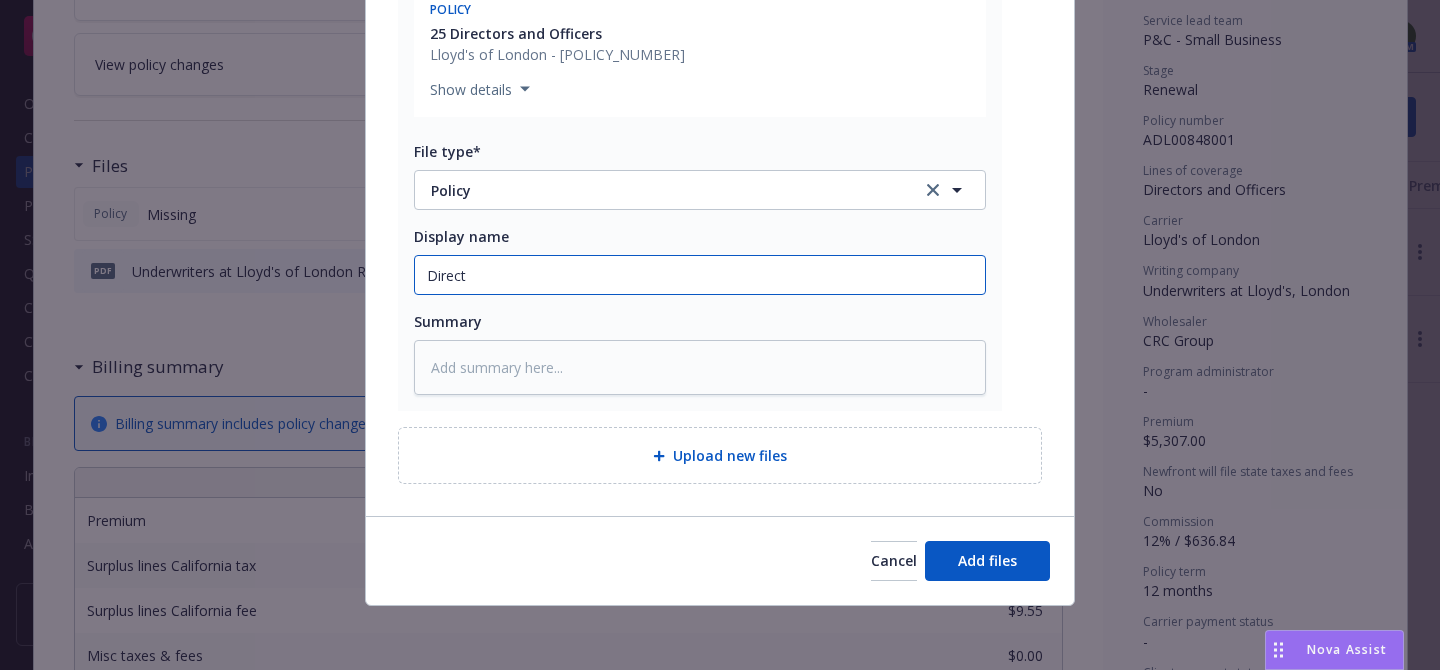 type on "x" 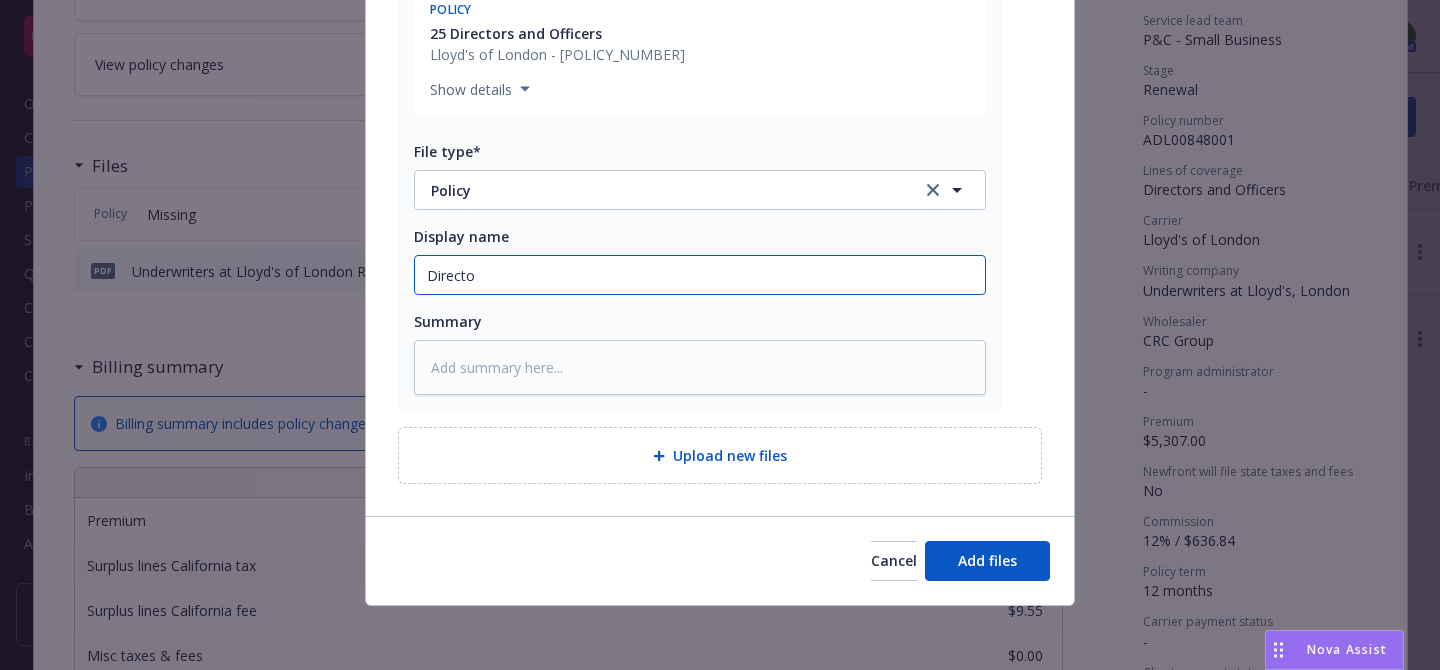 type on "Director" 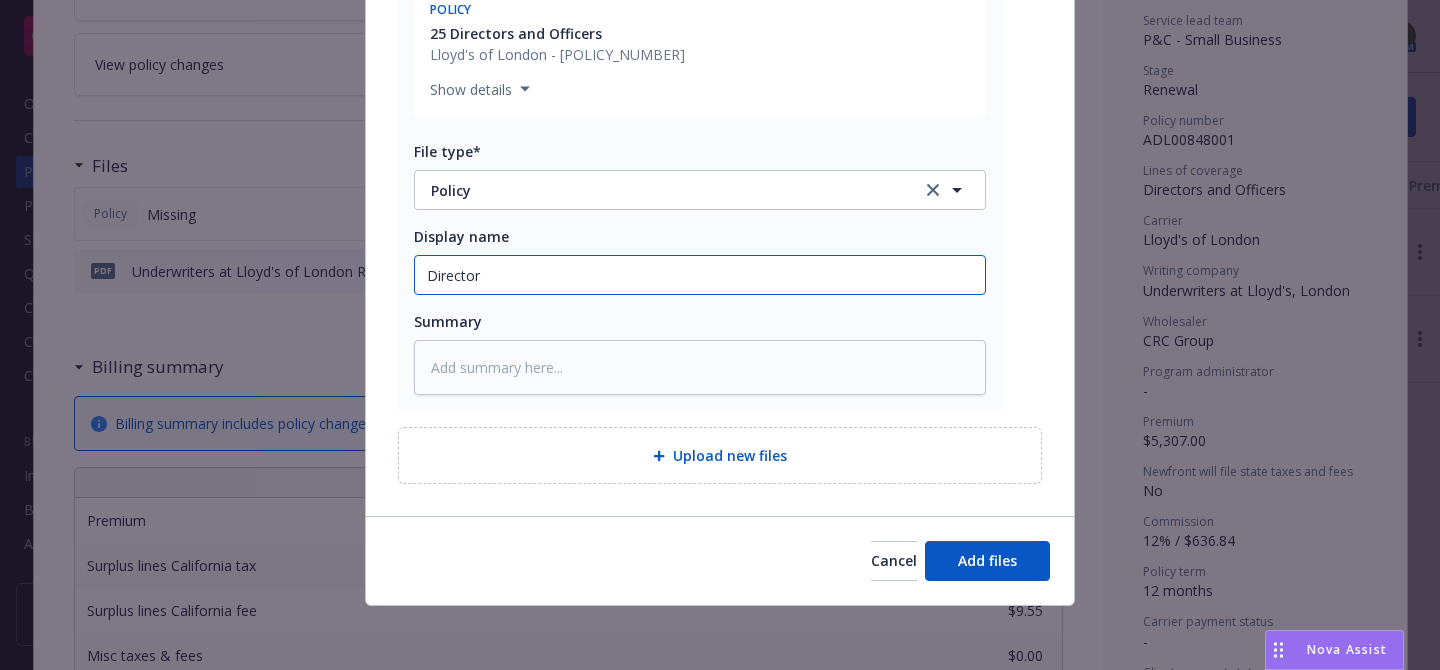 type on "x" 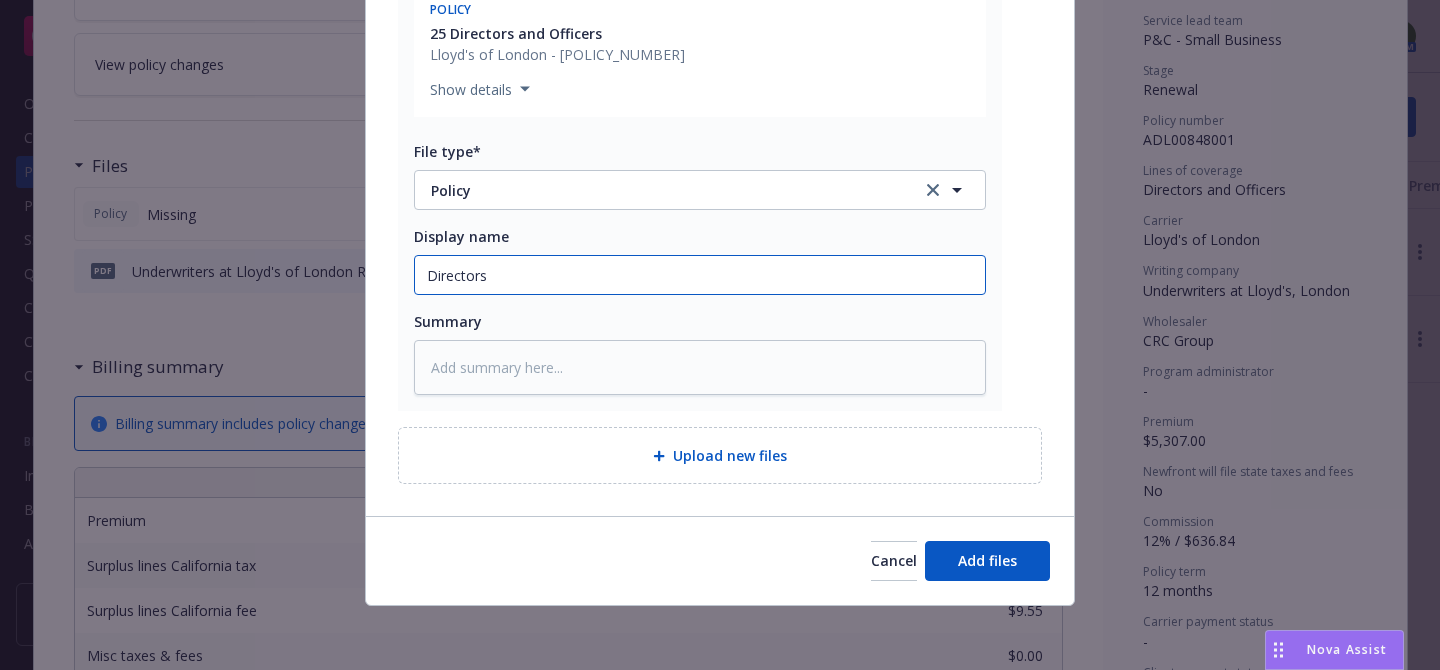 type on "x" 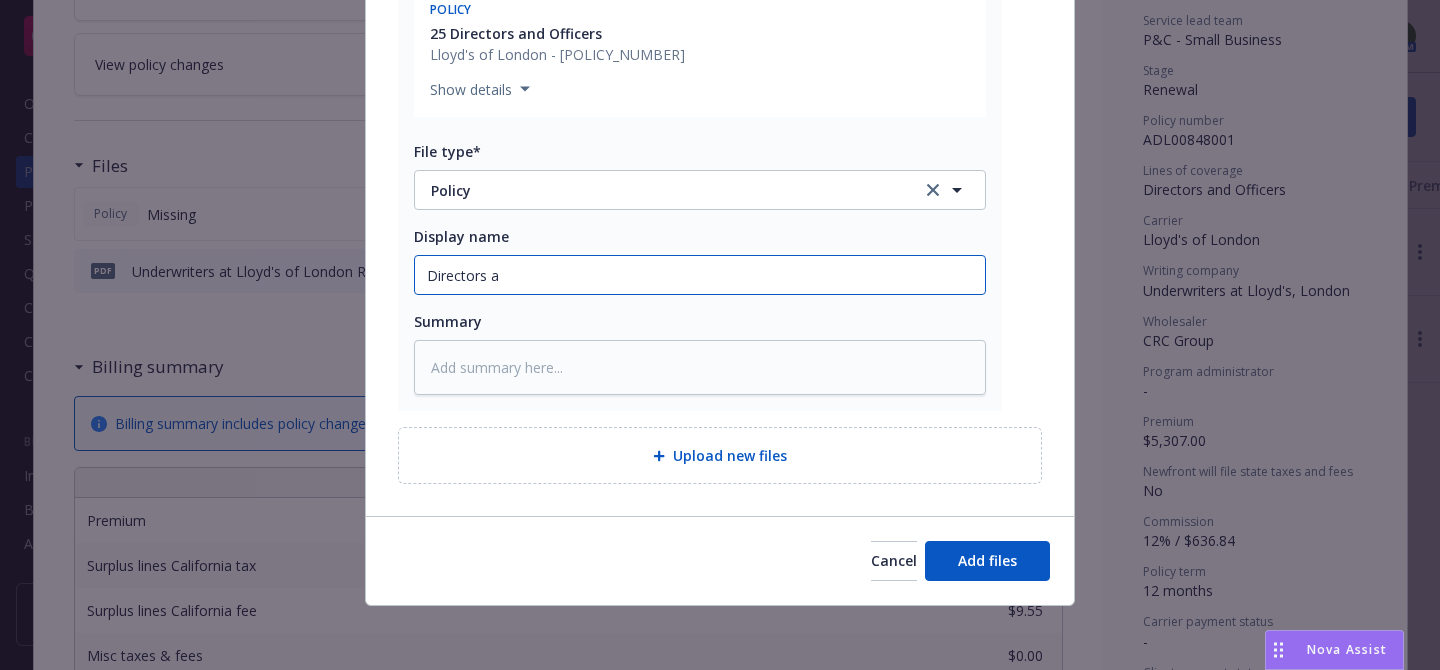 type on "x" 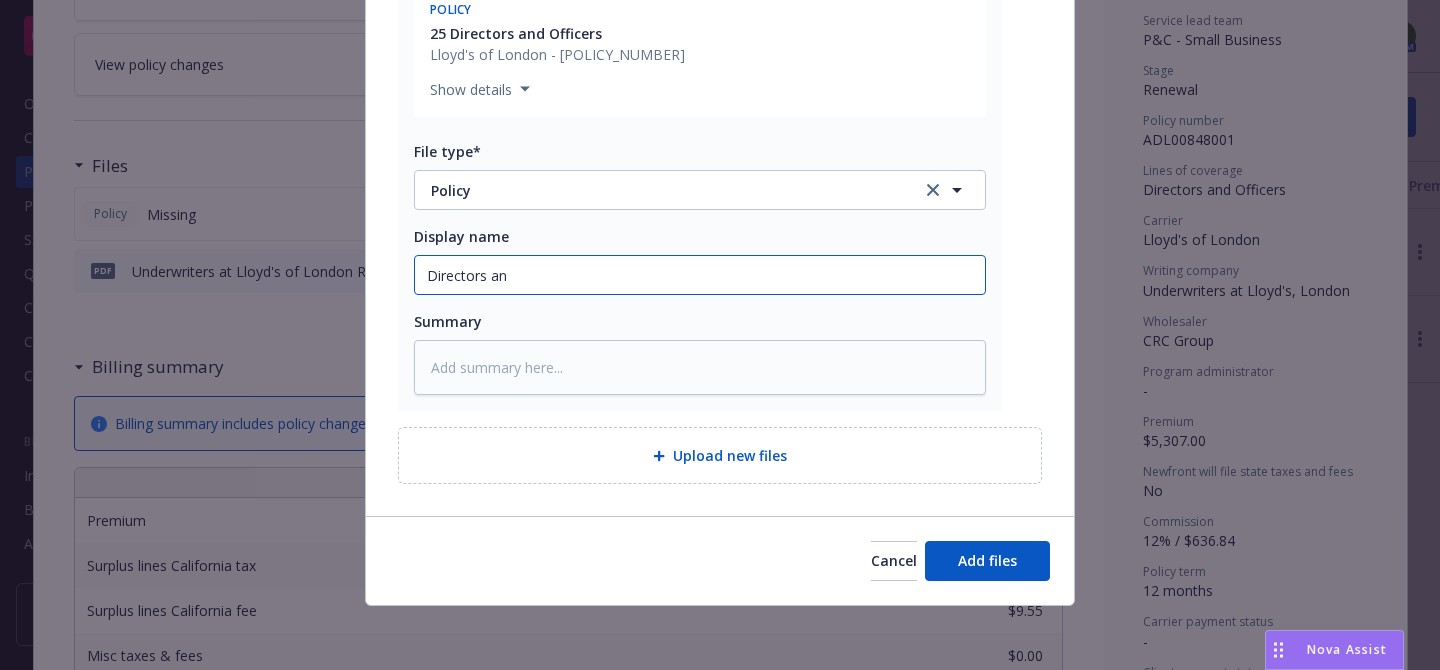 type on "x" 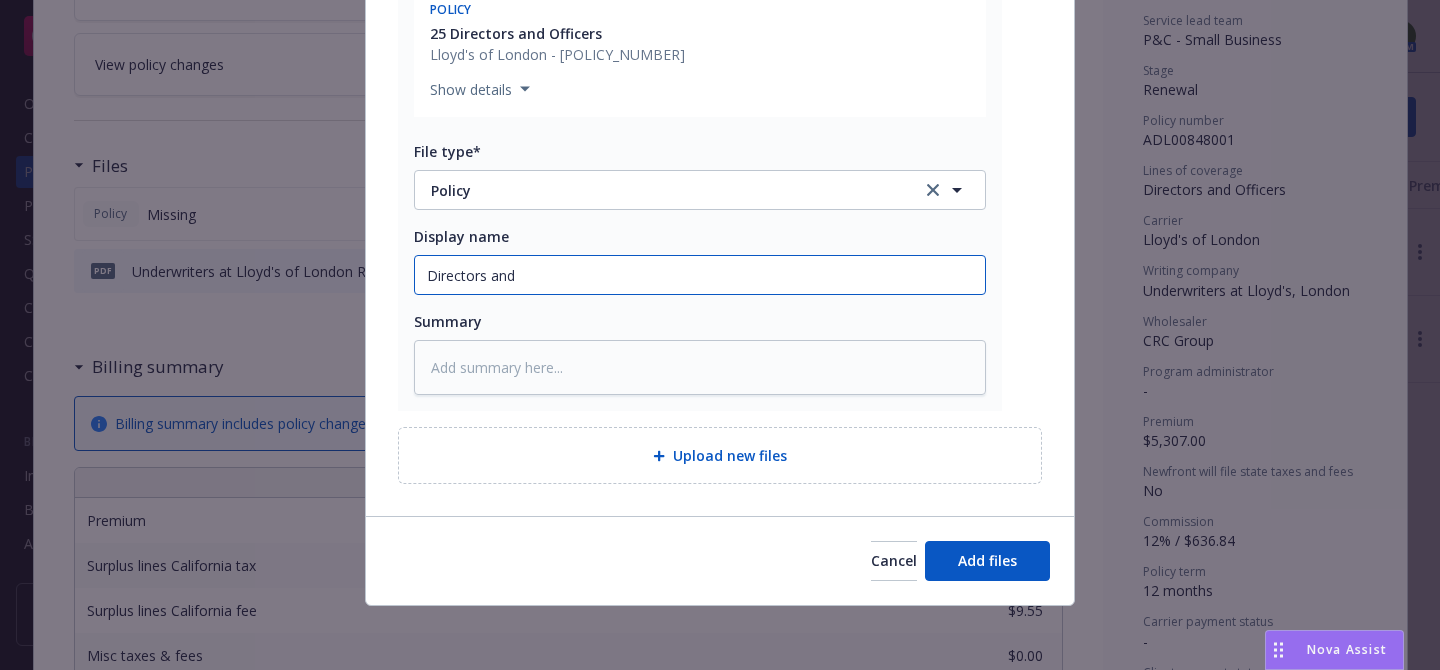 type on "x" 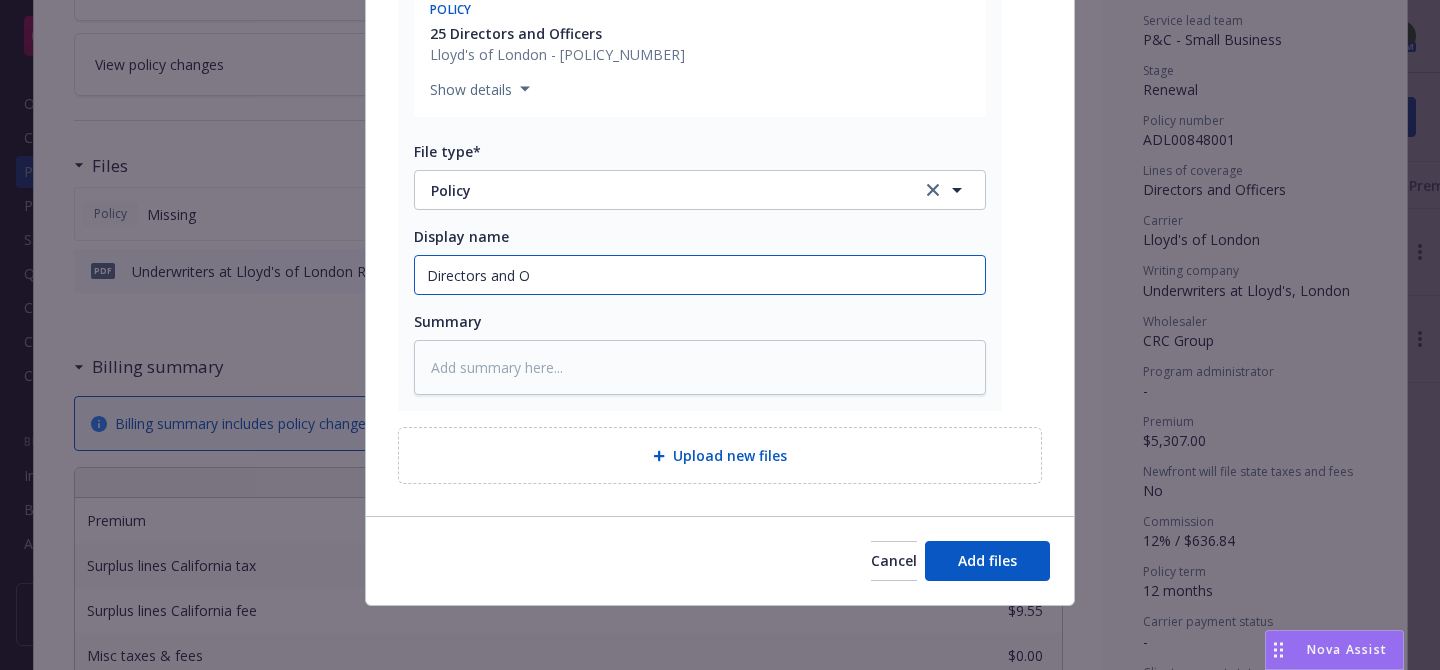 type on "x" 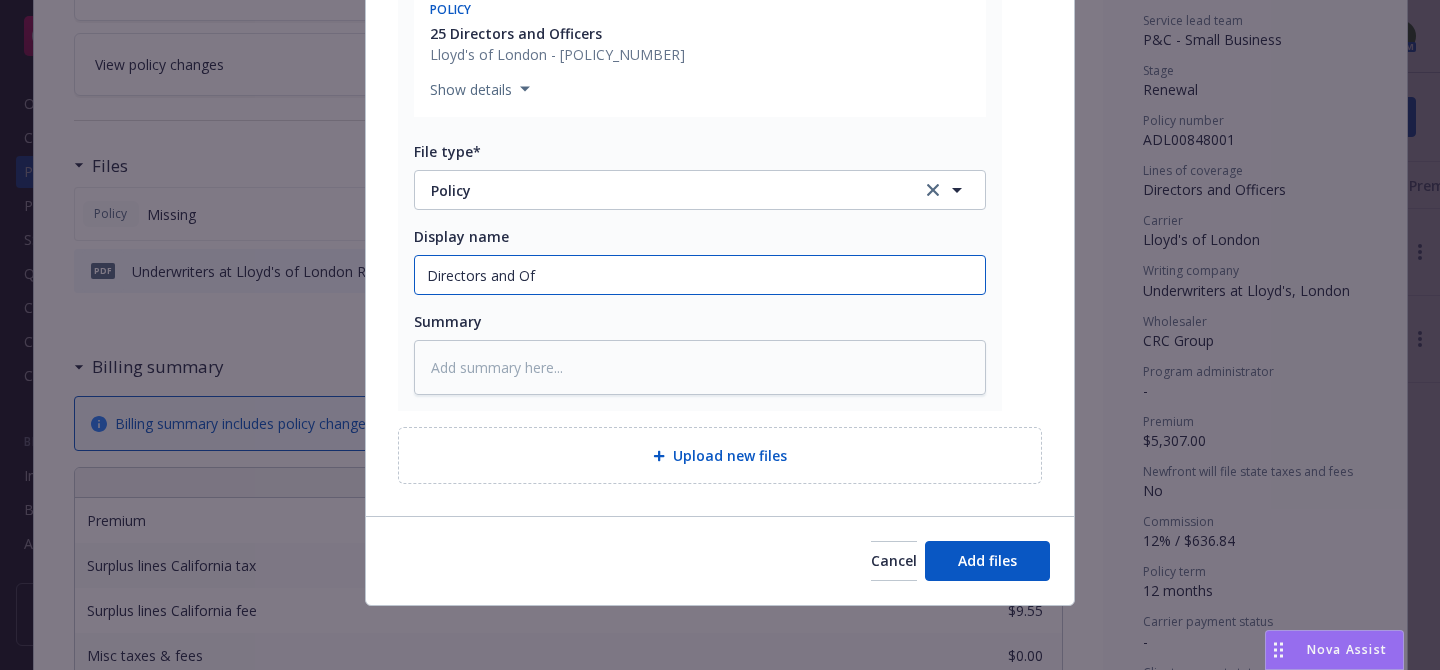 type on "x" 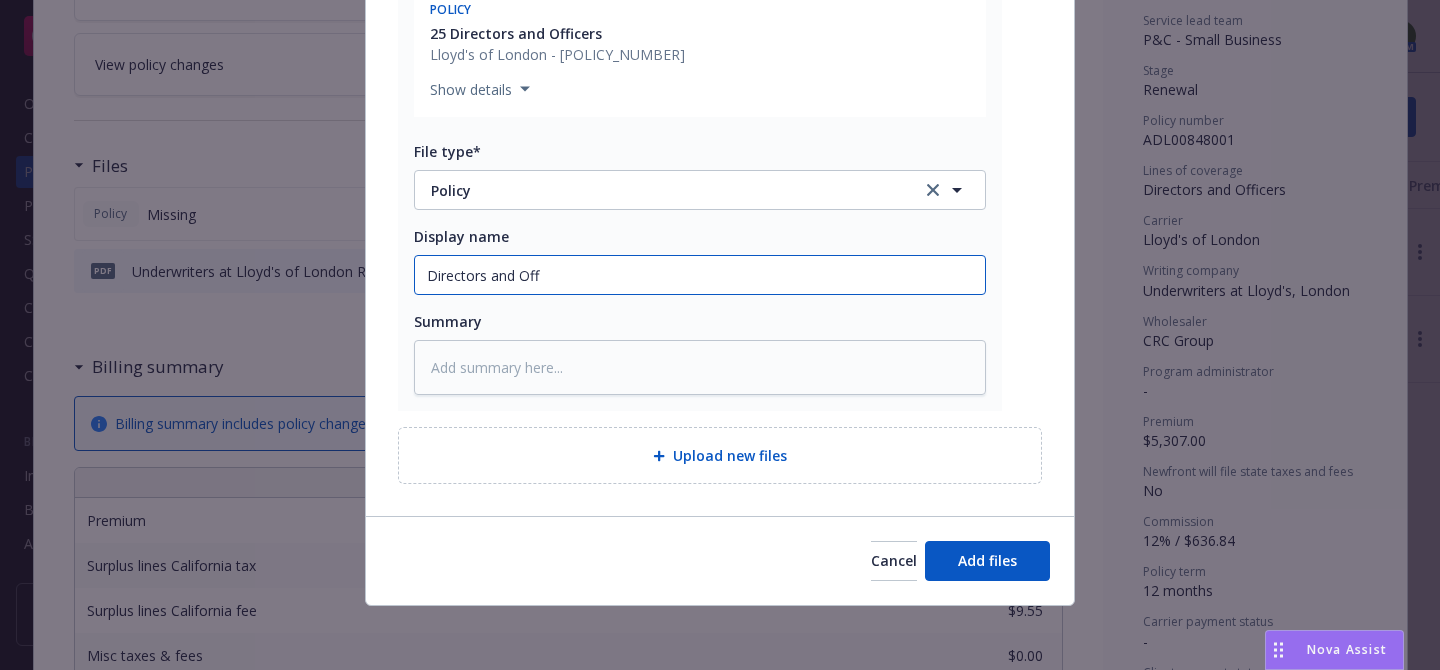 type on "x" 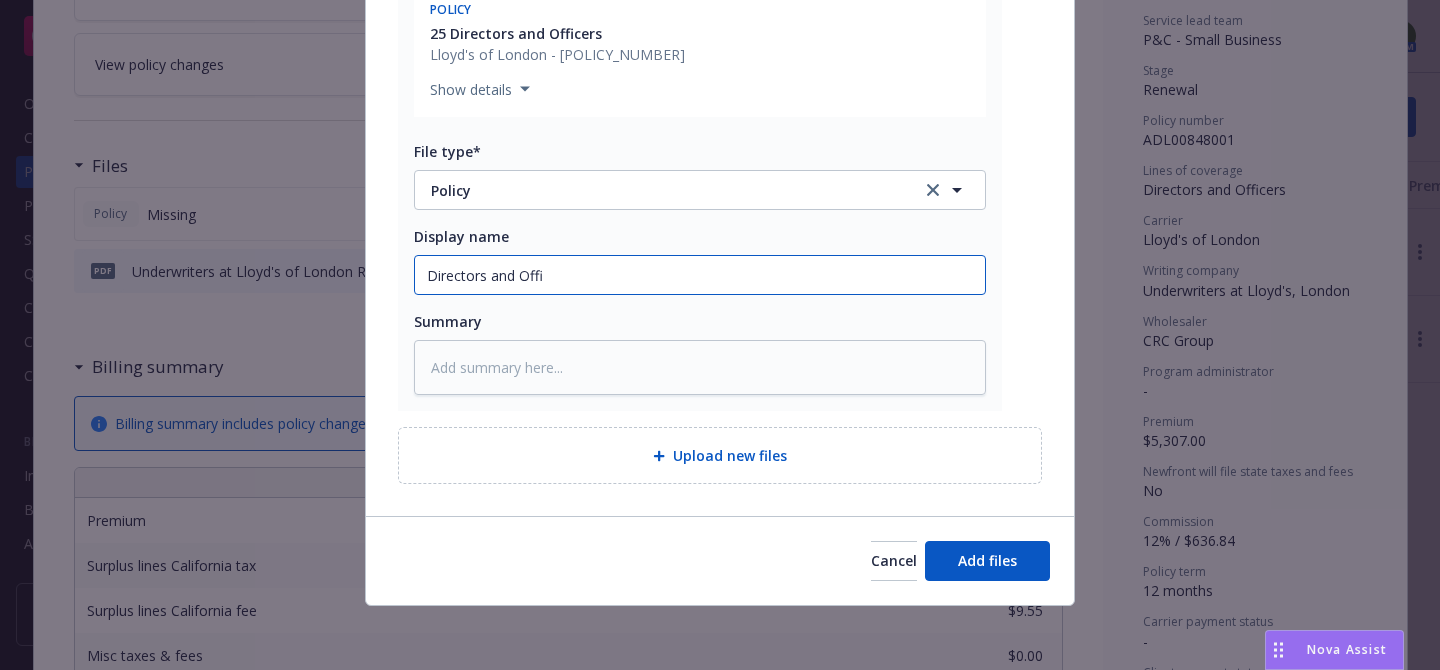type on "x" 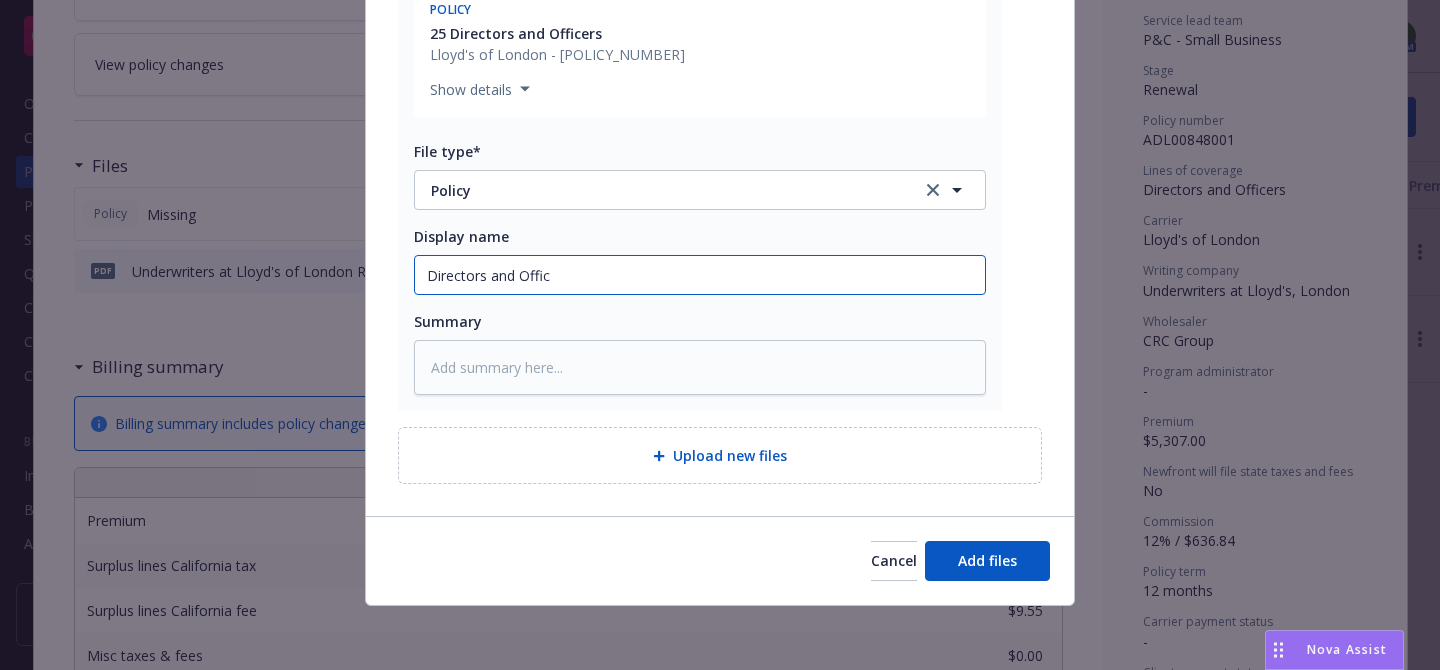 type on "x" 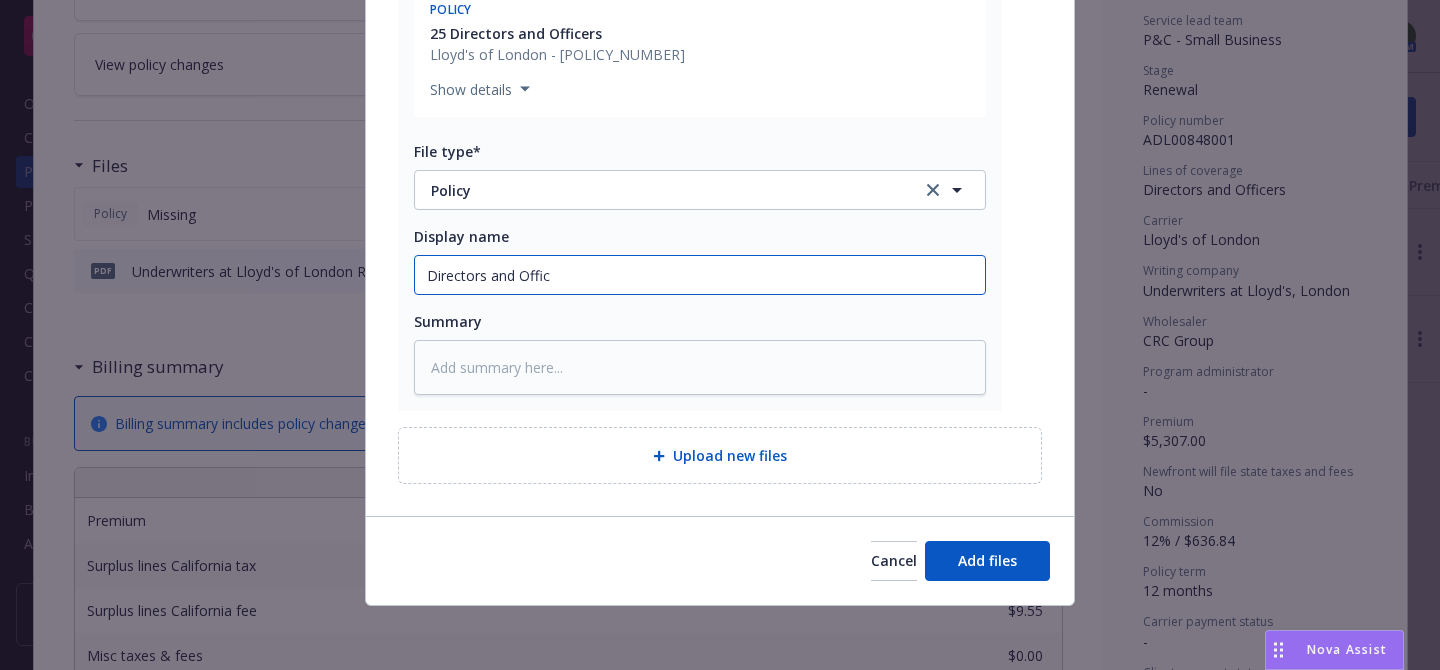 type on "Directors and Office" 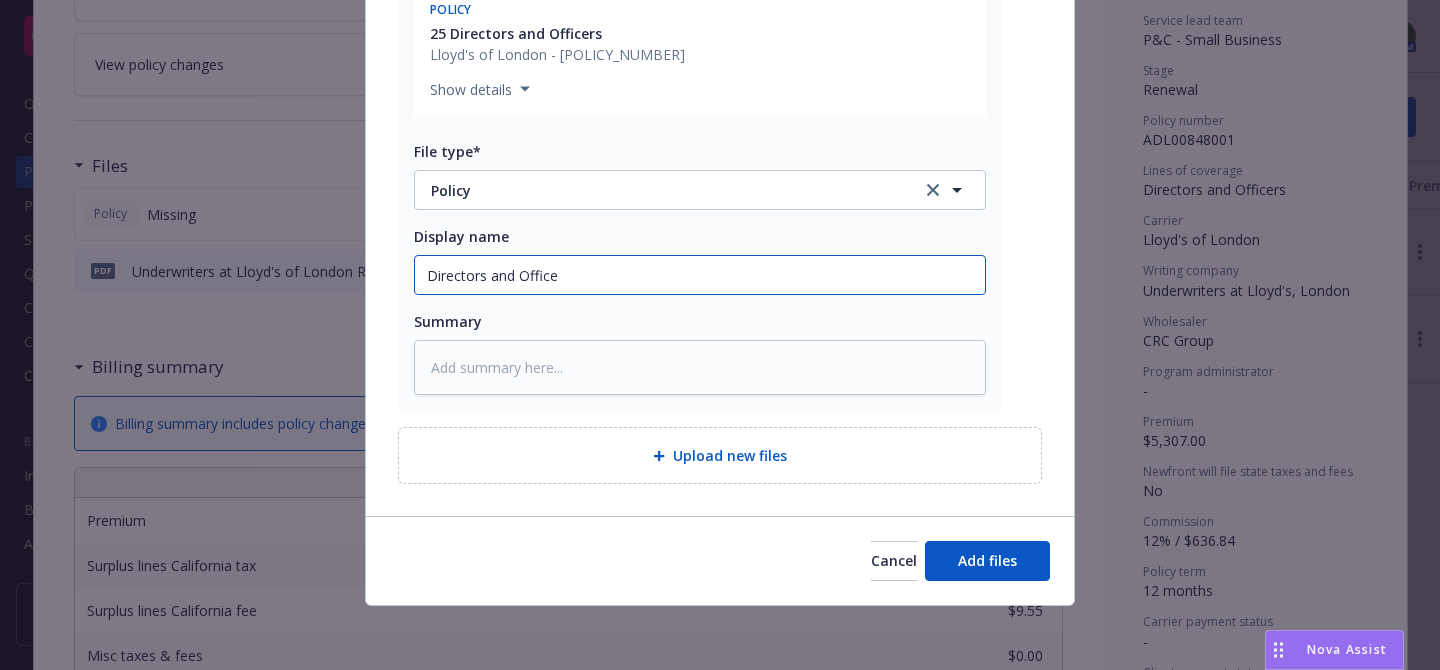 type on "x" 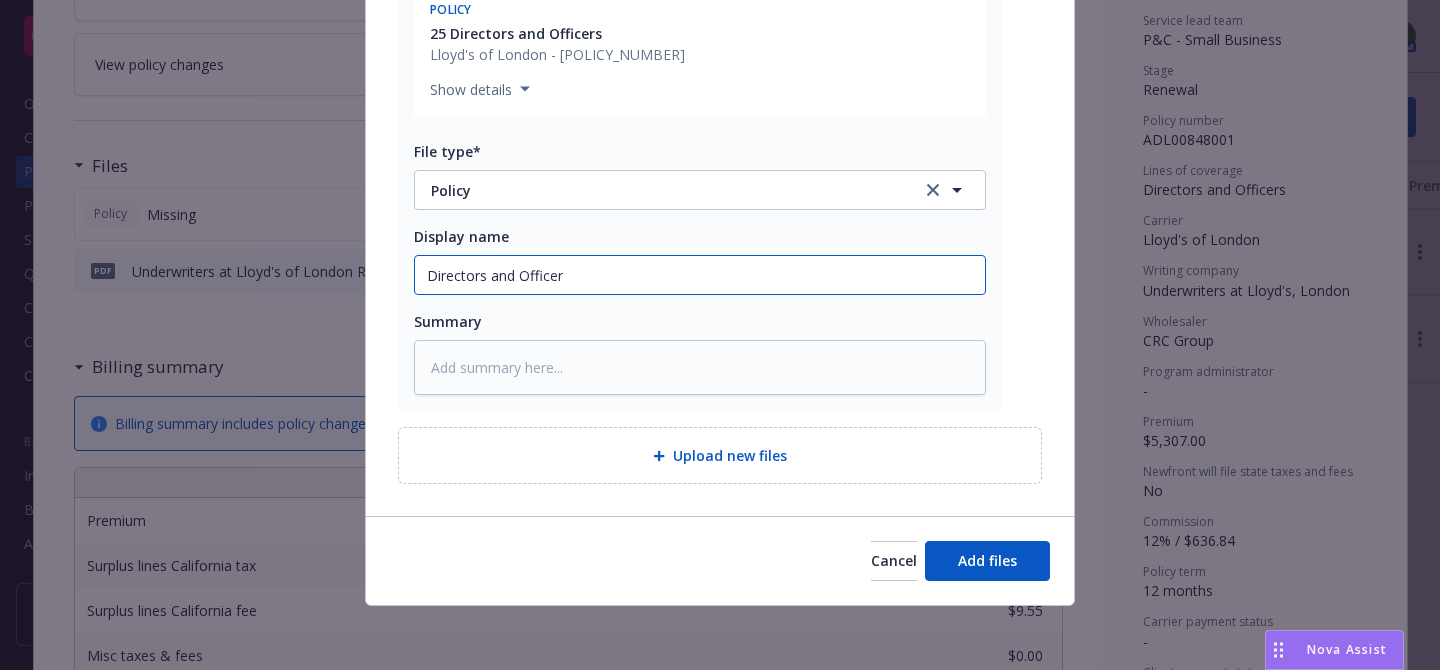 type on "x" 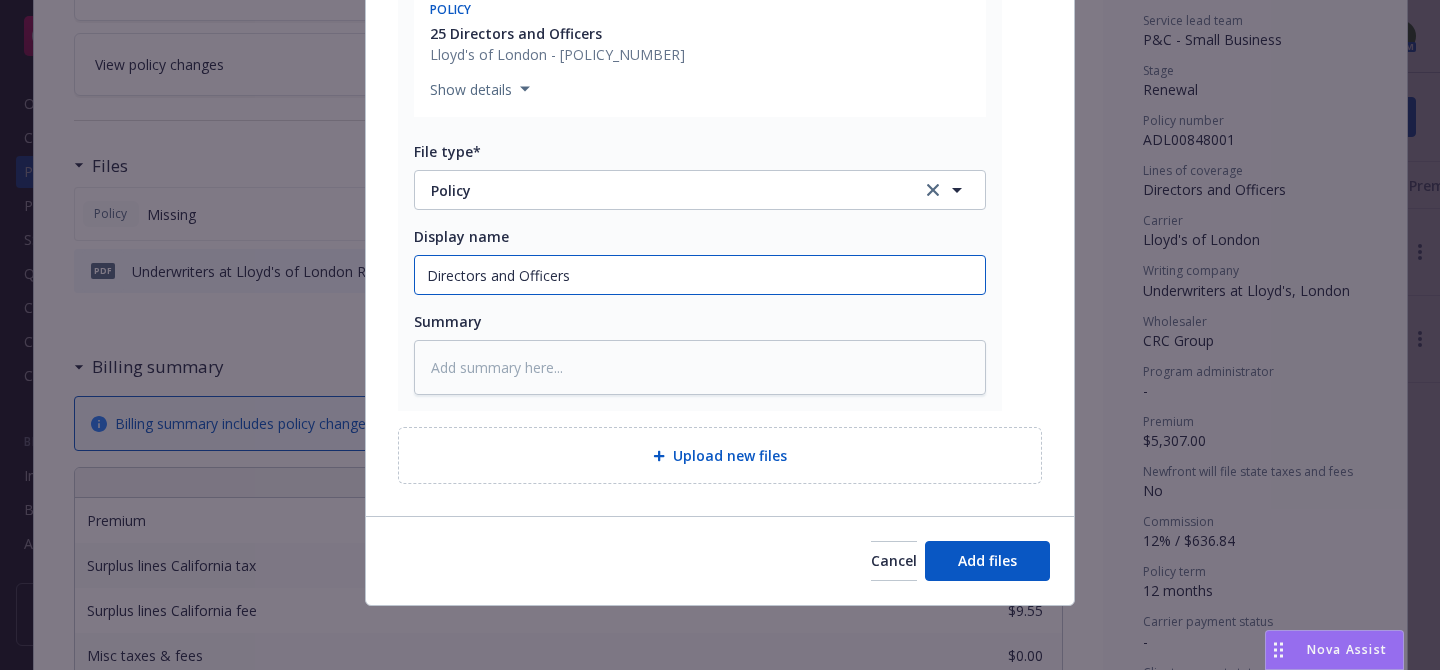 type on "Directors and Officers" 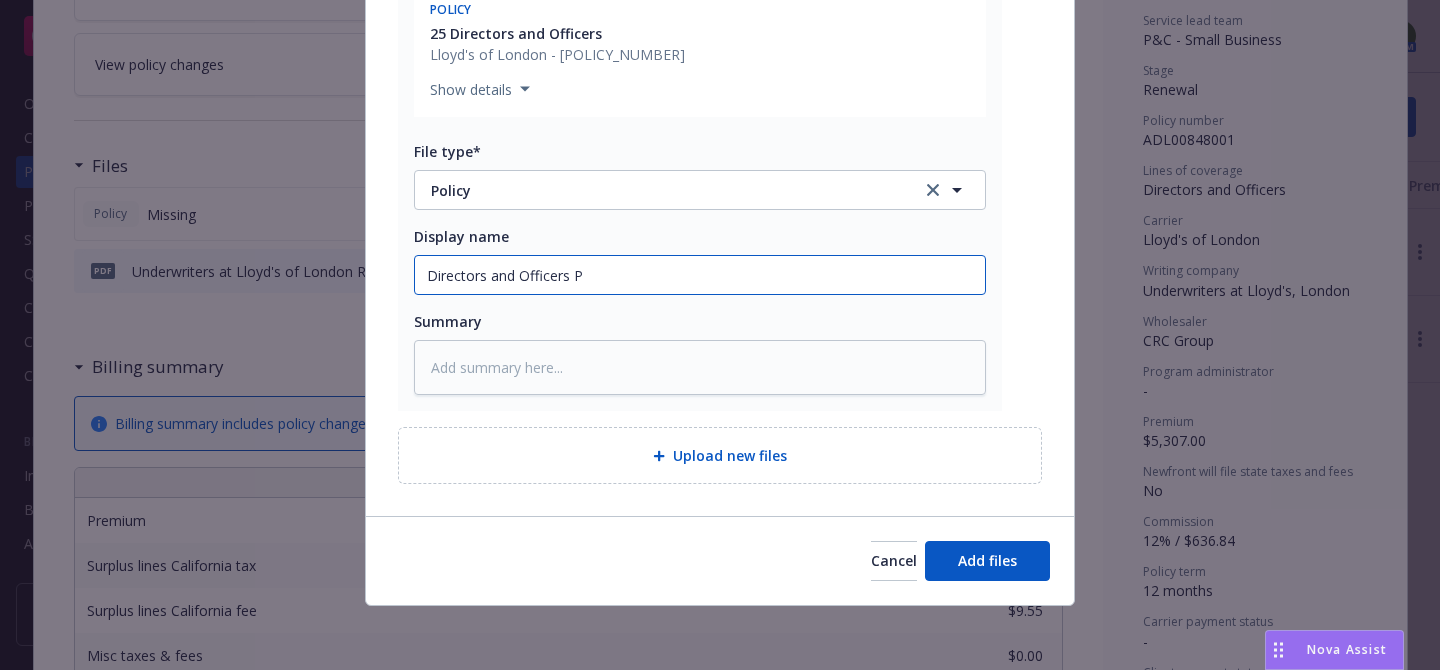 type on "x" 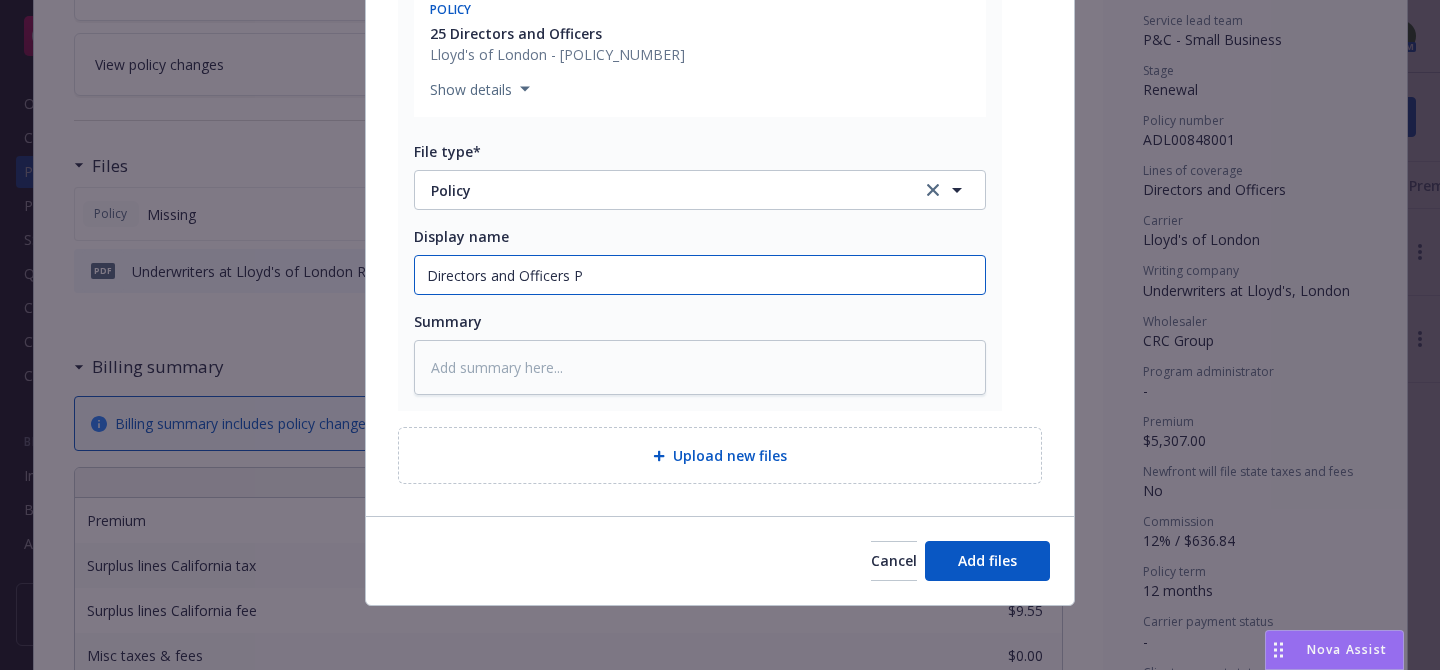 type on "Directors and Officers Po" 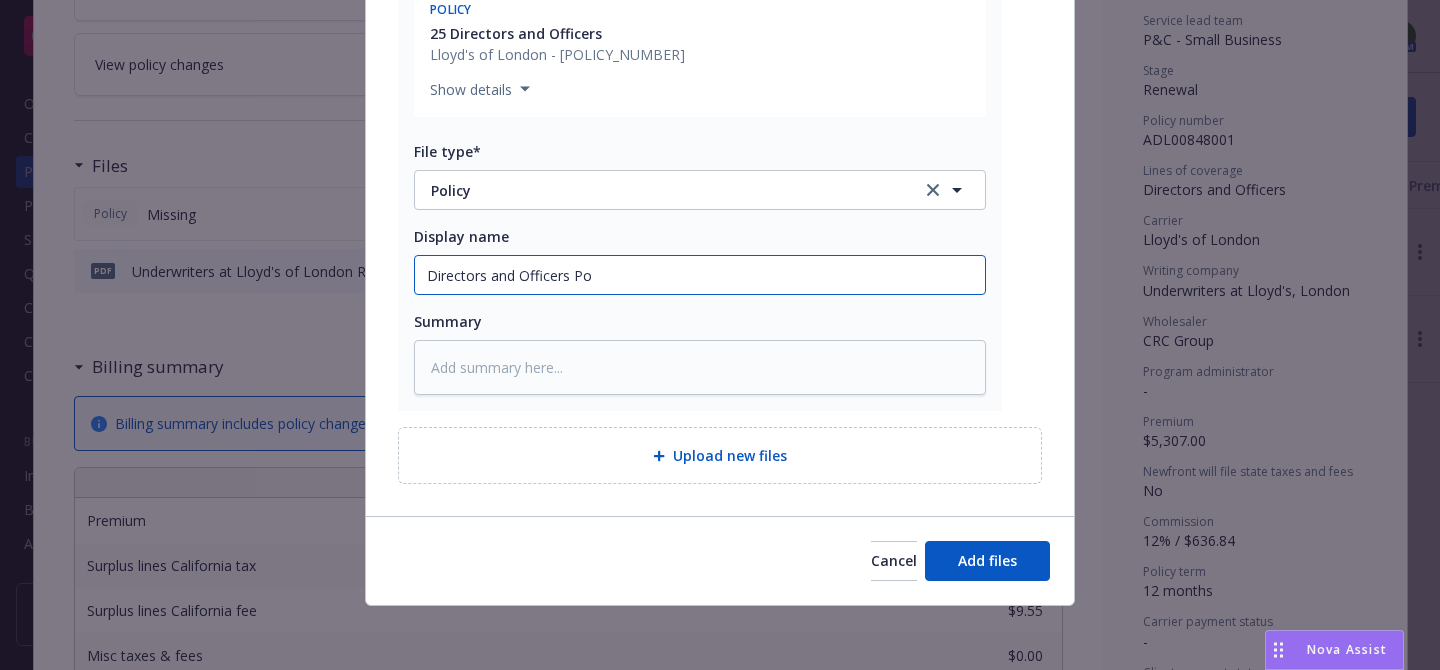 type on "x" 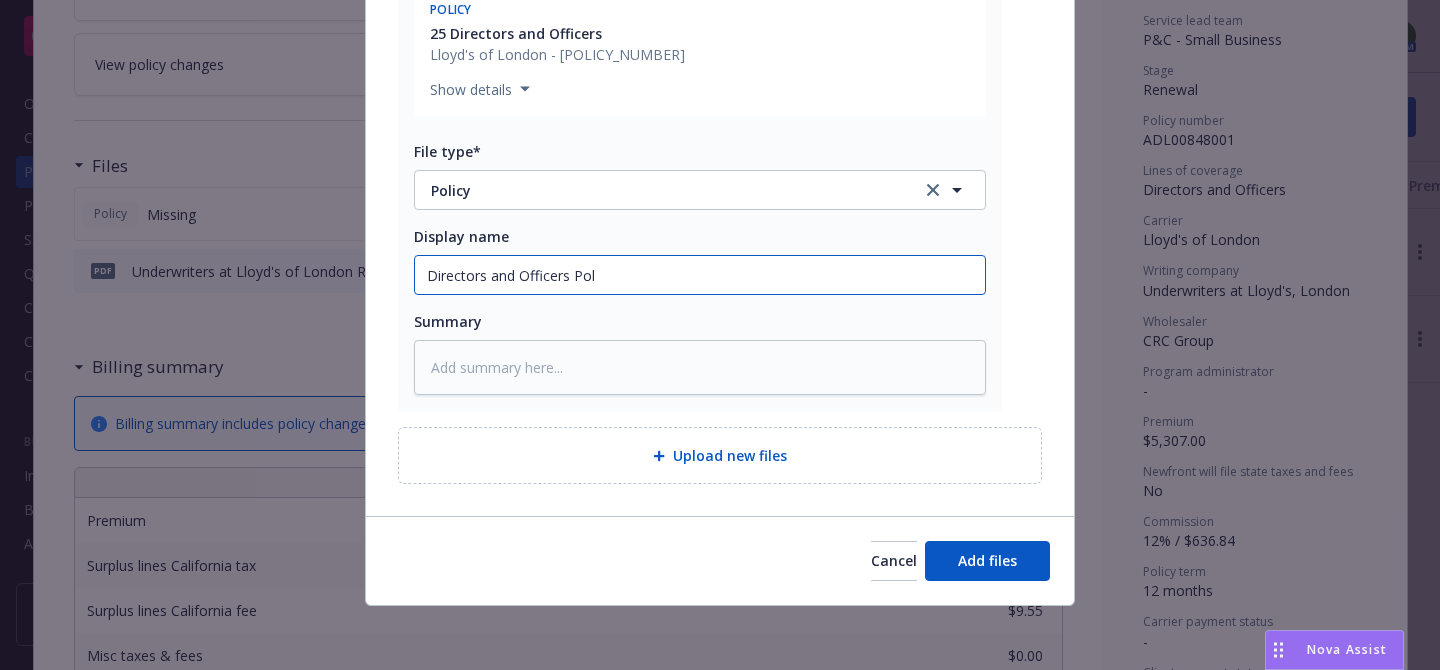 type on "x" 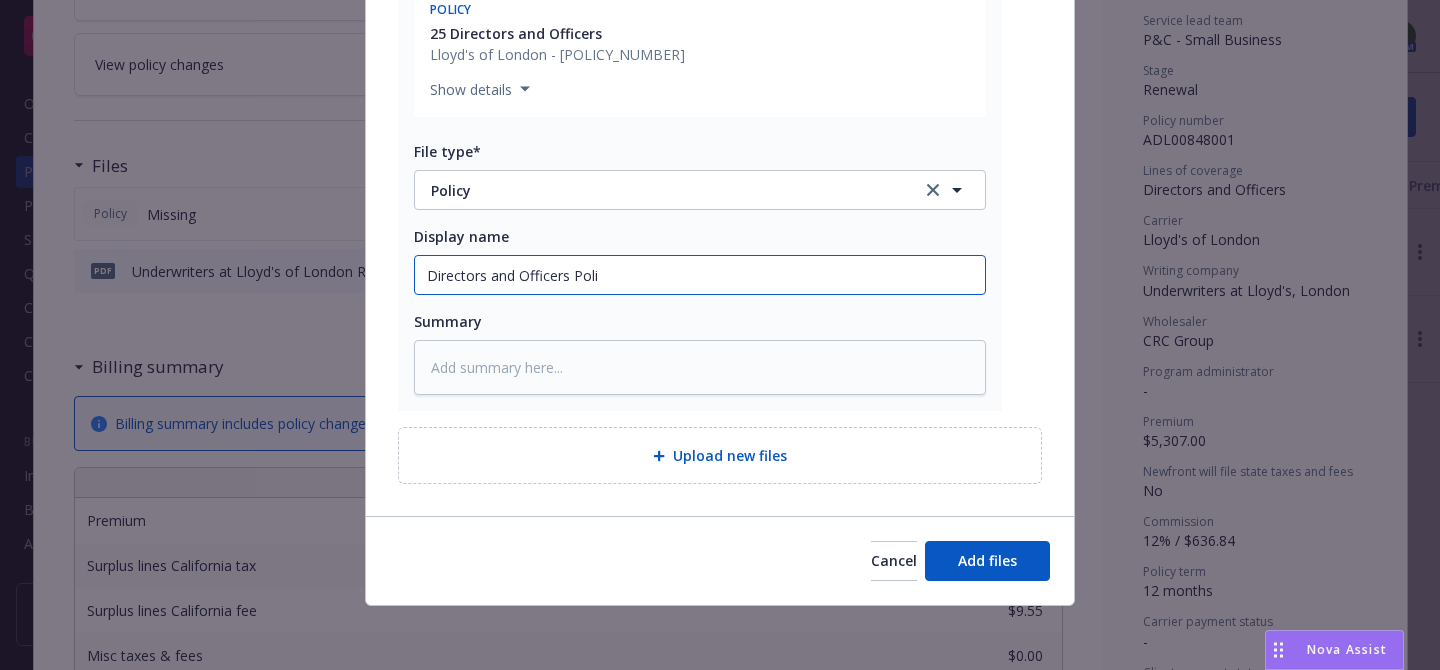 type on "x" 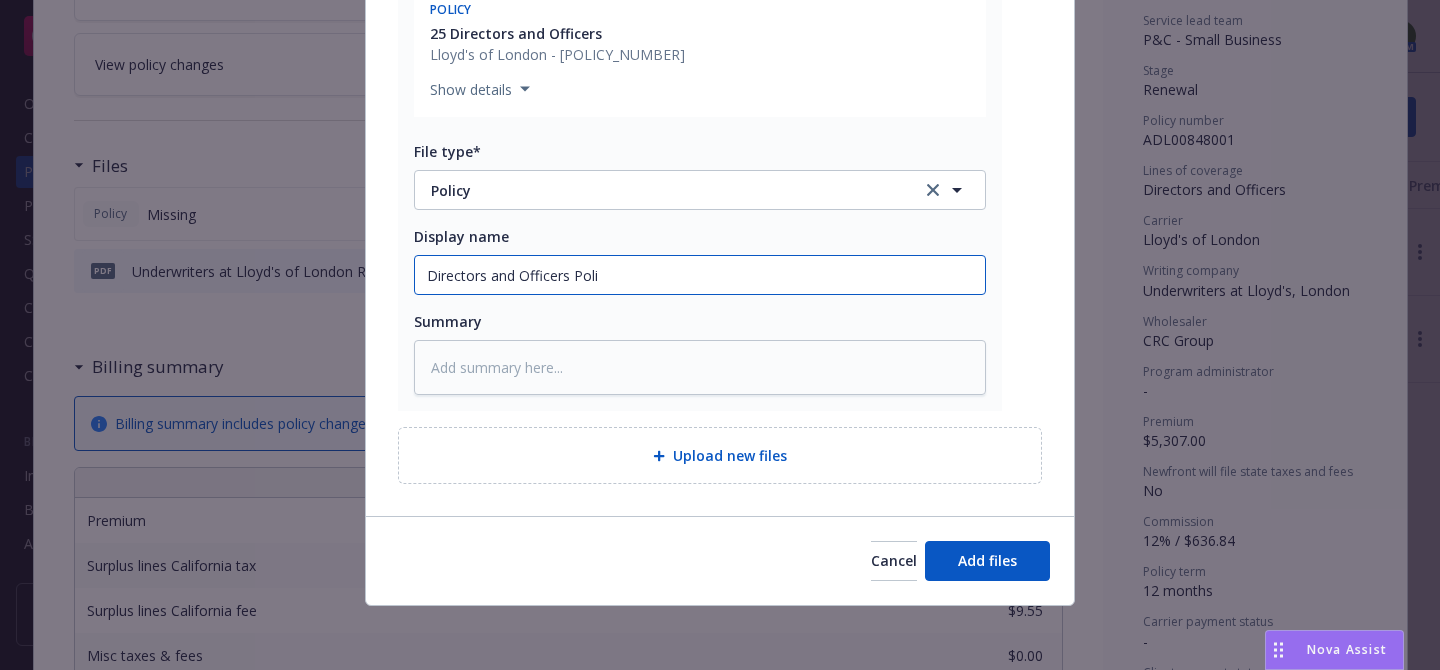type on "Directors and Officers Polic" 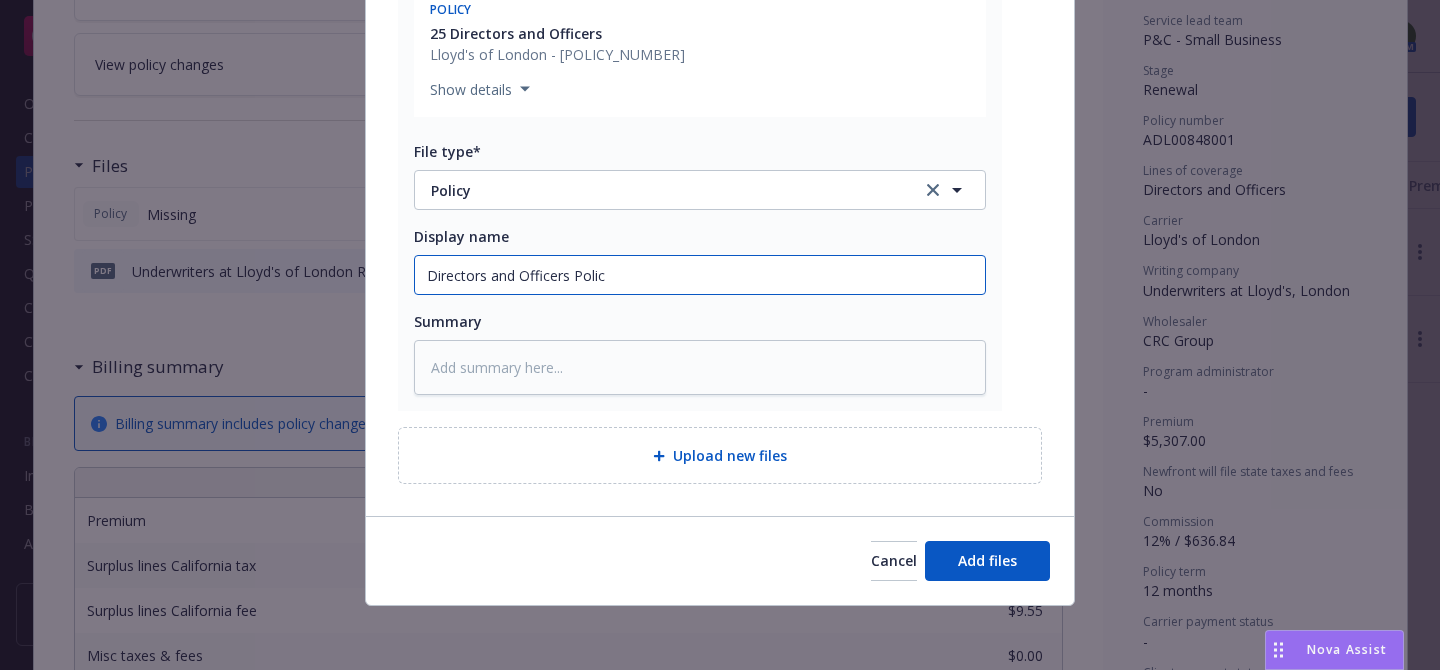 type on "x" 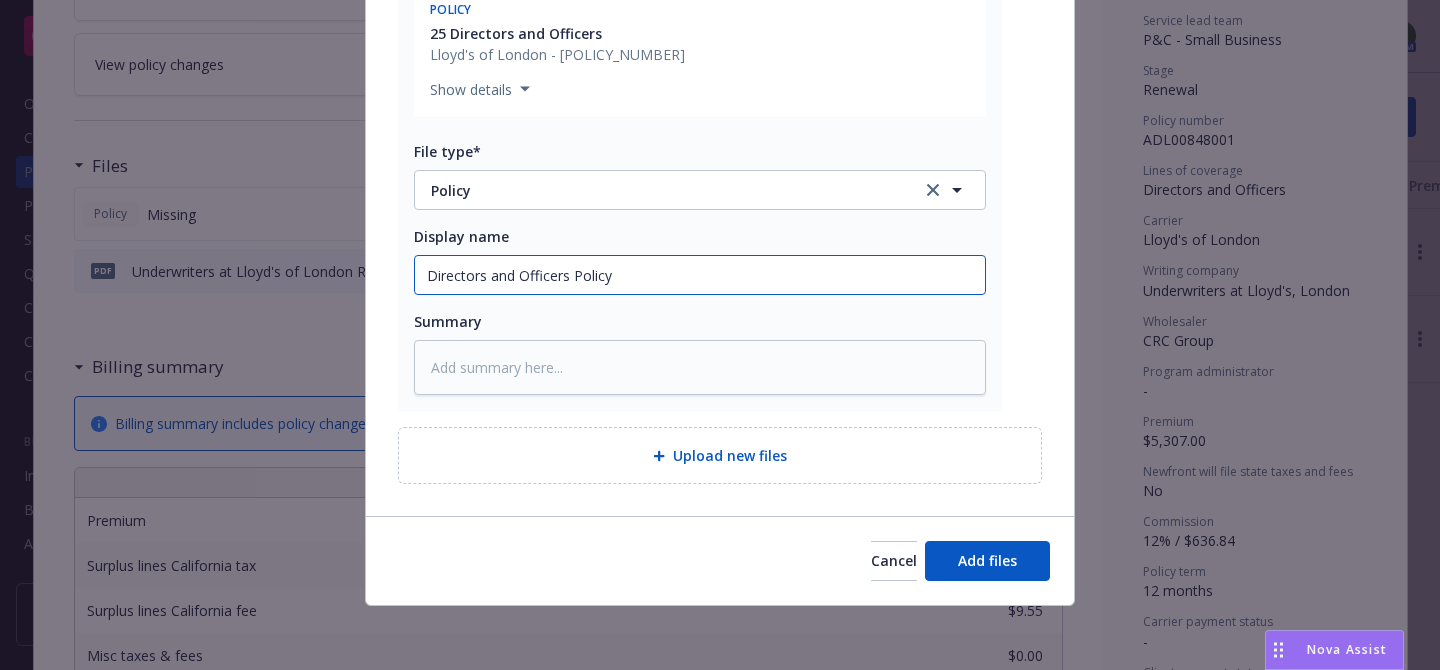 type on "x" 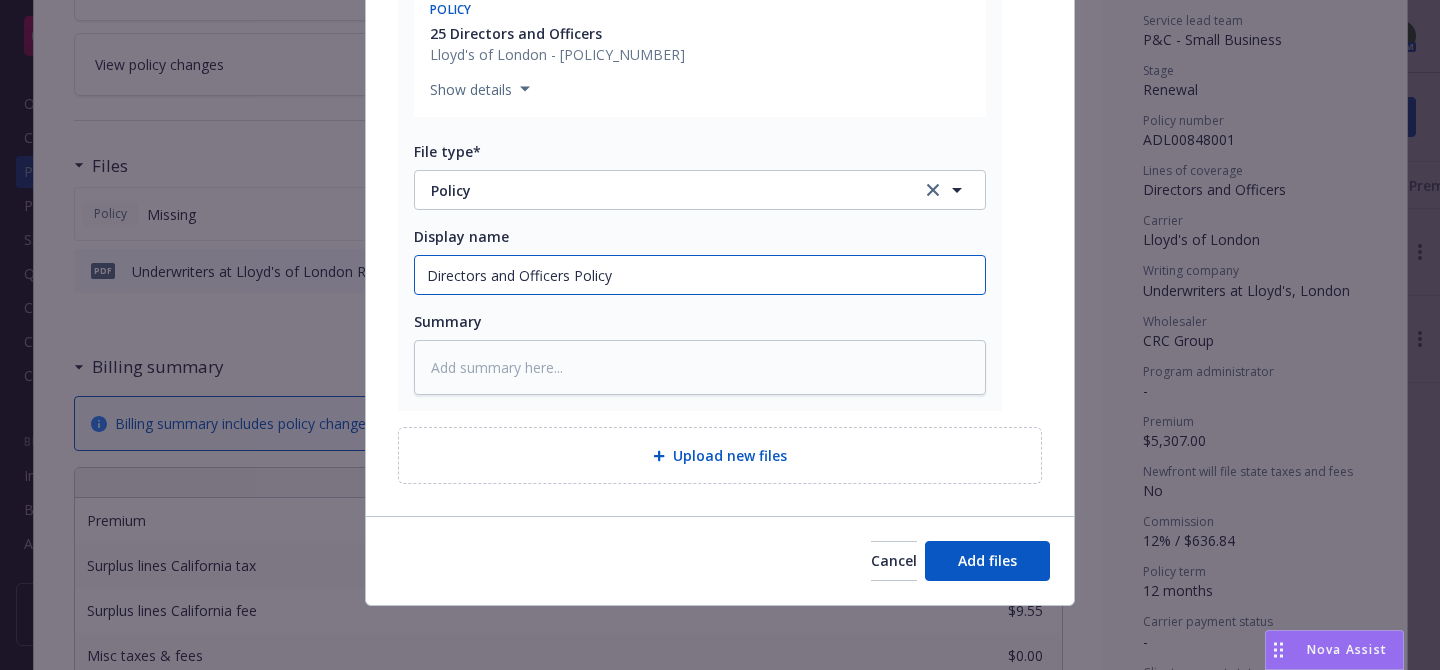 type on "x" 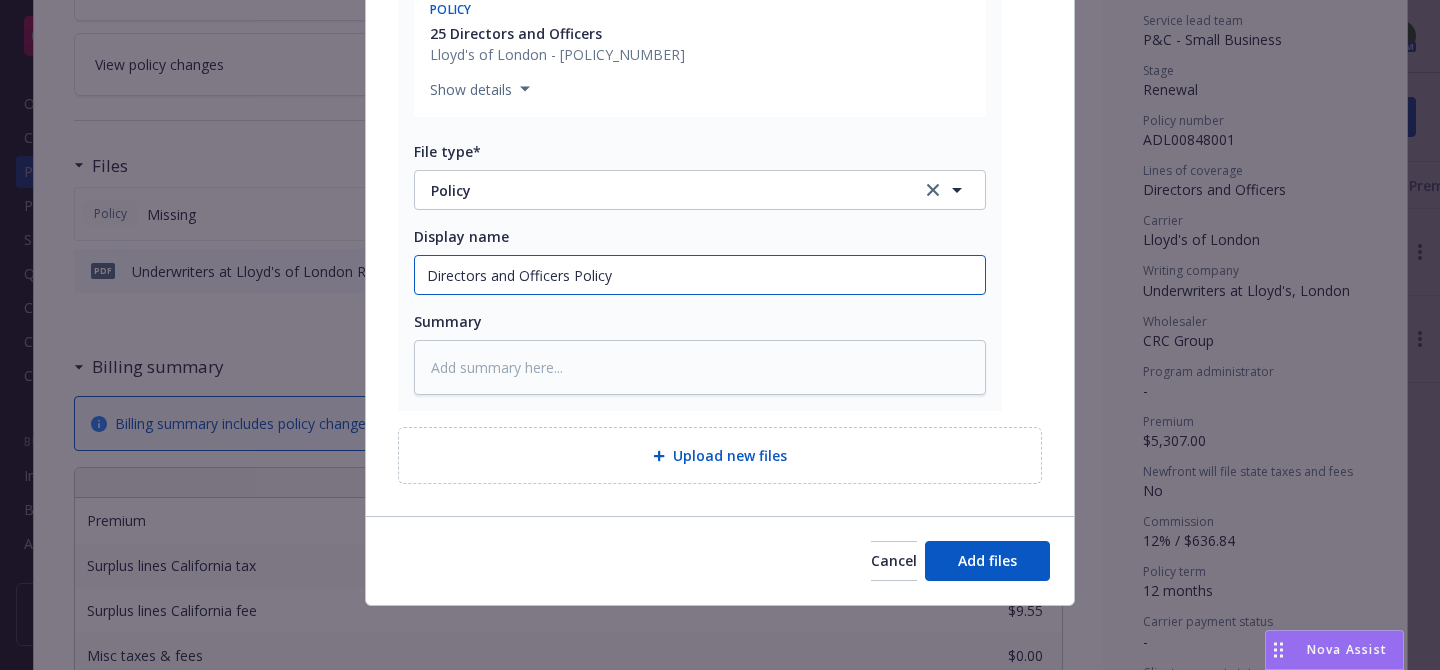 type on "Directors and Officers Policy #" 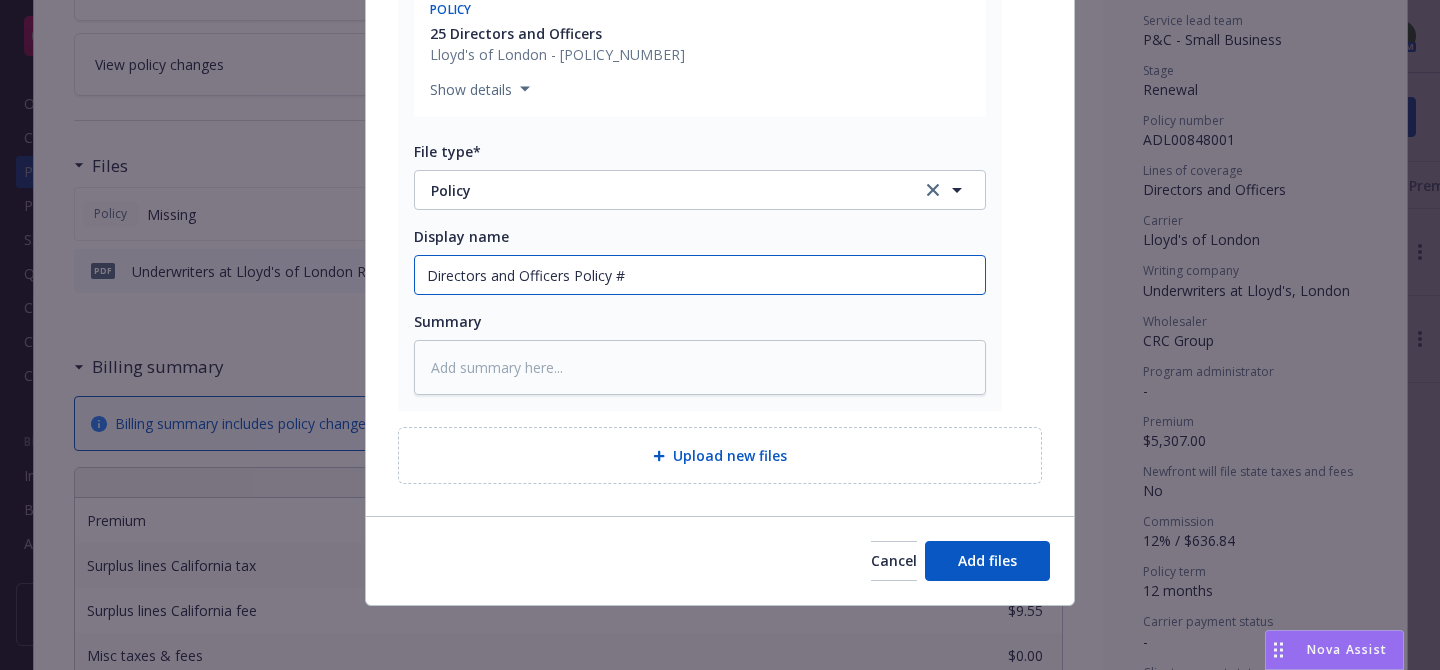paste on "ADL00848001" 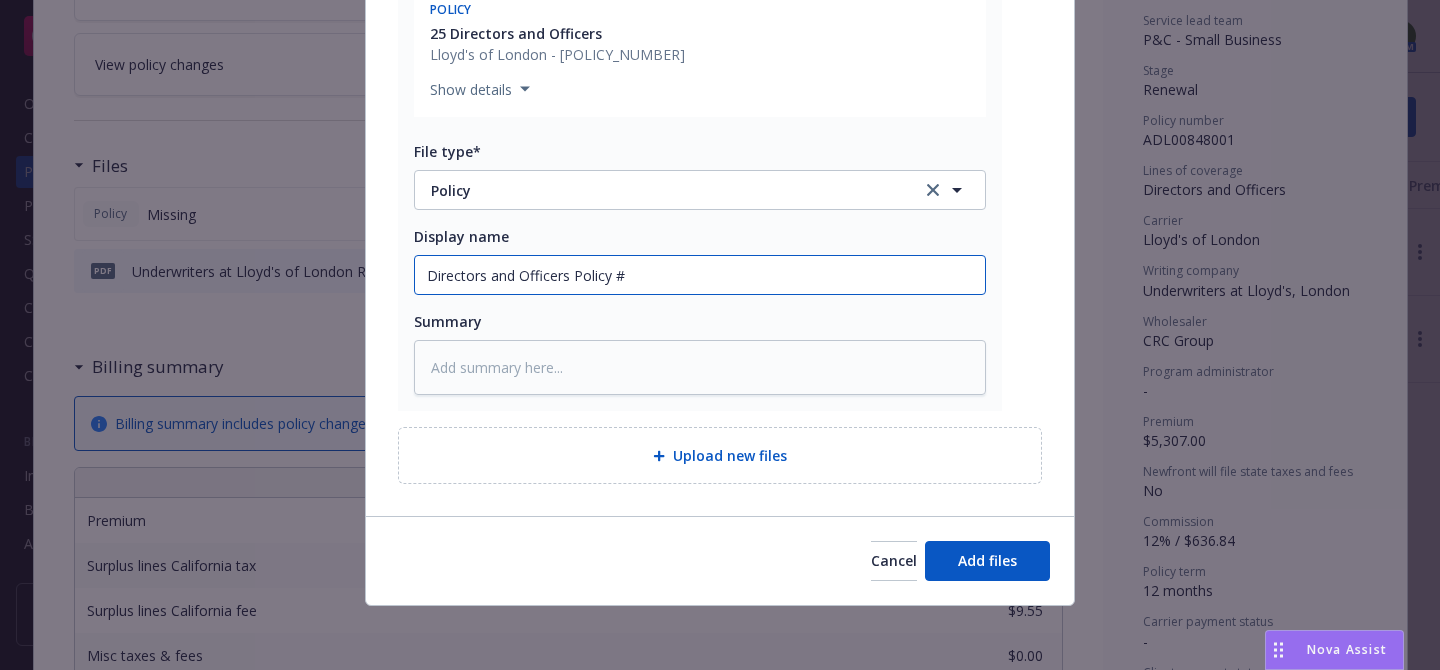 type on "x" 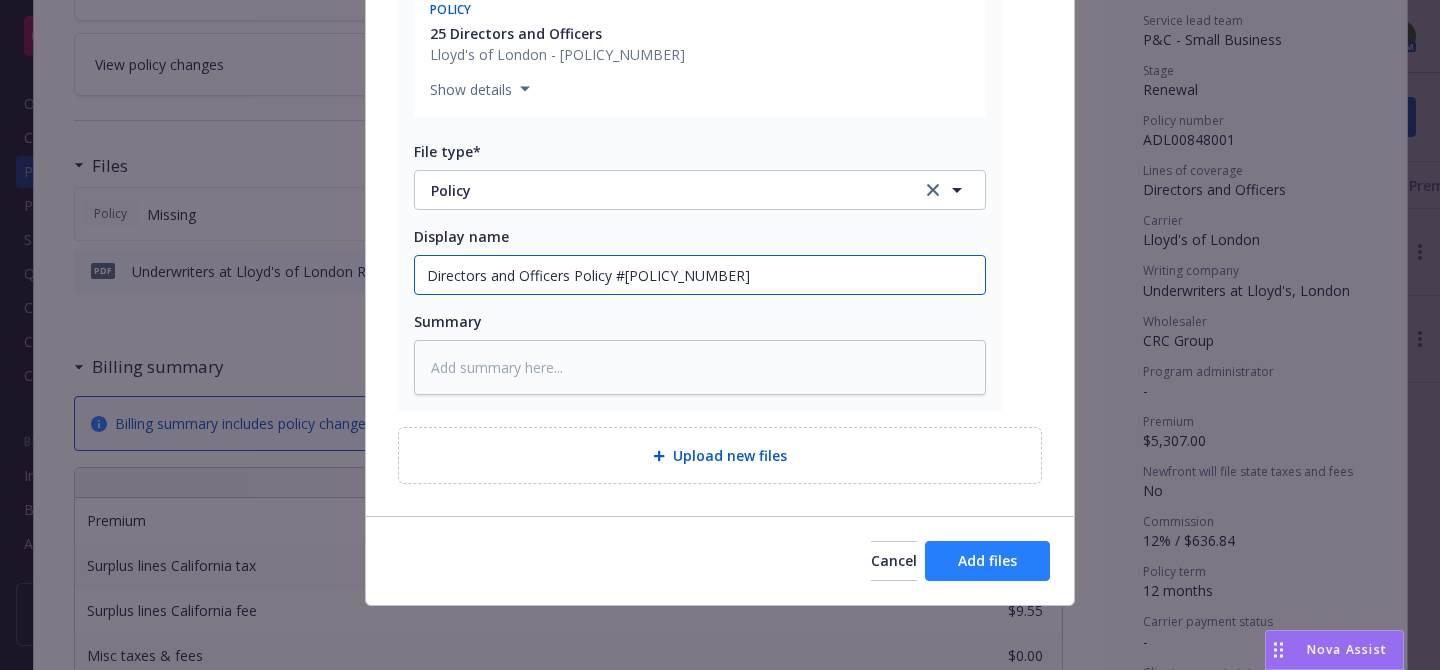 type on "Directors and Officers Policy #[POLICY_NUMBER]" 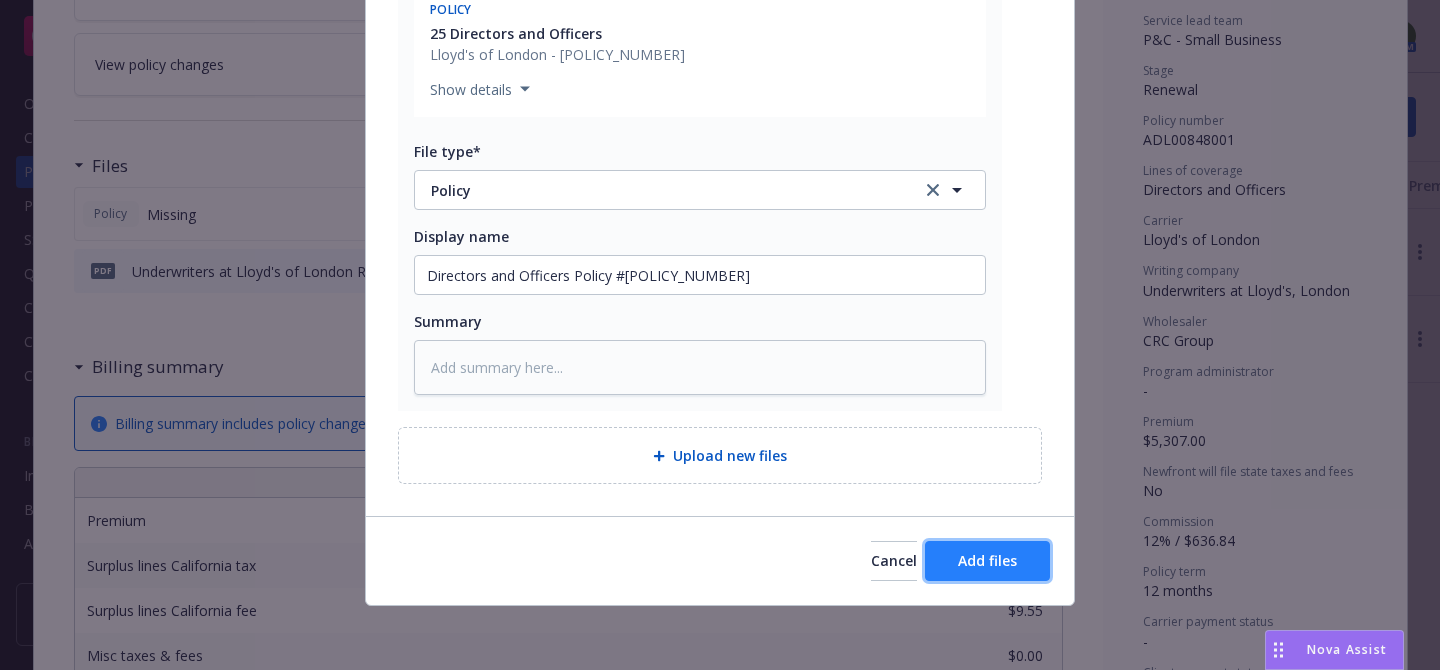 click on "Add files" at bounding box center [987, 561] 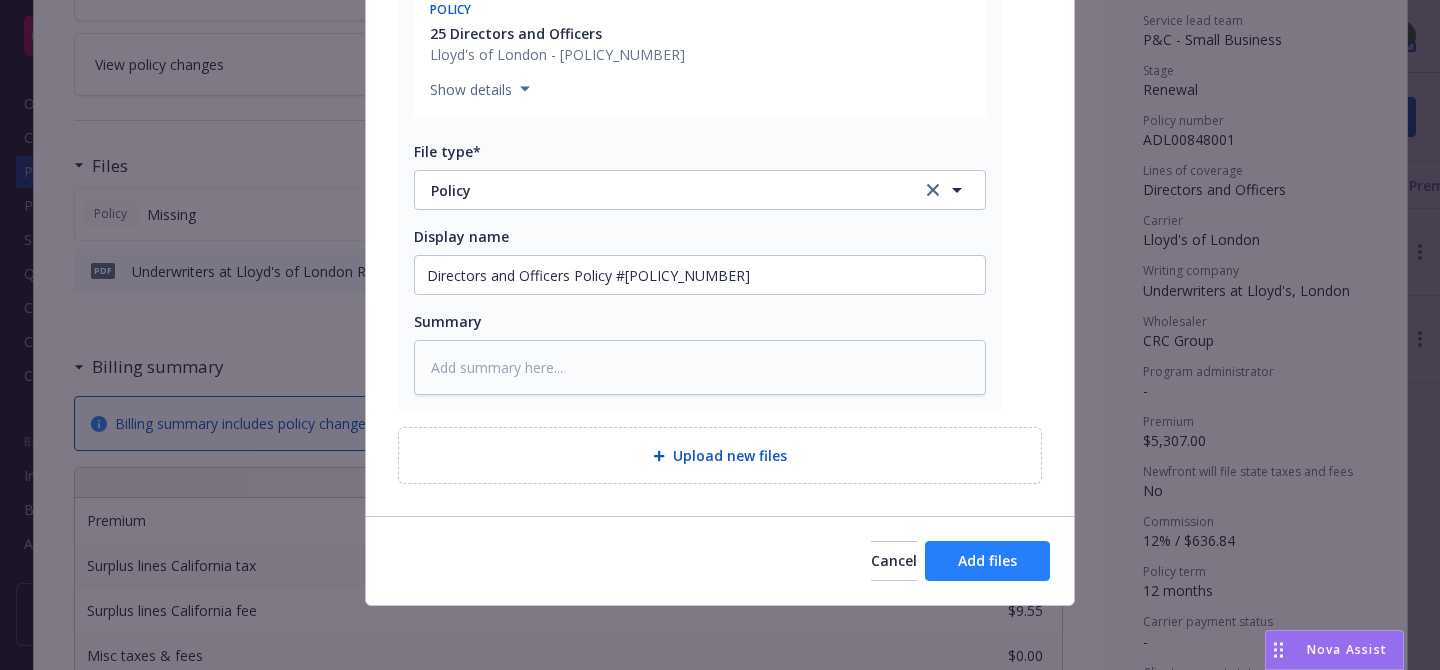 scroll, scrollTop: 950, scrollLeft: 0, axis: vertical 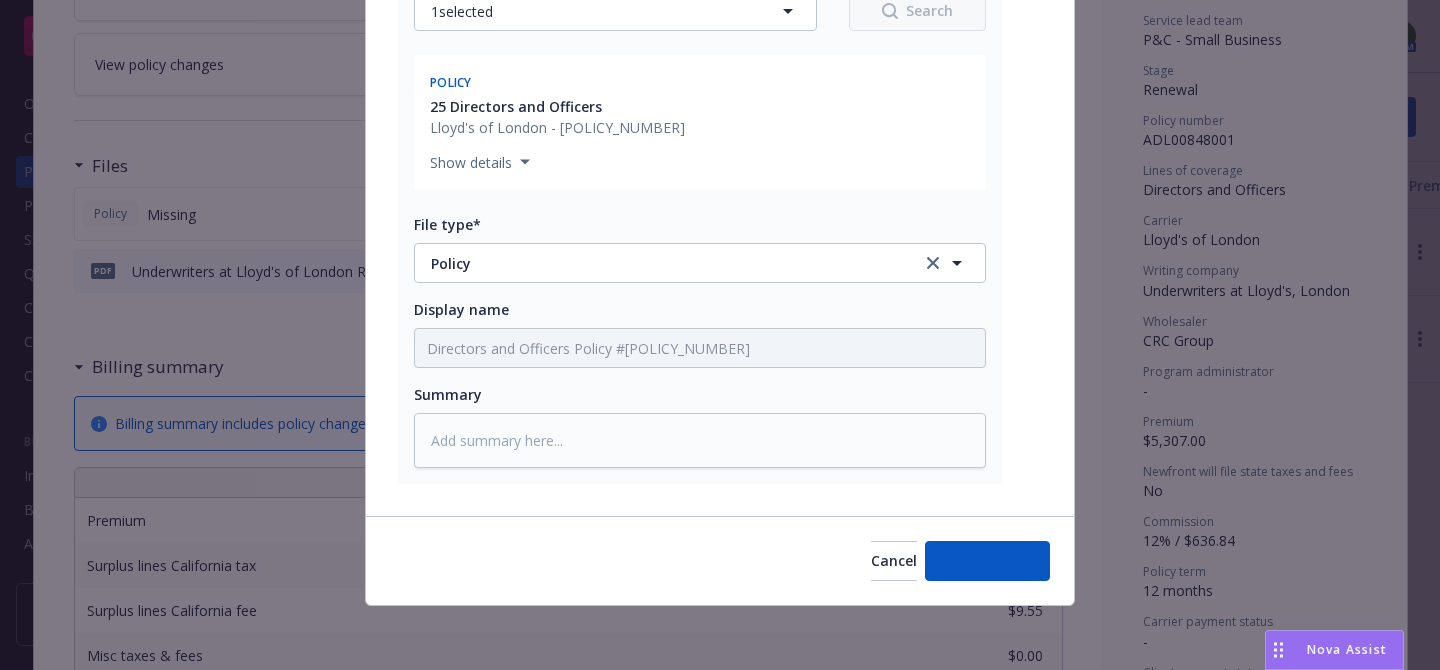 type on "x" 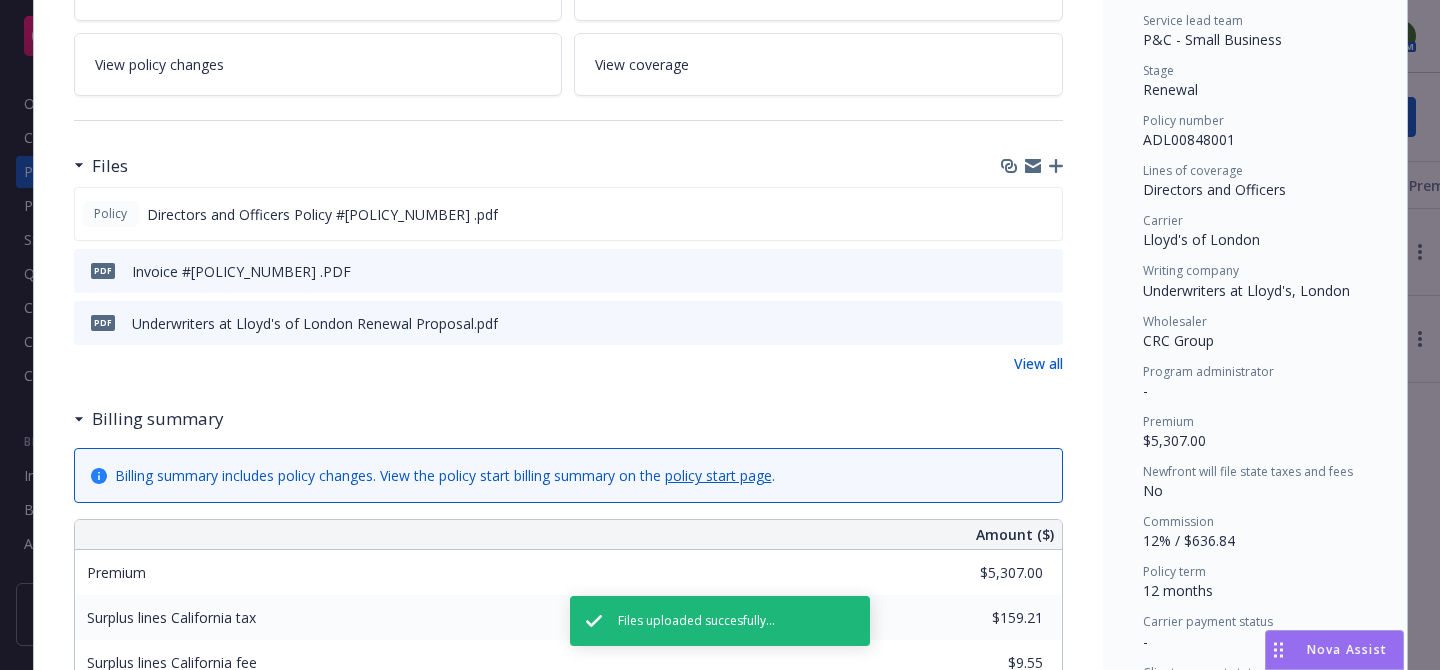 click at bounding box center [1046, 323] 